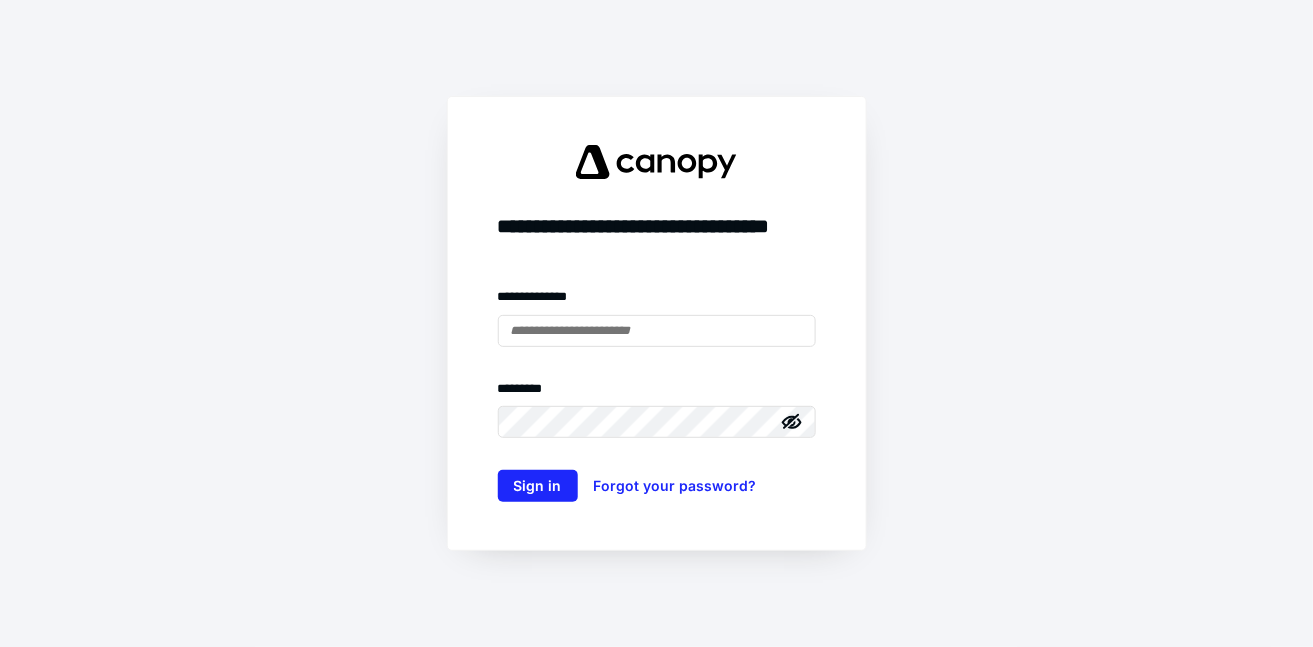 scroll, scrollTop: 0, scrollLeft: 0, axis: both 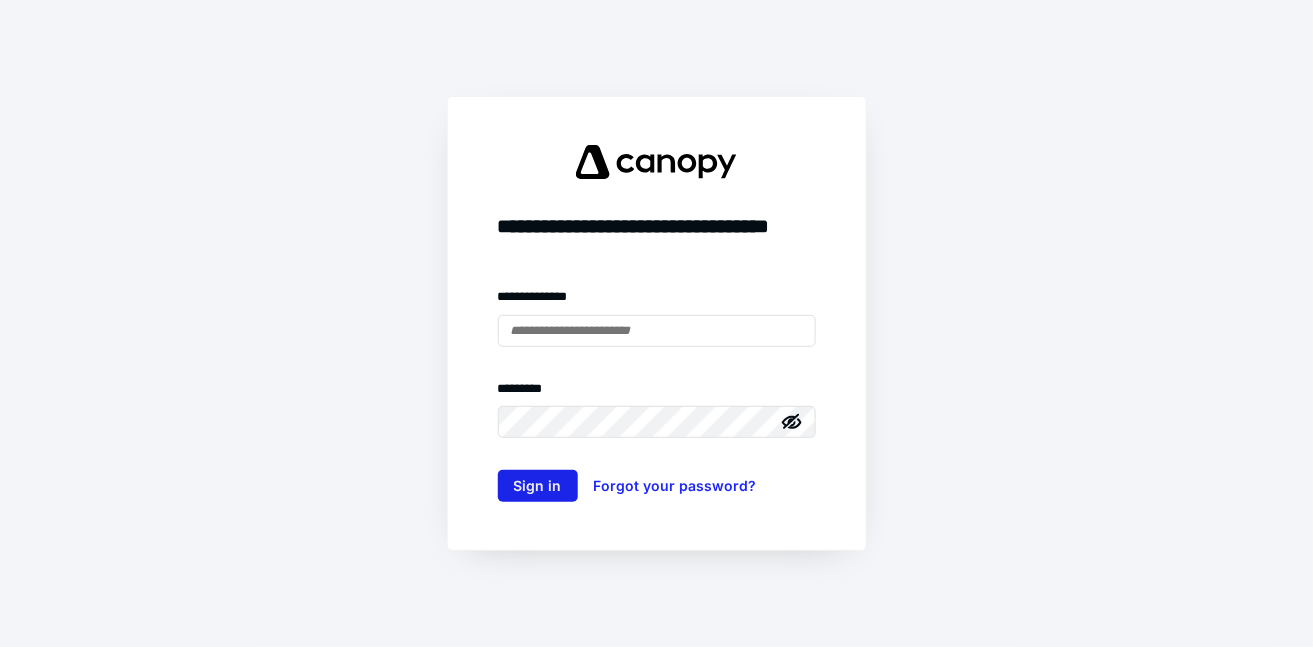 type on "**********" 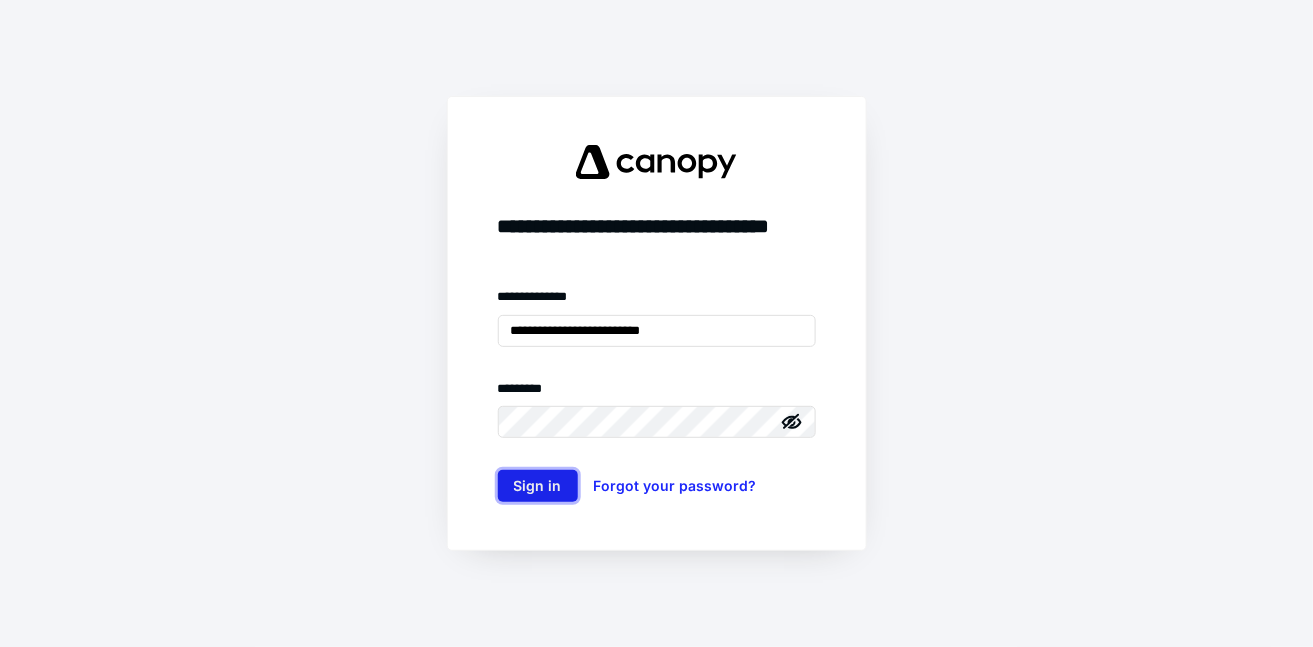 click on "Sign in" at bounding box center [538, 486] 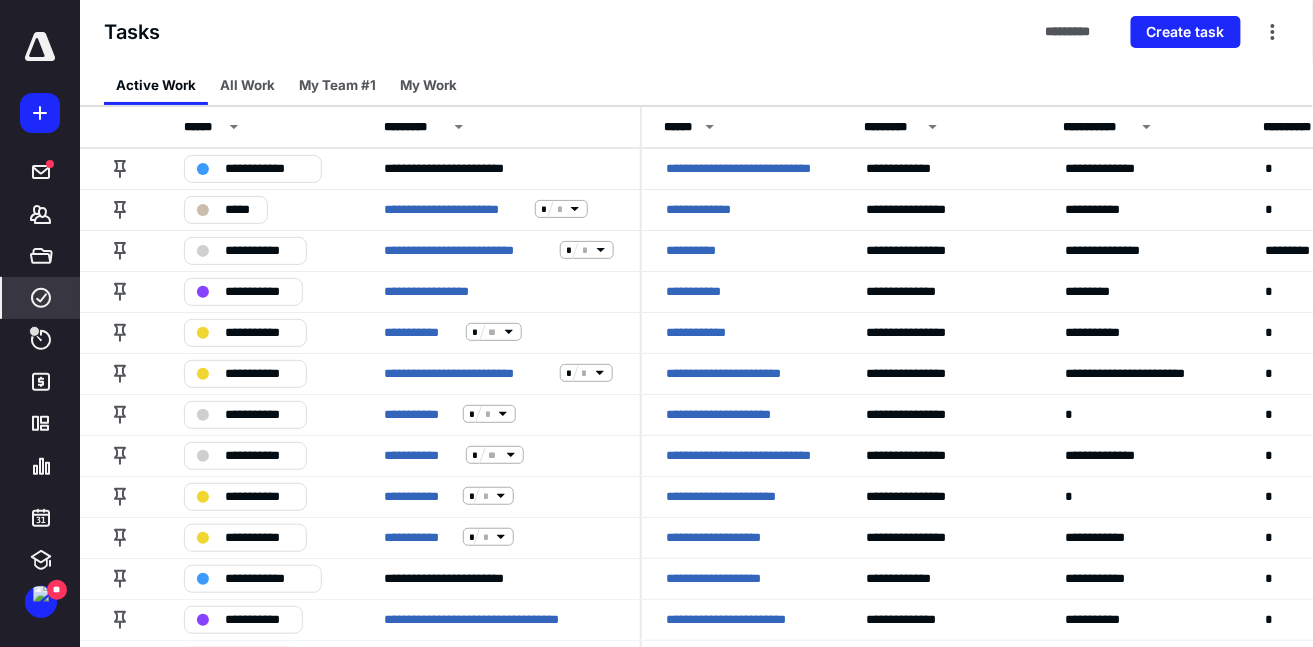 scroll, scrollTop: 0, scrollLeft: 0, axis: both 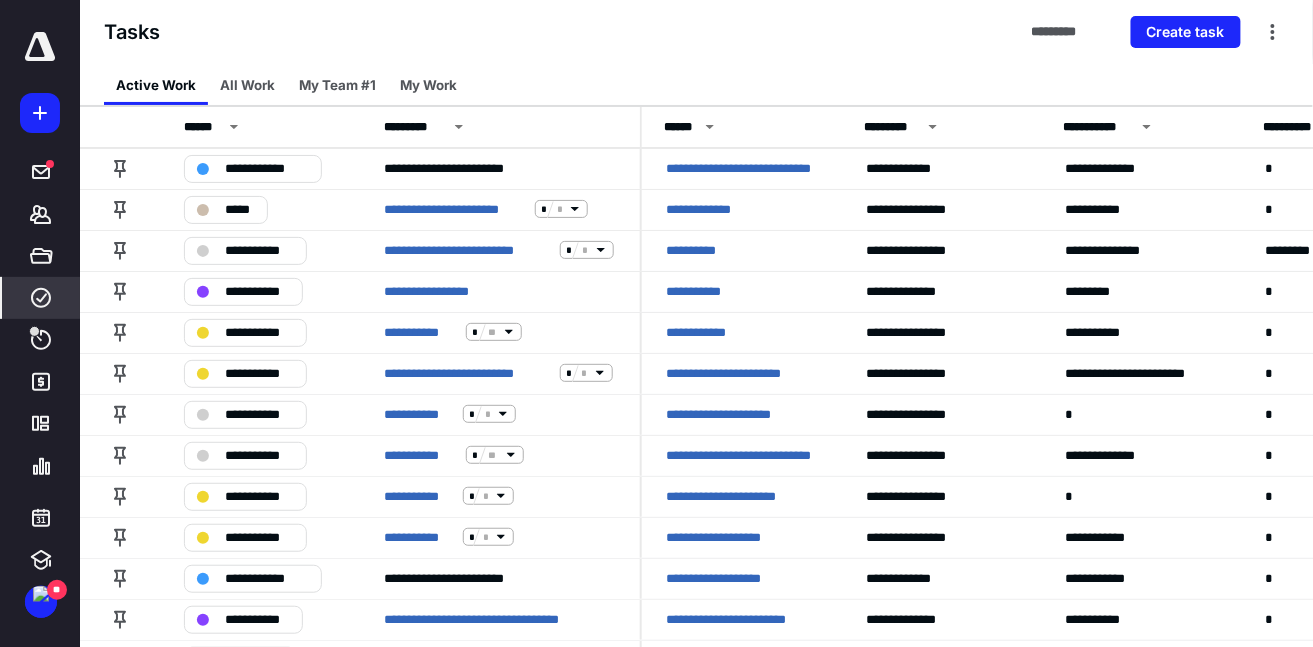 click at bounding box center [40, 47] 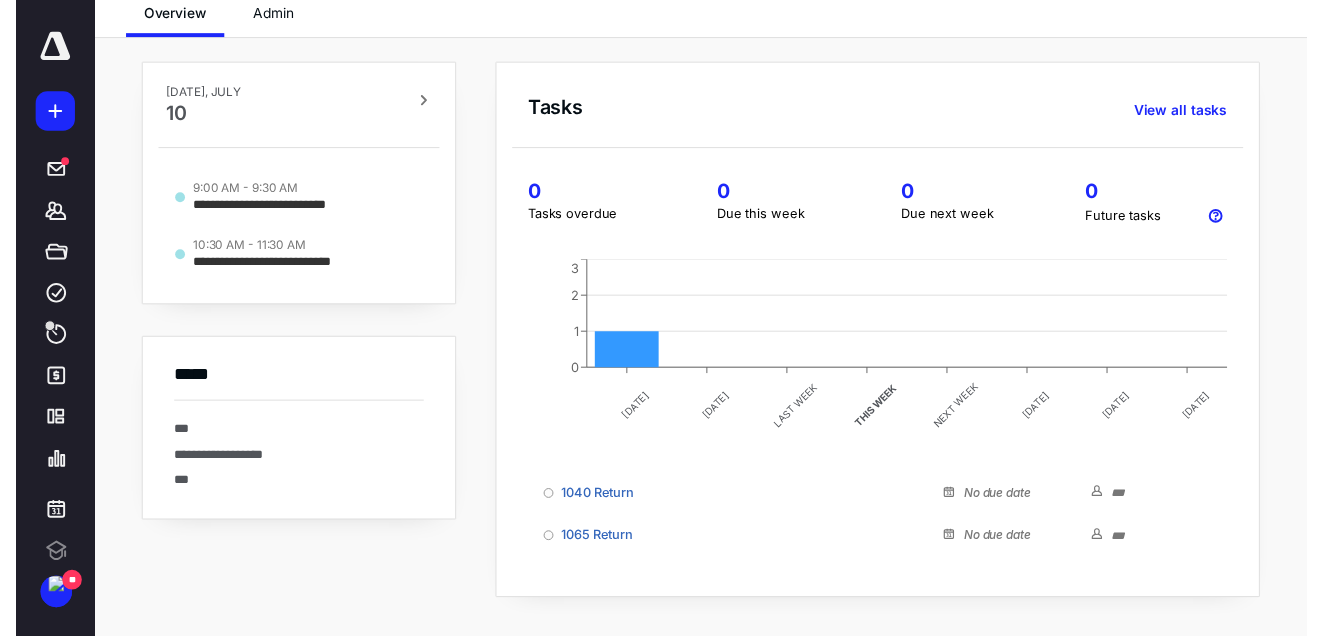 scroll, scrollTop: 0, scrollLeft: 0, axis: both 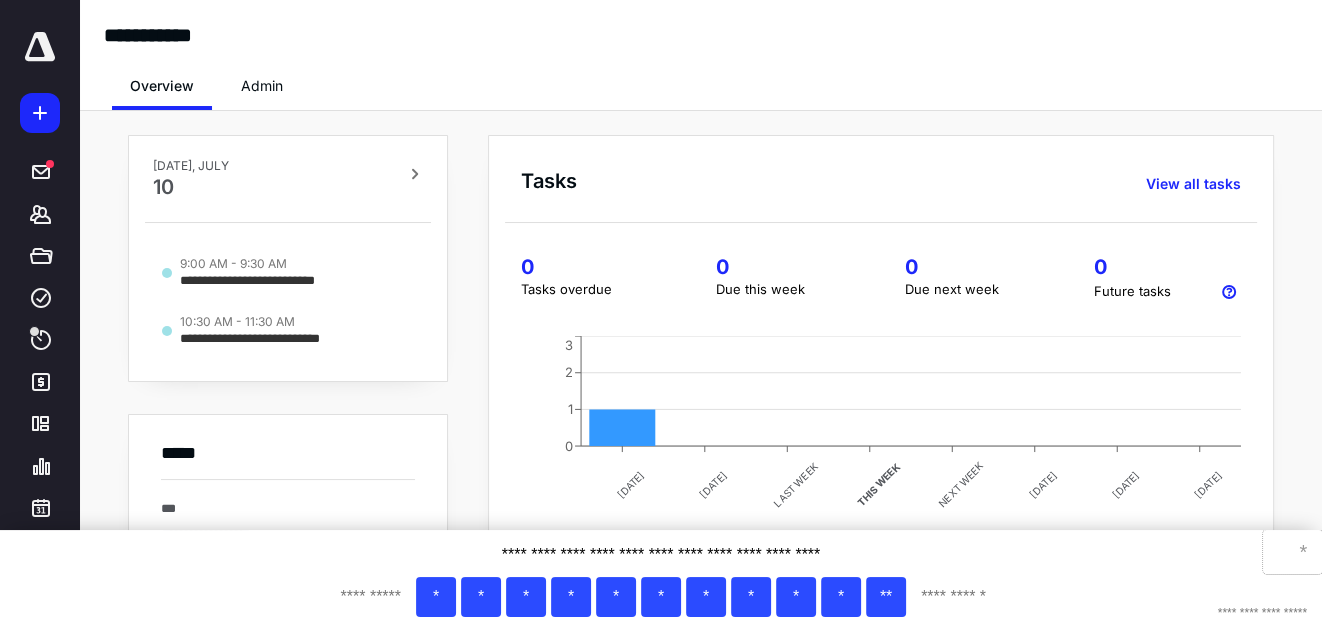 click on "*" at bounding box center (1292, 552) 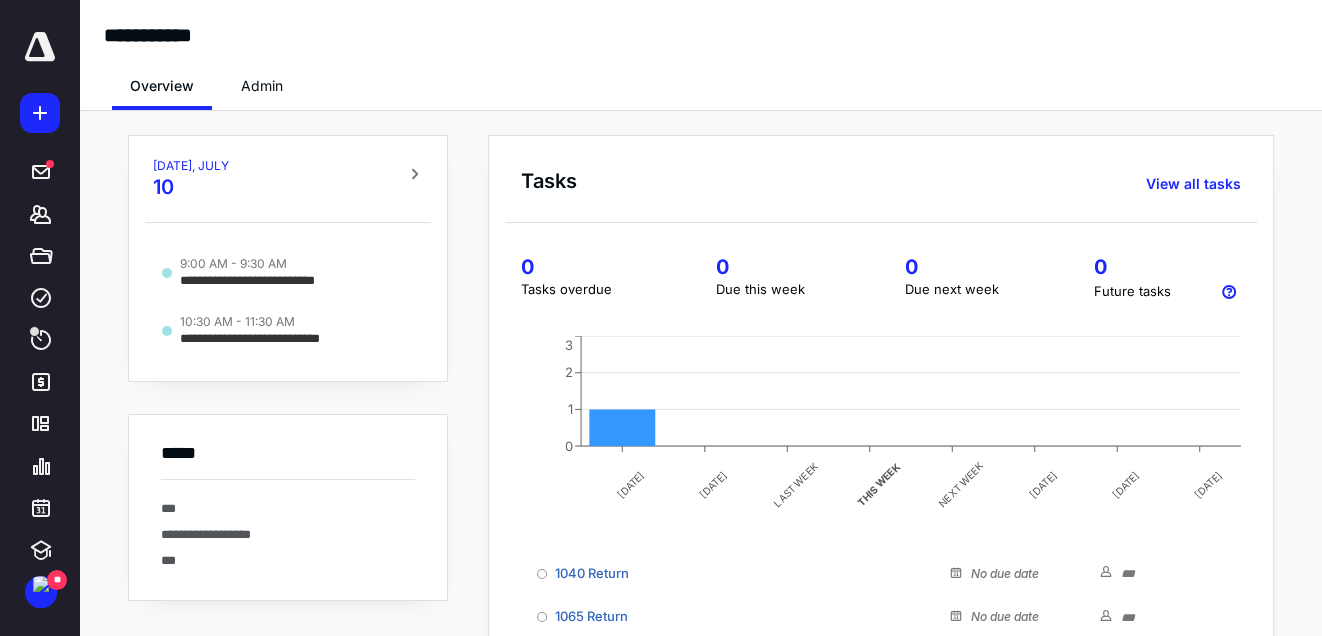 click on "[DATE], JULY" at bounding box center (191, 166) 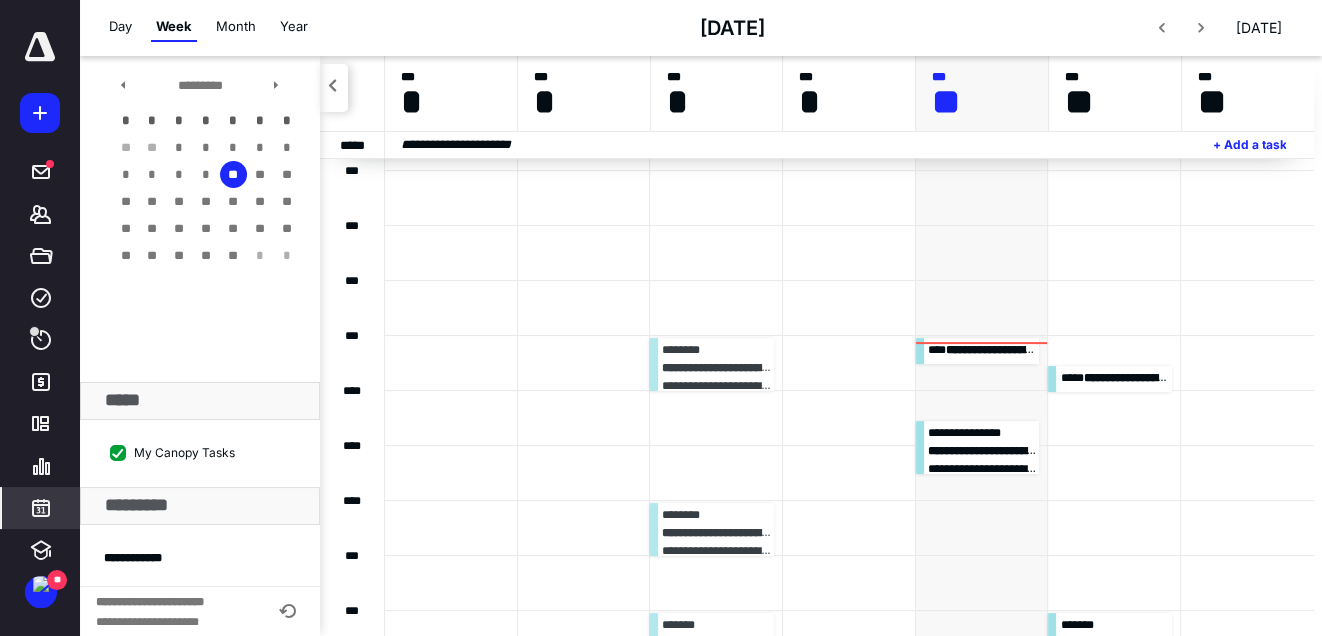 scroll, scrollTop: 317, scrollLeft: 0, axis: vertical 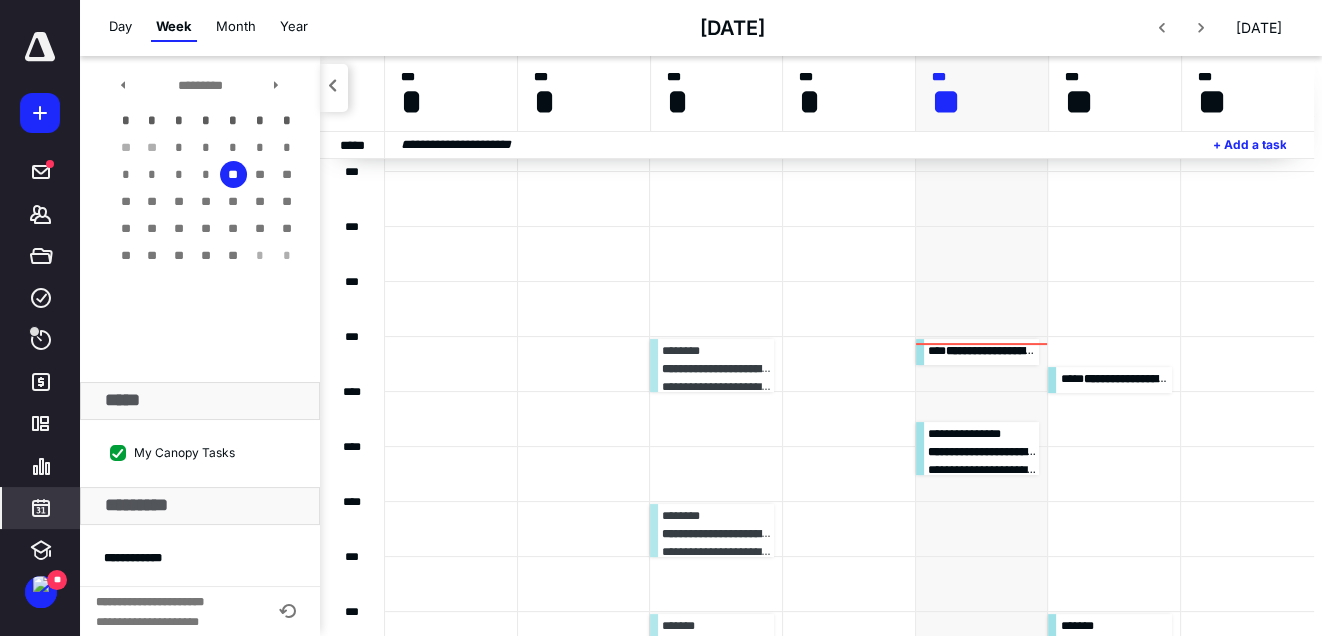 click at bounding box center (40, 47) 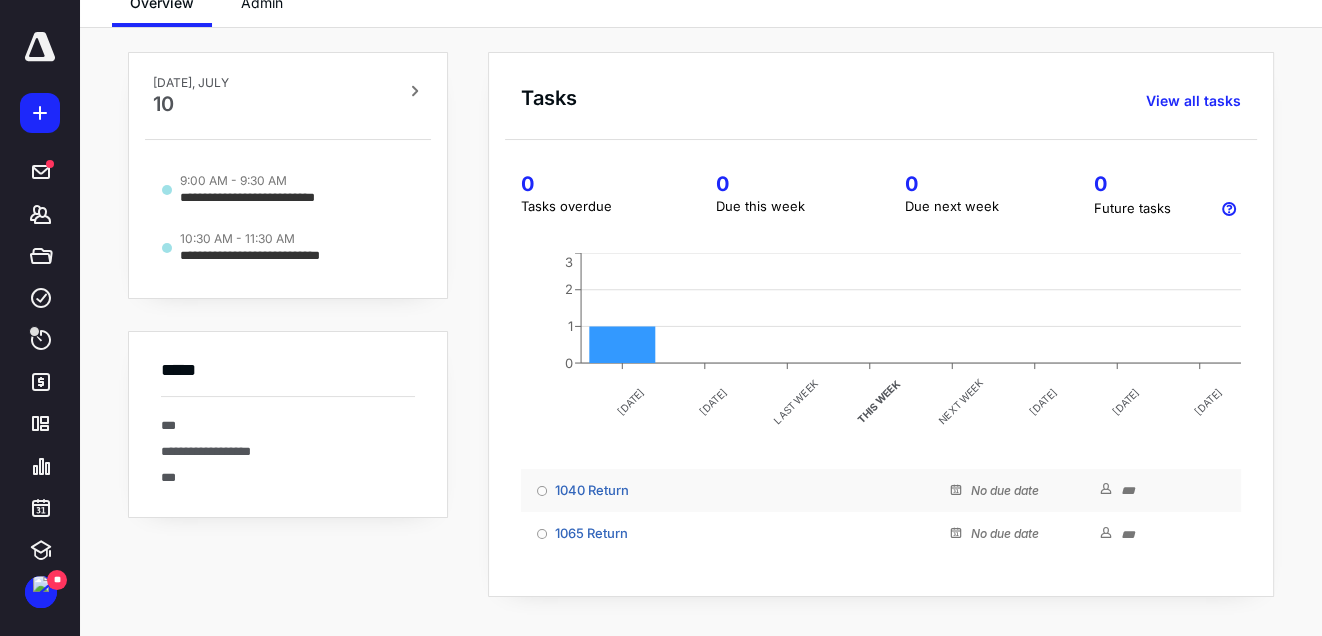 scroll, scrollTop: 0, scrollLeft: 0, axis: both 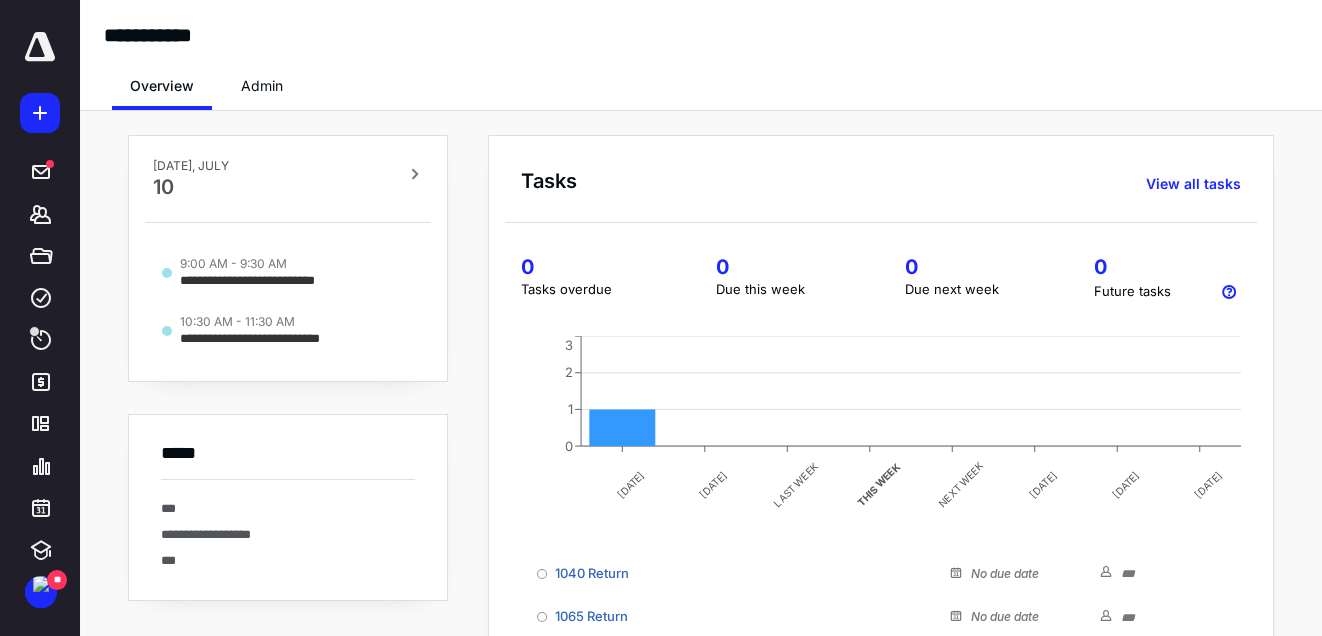 click on "Admin" at bounding box center (262, 86) 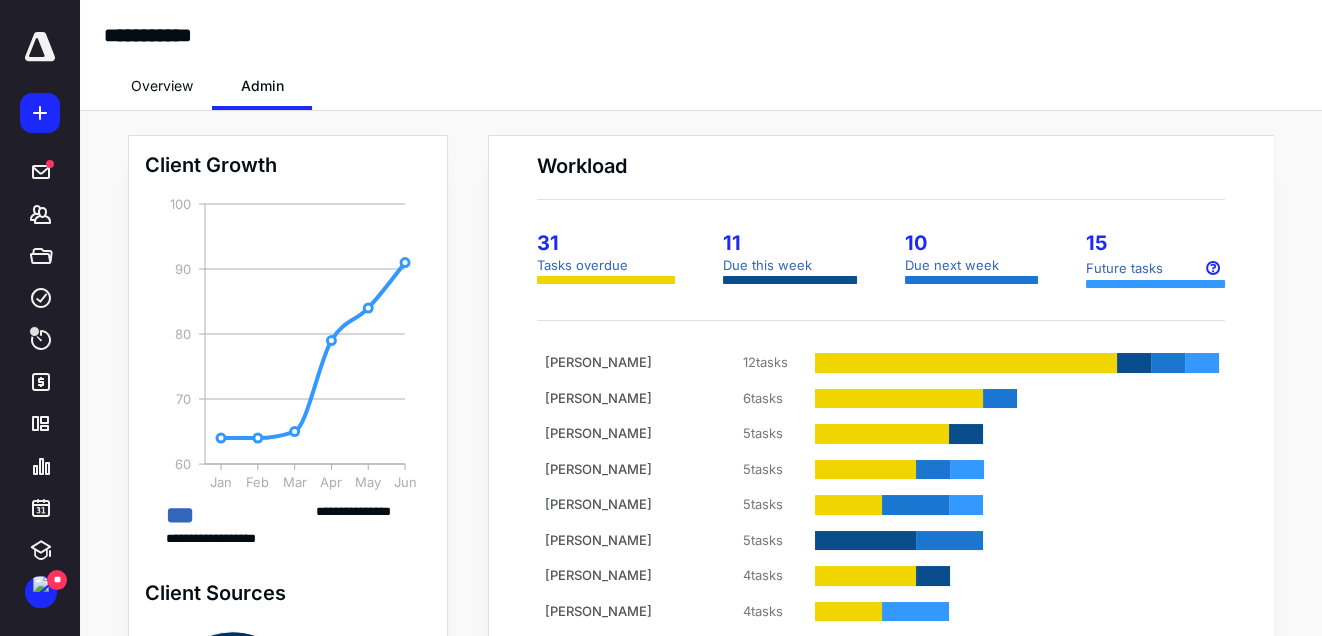 scroll, scrollTop: 2, scrollLeft: 0, axis: vertical 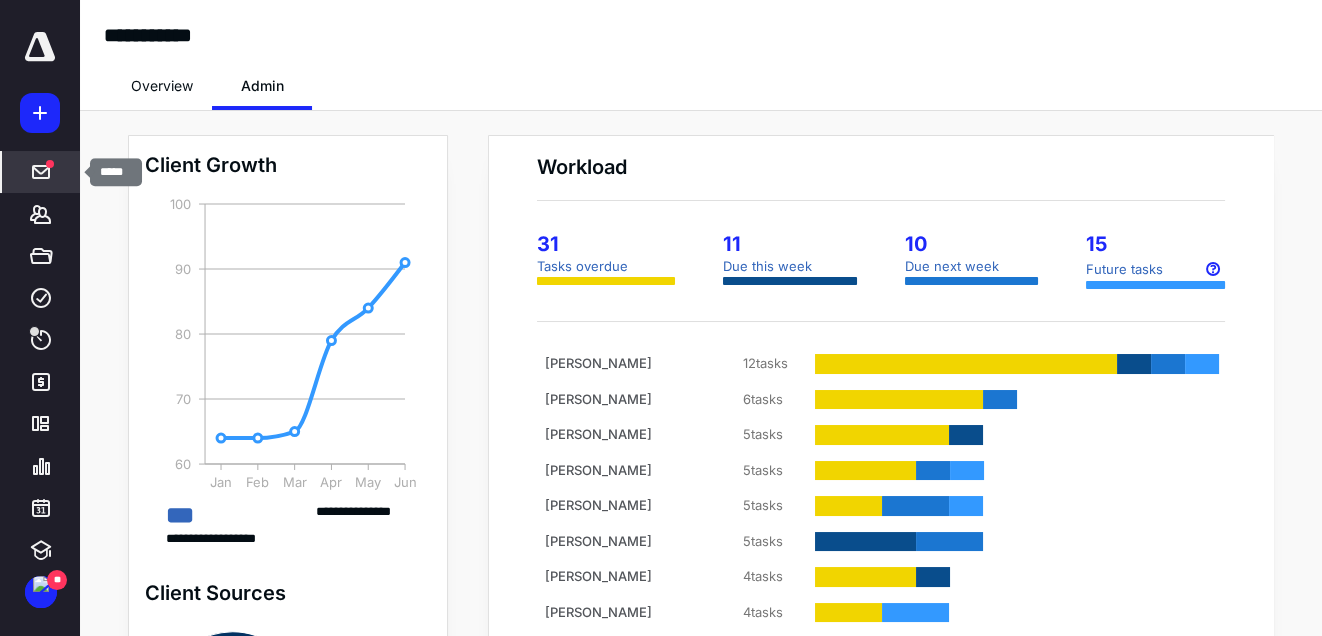 click 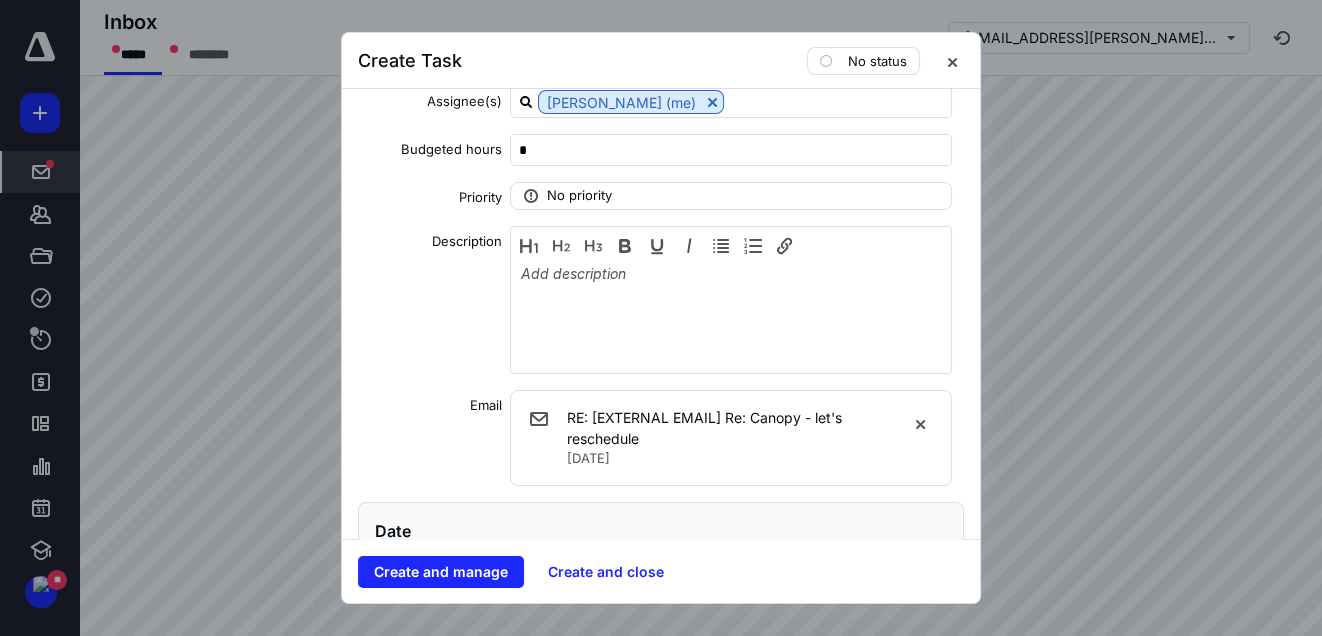 scroll, scrollTop: 0, scrollLeft: 0, axis: both 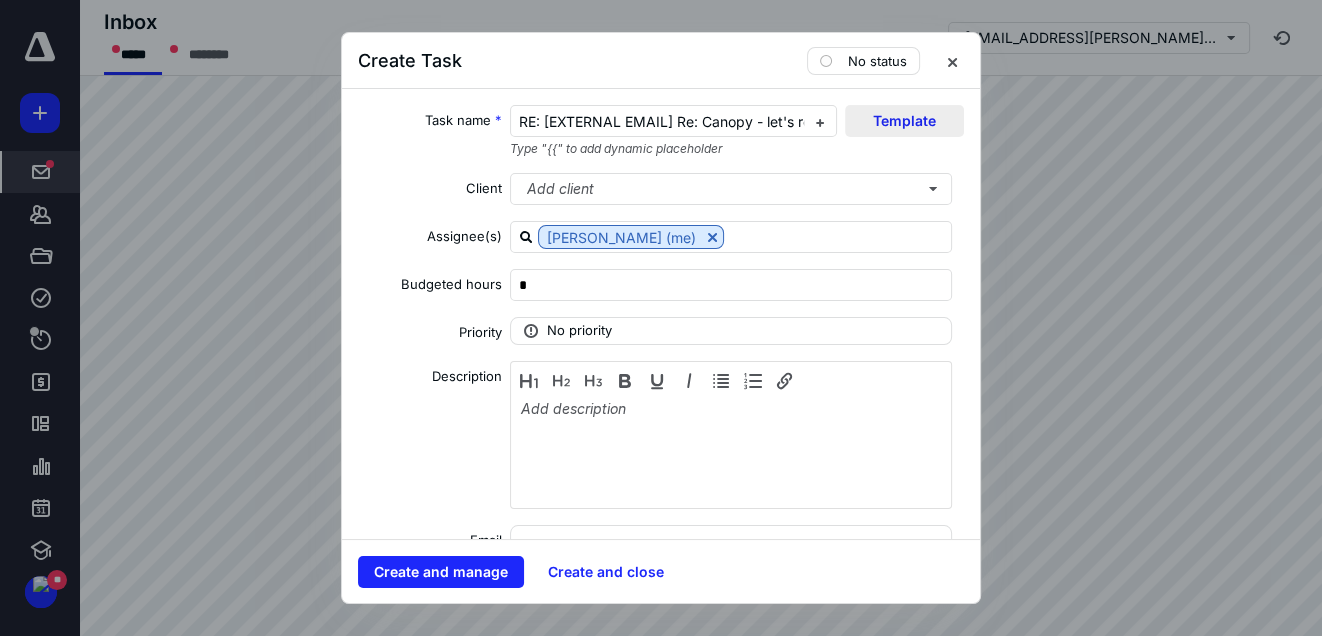 click on "Template" at bounding box center [904, 121] 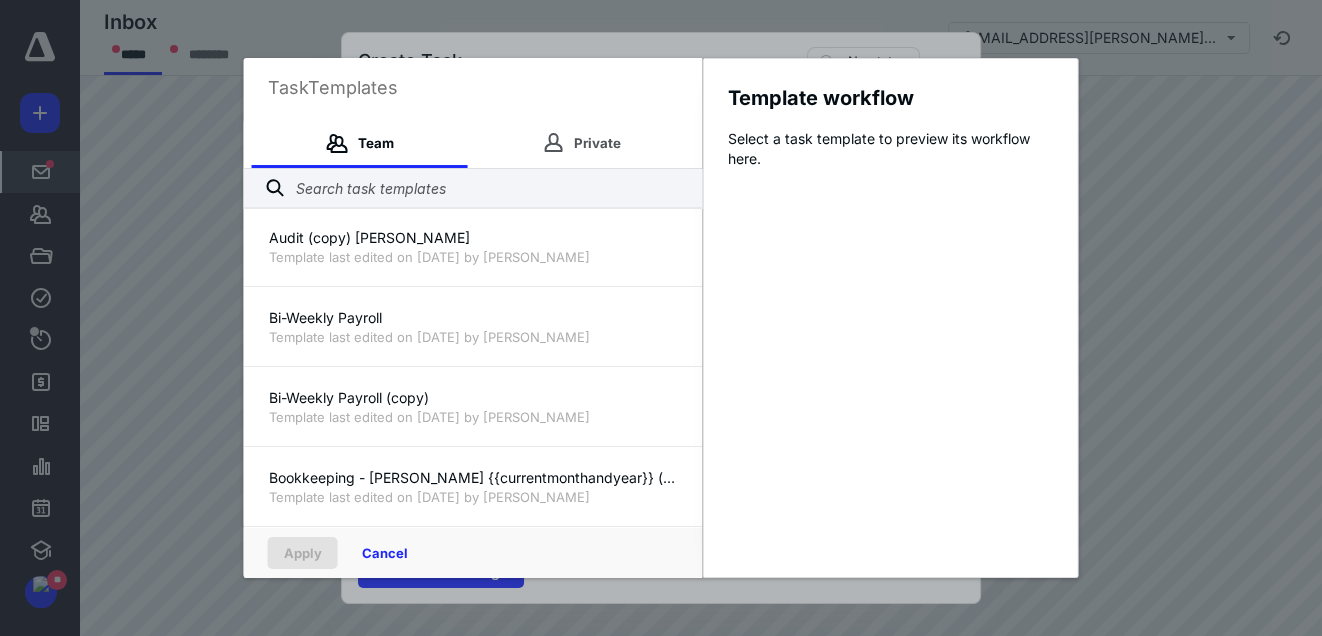 scroll, scrollTop: 1040, scrollLeft: 0, axis: vertical 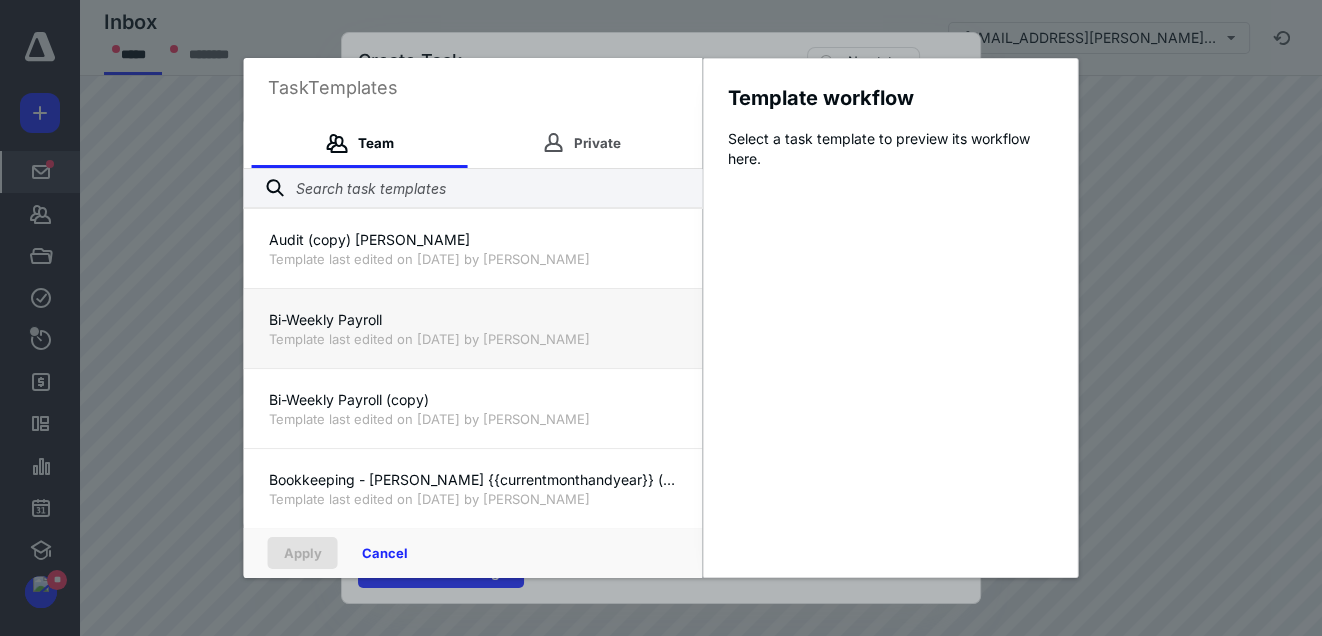 click on "Template last edited on 6/12/2025 by Michael Salmon" at bounding box center (473, 339) 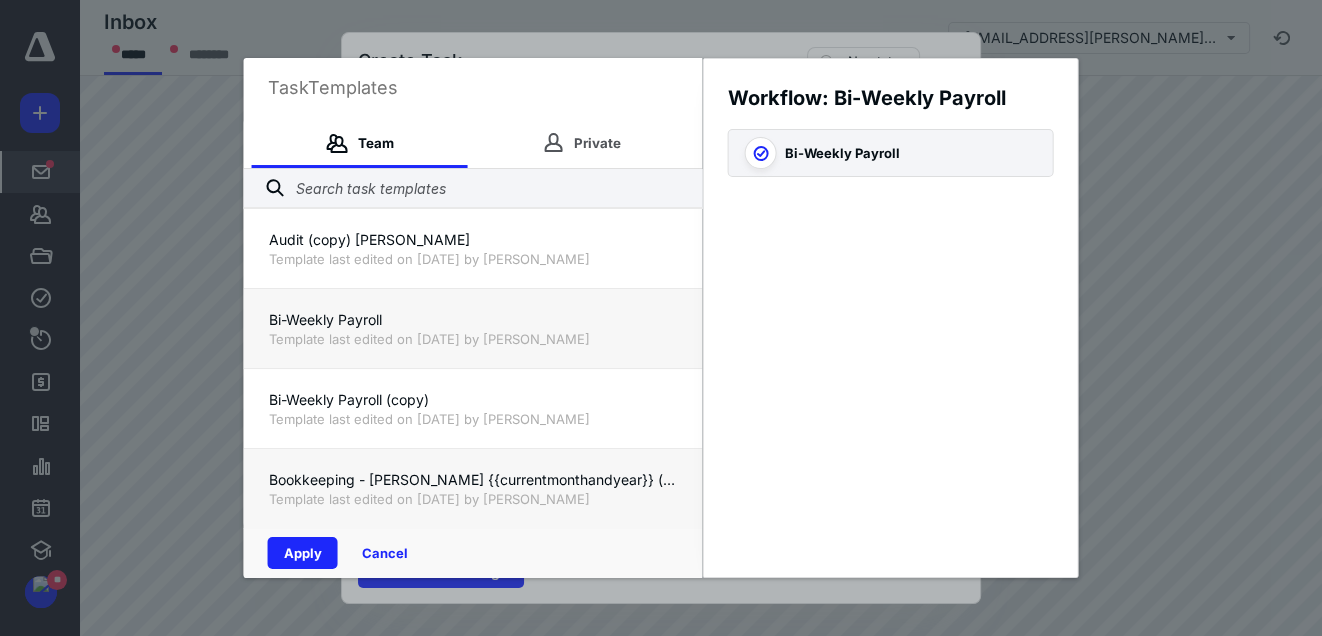 click on "Bookkeeping - Angela {{currentmonthandyear}} (copy)" at bounding box center (473, 480) 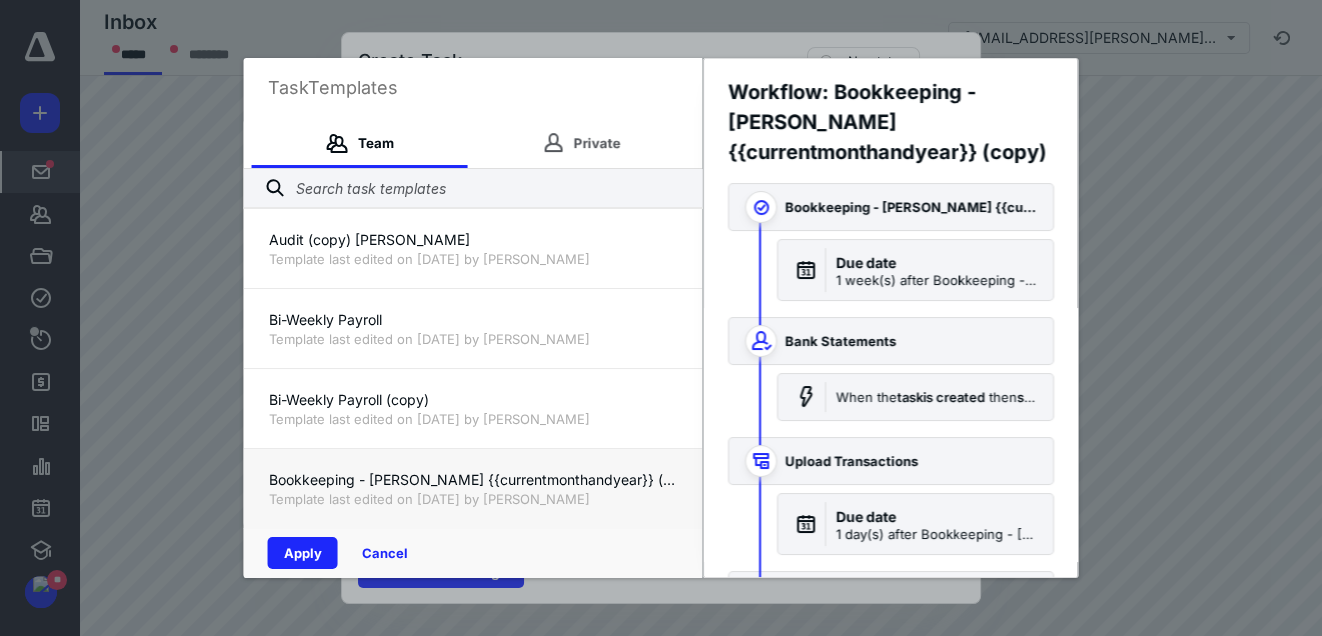 scroll, scrollTop: 0, scrollLeft: 0, axis: both 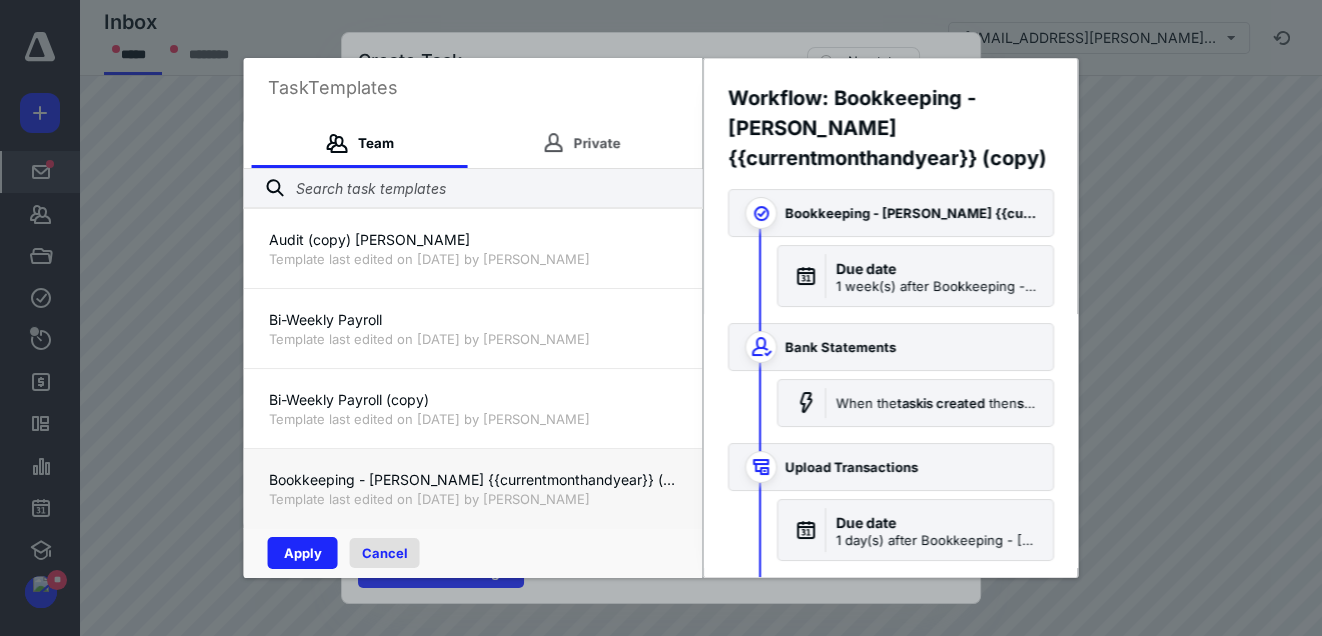 click on "Cancel" at bounding box center (385, 553) 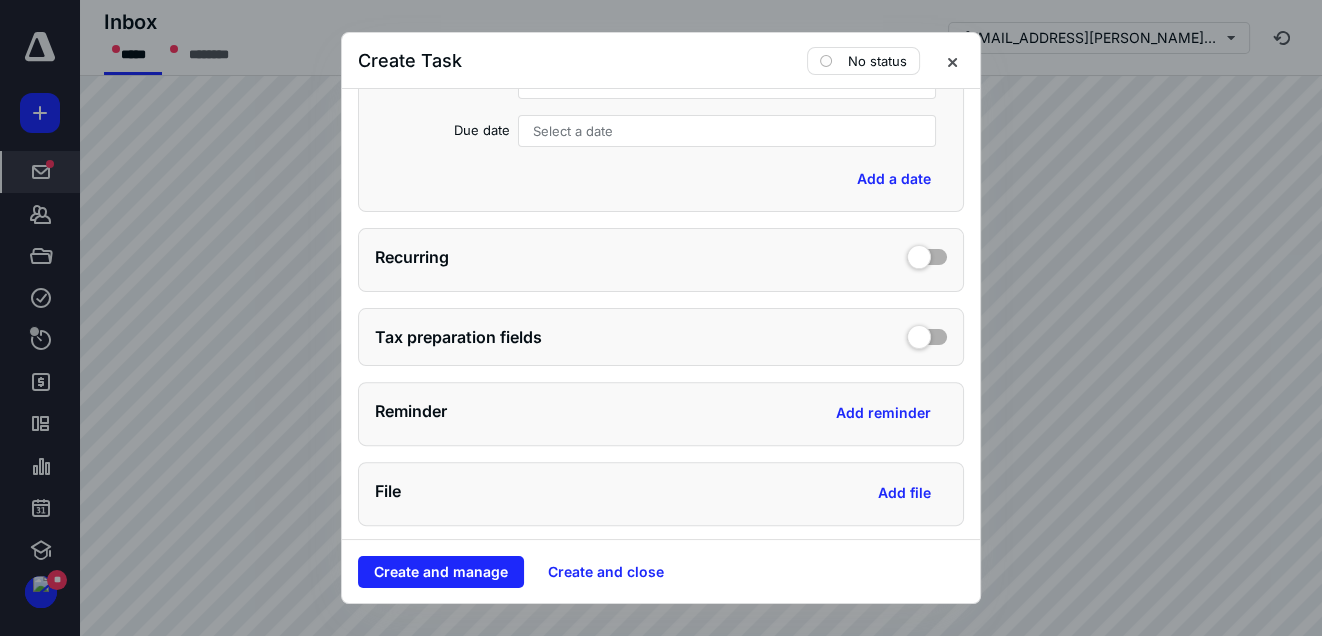 scroll, scrollTop: 630, scrollLeft: 0, axis: vertical 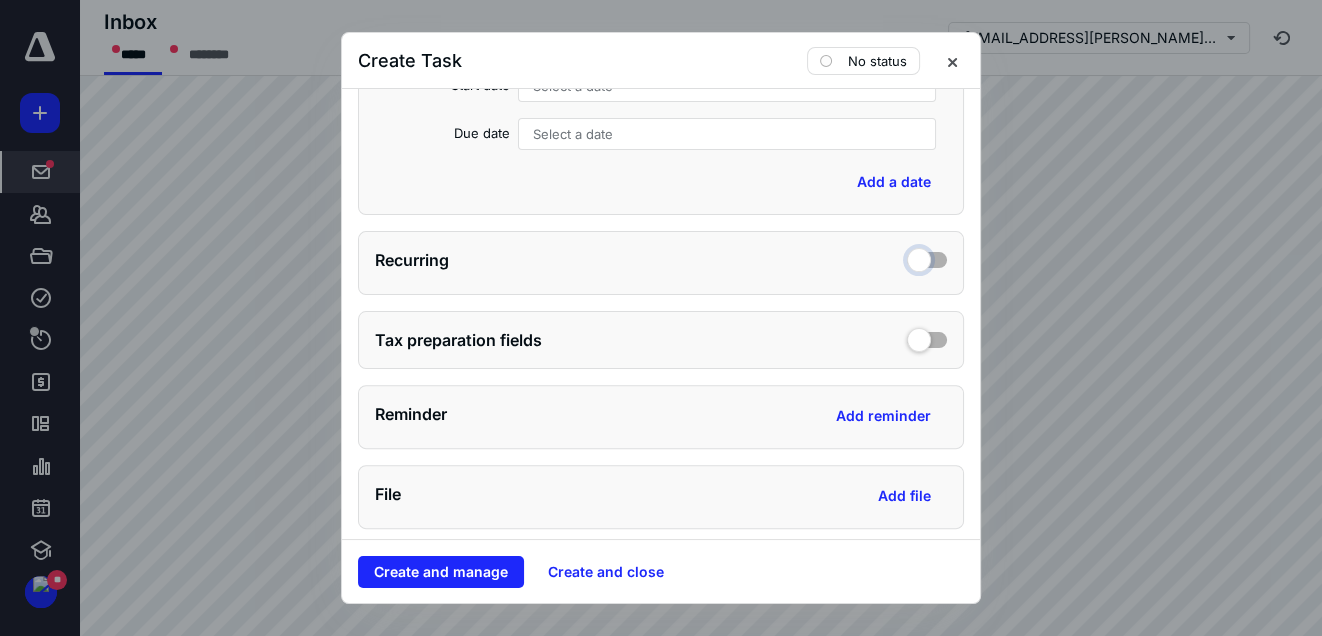 click at bounding box center [927, 257] 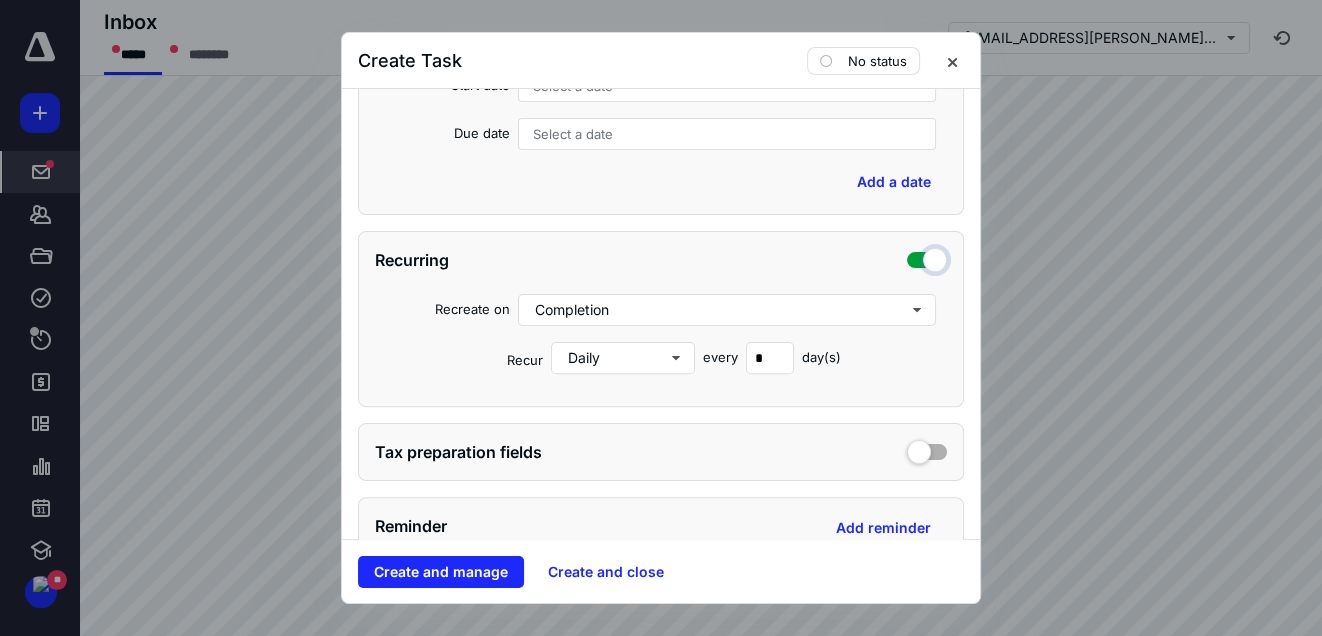 click at bounding box center (927, 257) 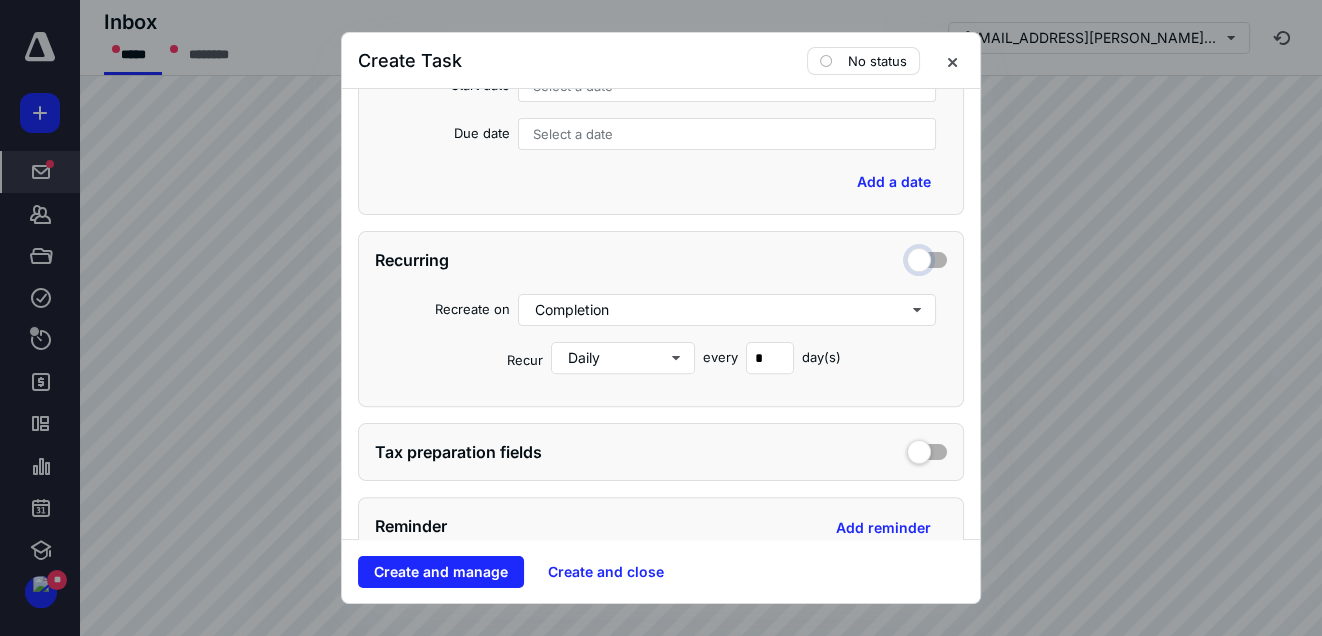checkbox on "false" 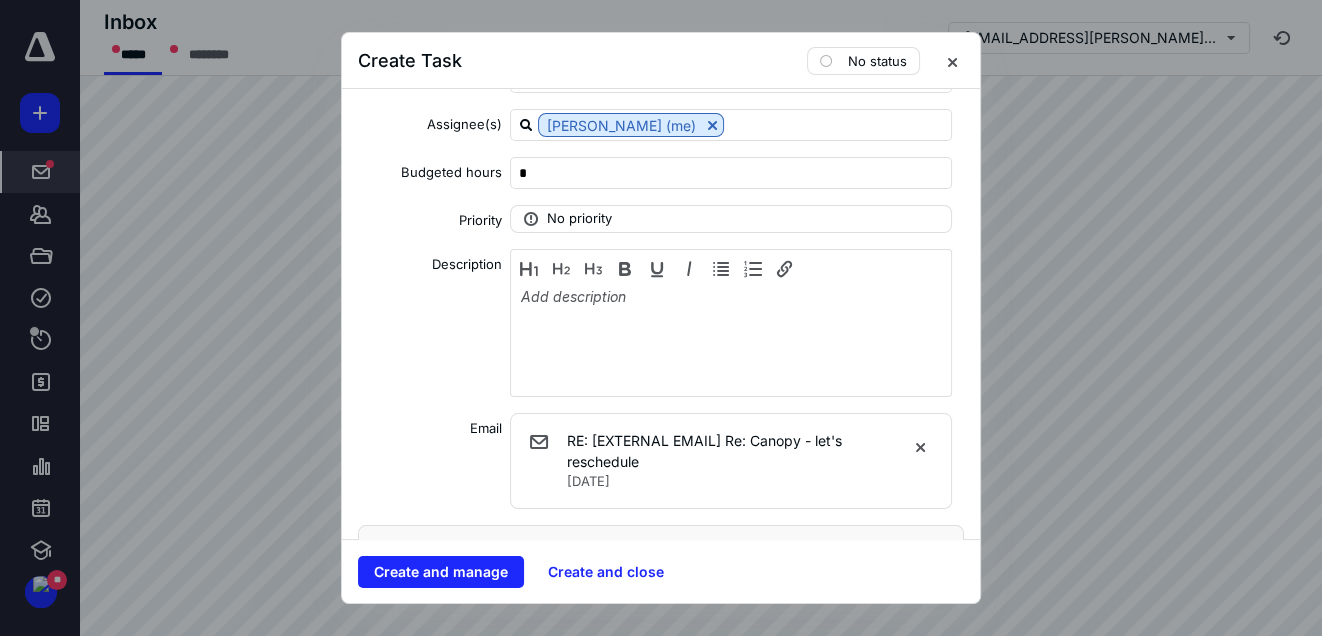 scroll, scrollTop: 0, scrollLeft: 0, axis: both 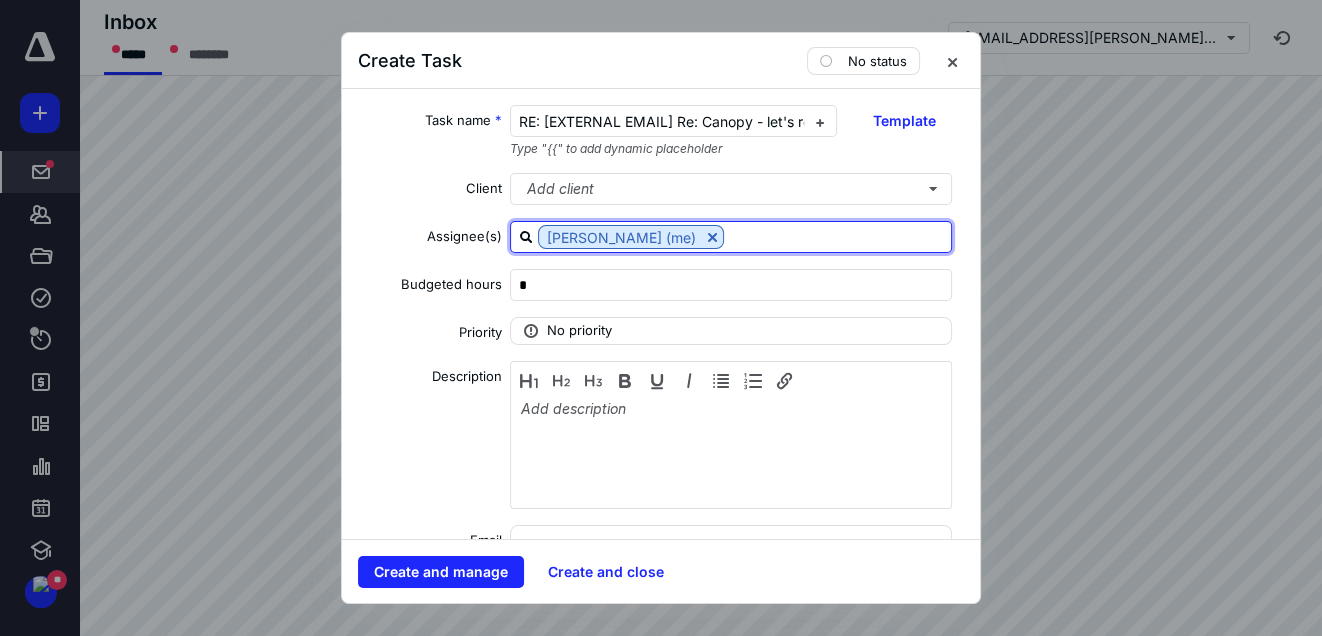 click at bounding box center (838, 236) 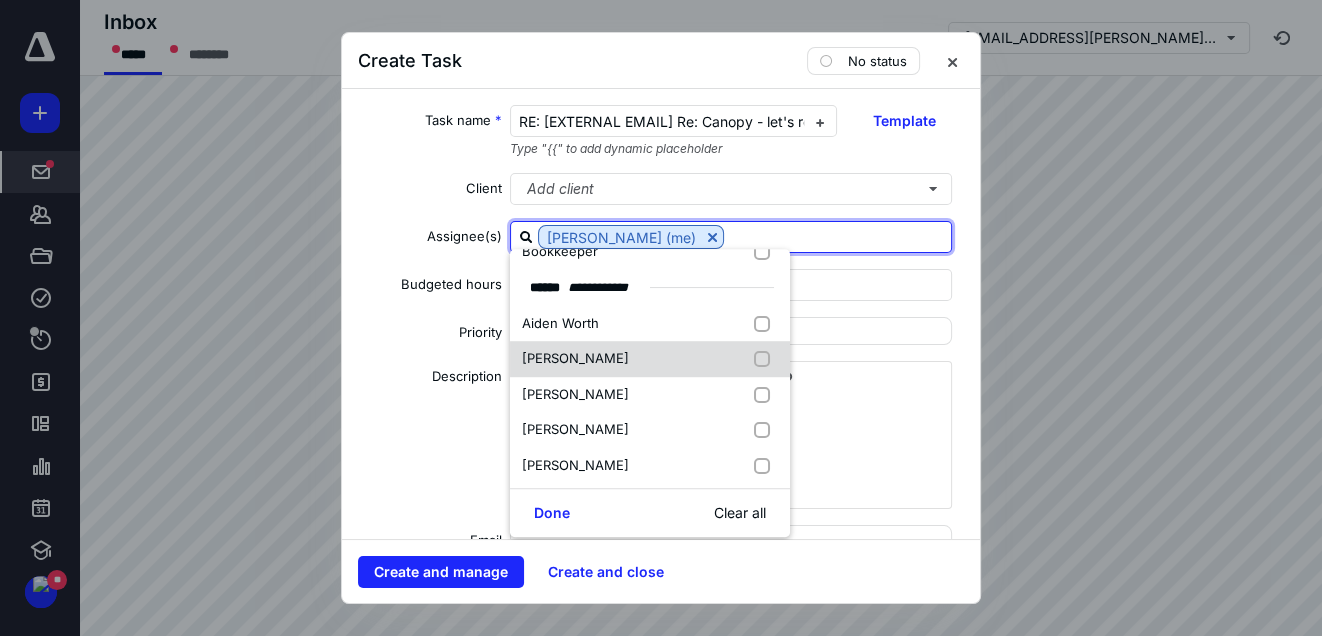 scroll, scrollTop: 376, scrollLeft: 0, axis: vertical 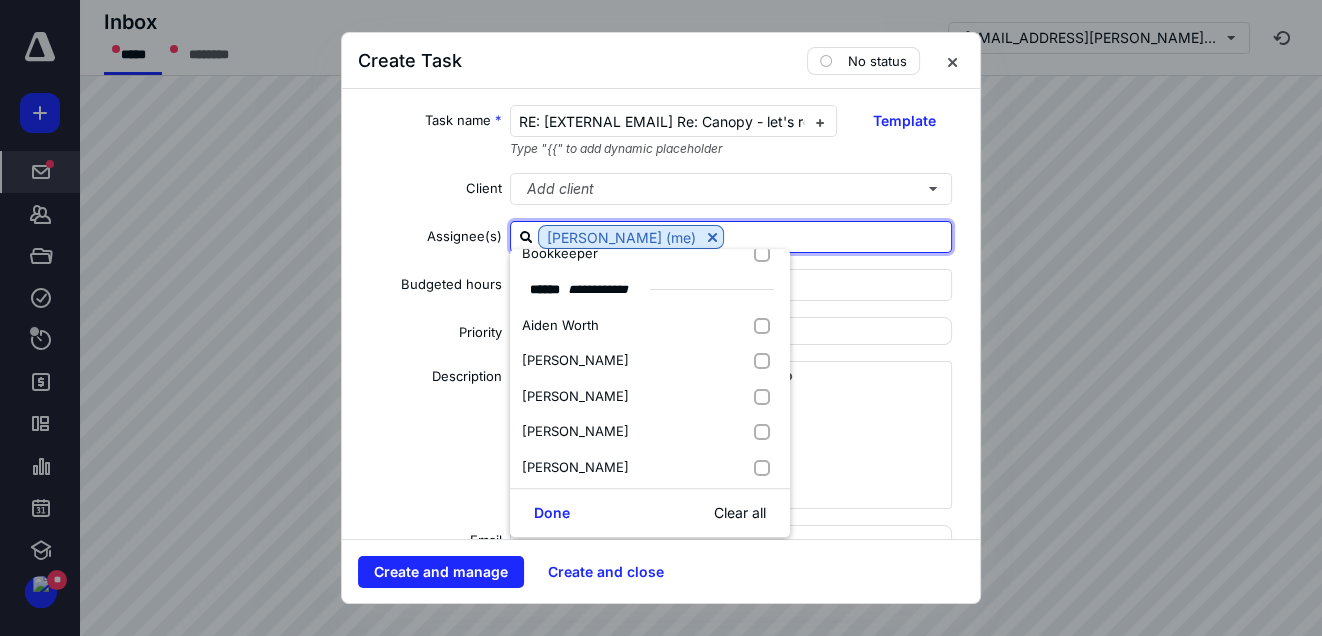 click on "Description" at bounding box center [661, 435] 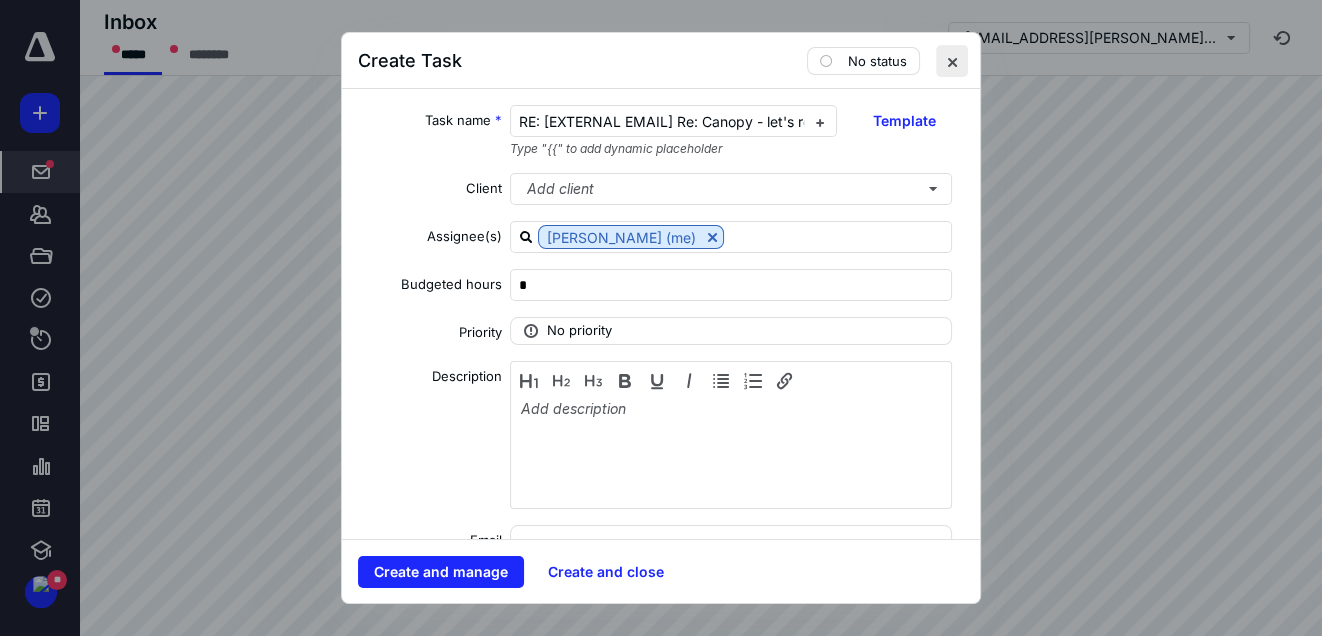 click at bounding box center [952, 61] 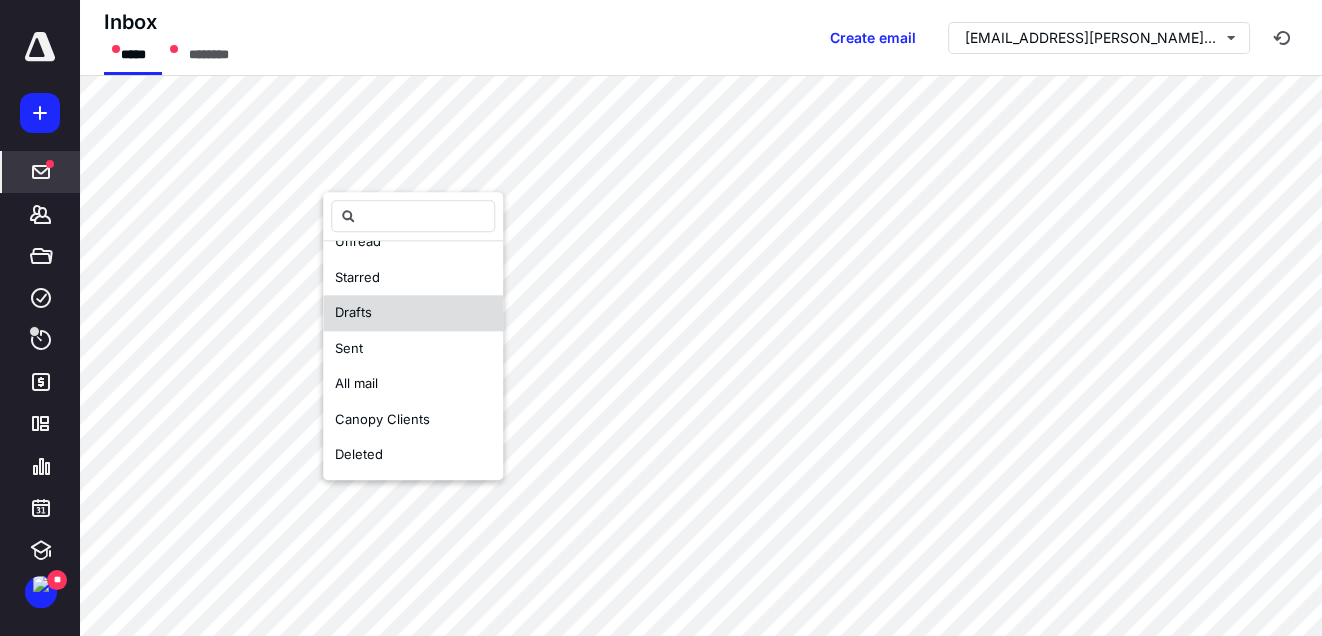 scroll, scrollTop: 64, scrollLeft: 0, axis: vertical 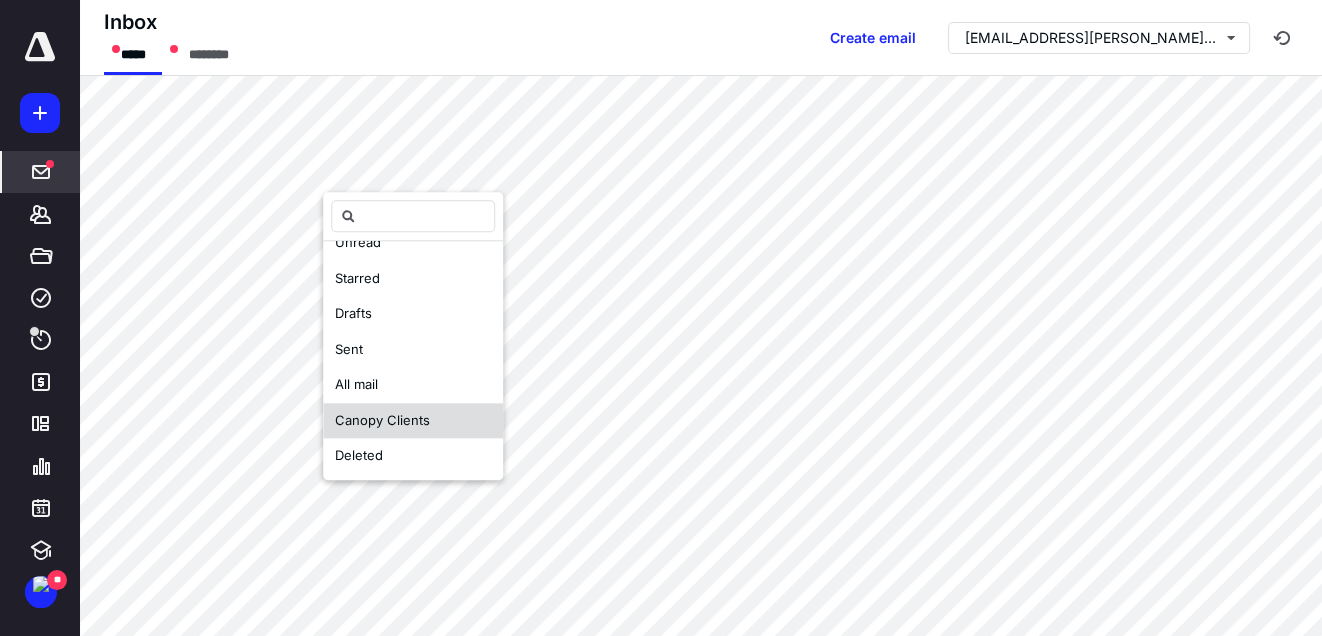 click on "Canopy Clients" at bounding box center [382, 420] 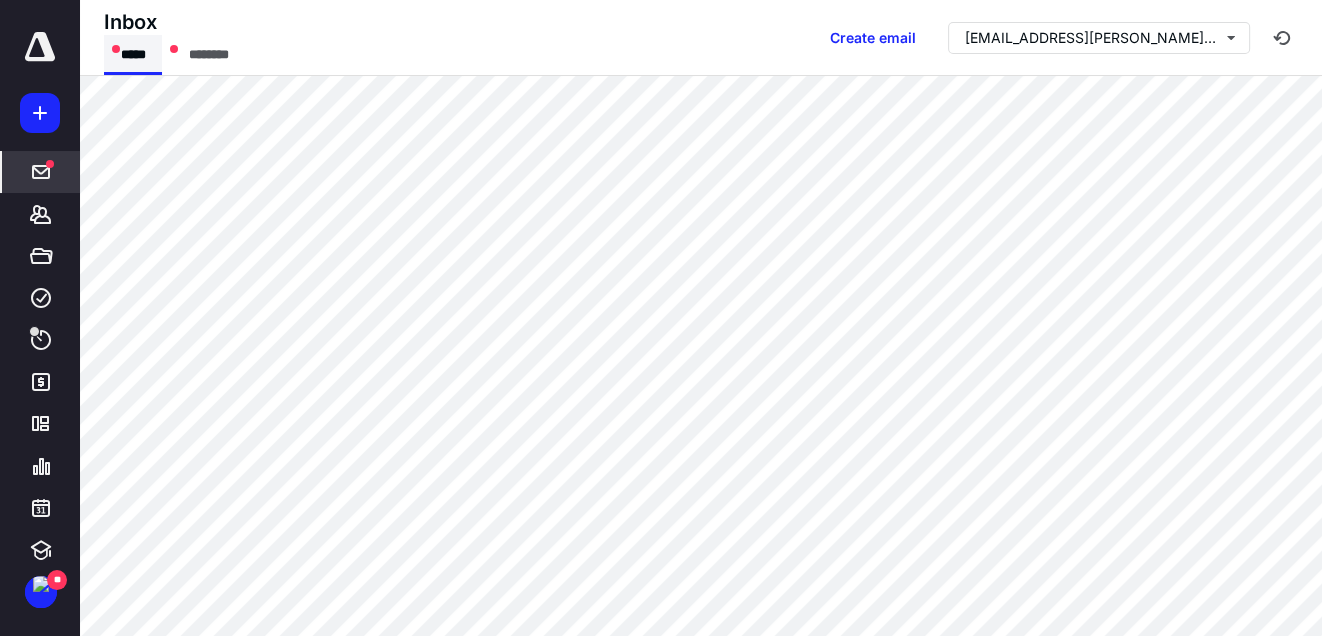 click on "*****" at bounding box center (133, 55) 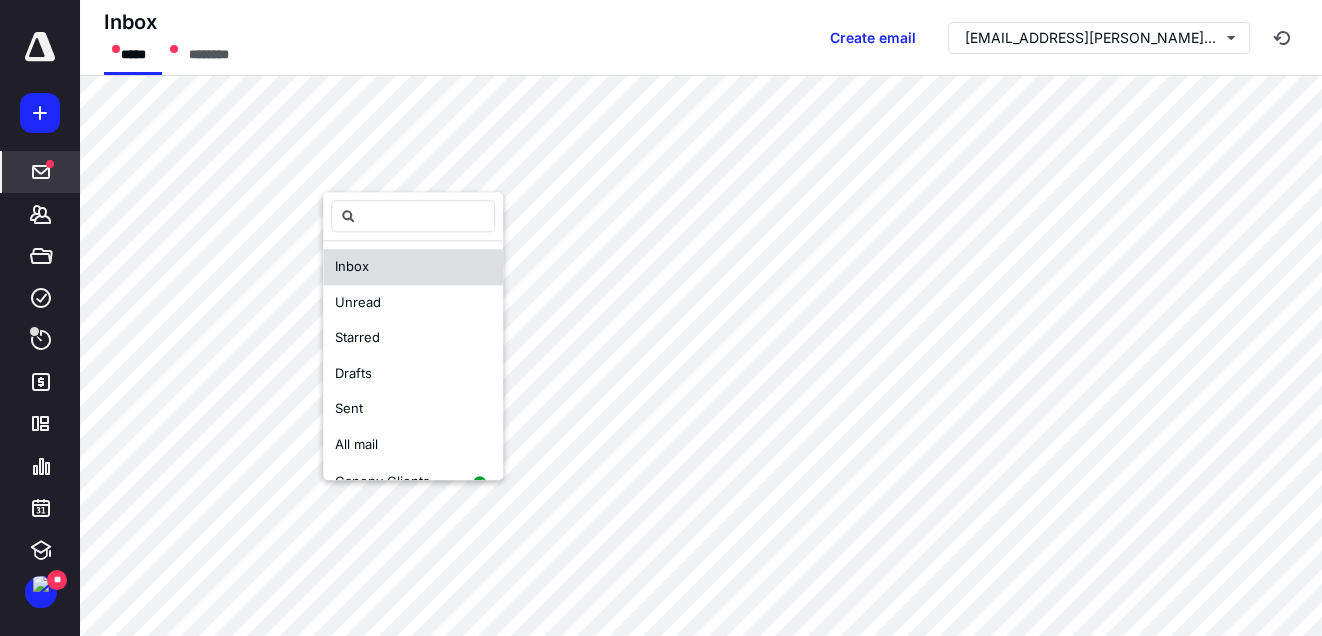 click on "Inbox" at bounding box center [413, 267] 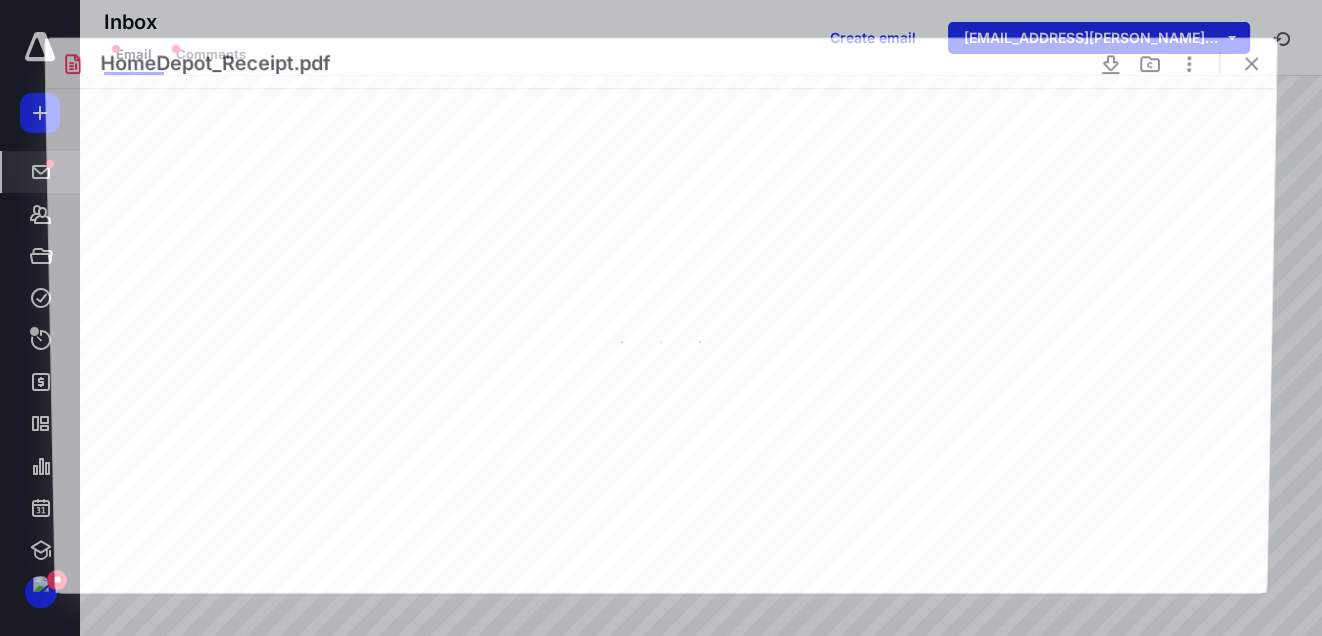 scroll, scrollTop: 0, scrollLeft: 0, axis: both 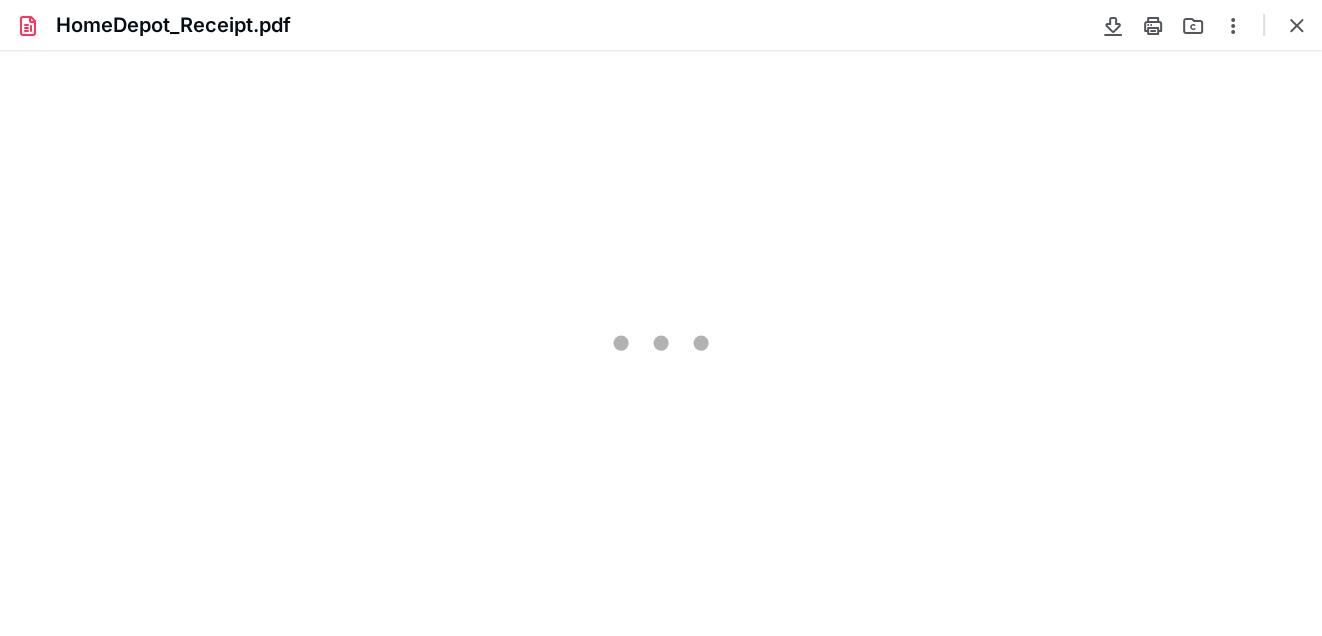 type on "69" 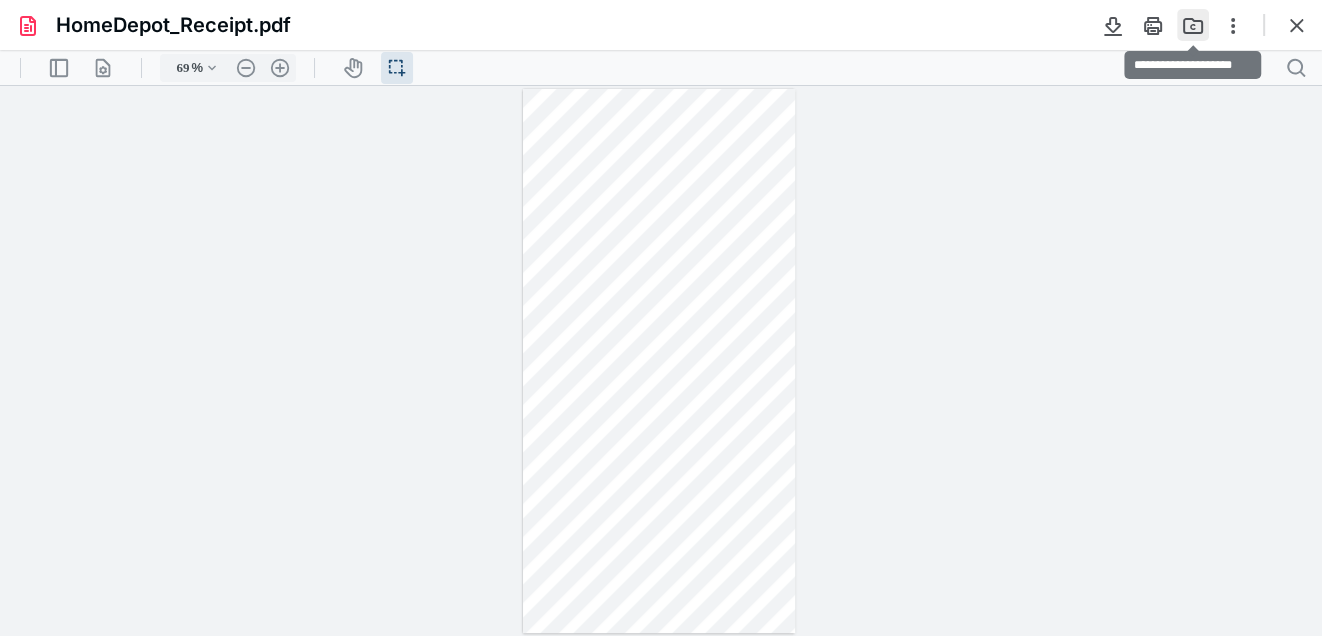 click at bounding box center (1193, 25) 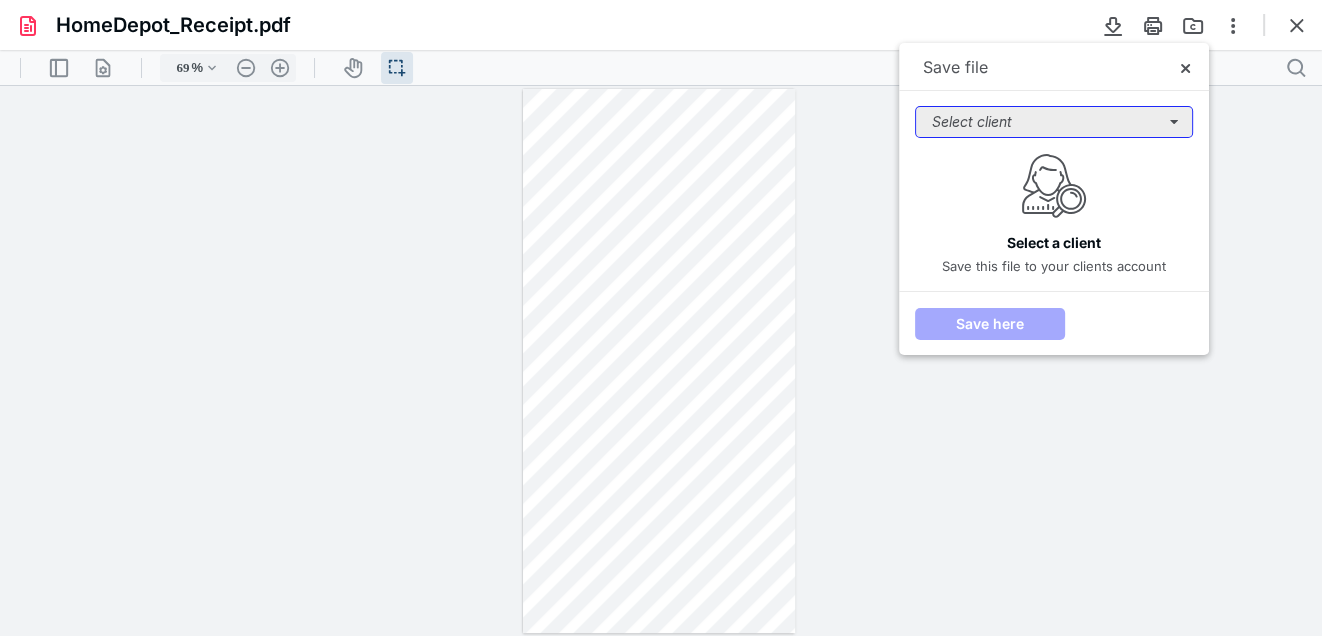 click on "Select client" at bounding box center [1054, 122] 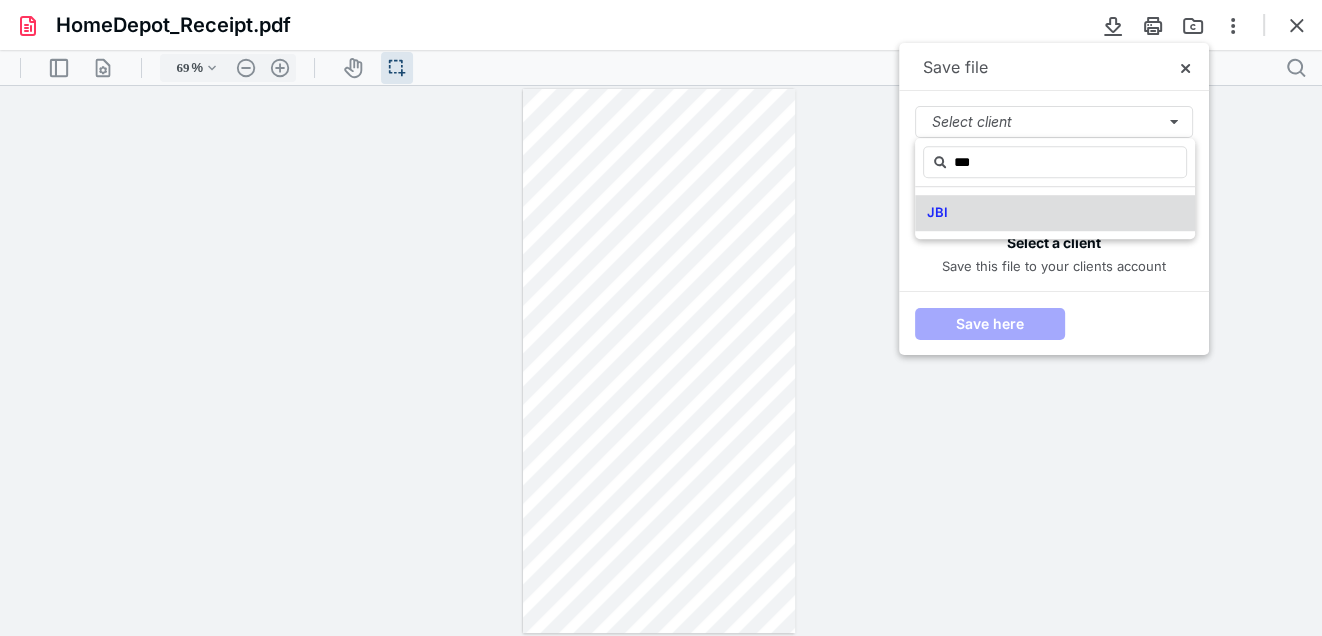 click on "JBI" at bounding box center [1055, 213] 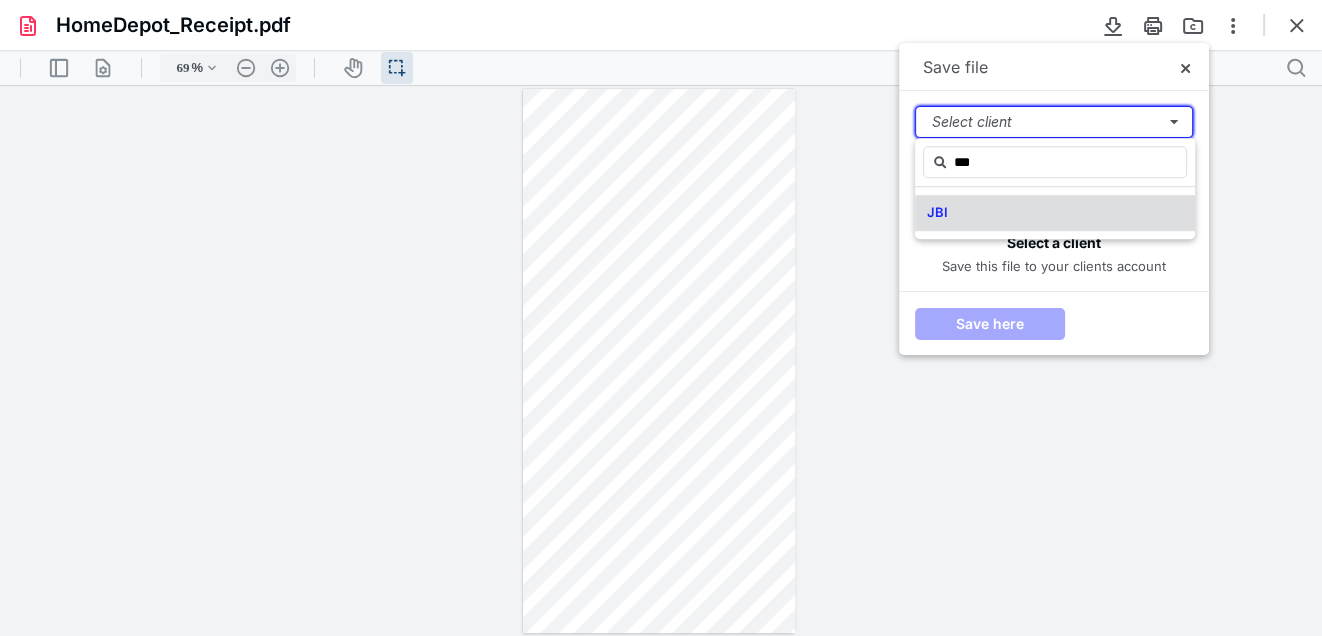 type 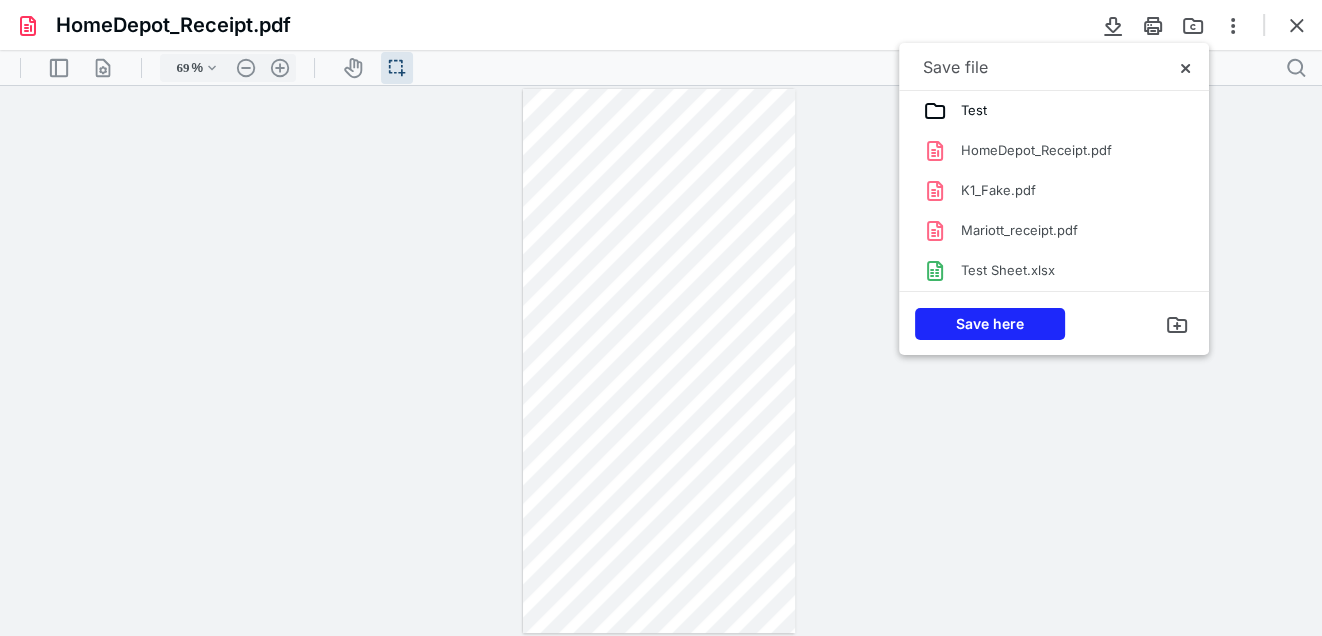 scroll, scrollTop: 0, scrollLeft: 0, axis: both 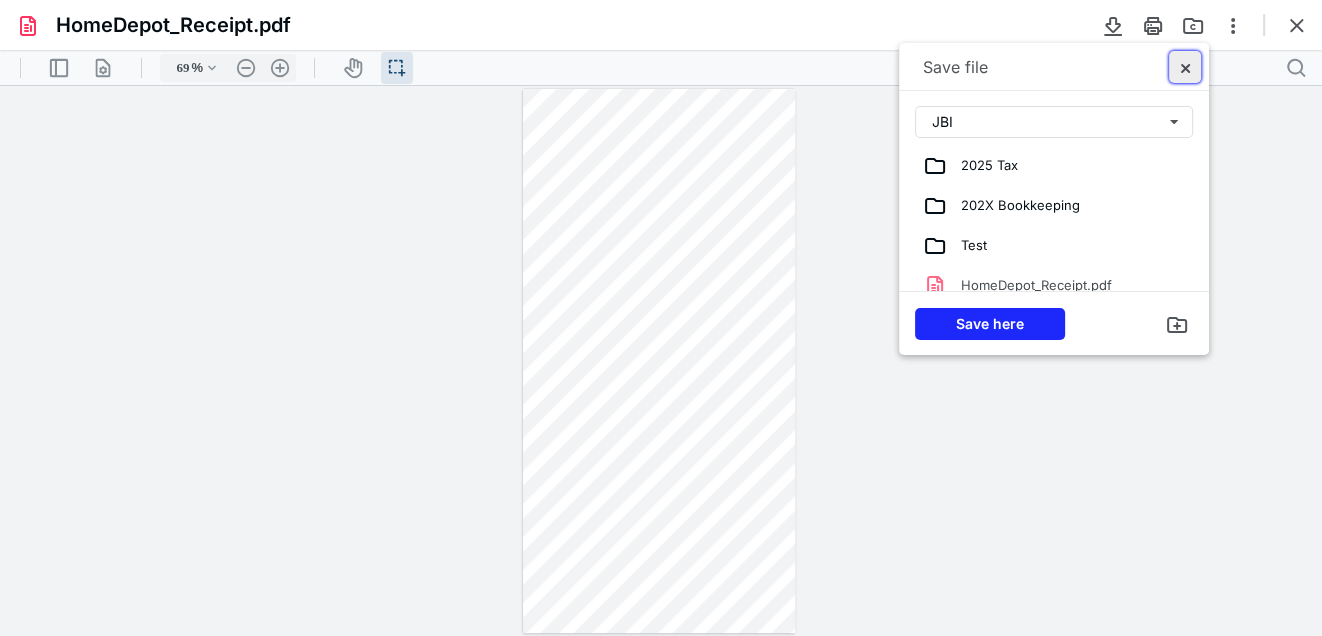 click at bounding box center (1185, 67) 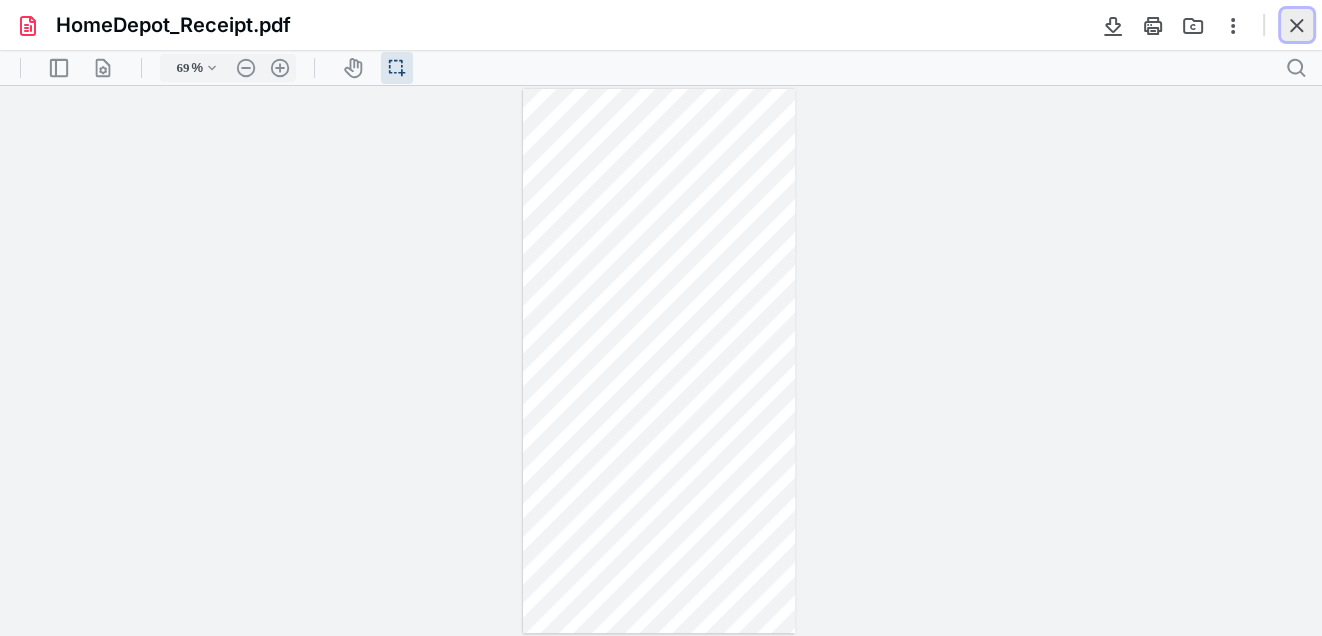 click at bounding box center (1297, 25) 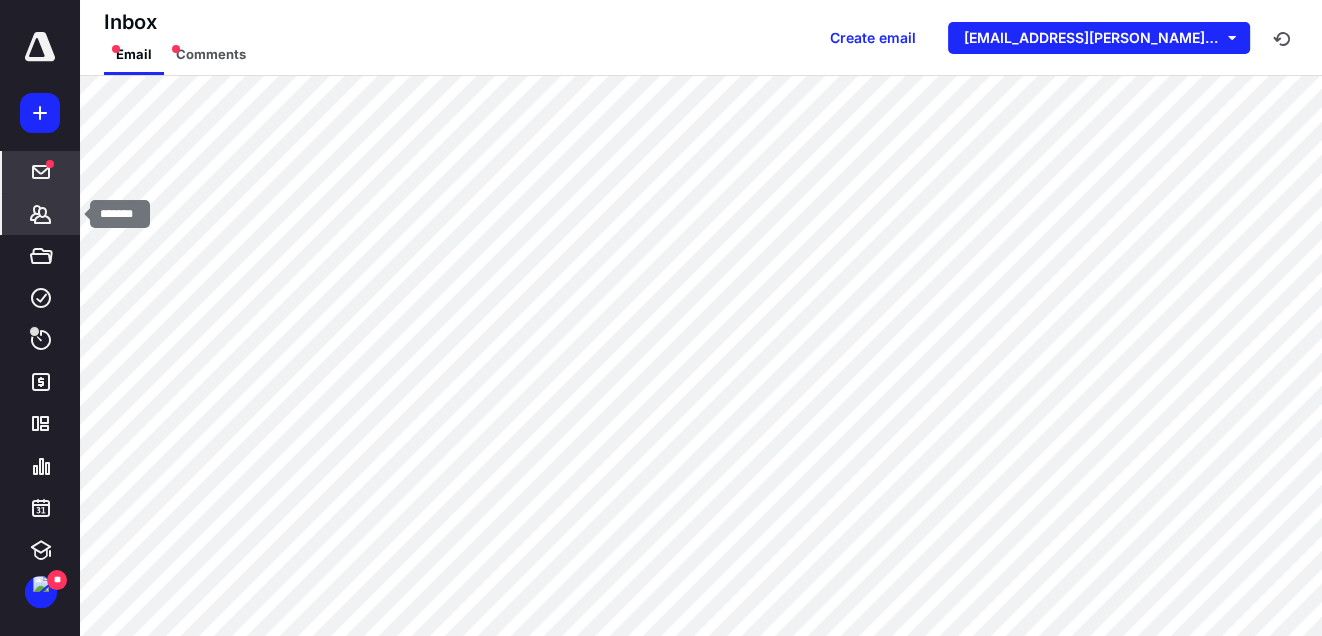 click 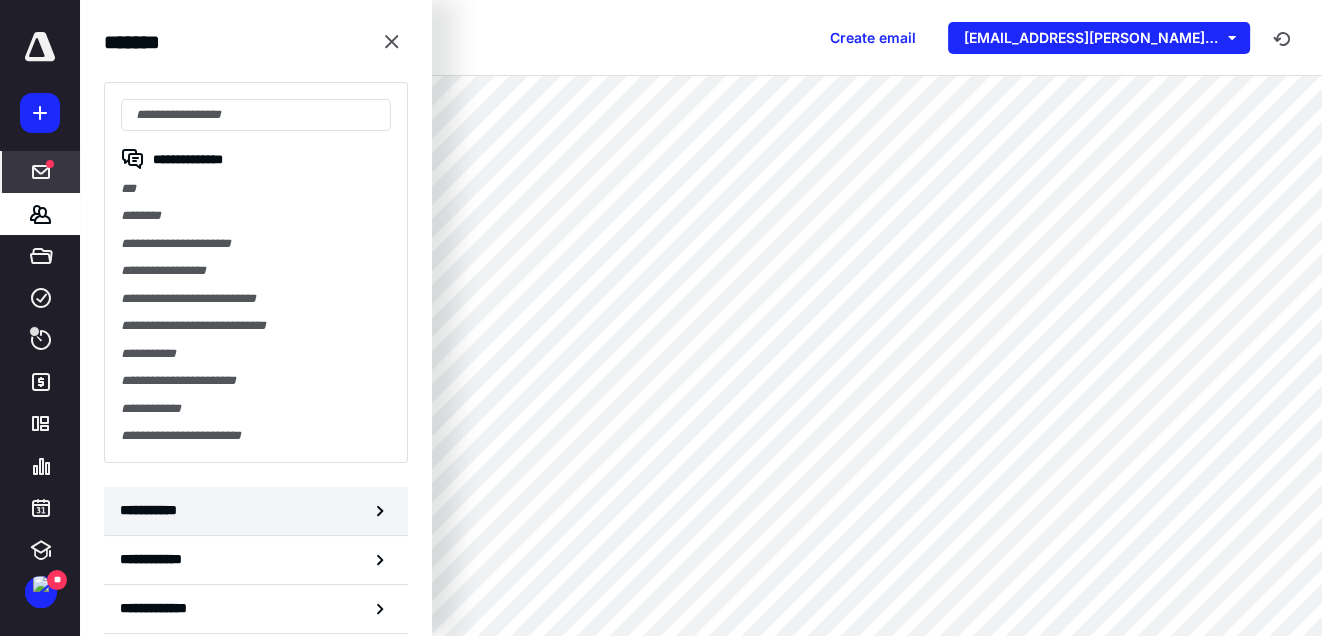 click on "**********" at bounding box center (153, 510) 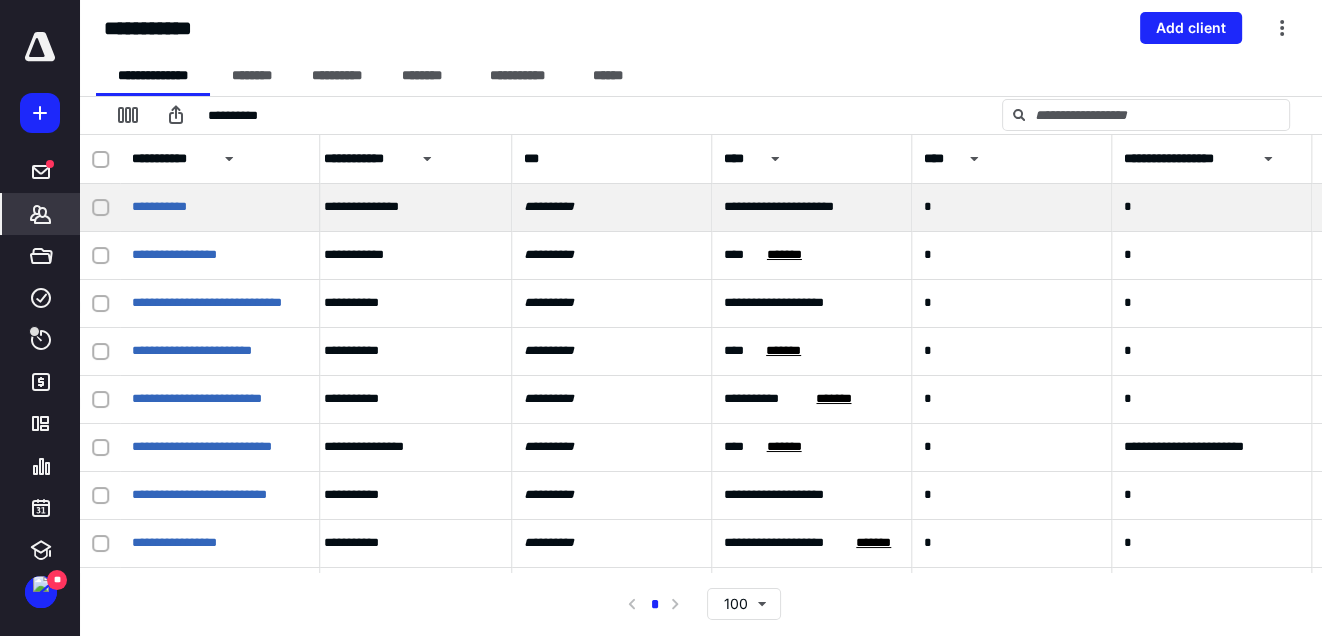 scroll, scrollTop: 0, scrollLeft: 1401, axis: horizontal 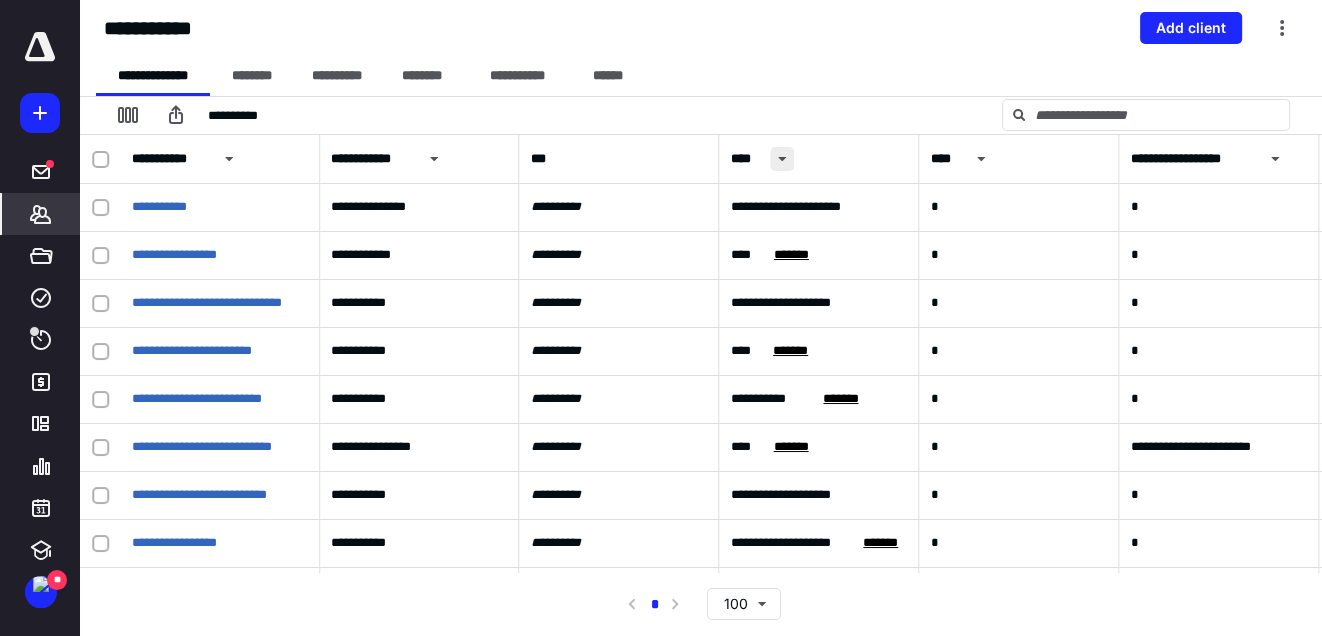 click at bounding box center [782, 159] 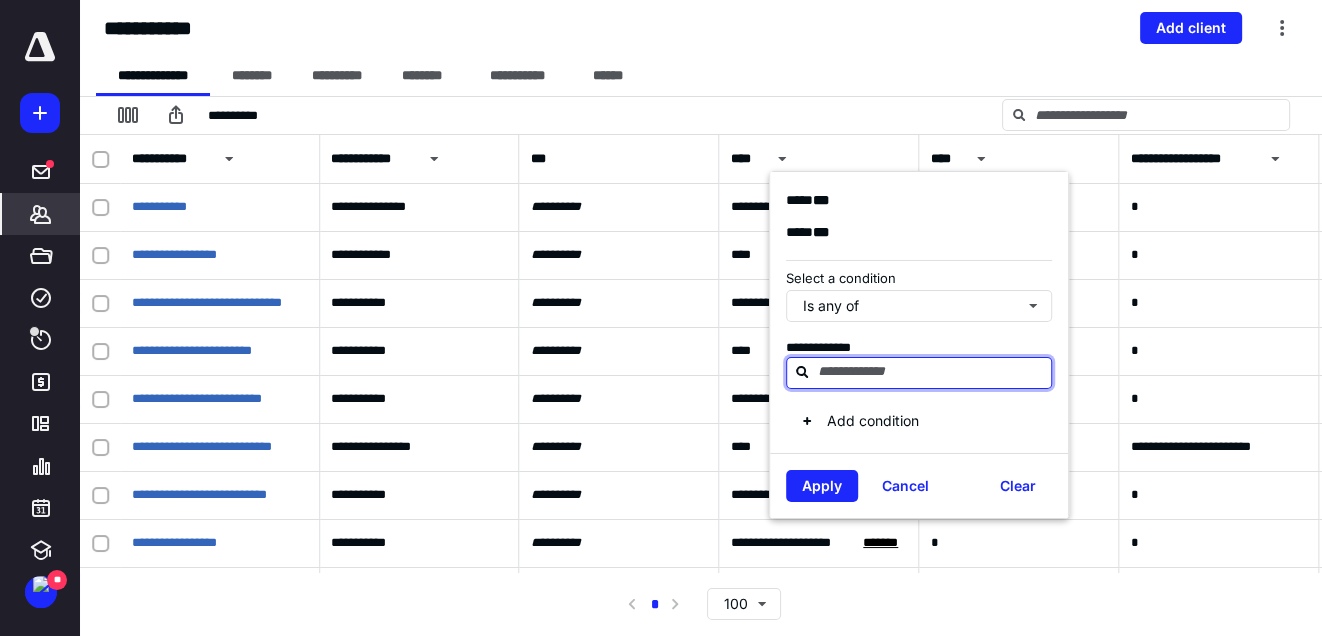 click at bounding box center (931, 372) 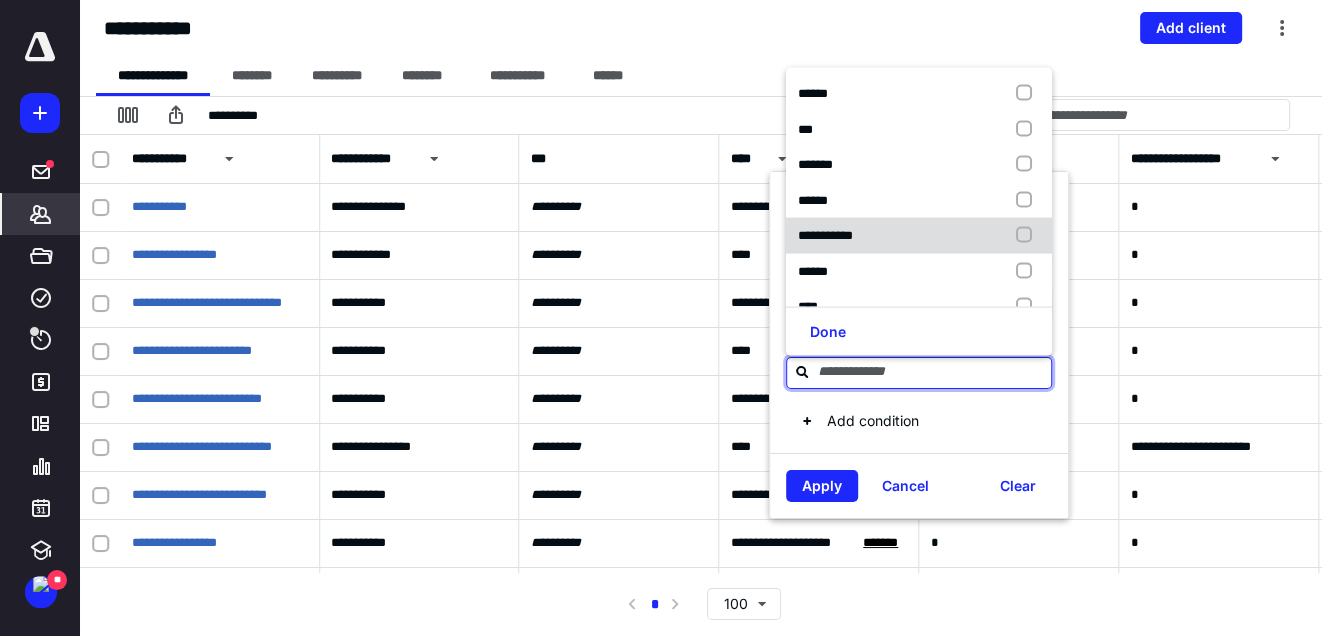 click on "**********" at bounding box center [825, 235] 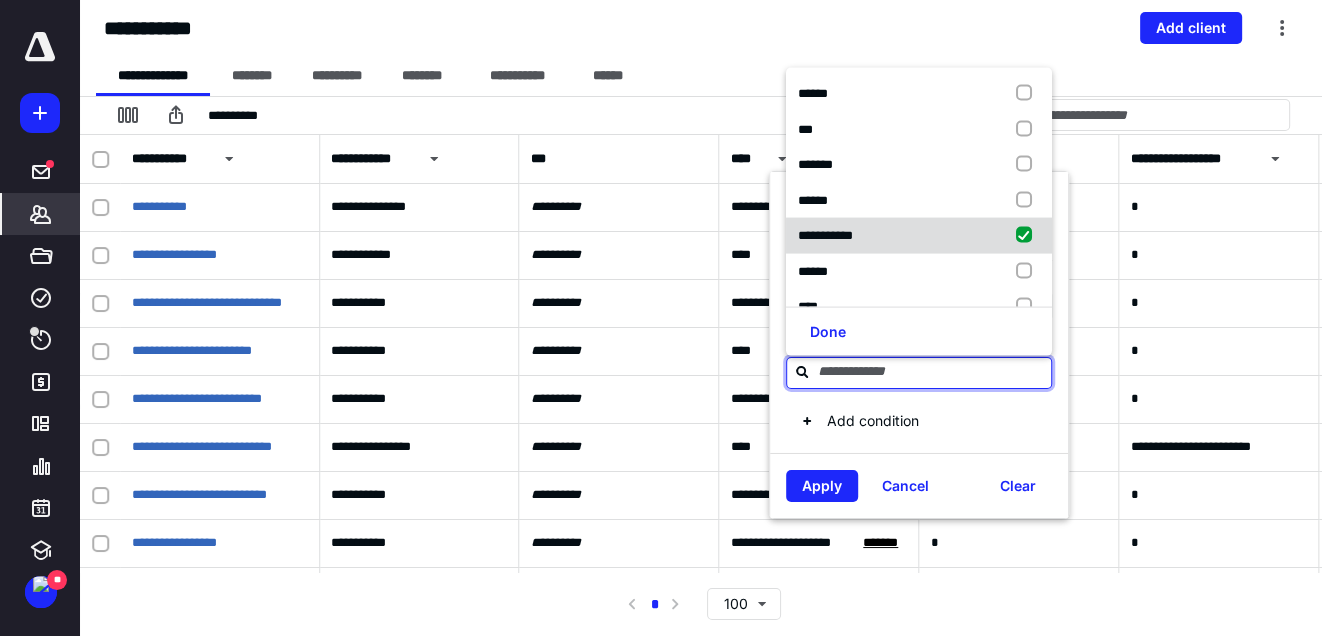 checkbox on "true" 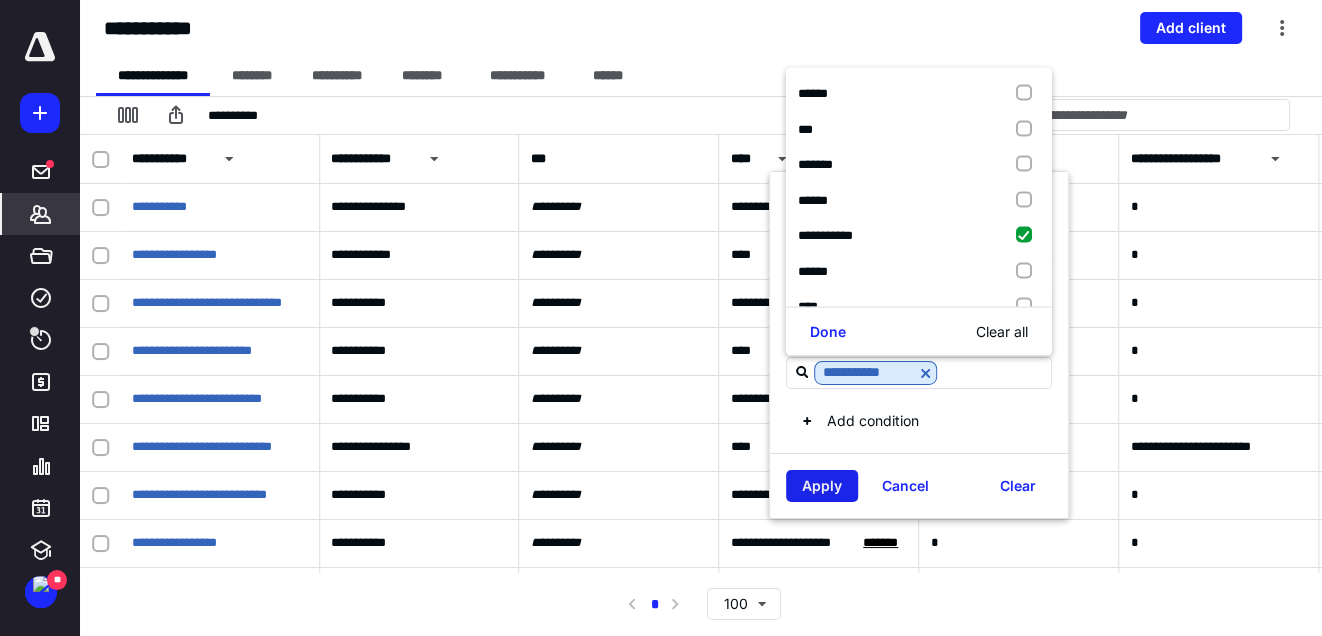 click on "Apply" at bounding box center [822, 486] 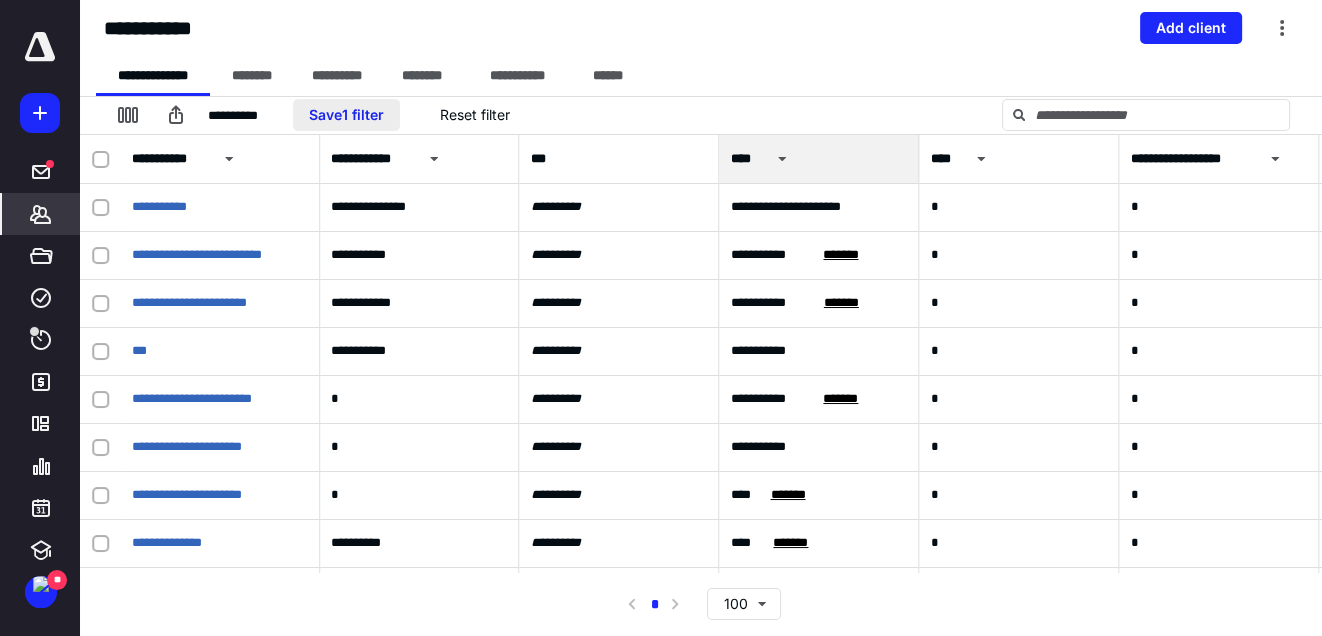 click on "Save  1   filter" at bounding box center [346, 115] 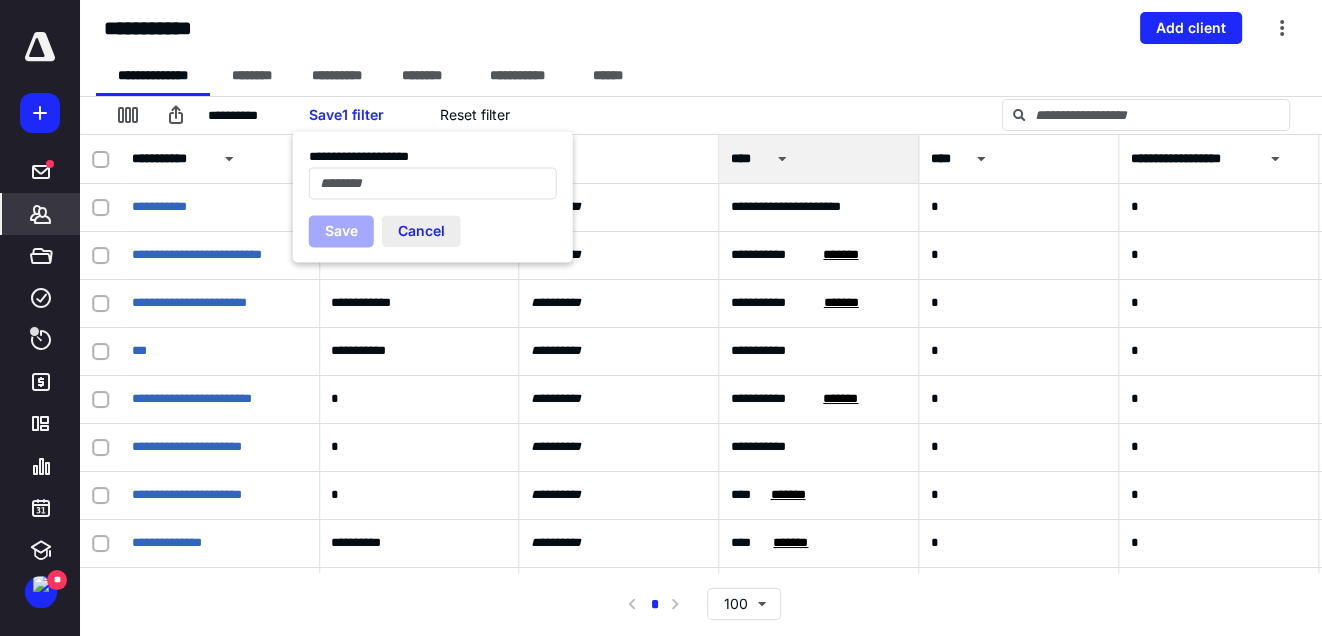 click on "Cancel" at bounding box center [421, 231] 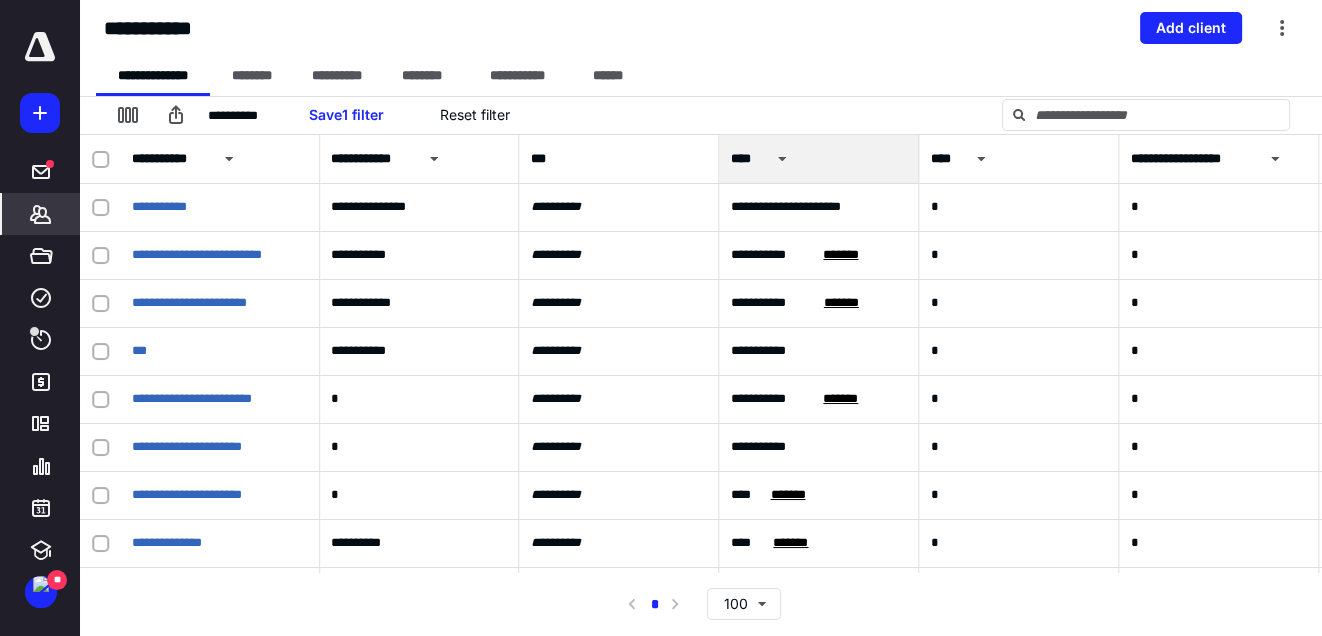 click 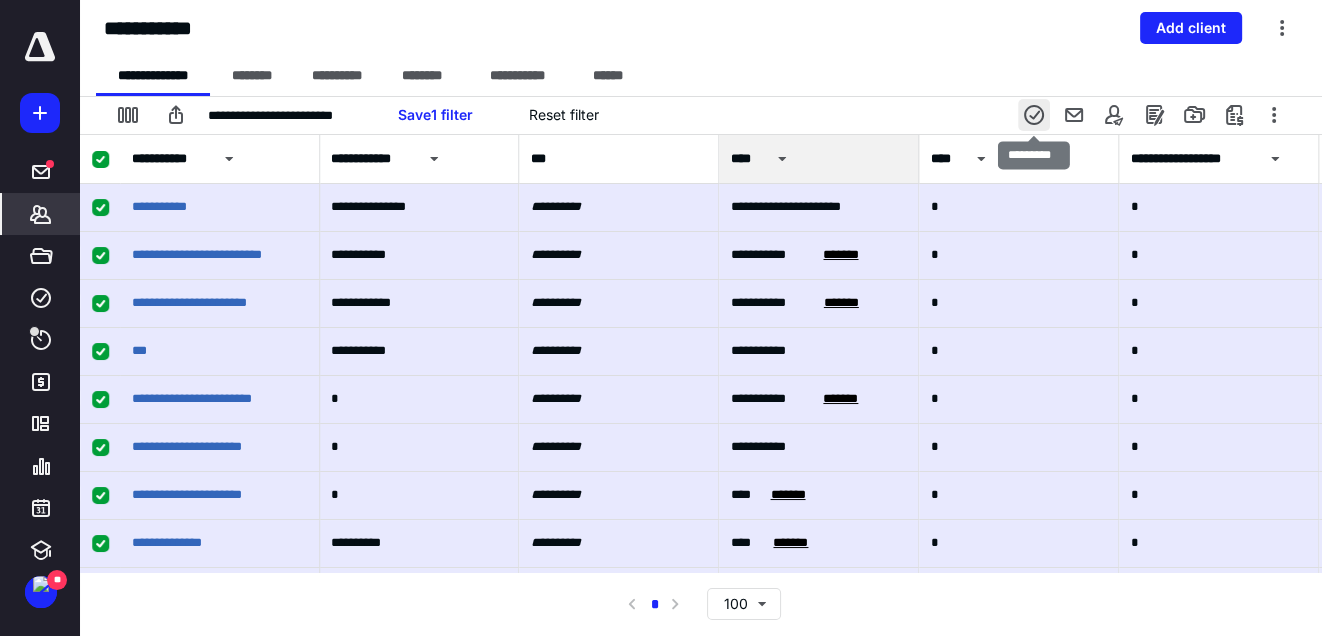 click at bounding box center [1034, 115] 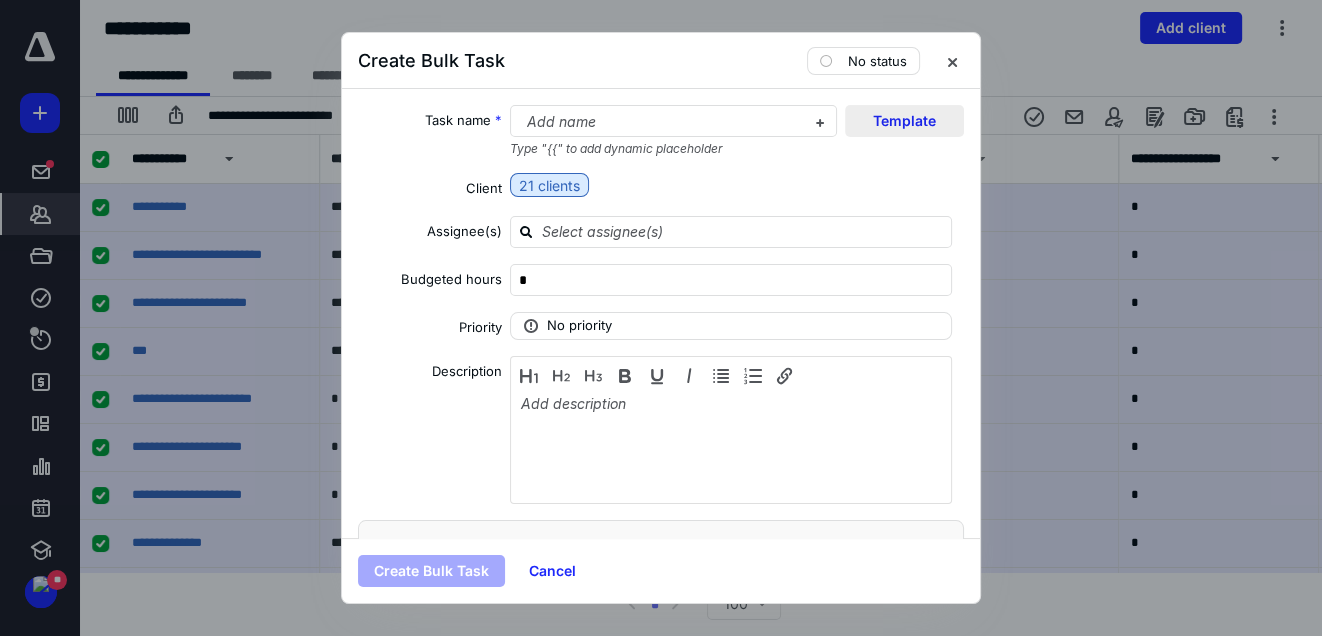 click on "Template" at bounding box center [904, 121] 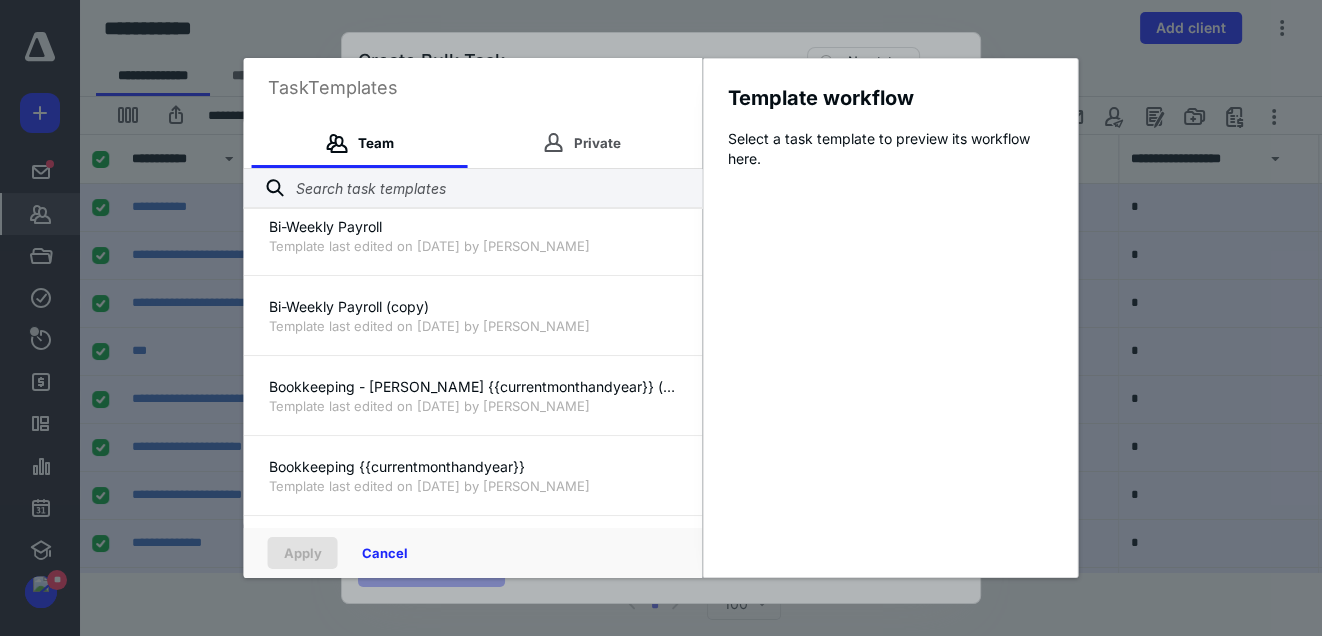 scroll, scrollTop: 1132, scrollLeft: 0, axis: vertical 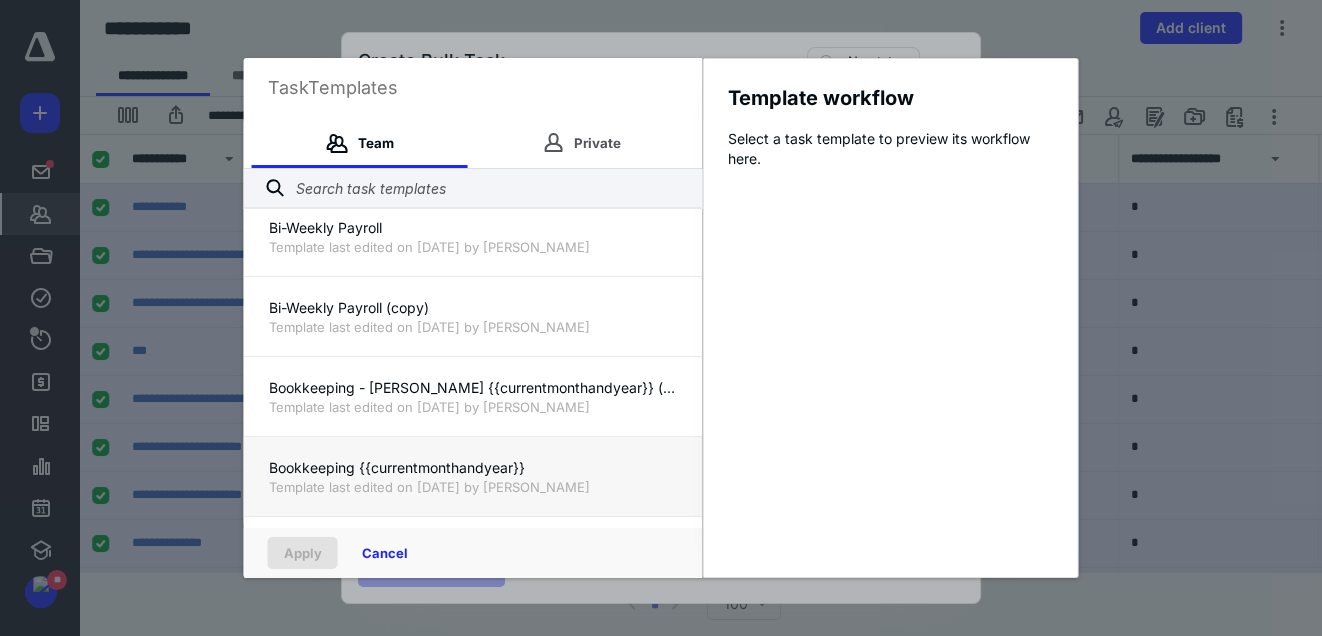 click on "Bookkeeping {{currentmonthandyear}}" at bounding box center (473, 468) 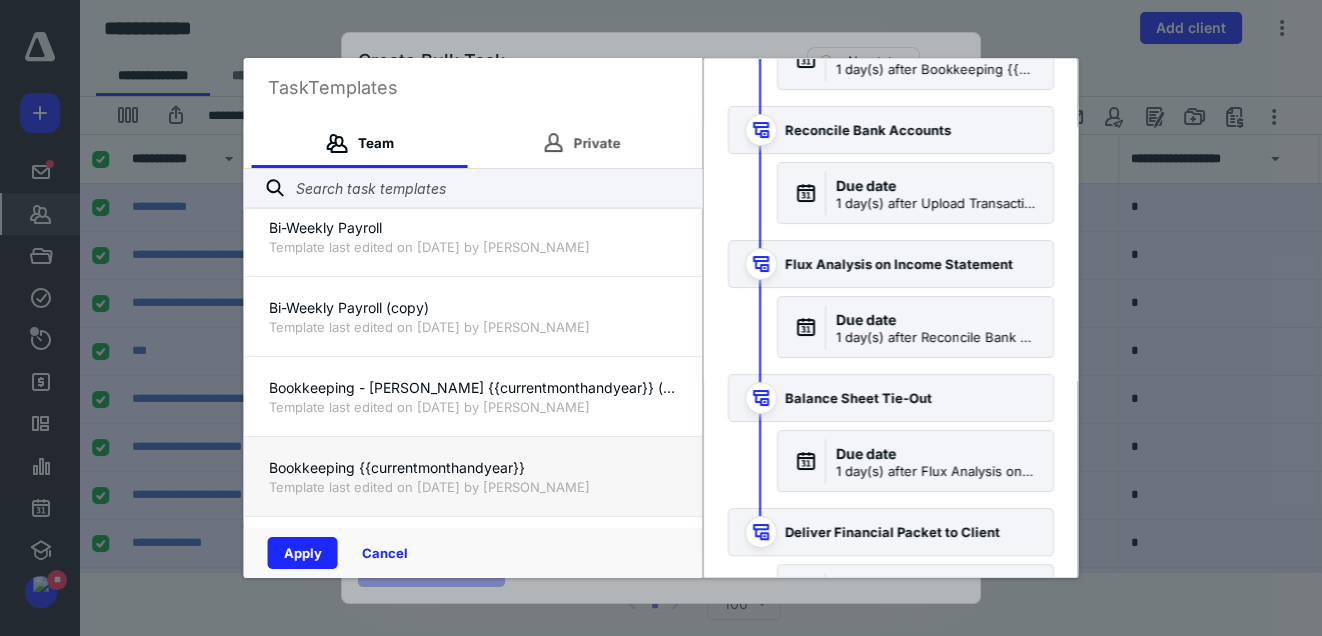 scroll, scrollTop: 446, scrollLeft: 0, axis: vertical 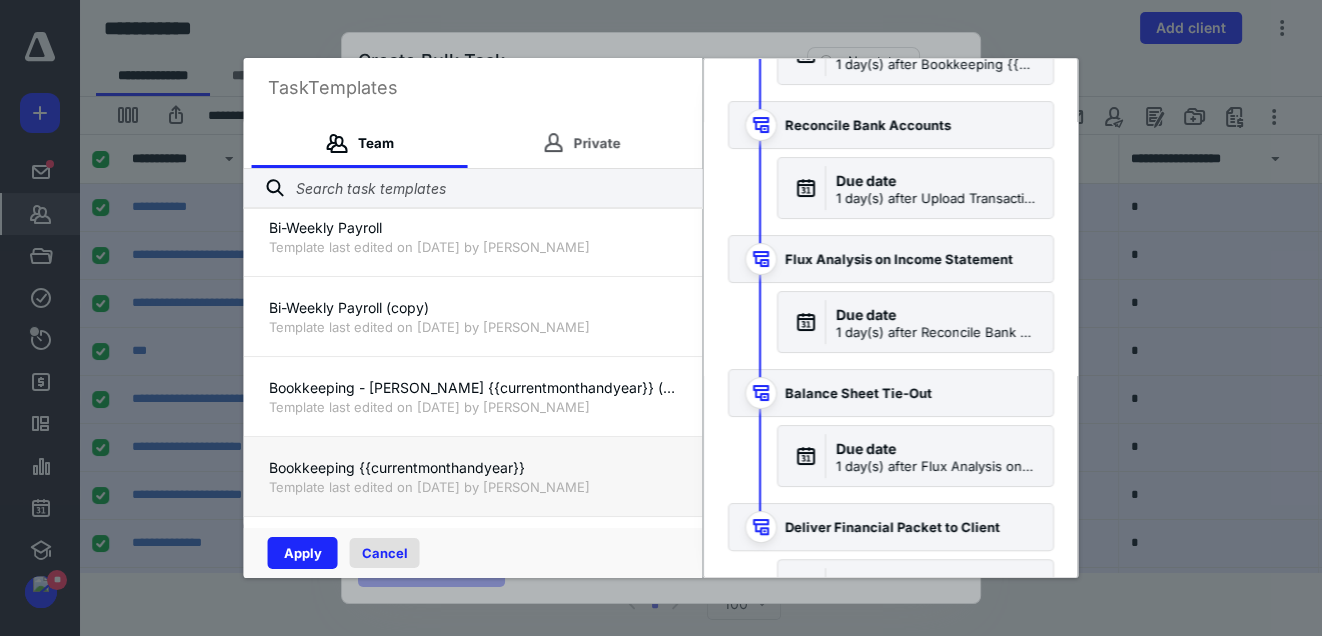 click on "Cancel" at bounding box center (385, 553) 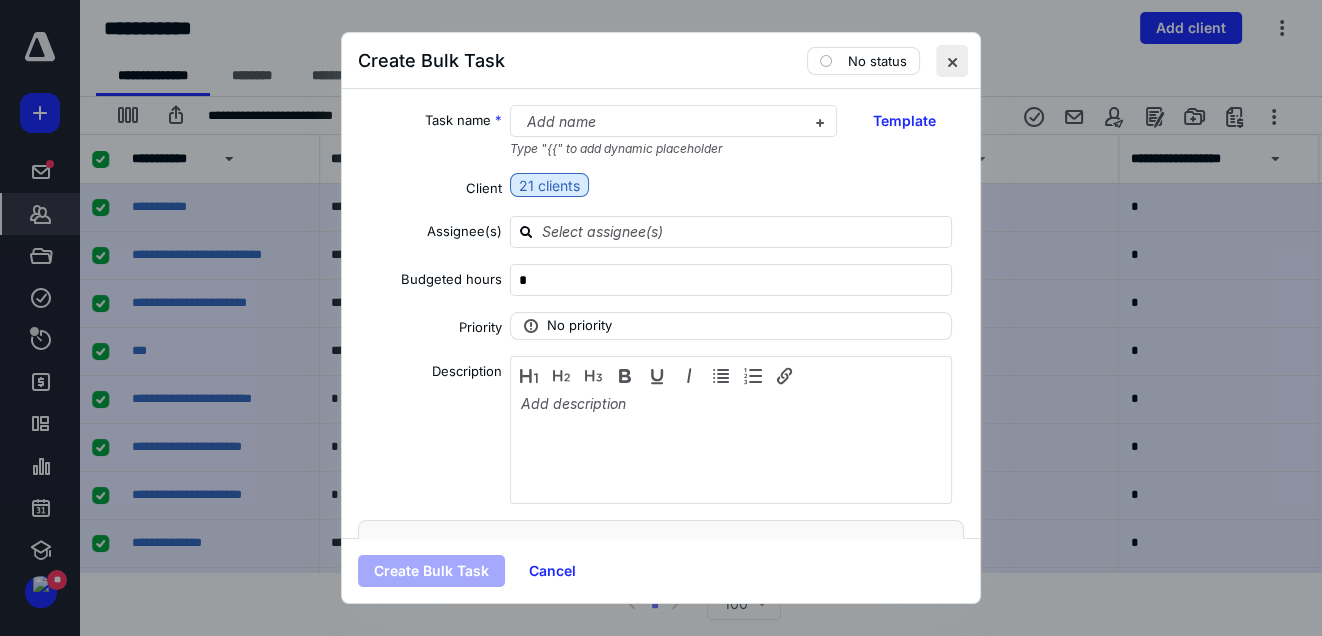 click at bounding box center (952, 61) 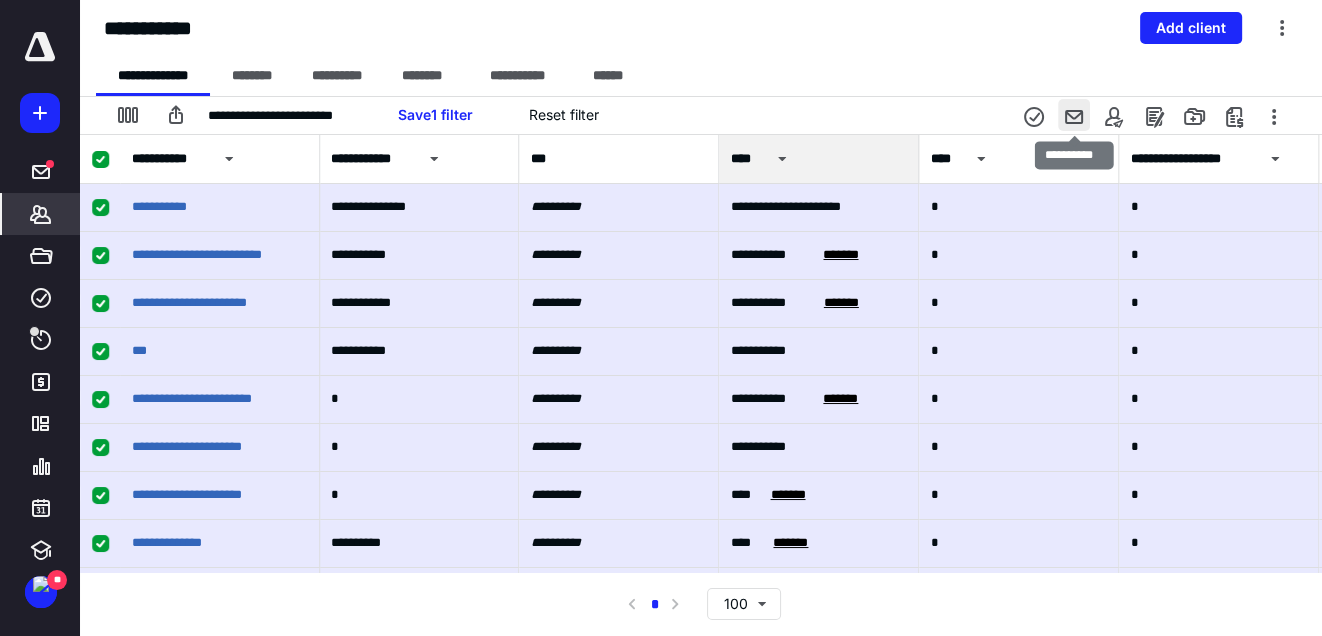 click at bounding box center (1074, 115) 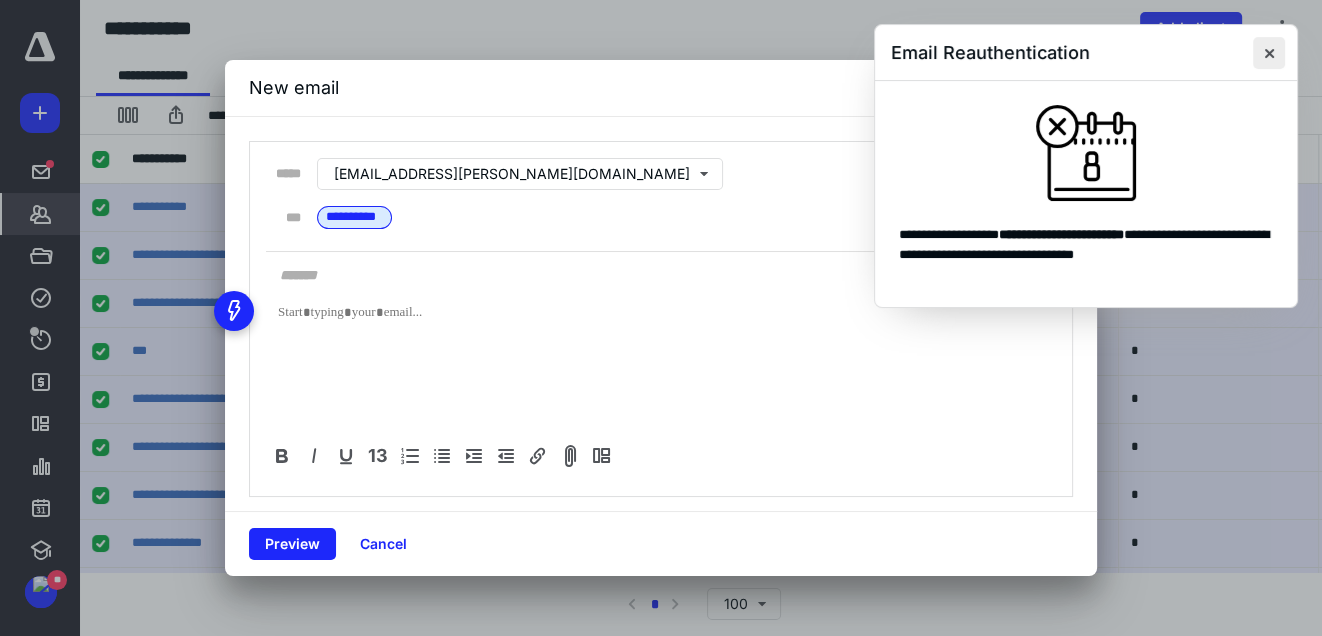 click at bounding box center [1269, 53] 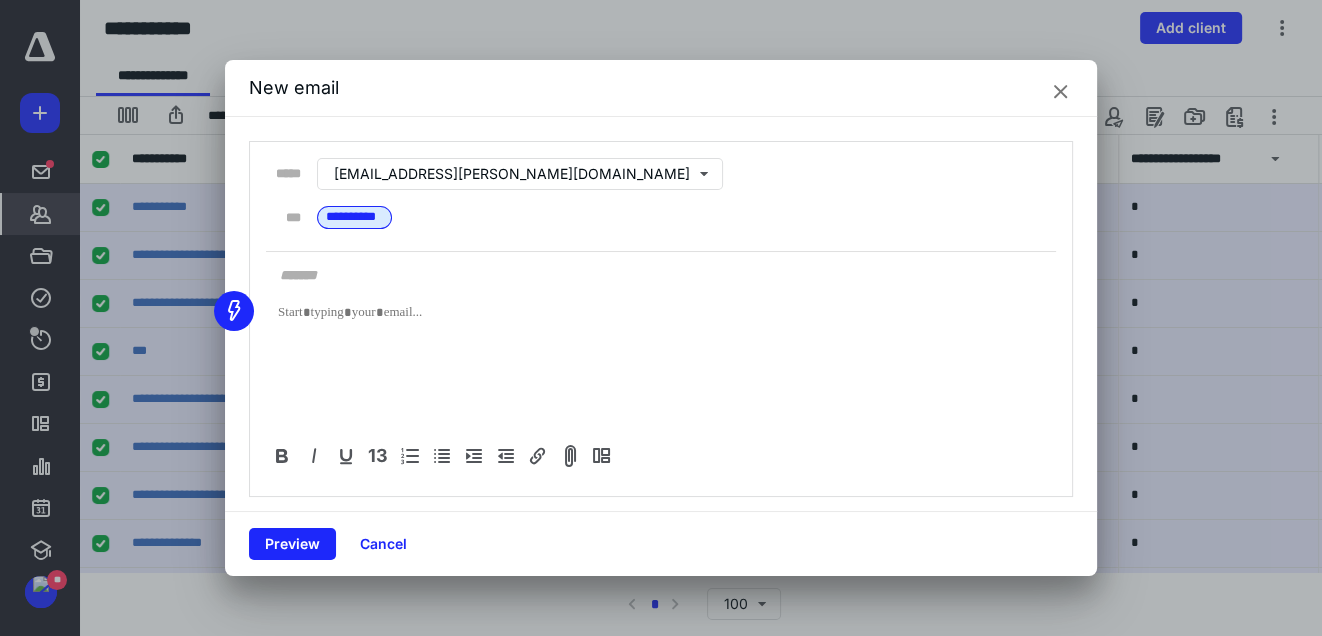 click 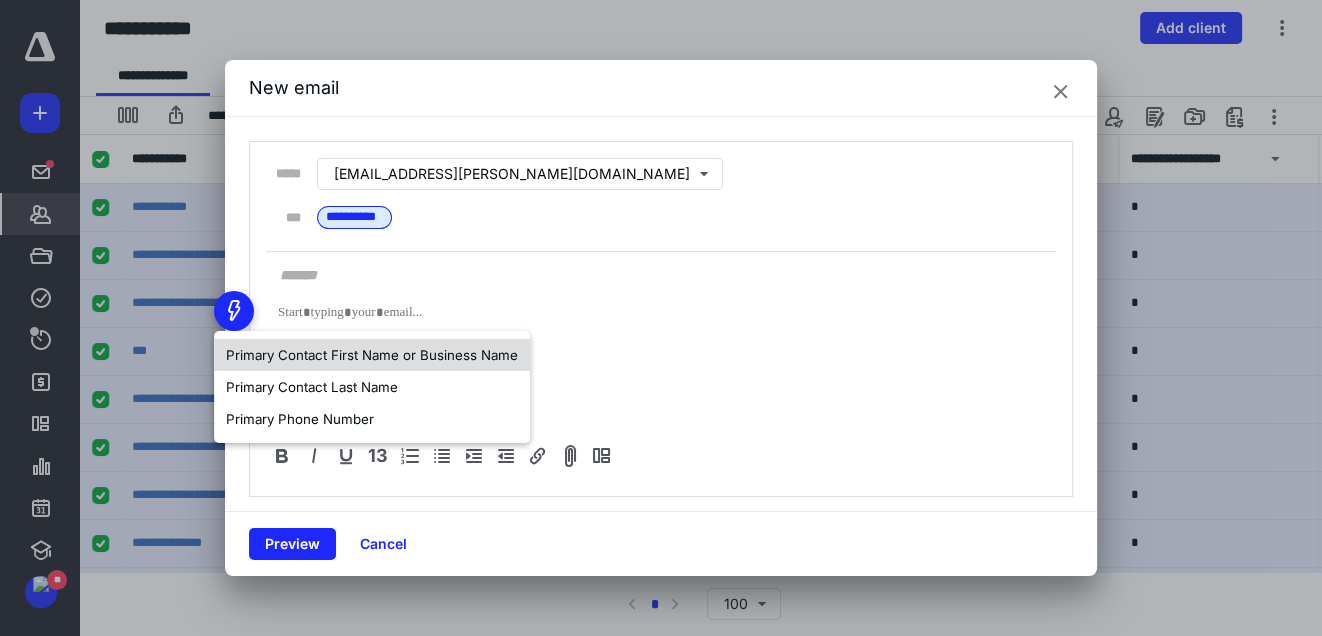 click on "Primary Contact First Name or Business Name" at bounding box center (372, 355) 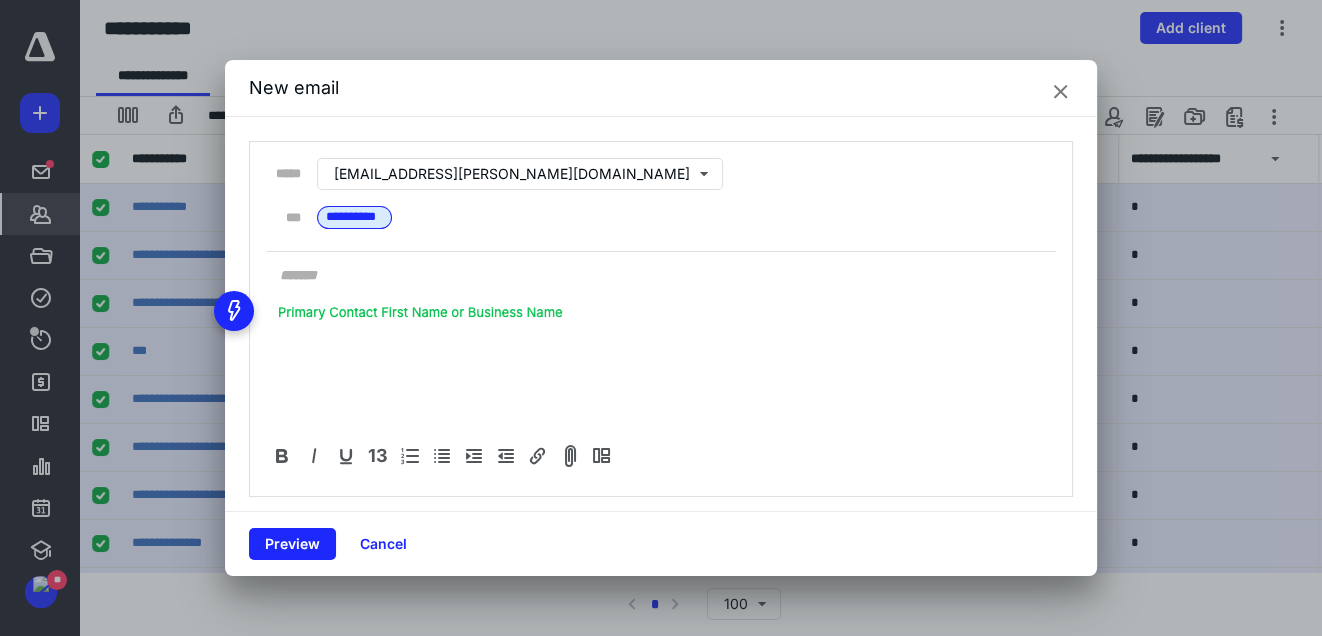 click at bounding box center [1061, 92] 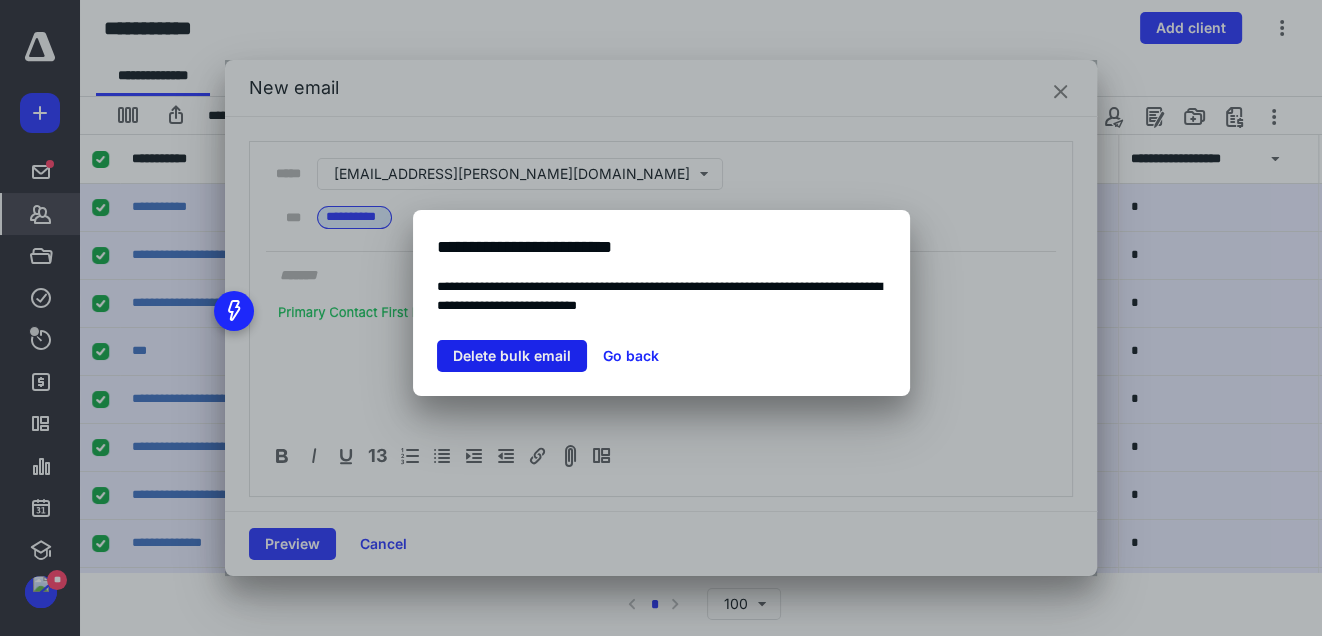 click on "Delete bulk email" at bounding box center [512, 356] 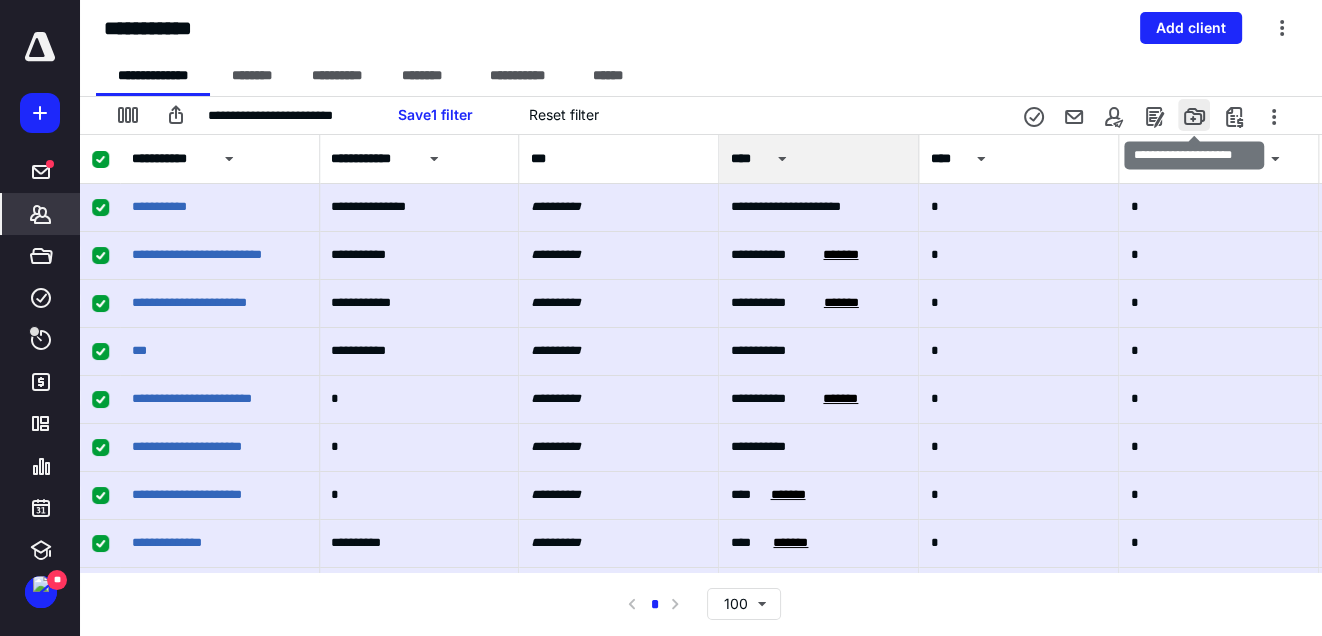 click at bounding box center (1194, 115) 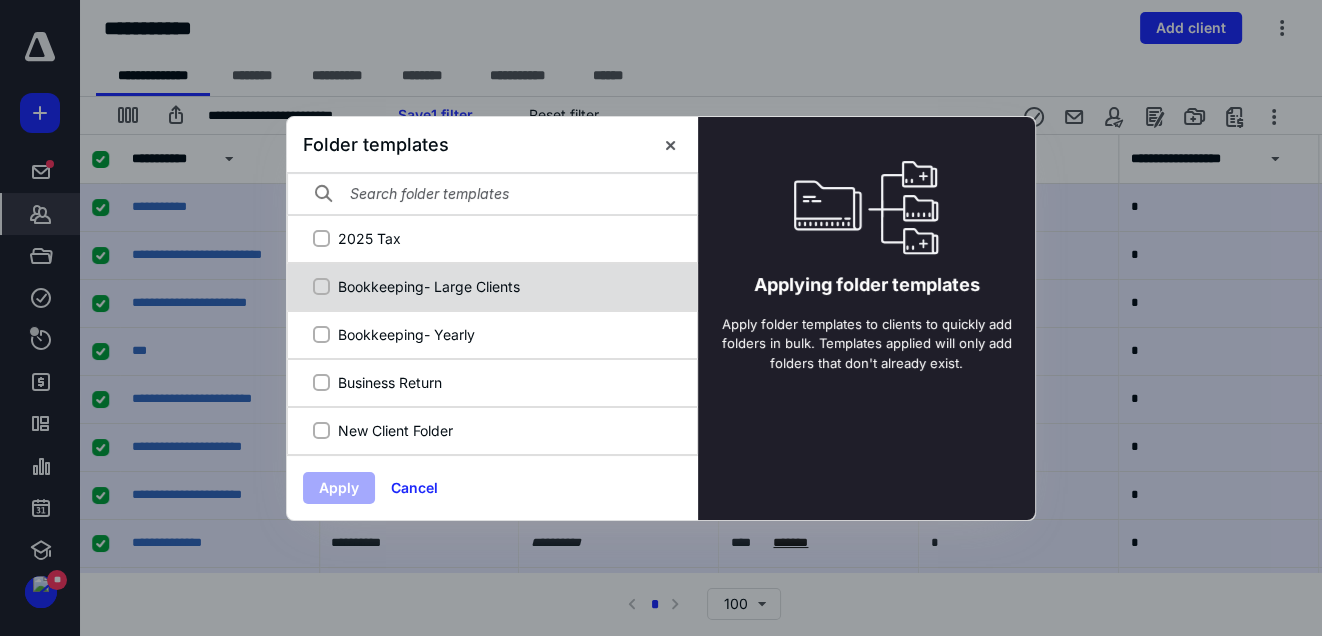 click at bounding box center (321, 286) 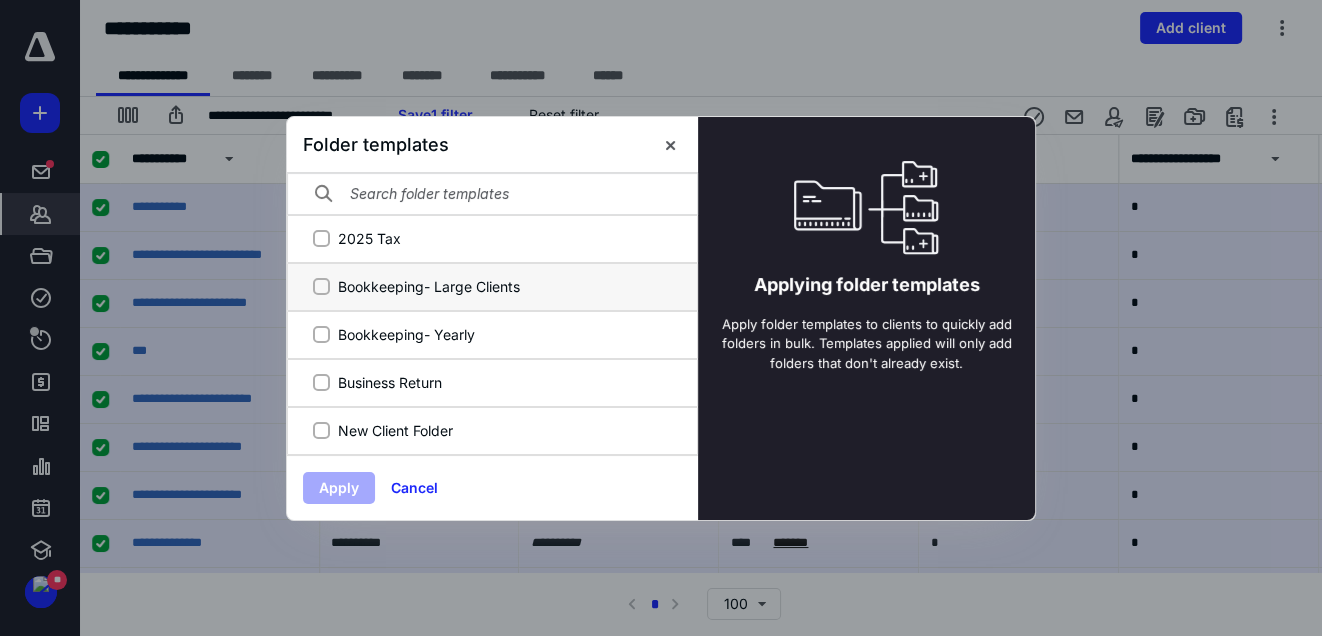 click on "Bookkeeping- Large Clients" at bounding box center [321, 286] 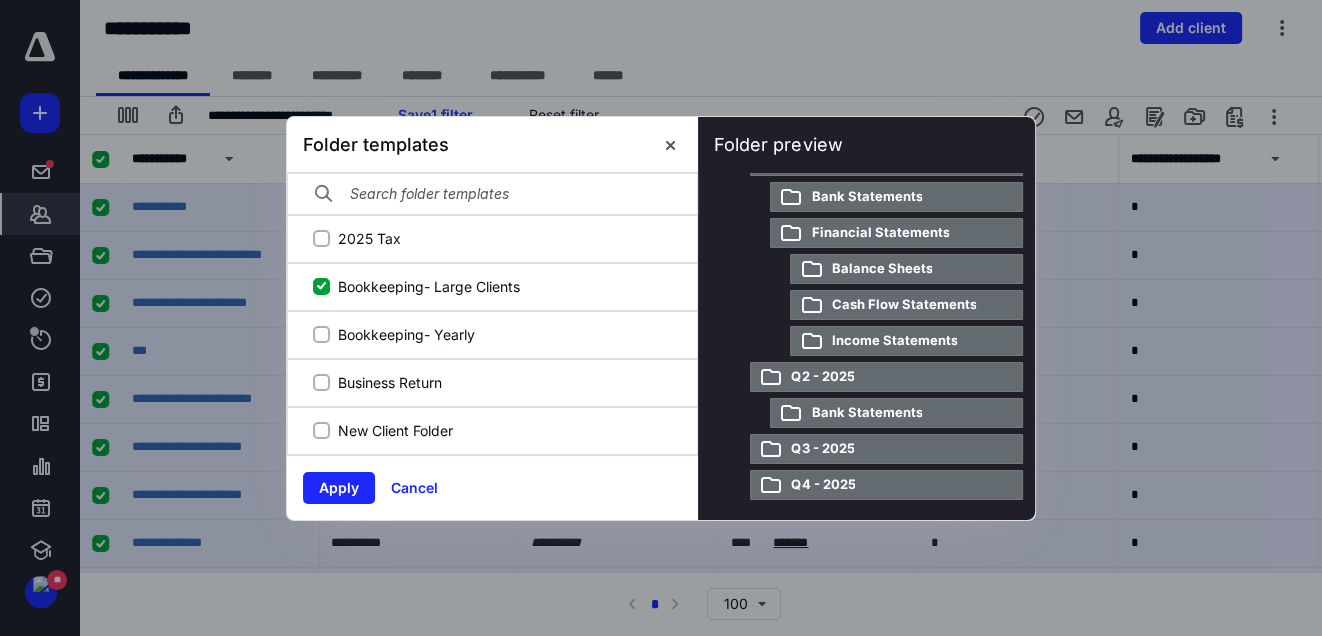 scroll, scrollTop: 0, scrollLeft: 0, axis: both 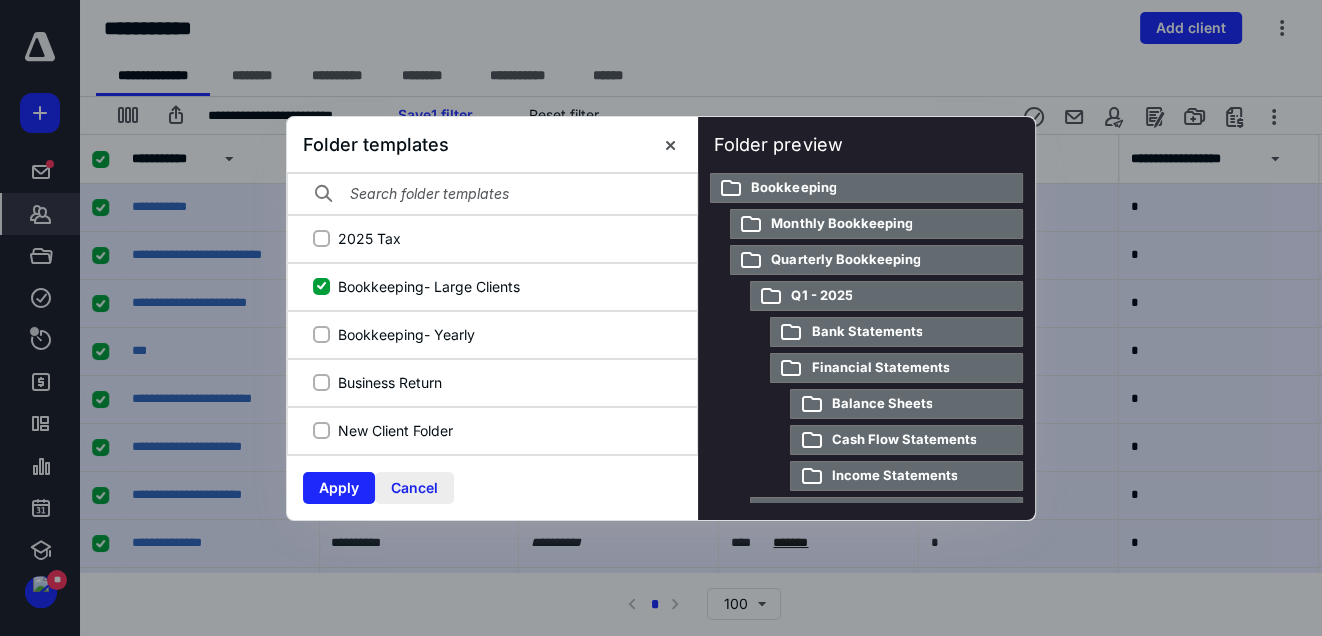 click on "Cancel" at bounding box center (414, 488) 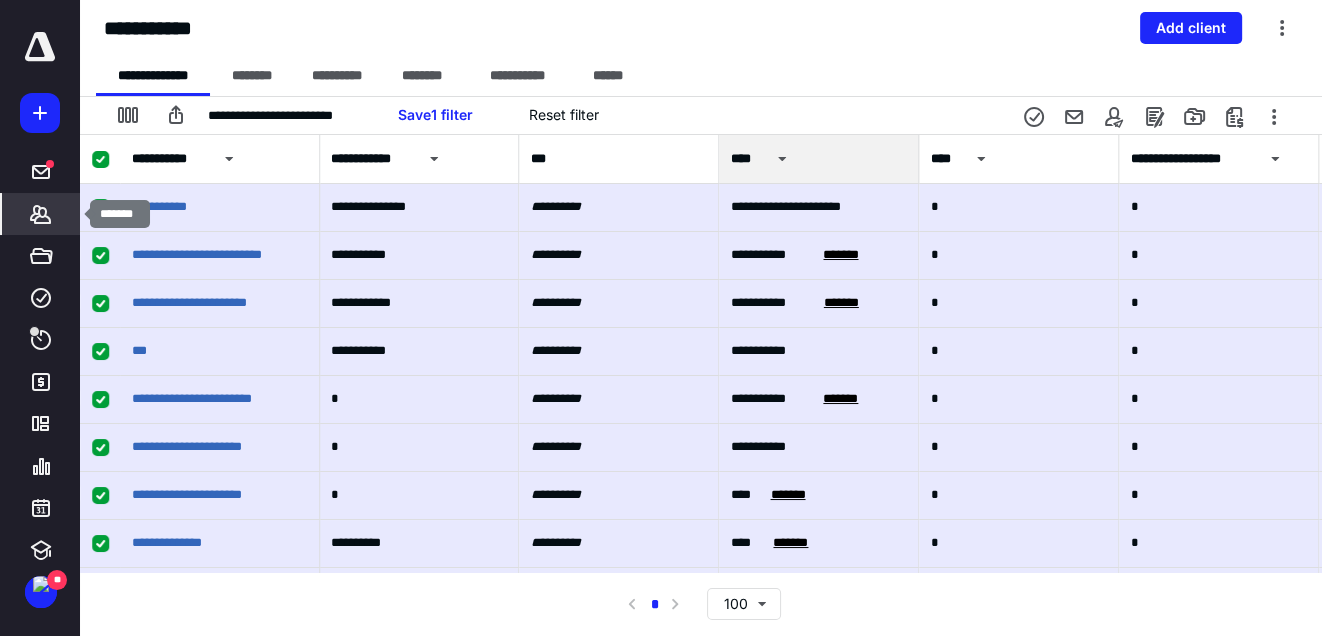 click 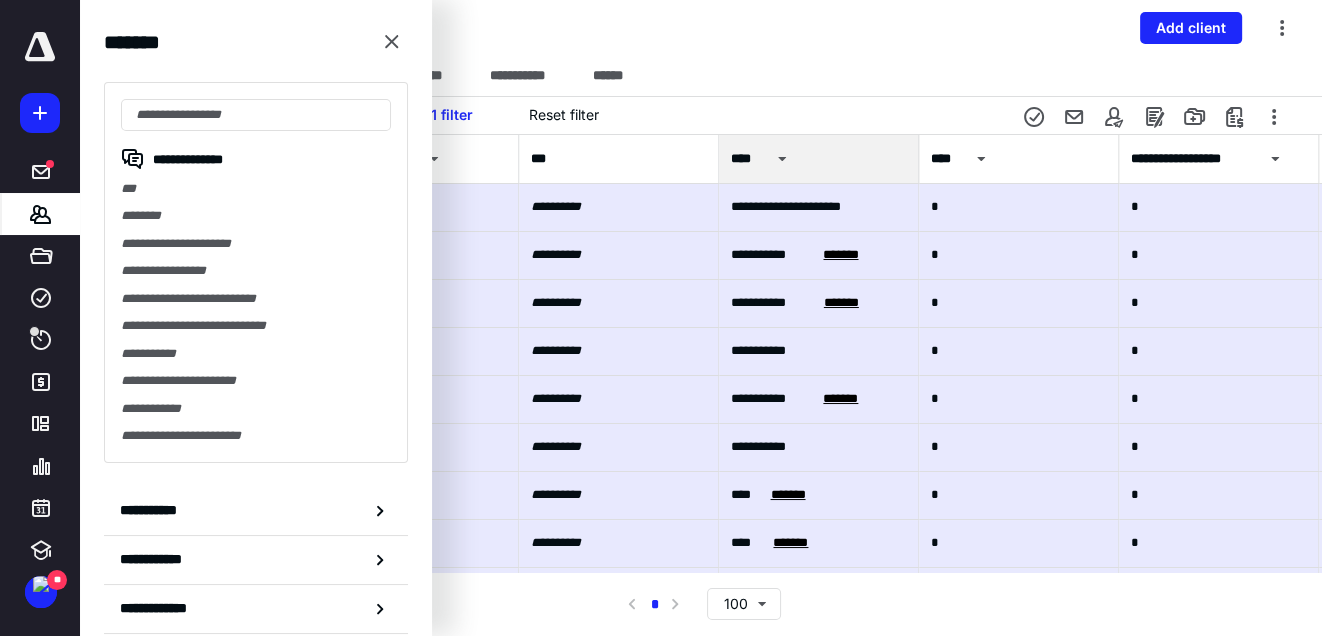 click on "**********" at bounding box center (701, 28) 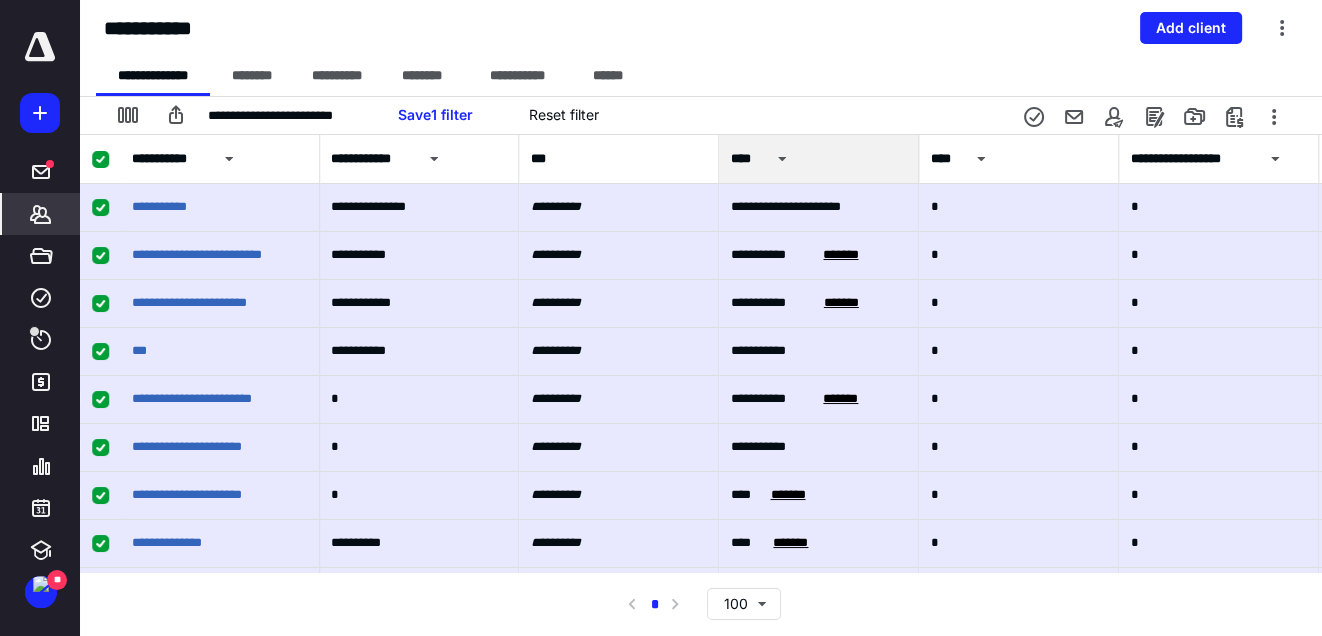 click 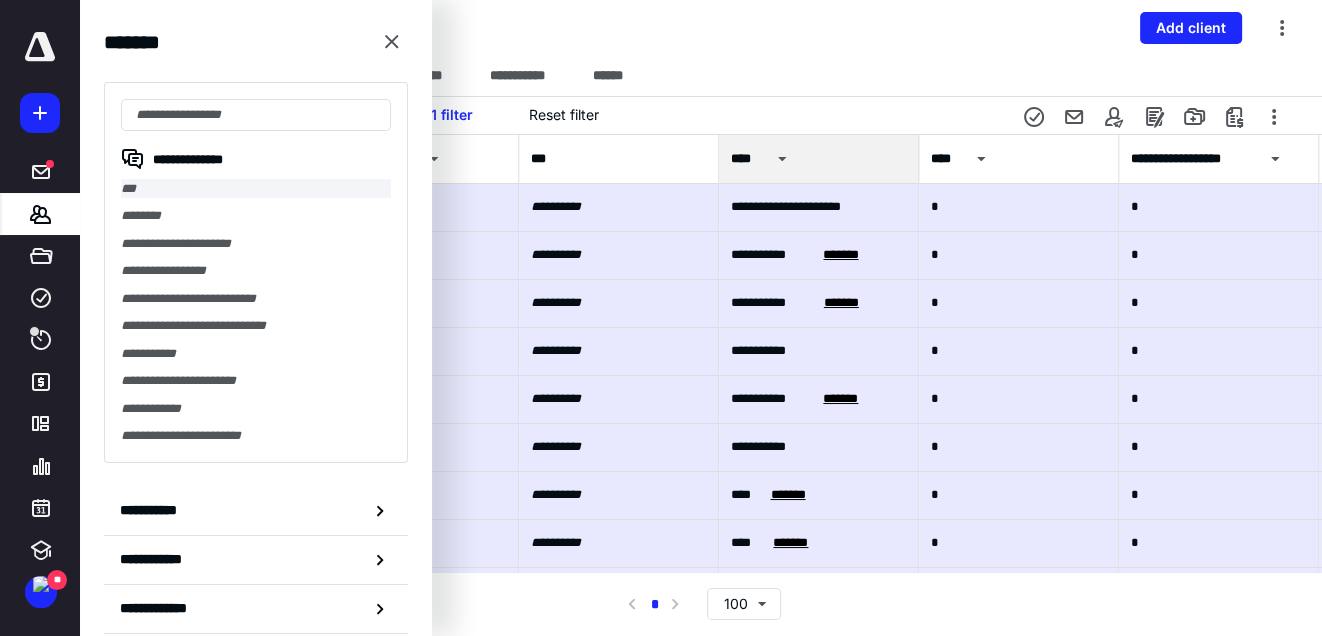 click on "***" at bounding box center [256, 188] 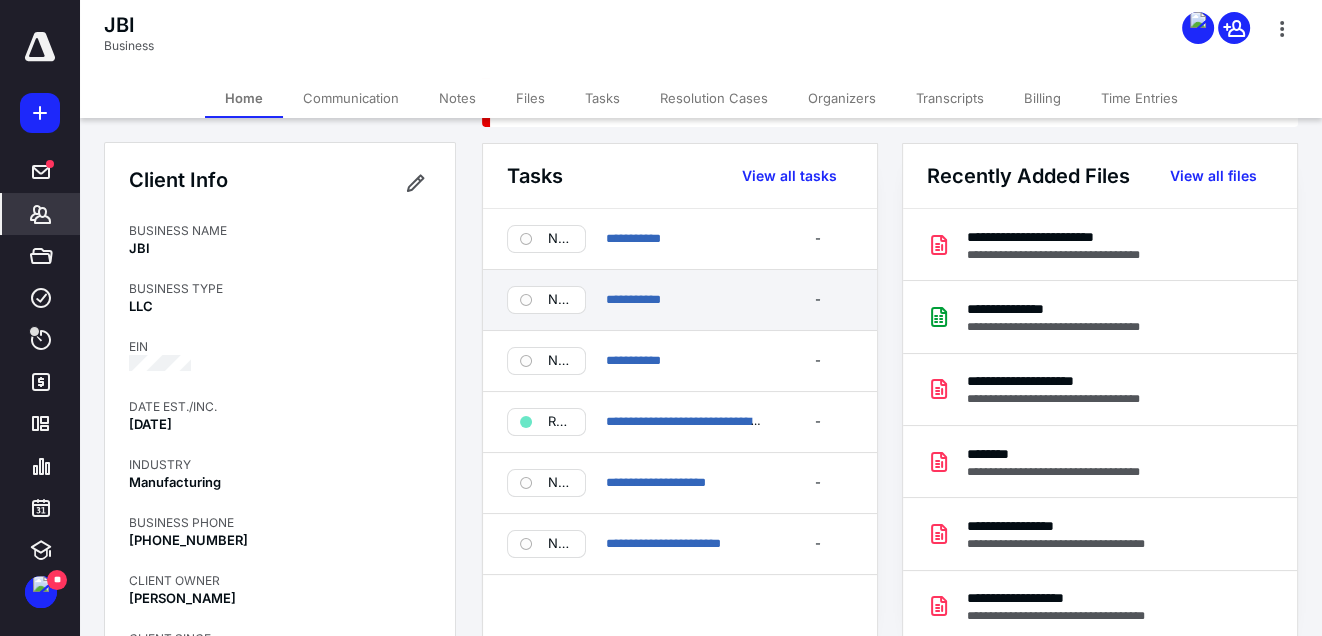 scroll, scrollTop: 4, scrollLeft: 0, axis: vertical 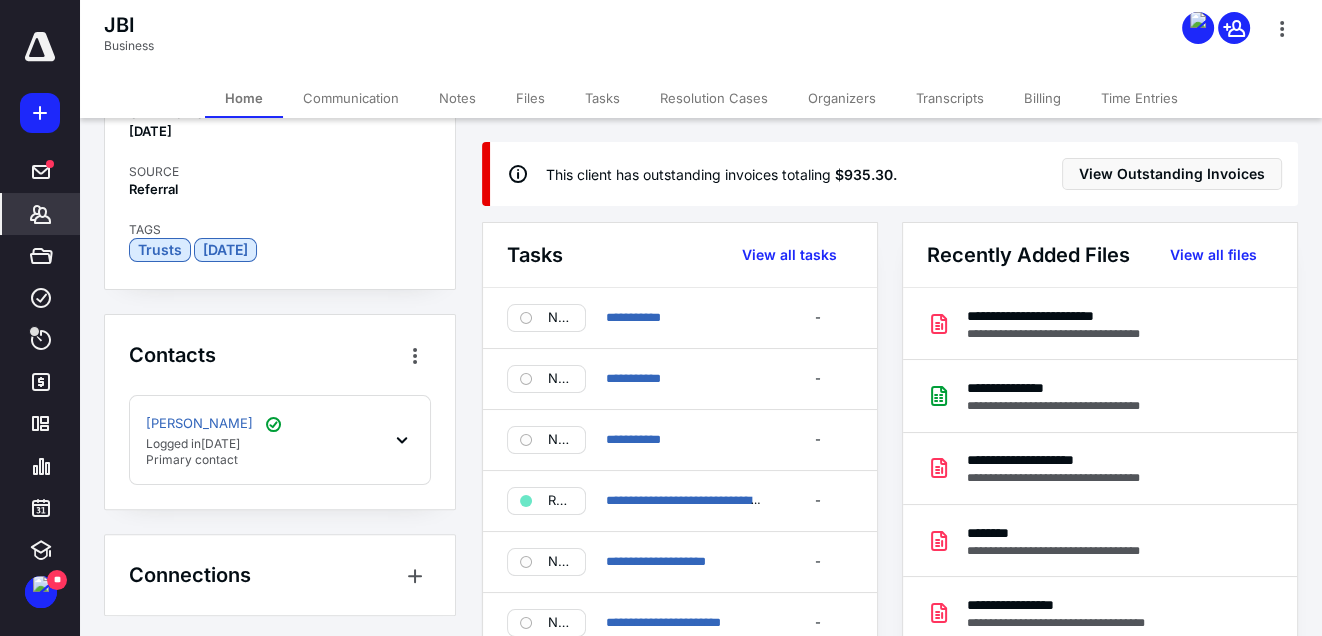 click on "Communication" at bounding box center (351, 98) 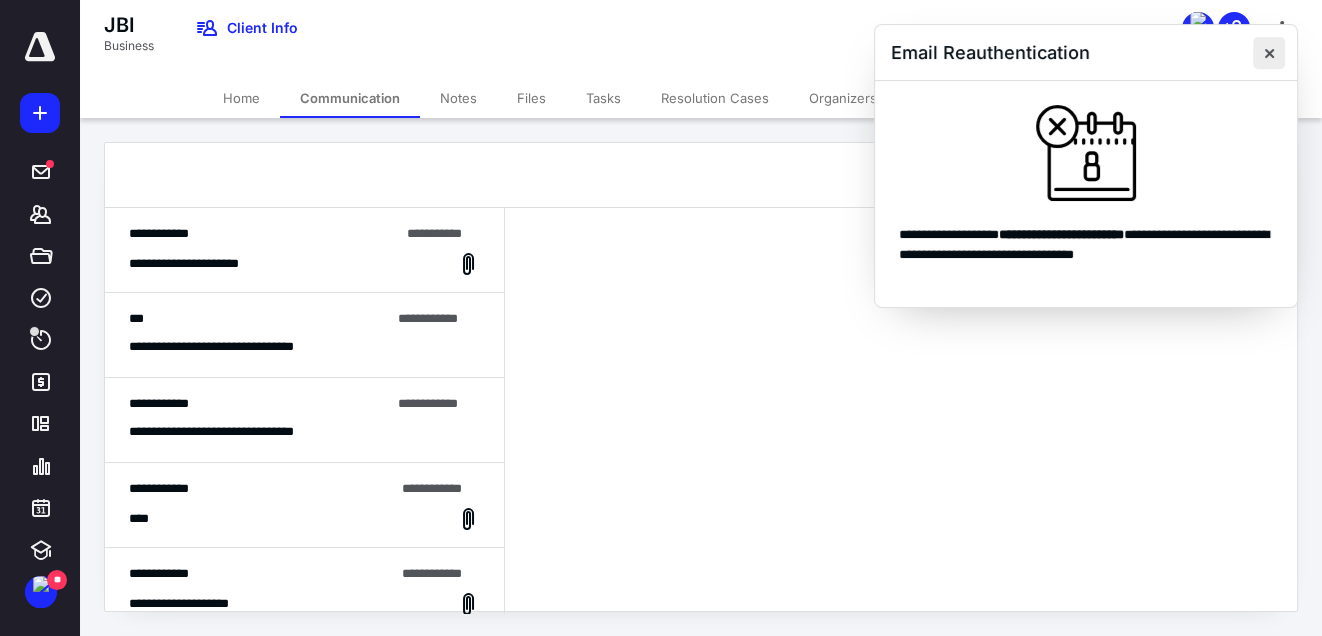 click at bounding box center [1269, 53] 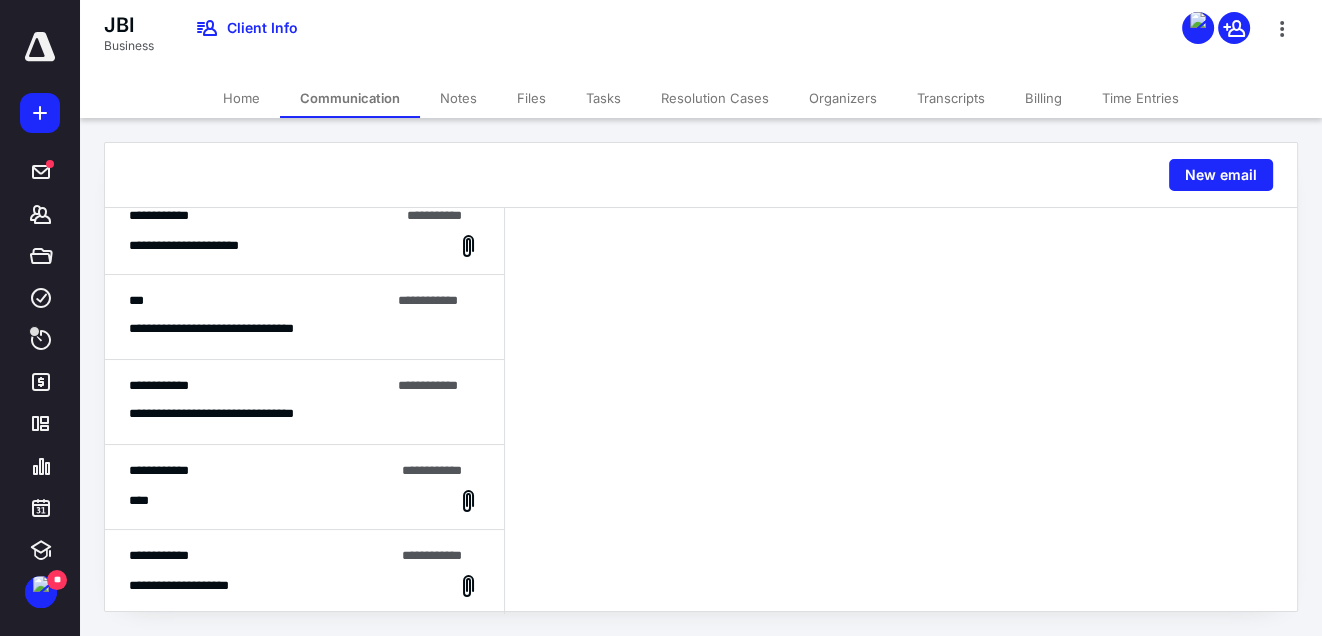 scroll, scrollTop: 0, scrollLeft: 0, axis: both 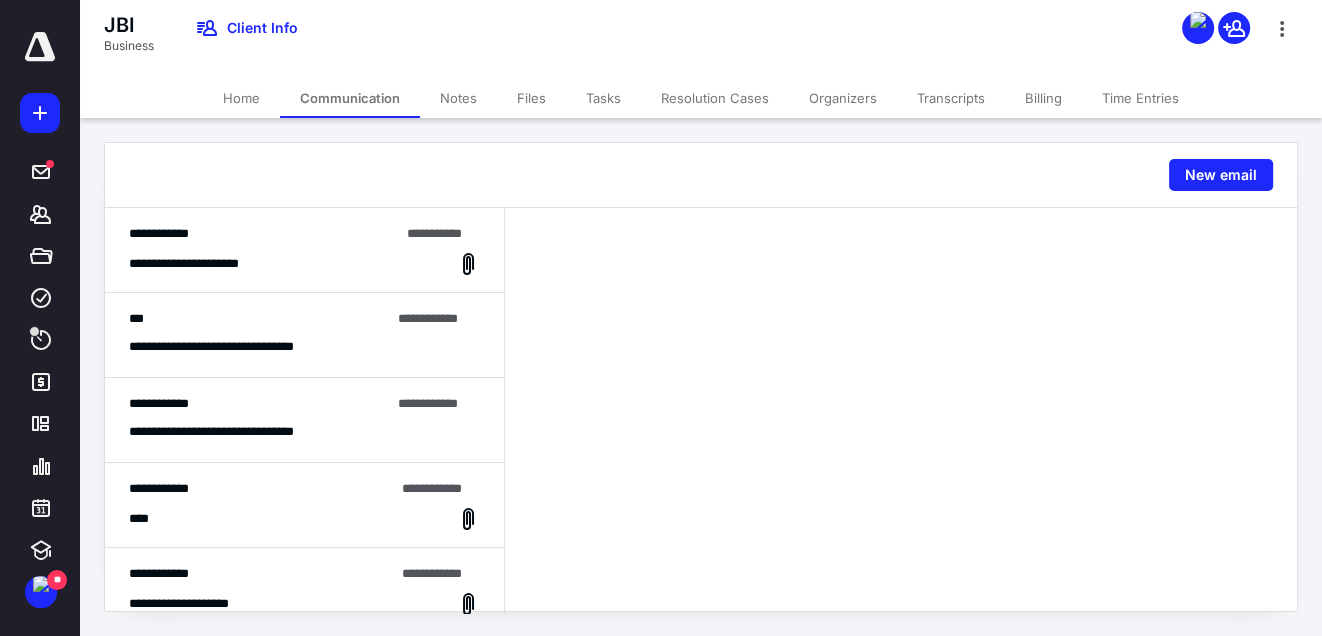 click on "**********" at bounding box center (304, 250) 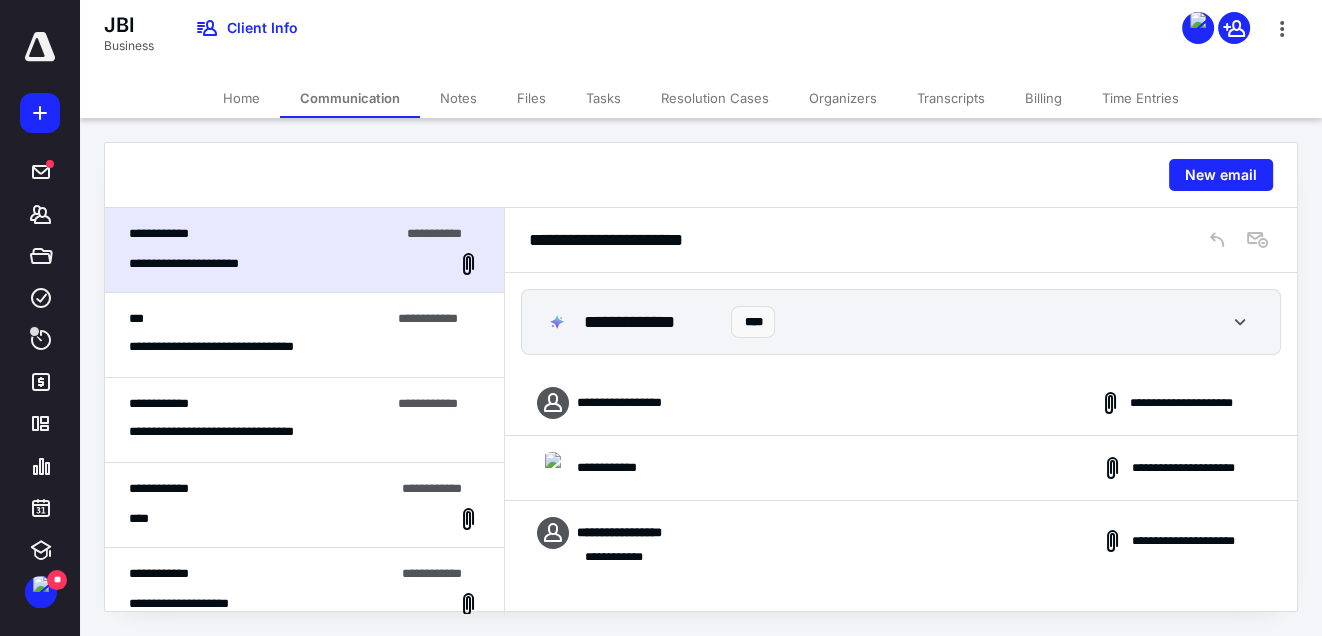 scroll, scrollTop: 110, scrollLeft: 0, axis: vertical 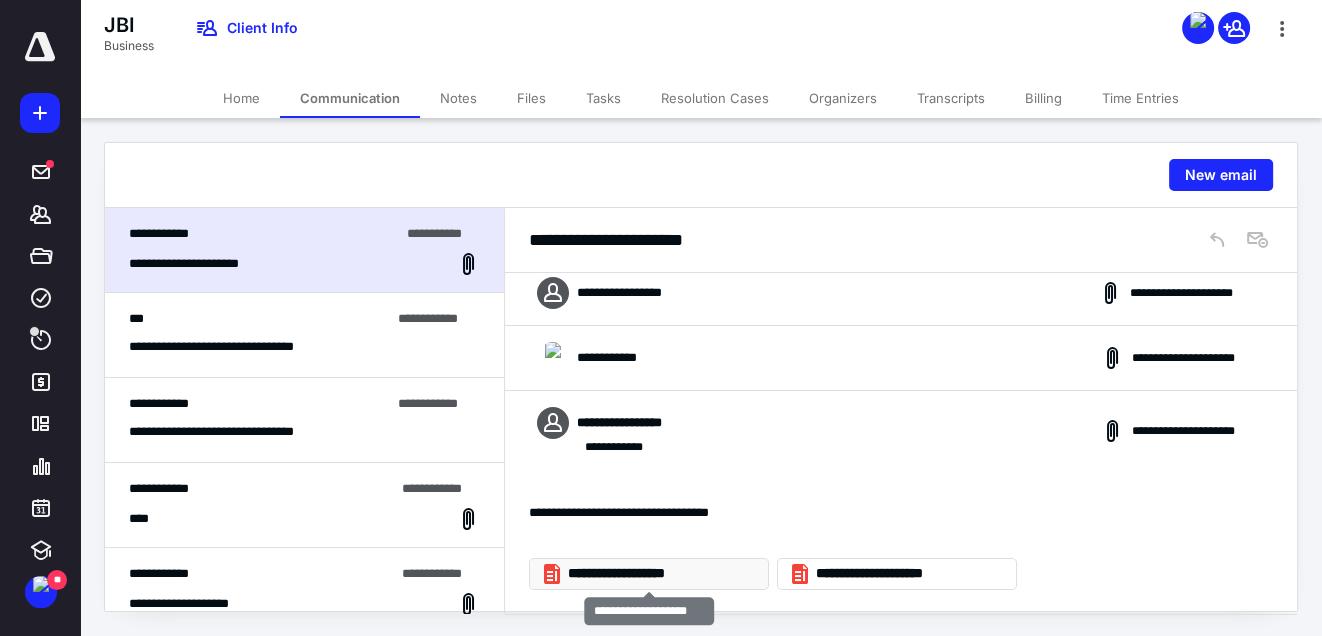 click on "**********" at bounding box center (657, 574) 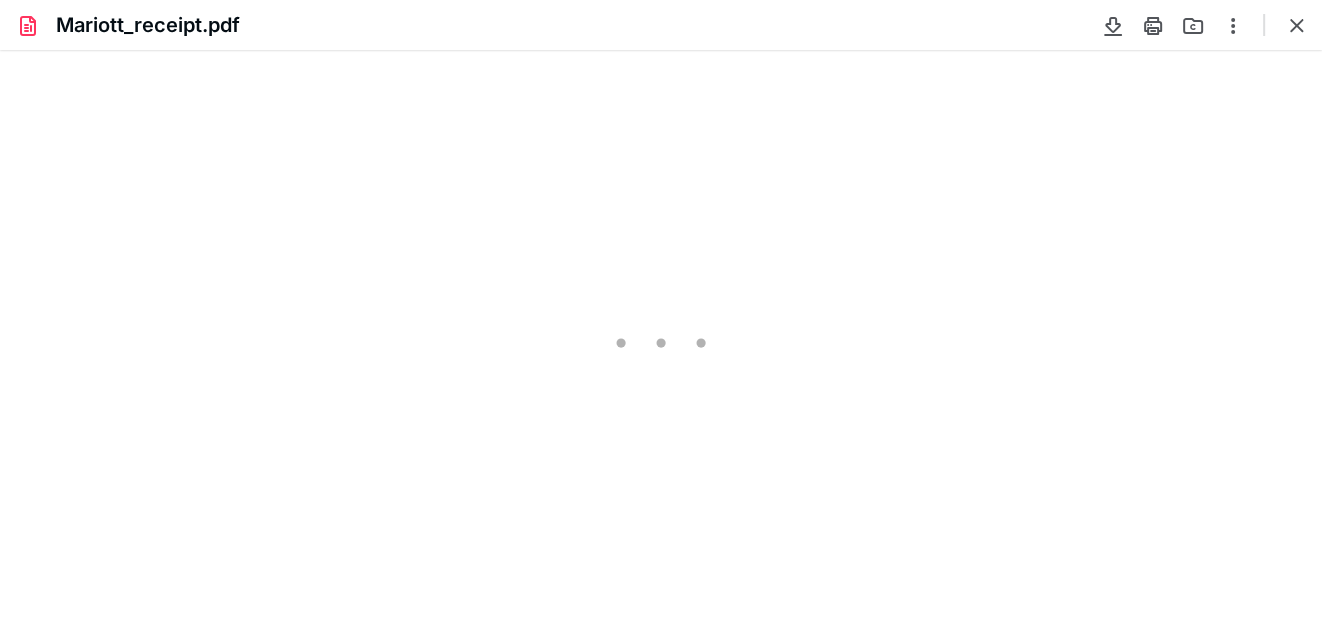 scroll, scrollTop: 0, scrollLeft: 0, axis: both 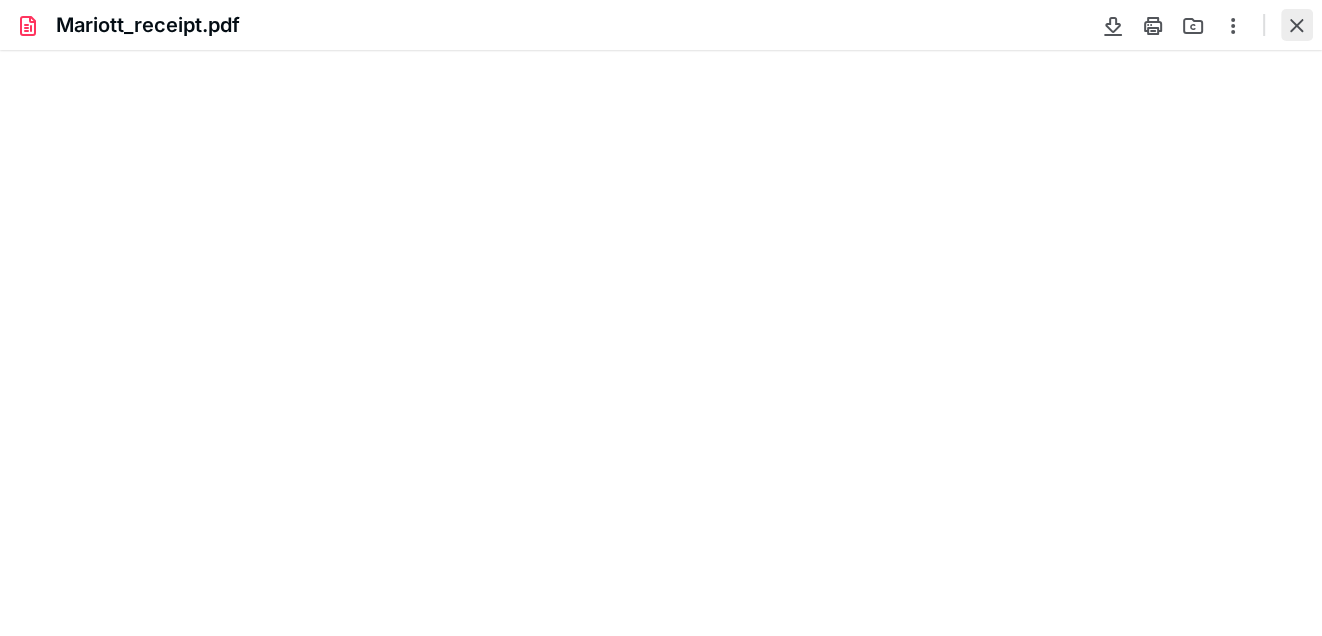 type on "69" 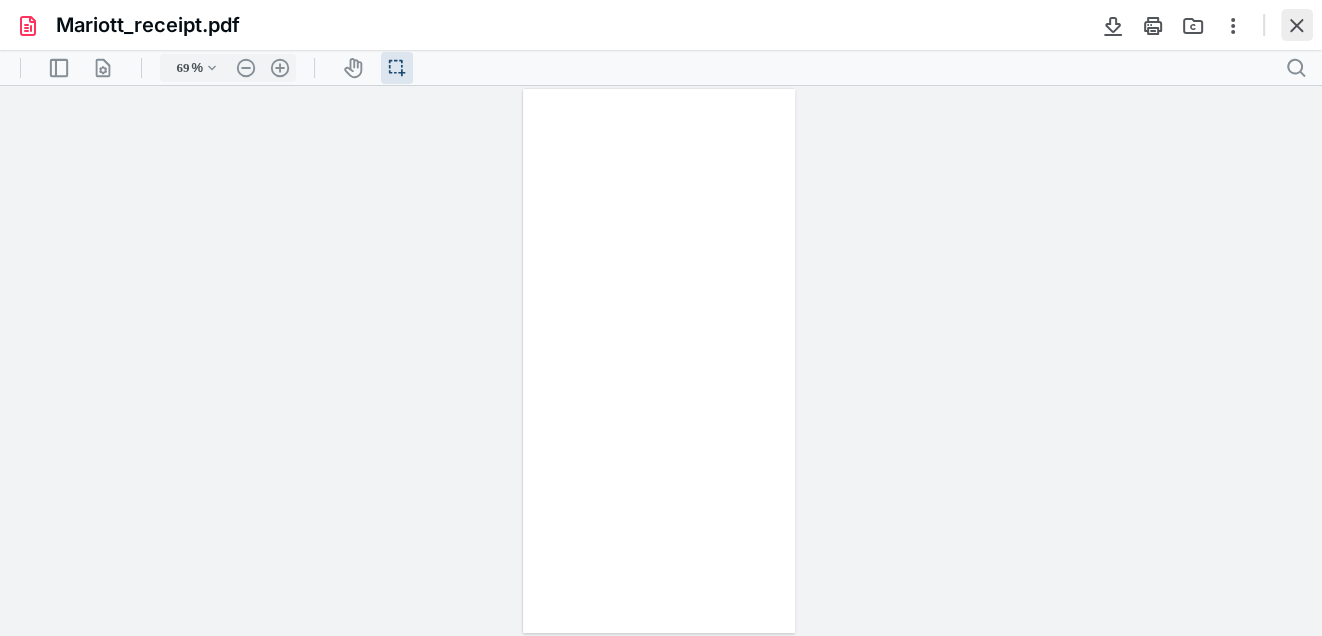 click at bounding box center [1297, 25] 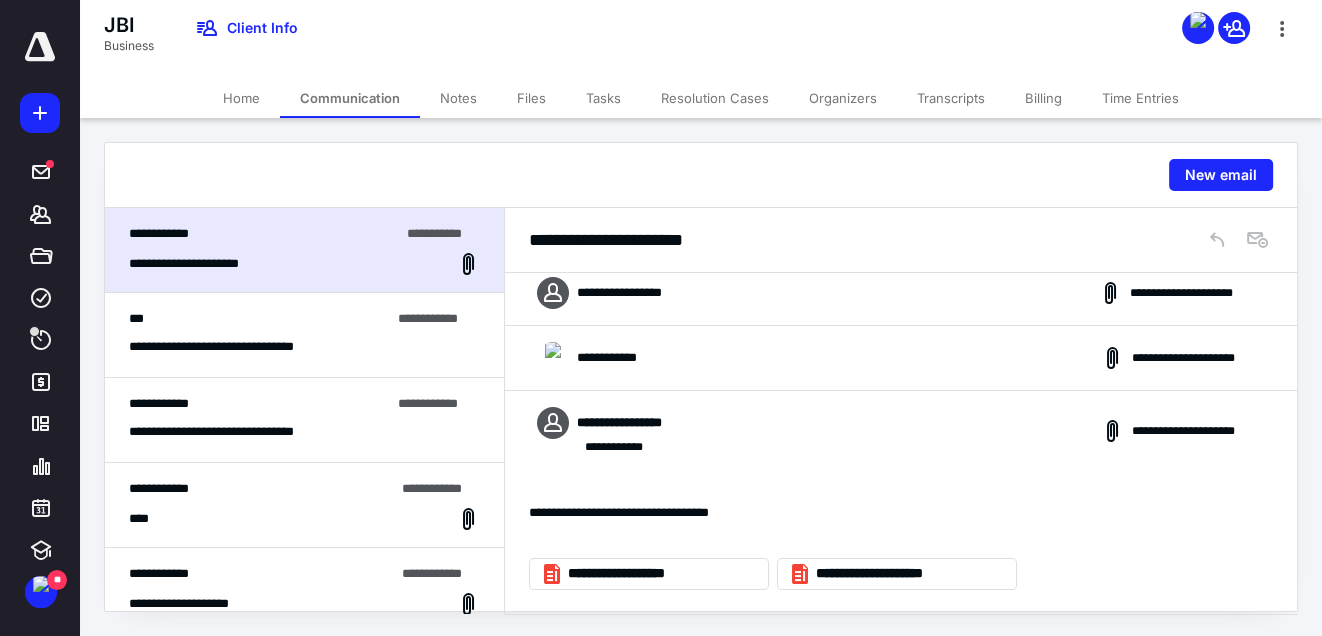 click on "Notes" at bounding box center [458, 98] 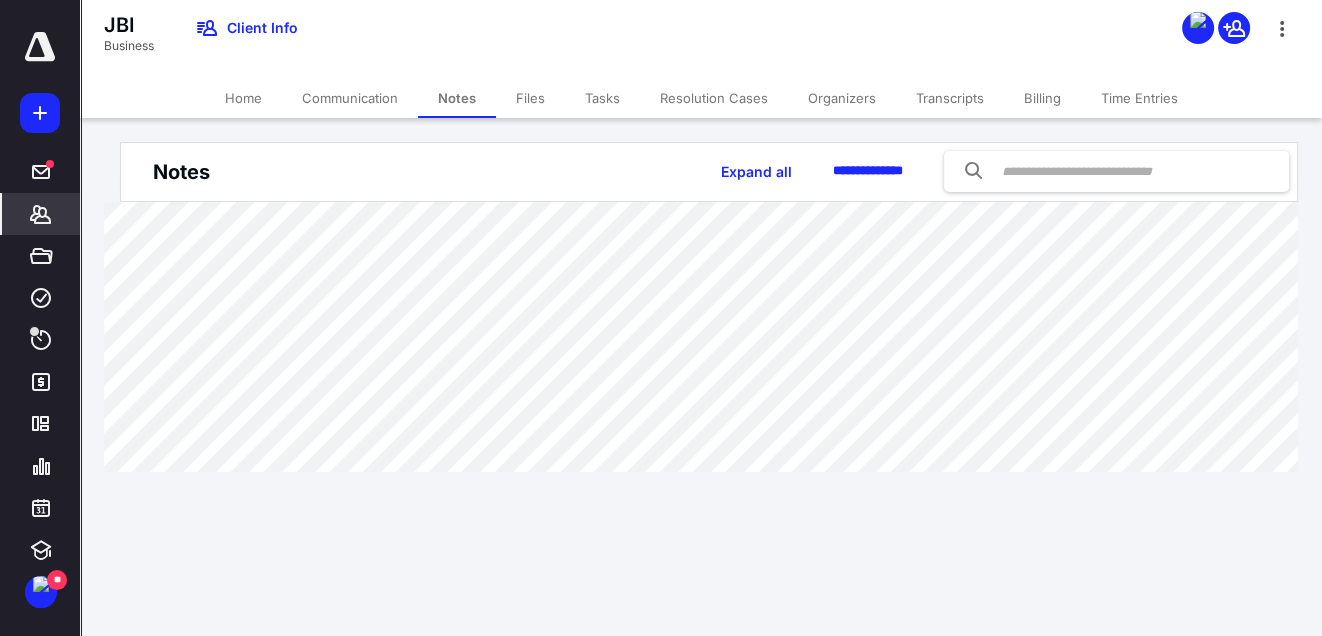 click on "Files" at bounding box center (530, 98) 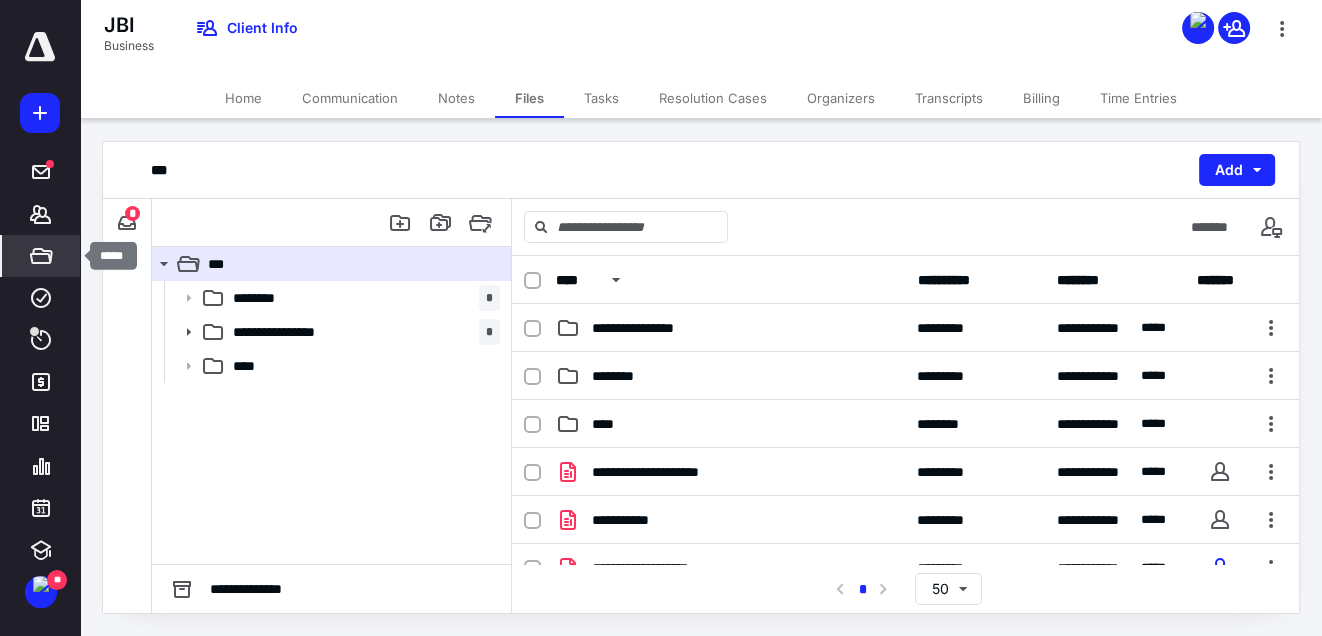 click 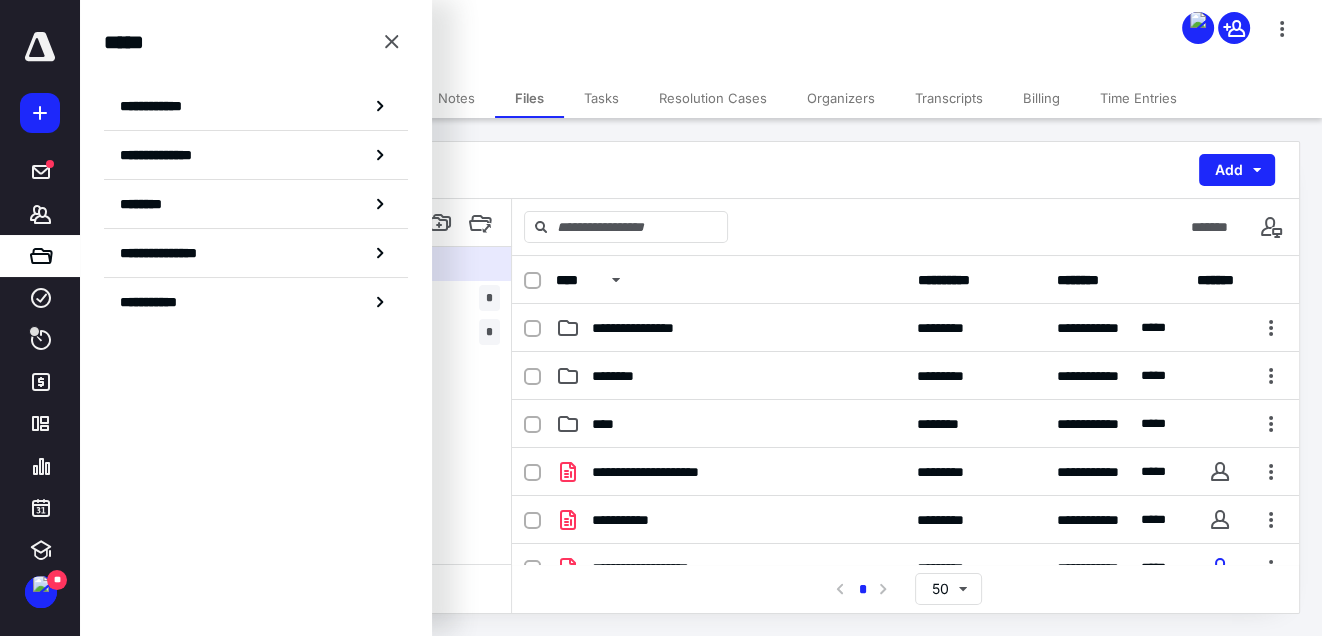 click on "***   Add" at bounding box center (701, 170) 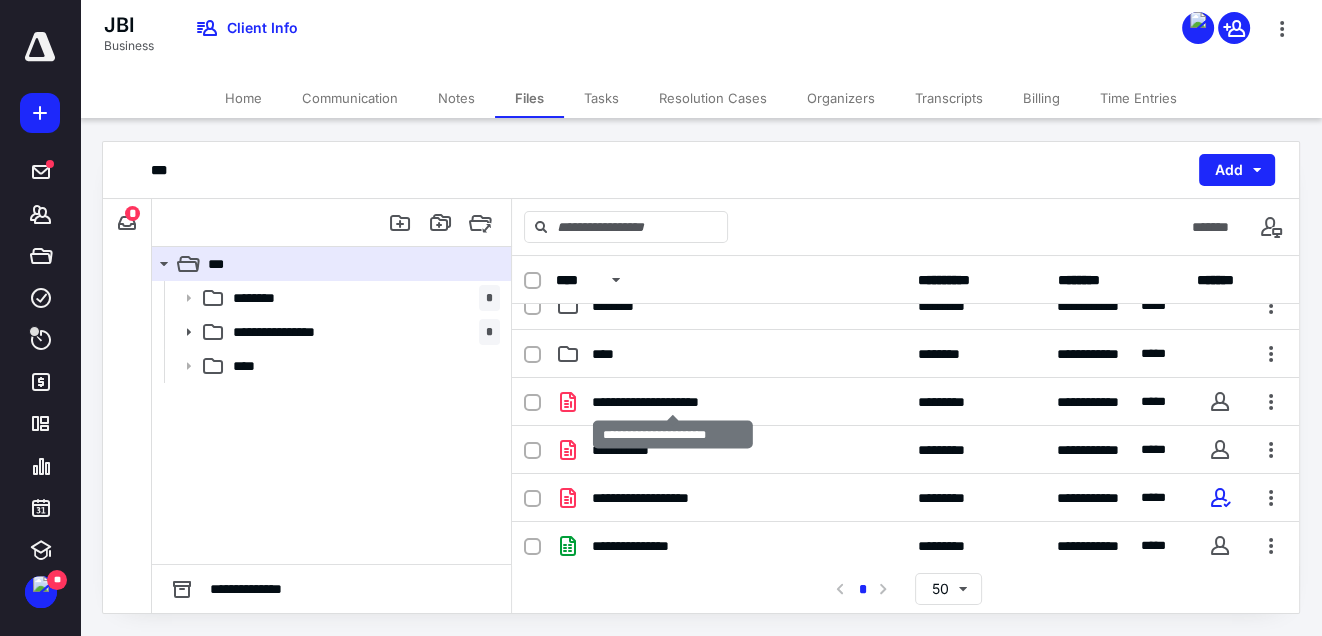 scroll, scrollTop: 69, scrollLeft: 0, axis: vertical 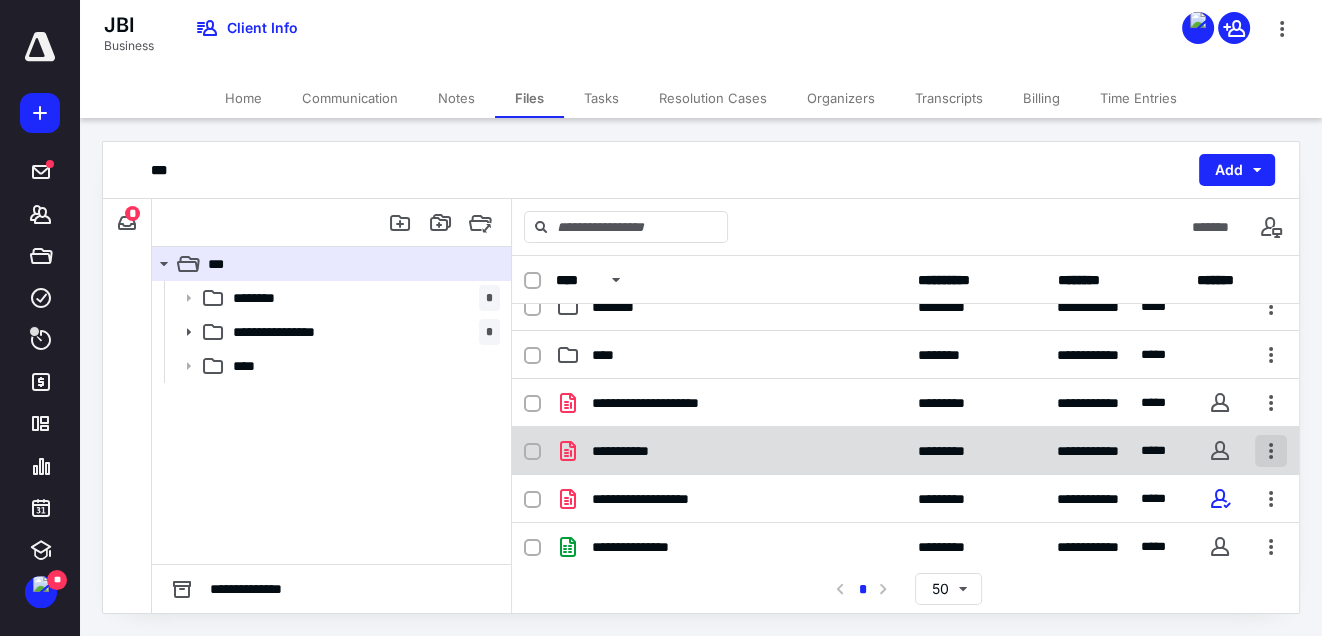 click at bounding box center [1271, 451] 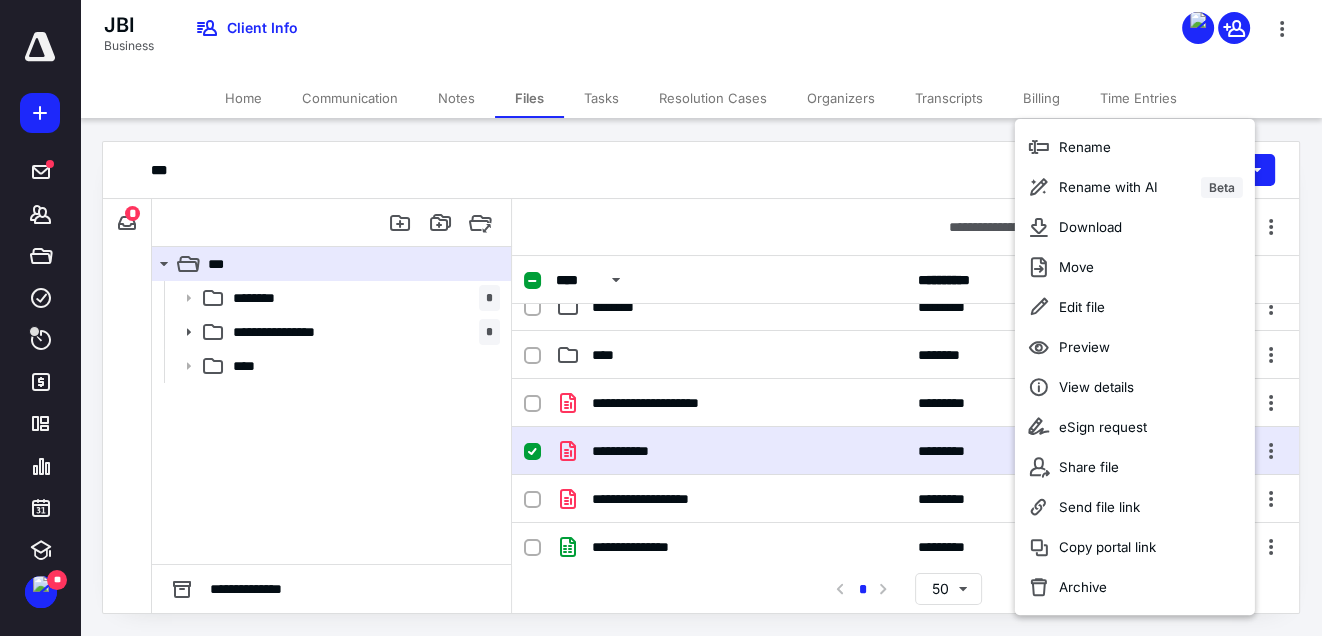 click on "**********" at bounding box center [701, 377] 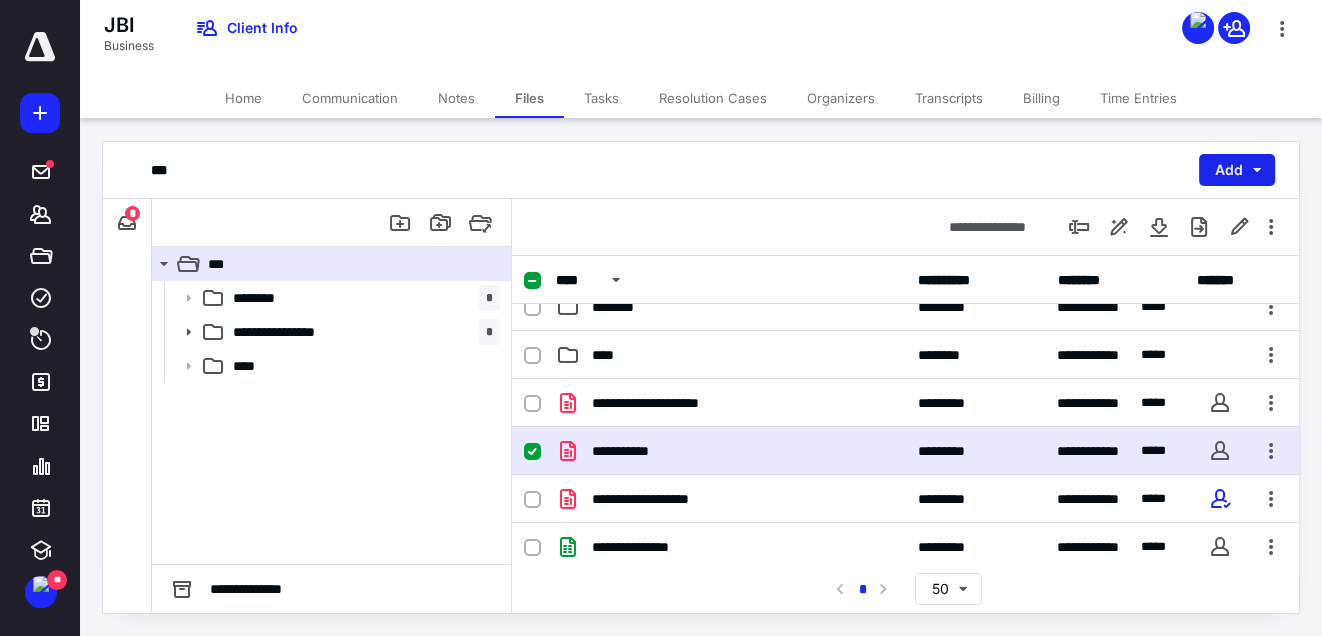 click on "Add" at bounding box center (1237, 170) 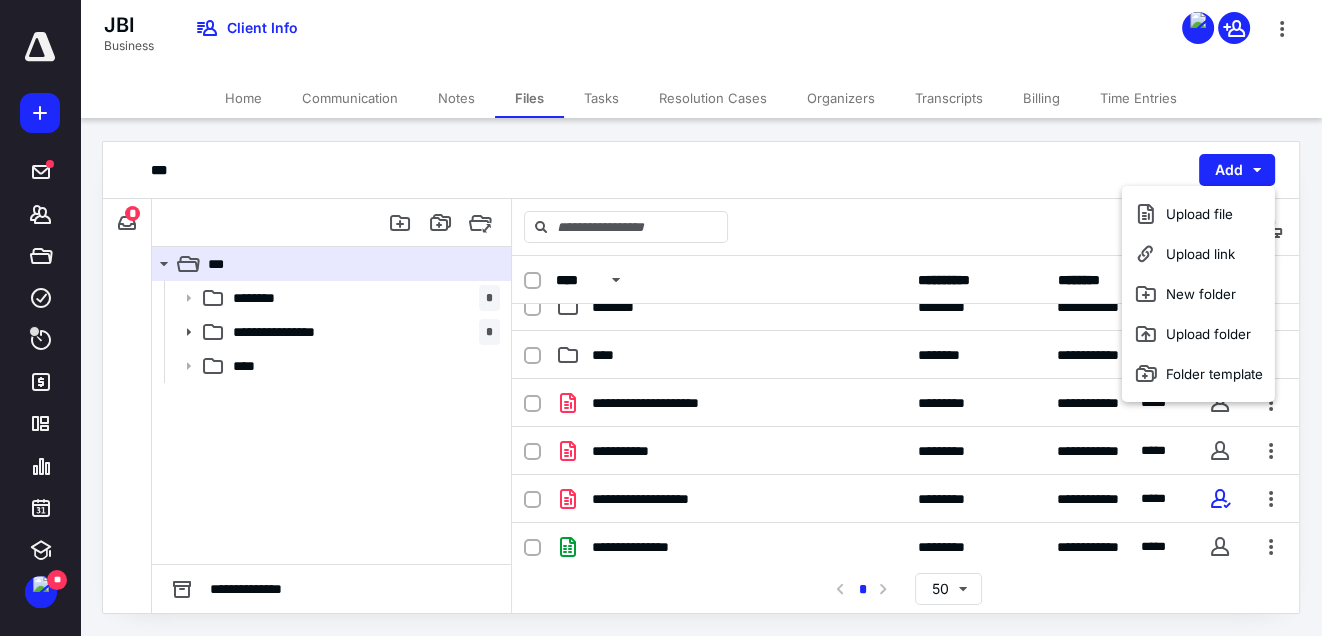 click on "***   Add" at bounding box center [701, 170] 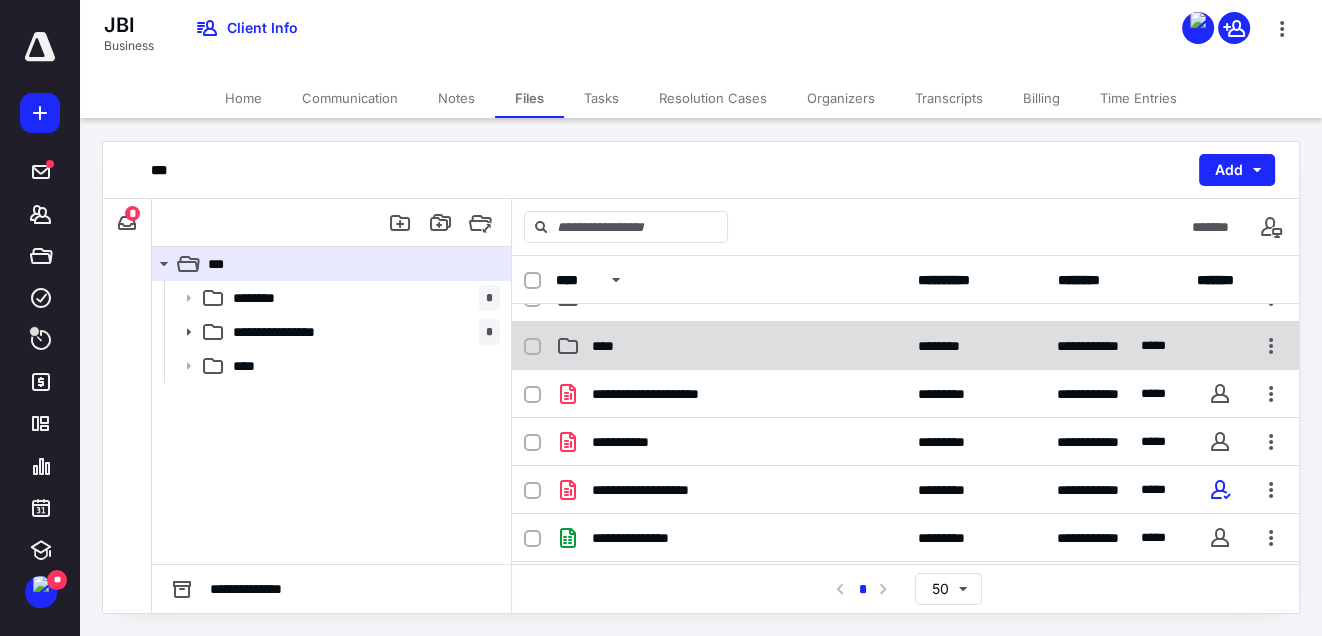 scroll, scrollTop: 20, scrollLeft: 0, axis: vertical 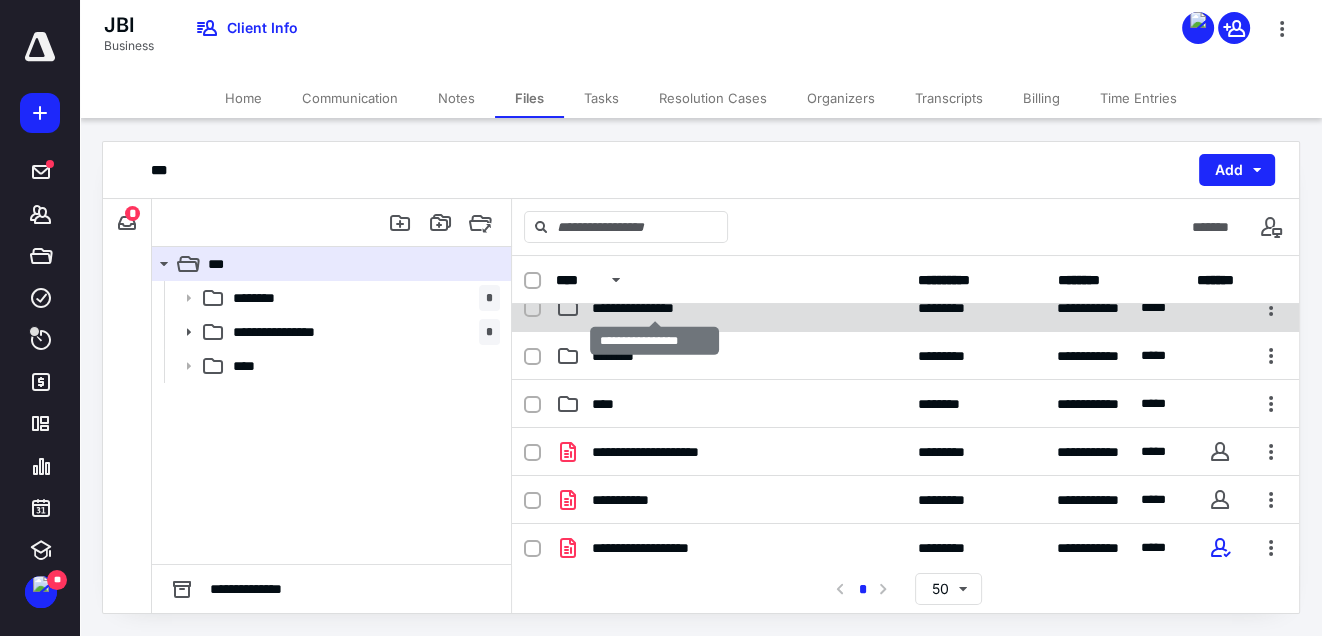 click on "**********" at bounding box center (655, 308) 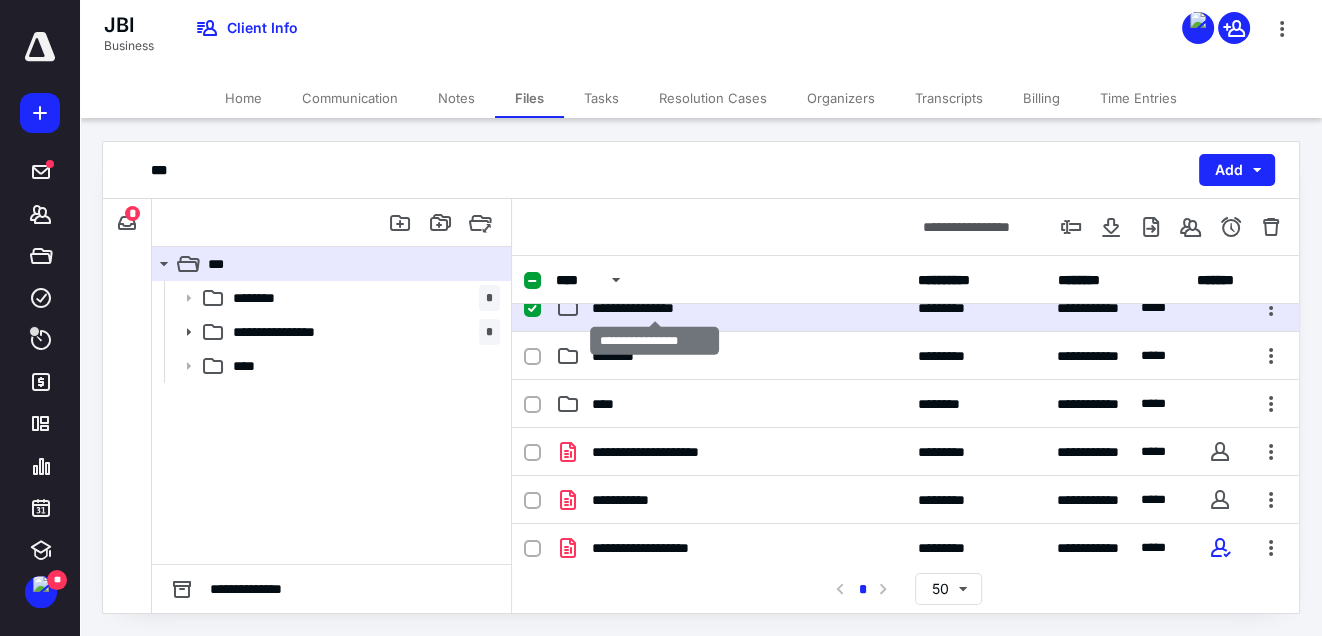 click on "**********" at bounding box center [655, 308] 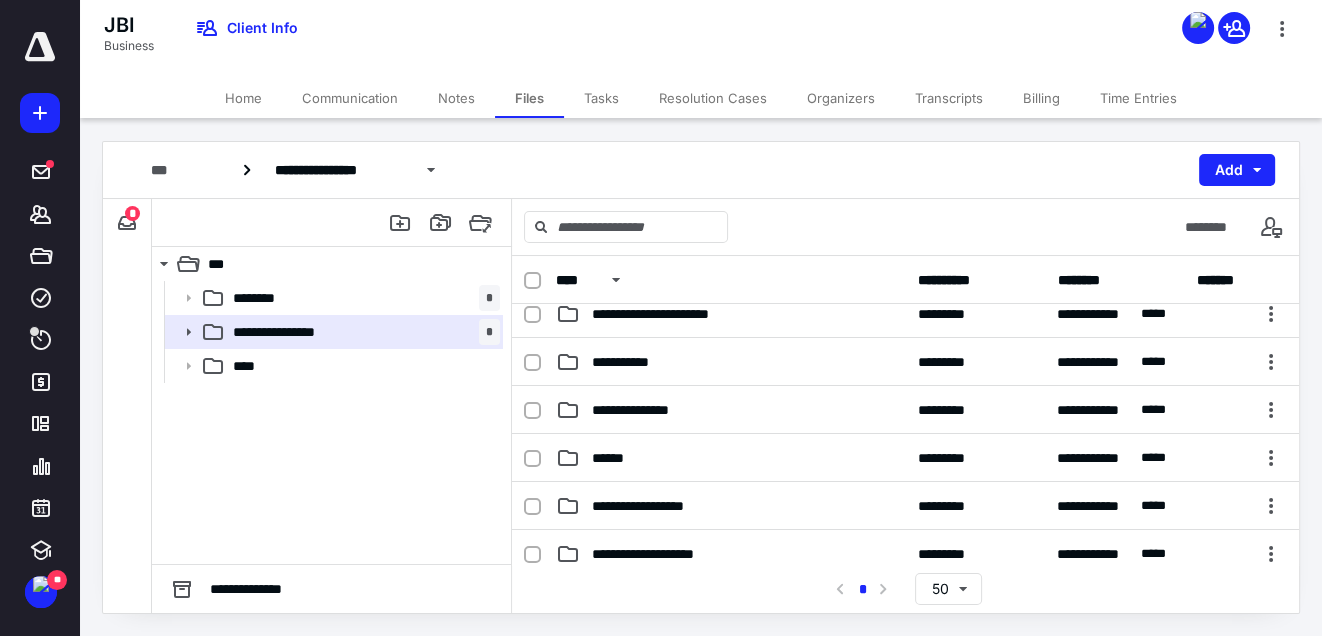scroll, scrollTop: 0, scrollLeft: 0, axis: both 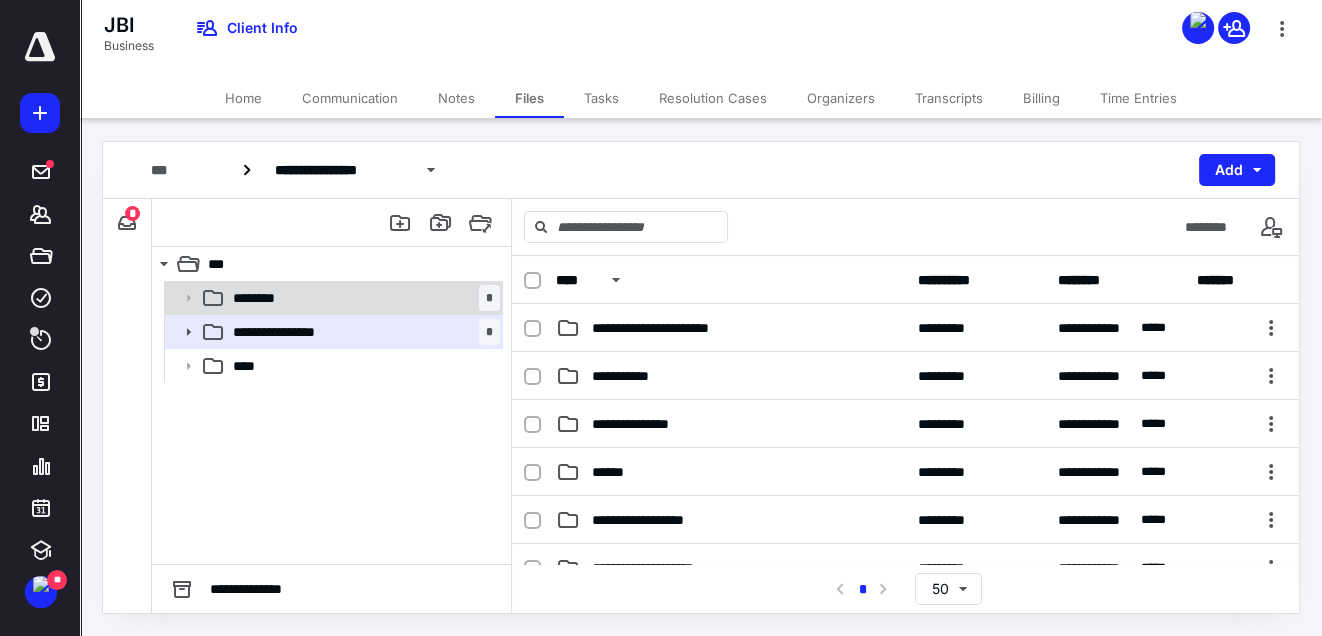 click on "********" at bounding box center [264, 298] 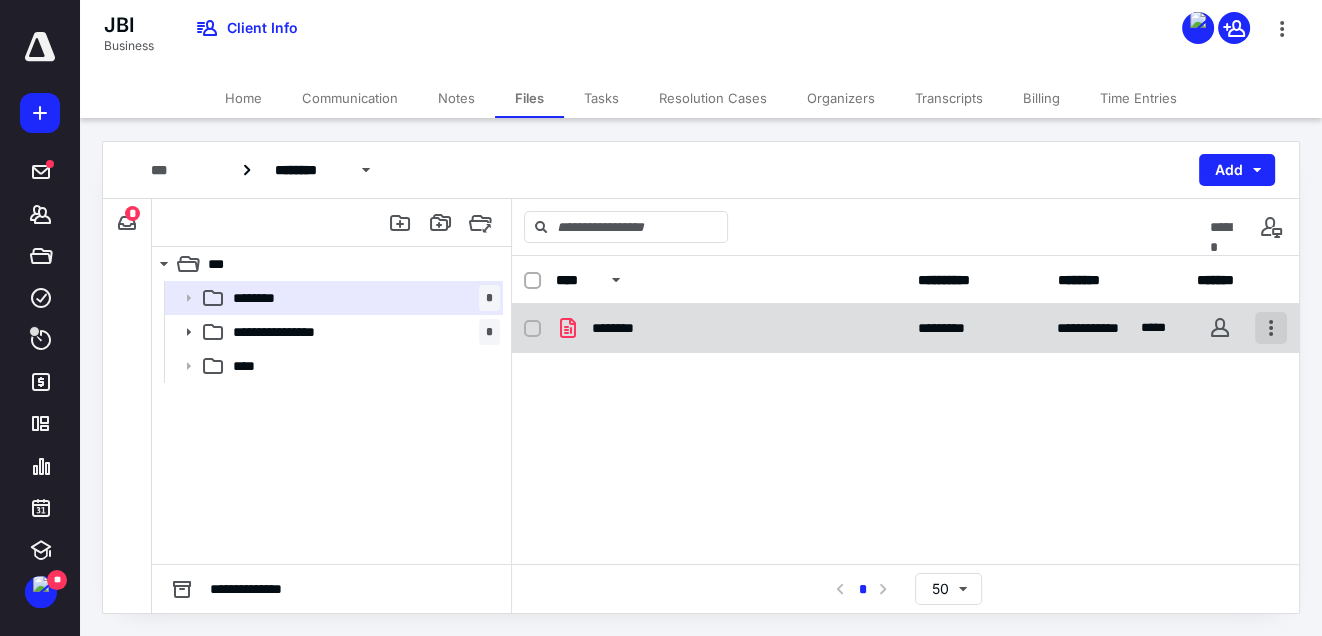 click at bounding box center (1271, 328) 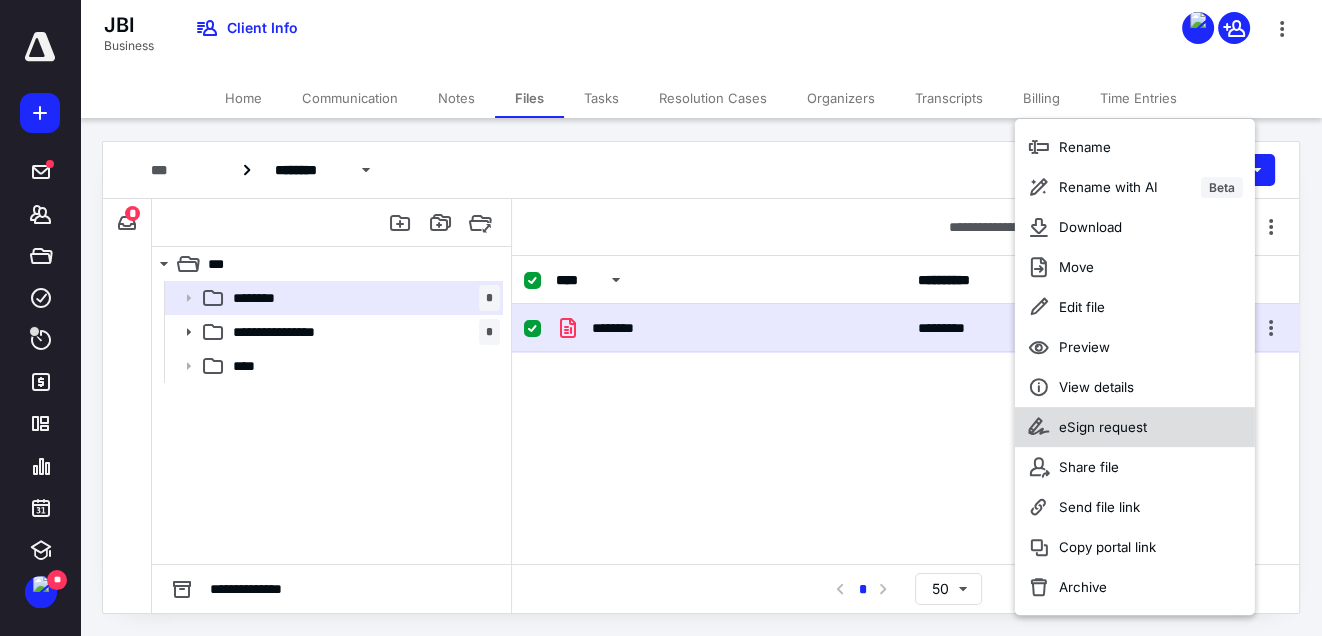 click on "eSign request" at bounding box center [1103, 427] 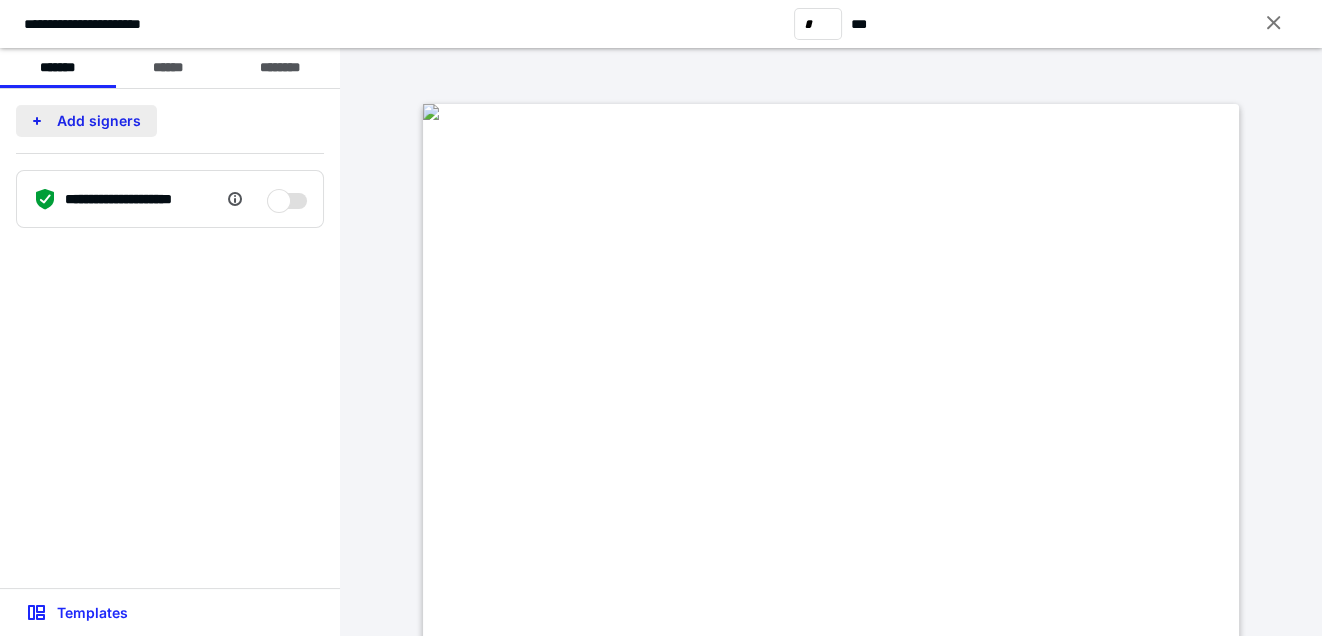 click on "Add signers" at bounding box center [86, 121] 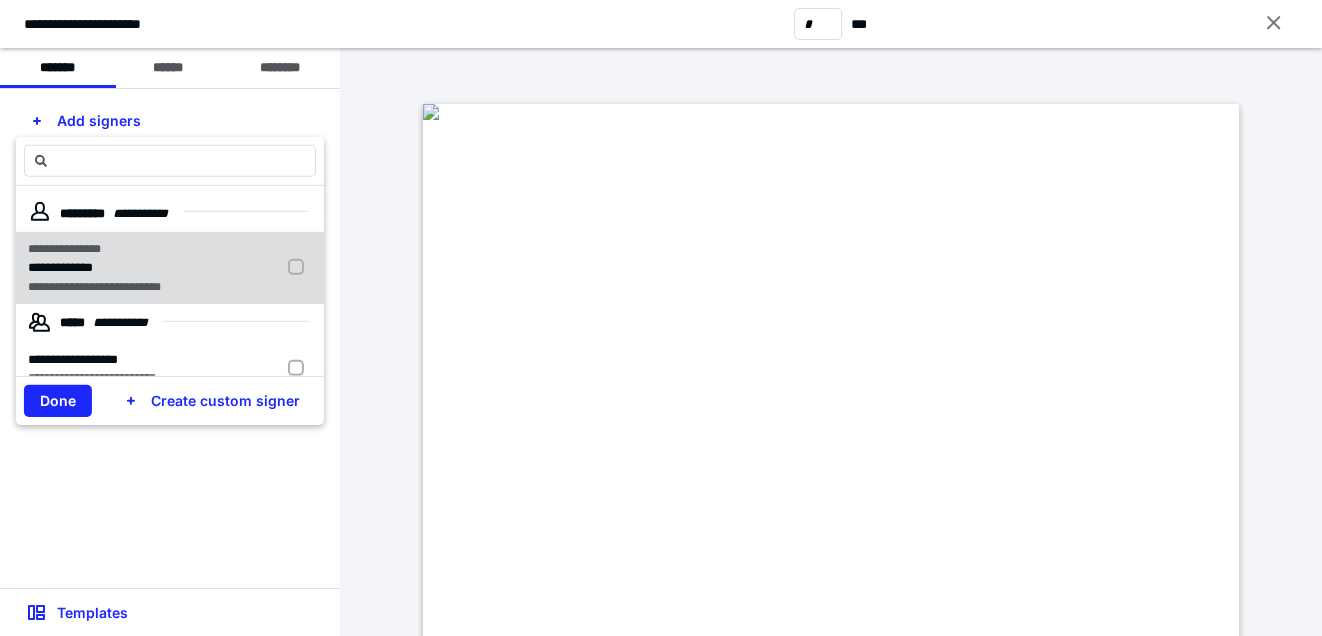 click on "**********" at bounding box center [117, 268] 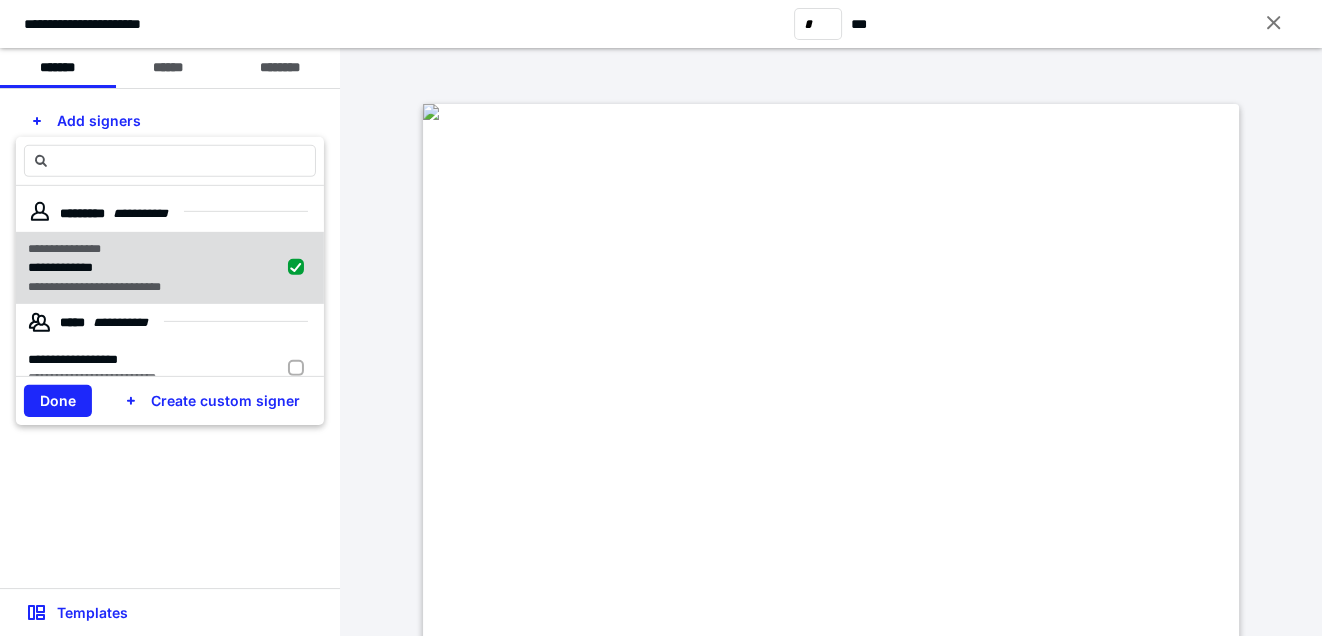 checkbox on "true" 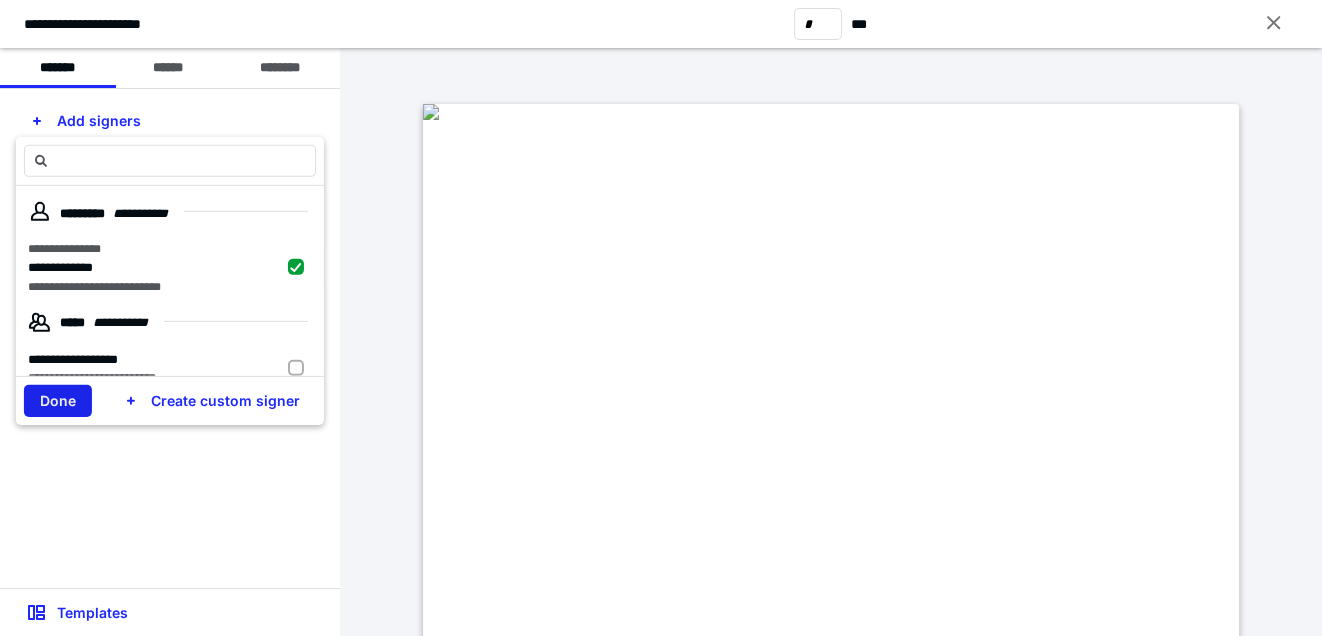 click on "Done" at bounding box center [58, 401] 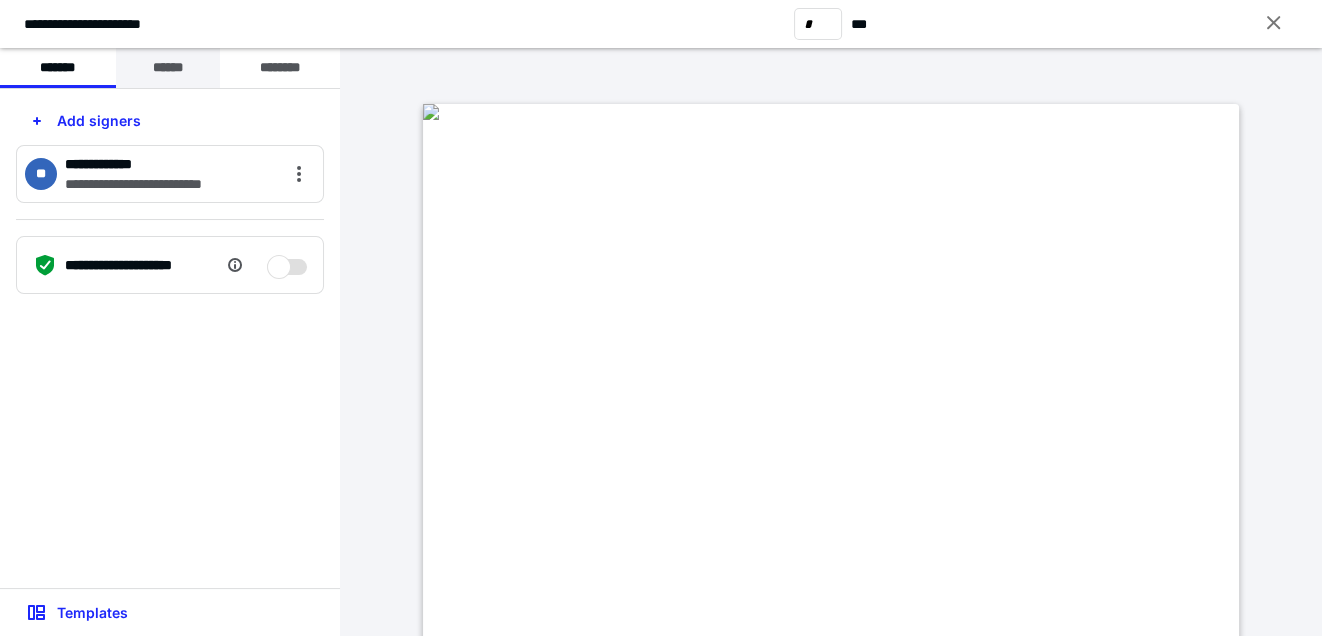 click on "******" at bounding box center (168, 68) 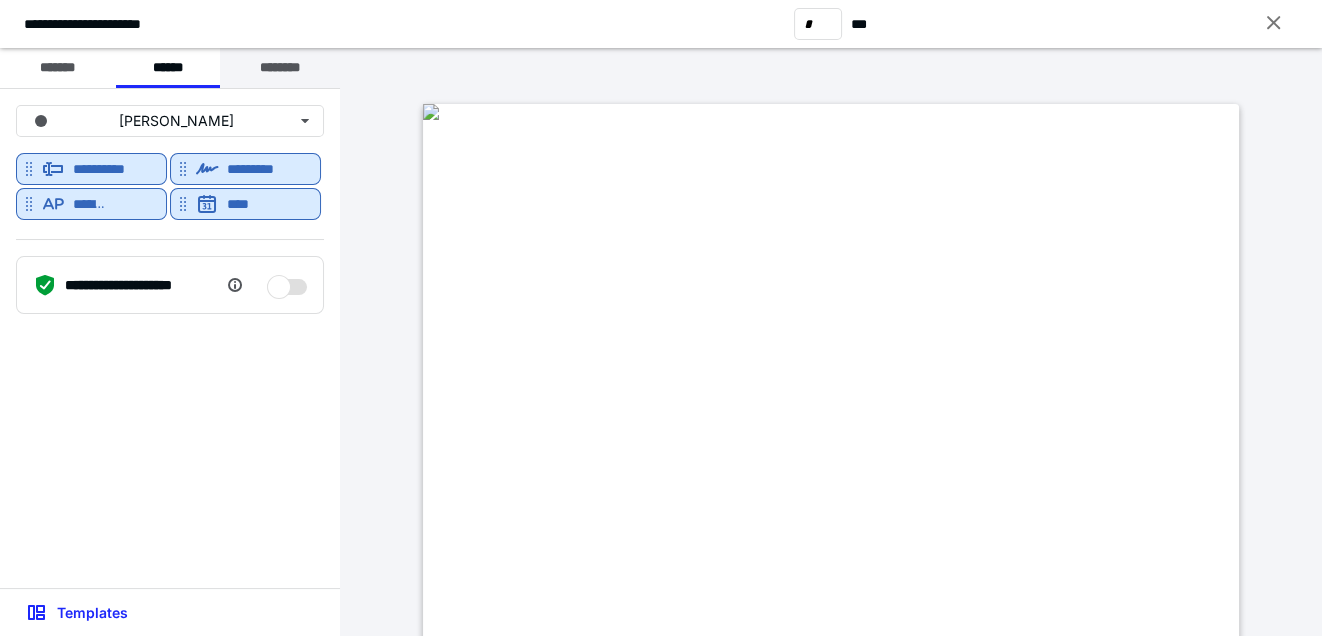 click on "********" at bounding box center (280, 68) 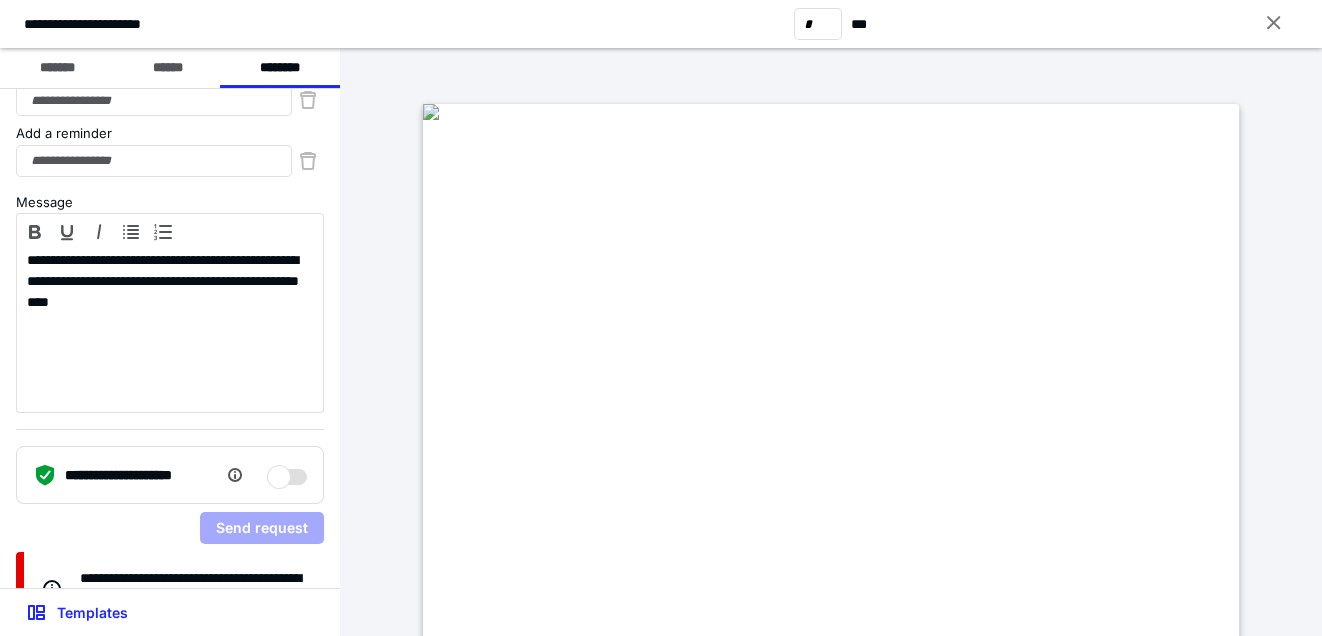 scroll, scrollTop: 114, scrollLeft: 0, axis: vertical 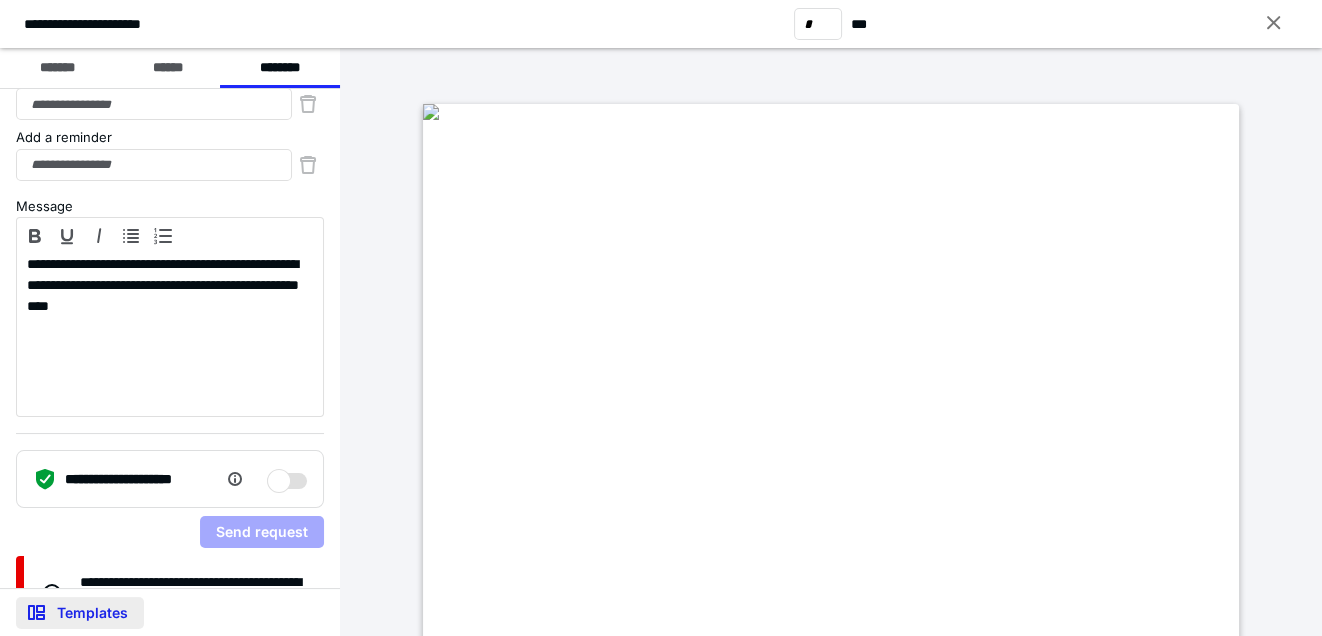 click on "Templates" at bounding box center (80, 613) 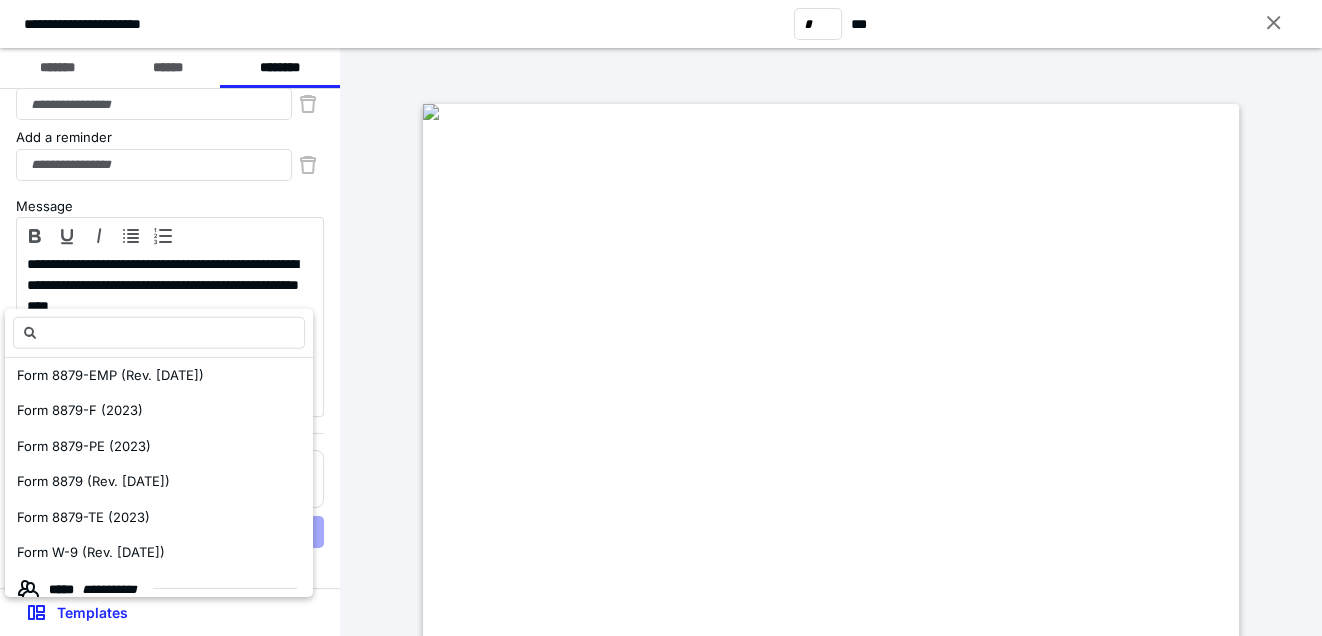 scroll, scrollTop: 225, scrollLeft: 0, axis: vertical 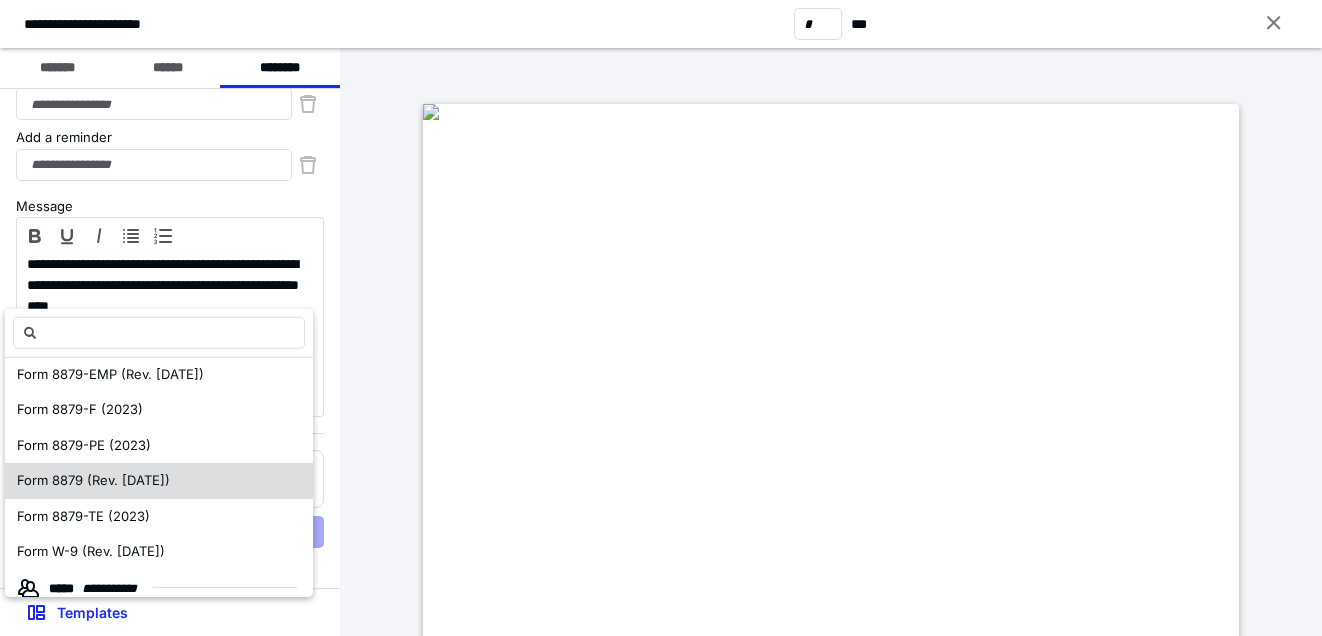 click on "Form 8879 (Rev. January 2021)" at bounding box center (93, 480) 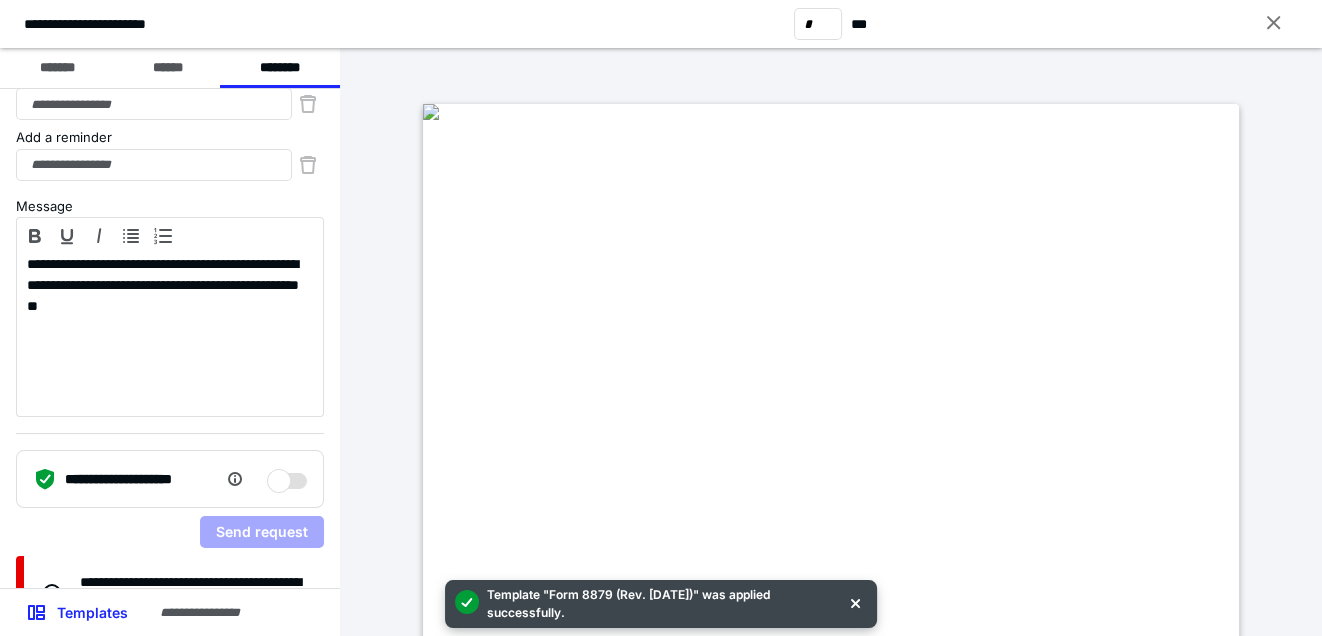 scroll, scrollTop: 0, scrollLeft: 0, axis: both 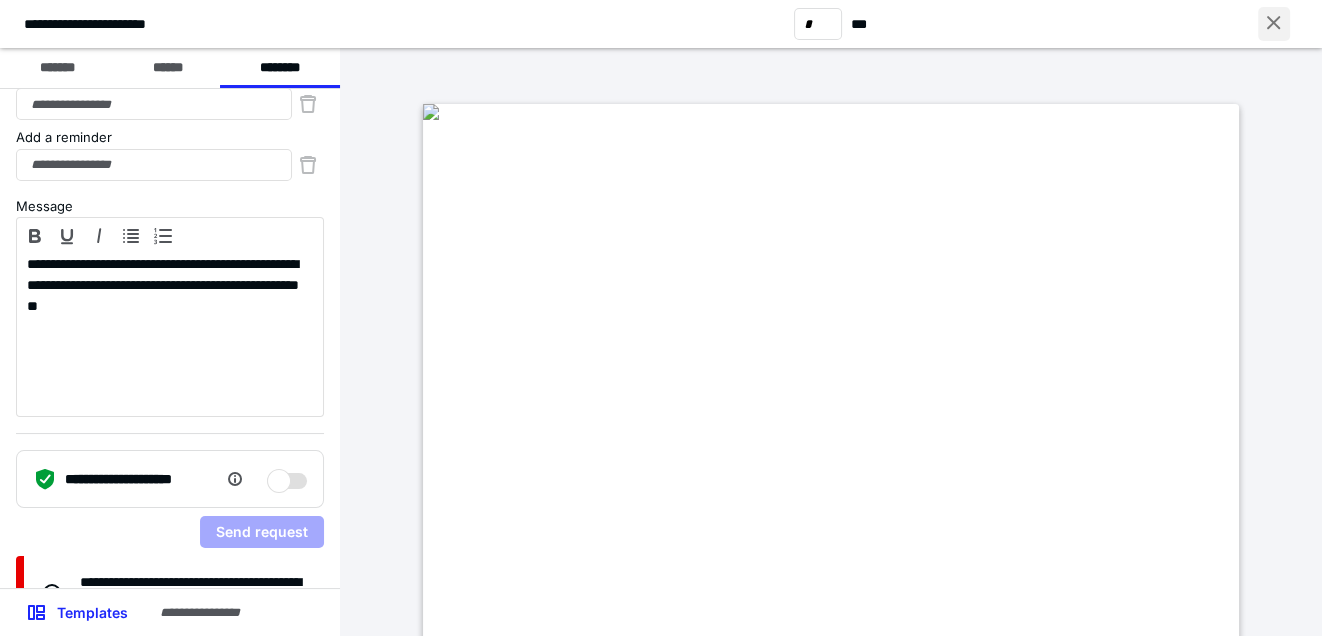 click at bounding box center [1274, 24] 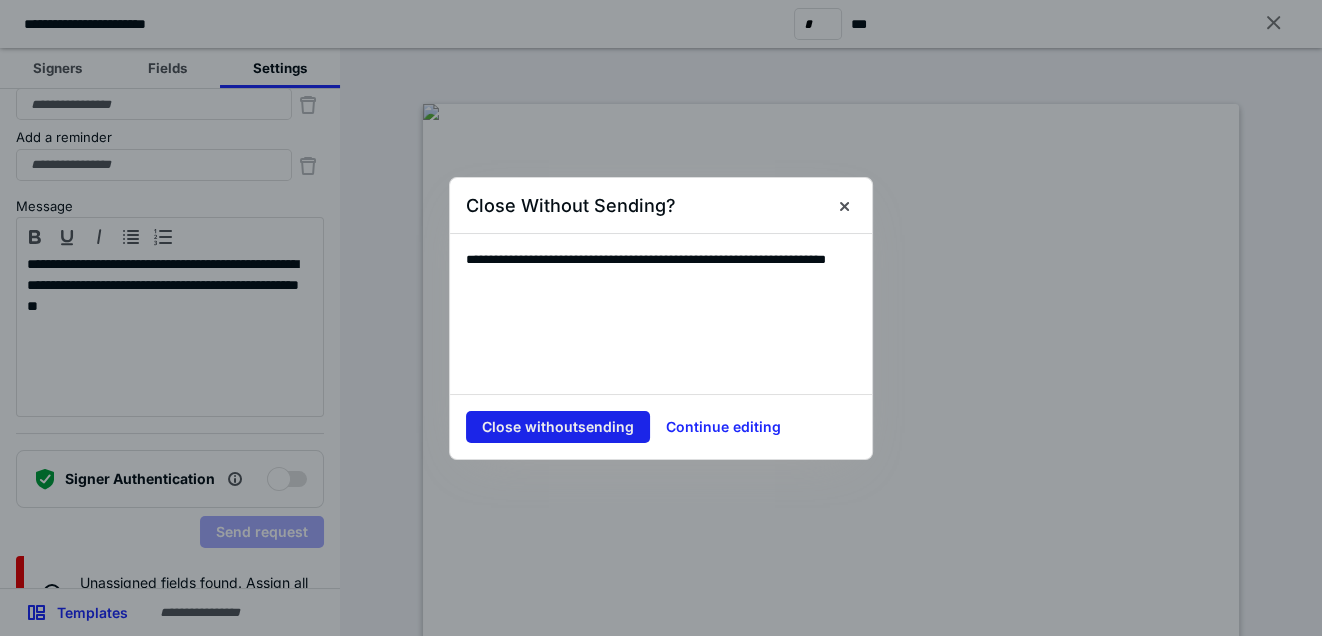 click on "Close without  sending" at bounding box center (558, 427) 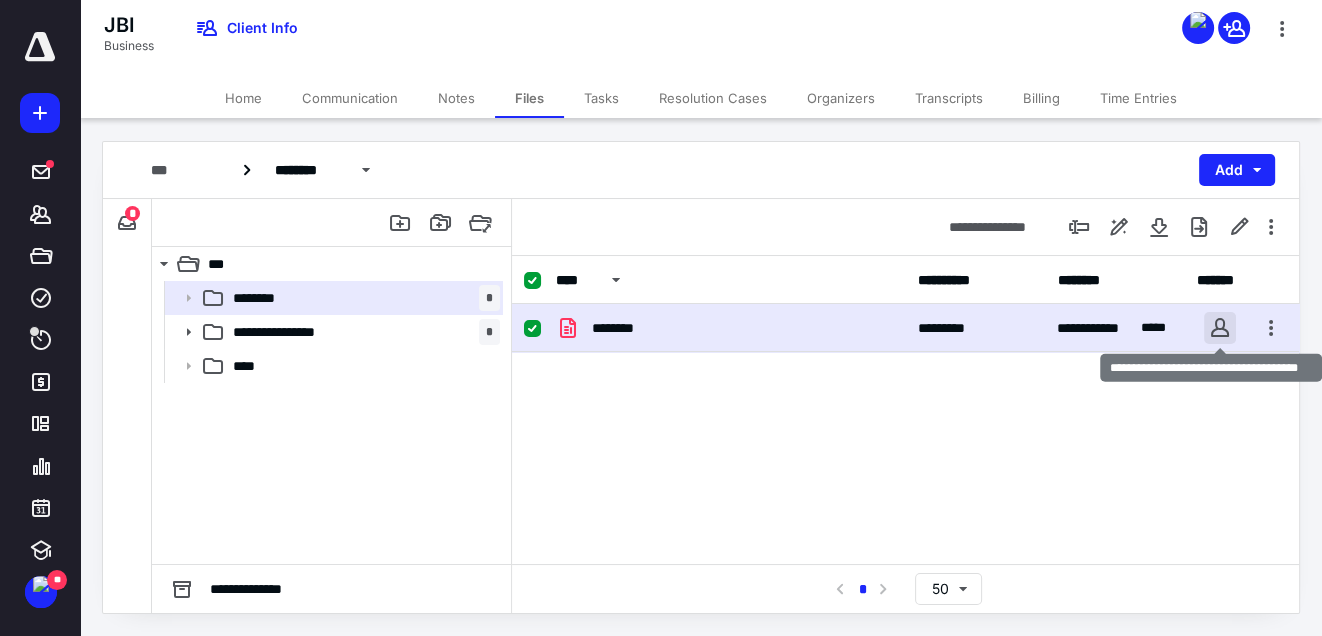 click at bounding box center (1220, 328) 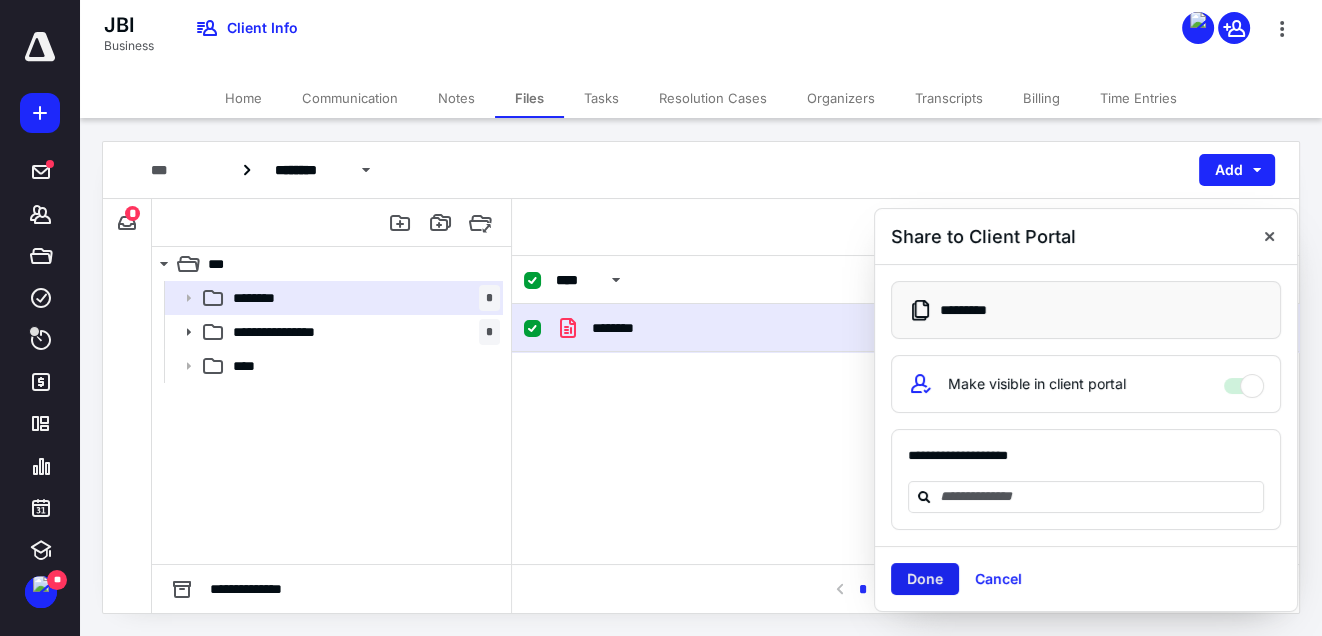 click on "Done" at bounding box center (925, 579) 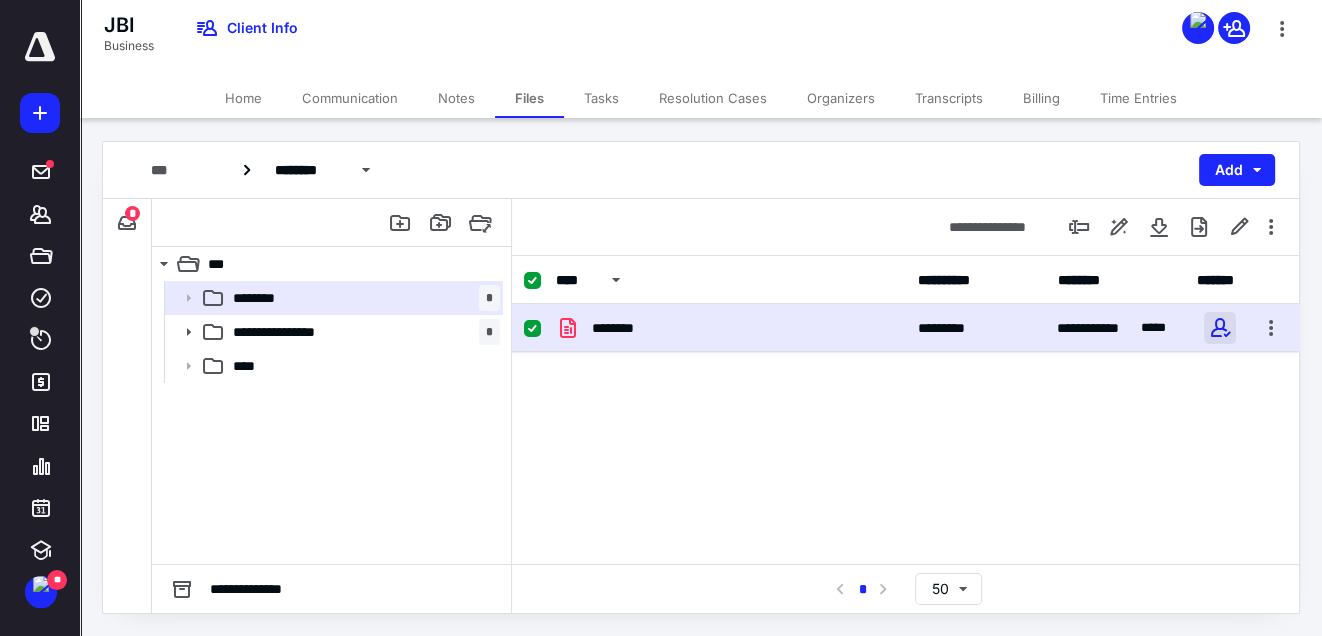 click at bounding box center [1220, 328] 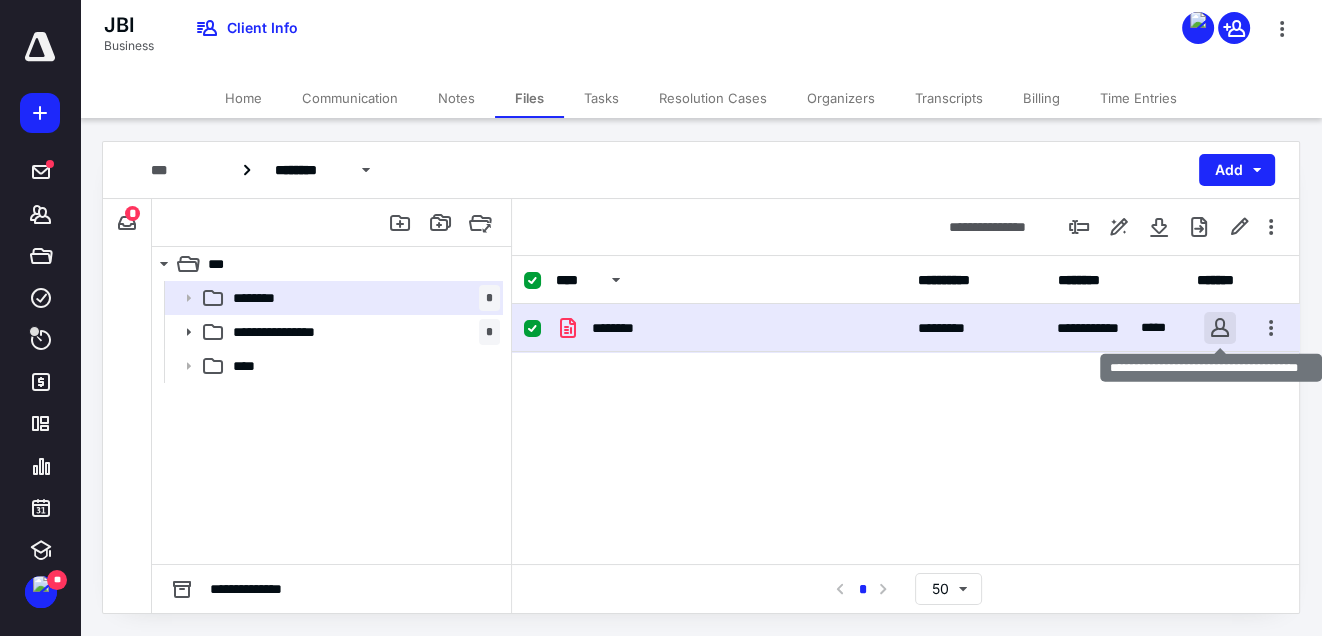 click at bounding box center (1220, 328) 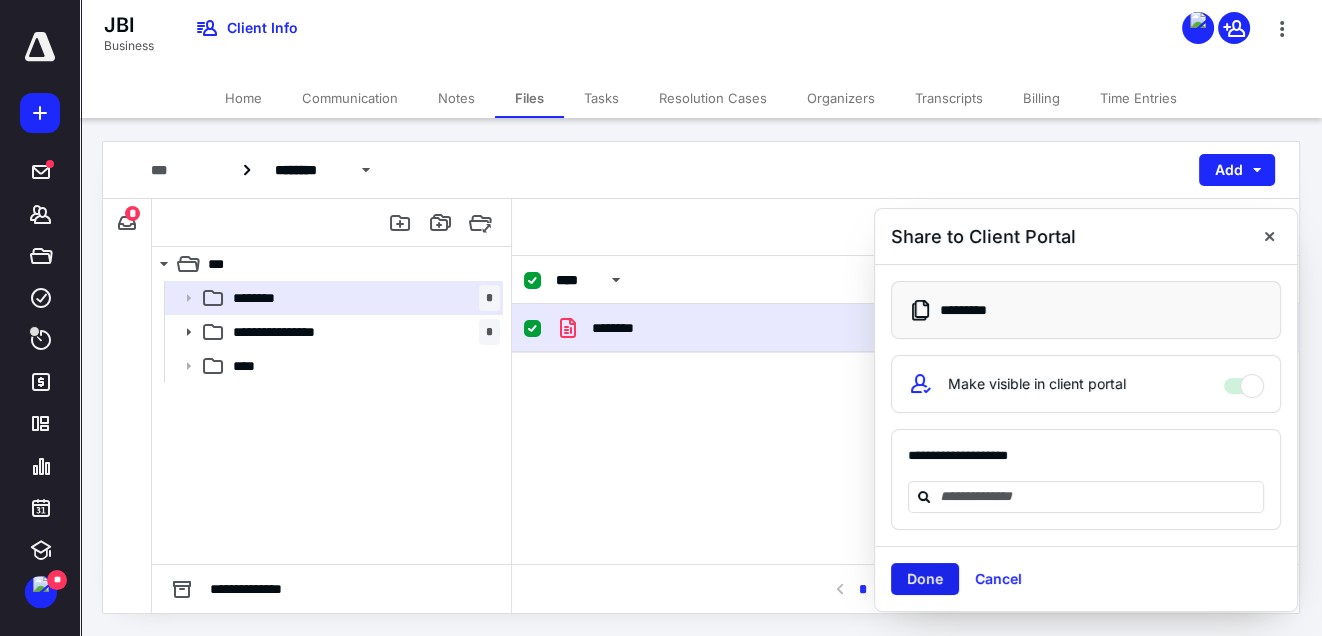 click on "Done" at bounding box center (925, 579) 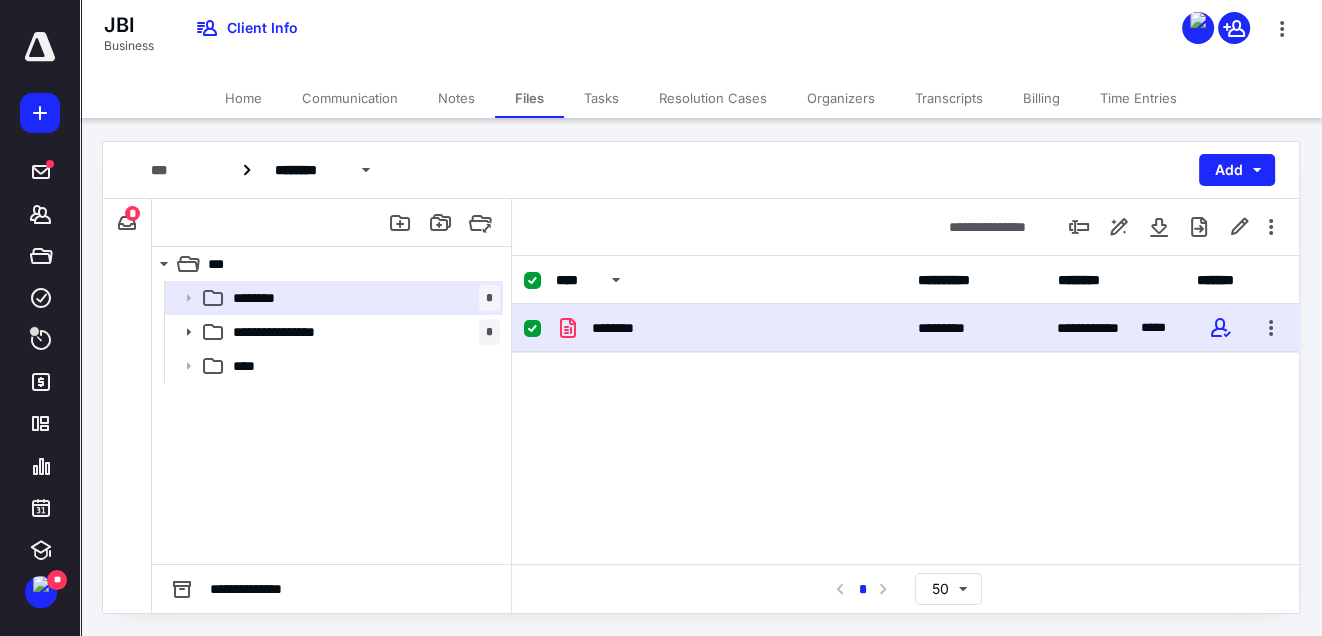 click on "Tasks" at bounding box center (601, 98) 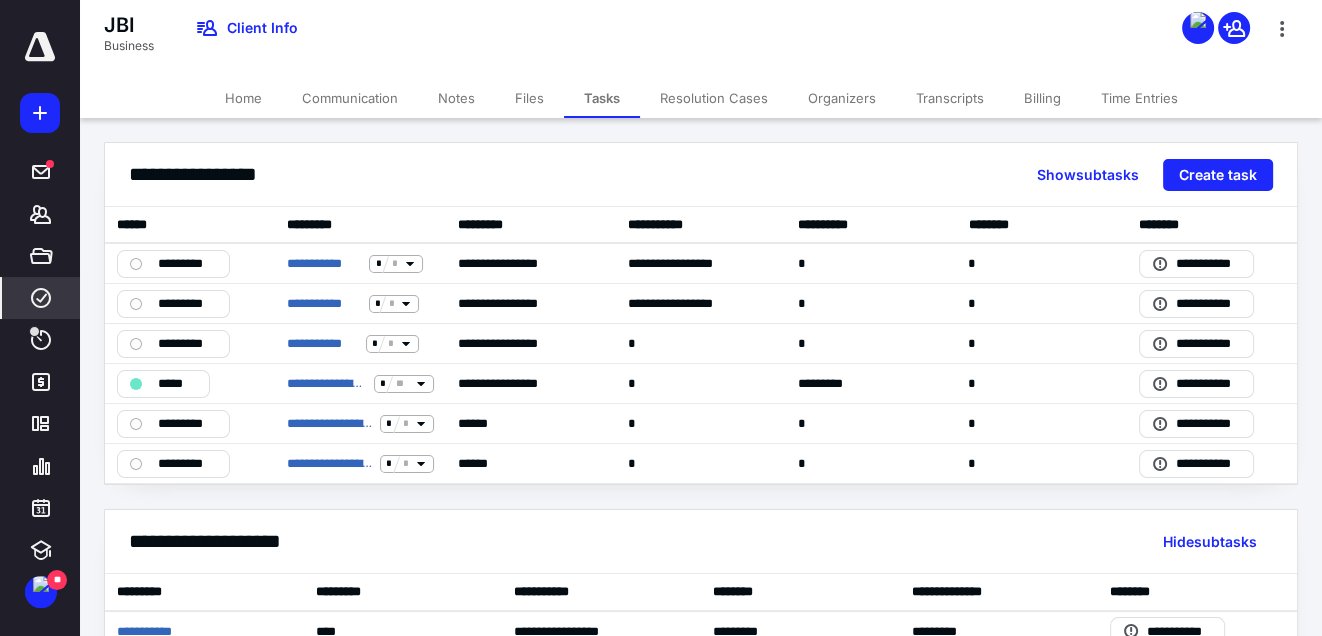 click 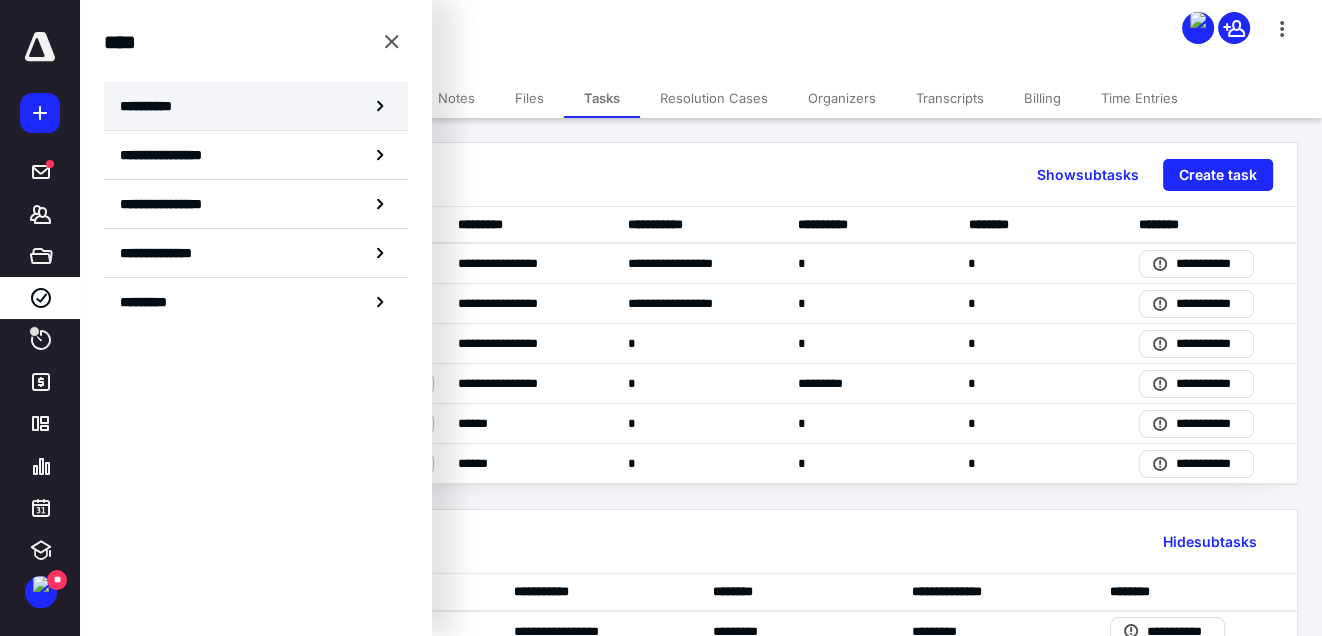 click on "**********" at bounding box center [153, 106] 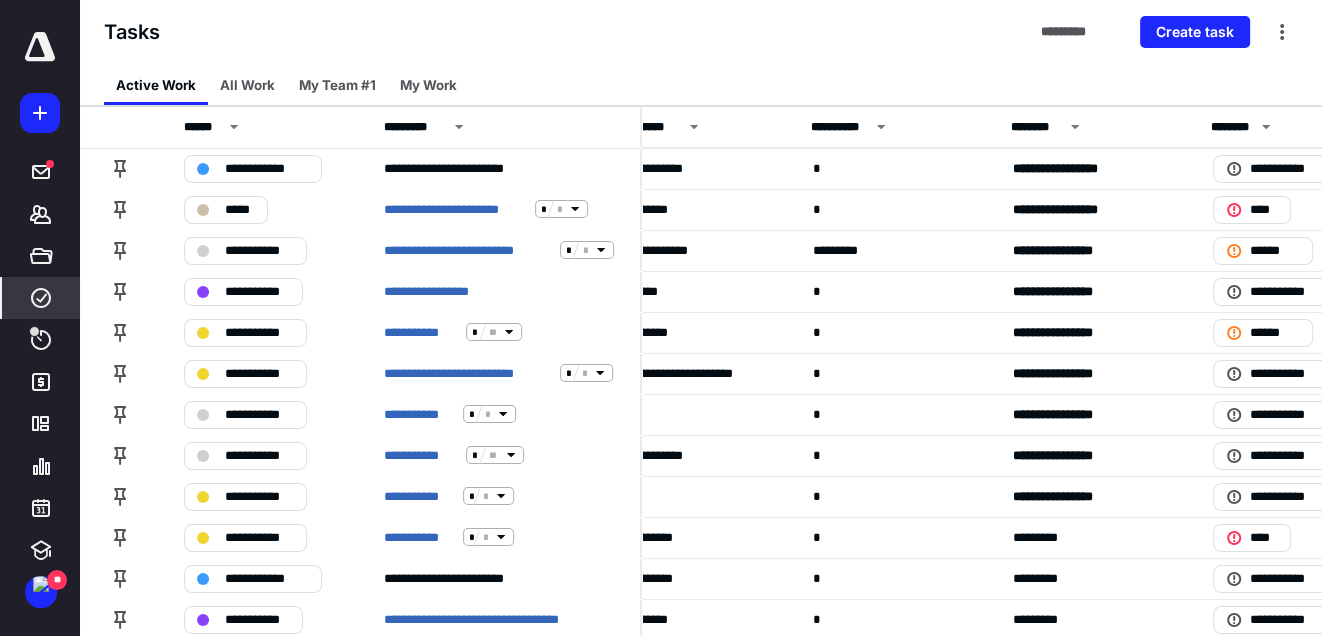 scroll, scrollTop: 0, scrollLeft: 454, axis: horizontal 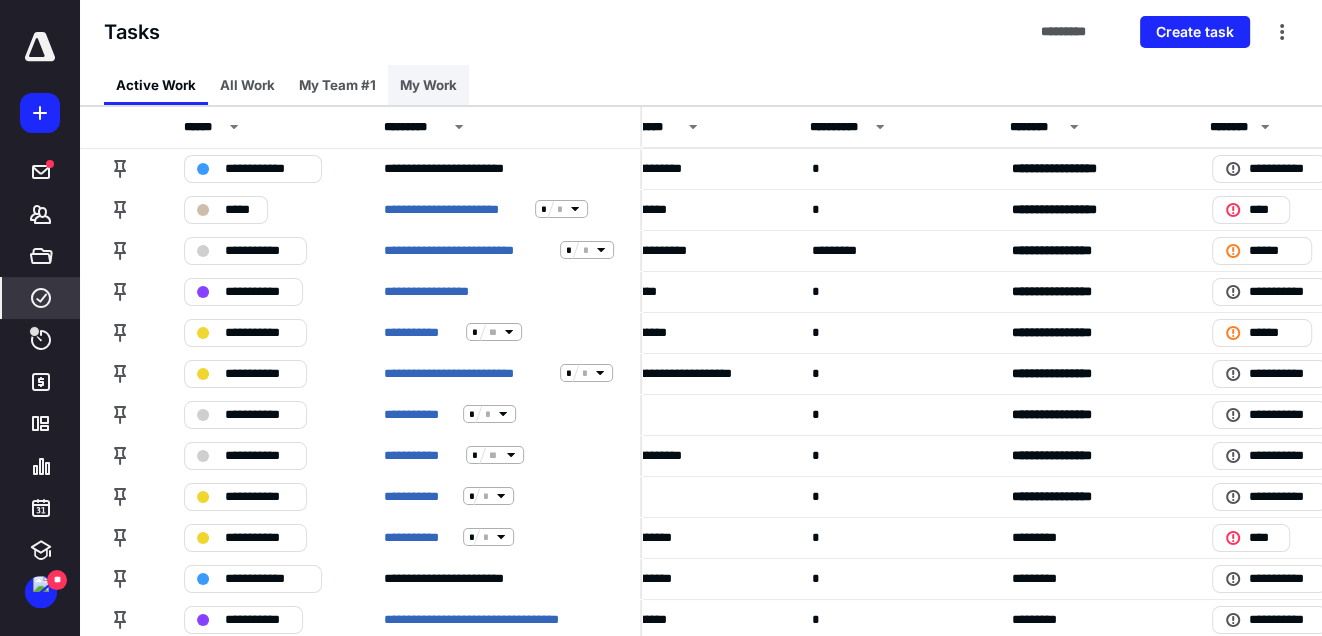 click on "My Work" at bounding box center (428, 85) 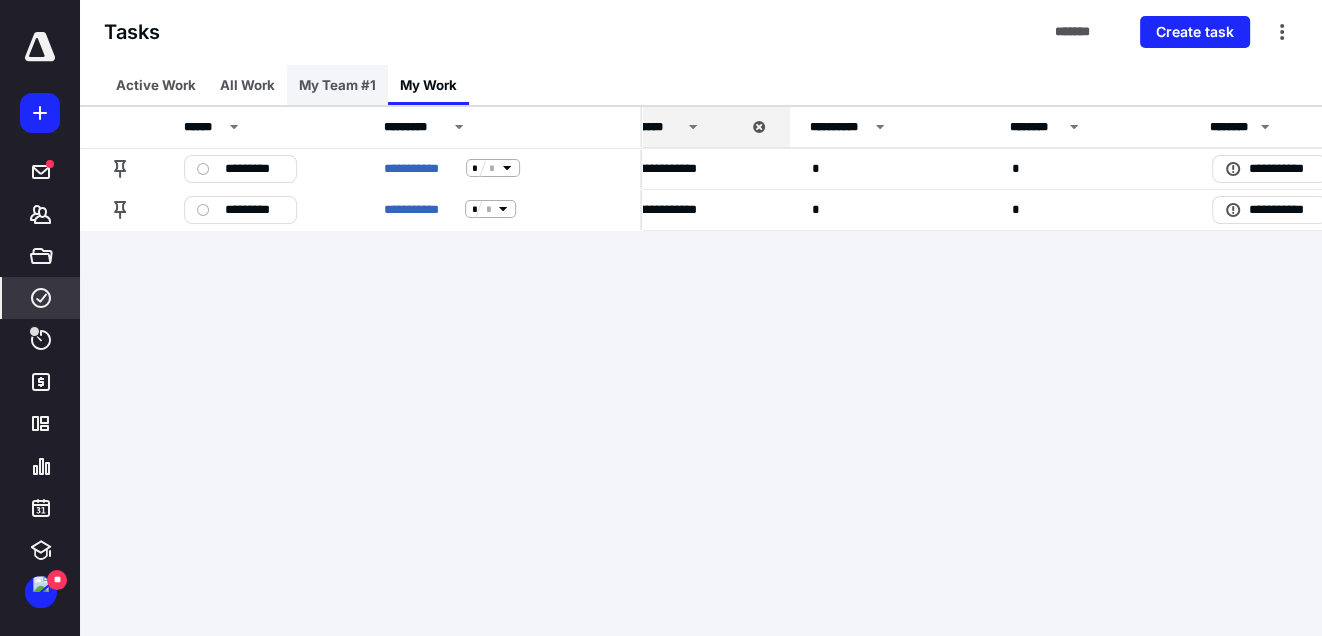 click on "My Team #1" at bounding box center [337, 85] 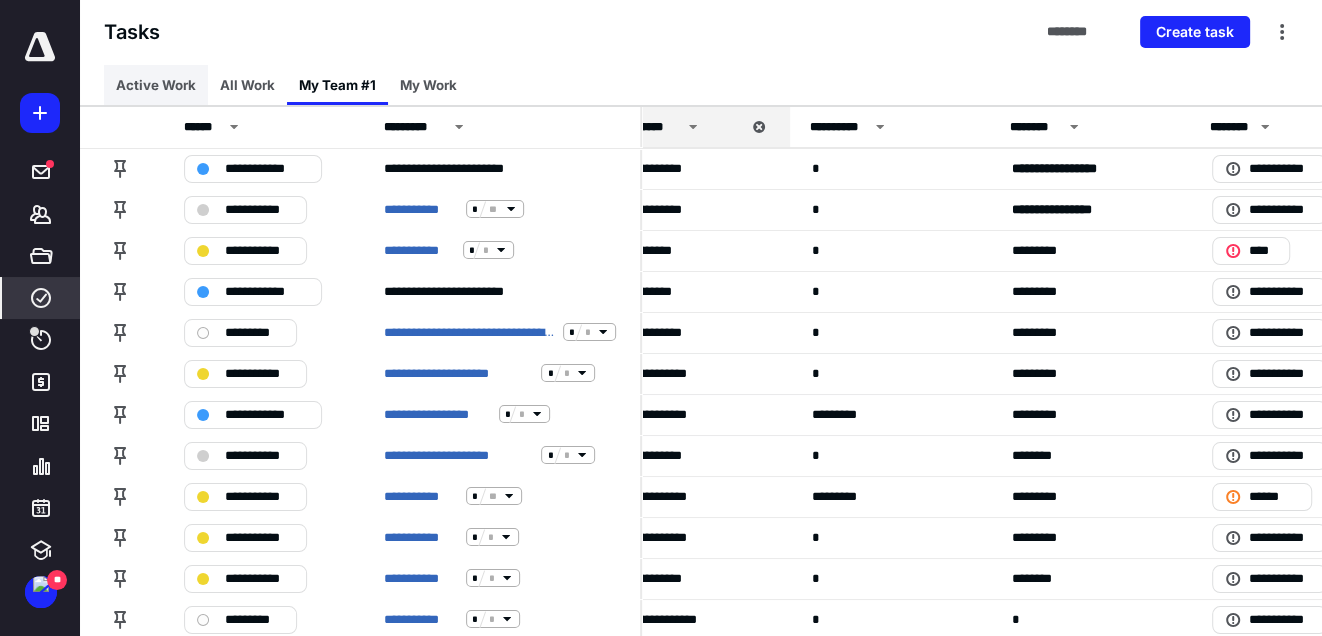 click on "Active Work" at bounding box center [156, 85] 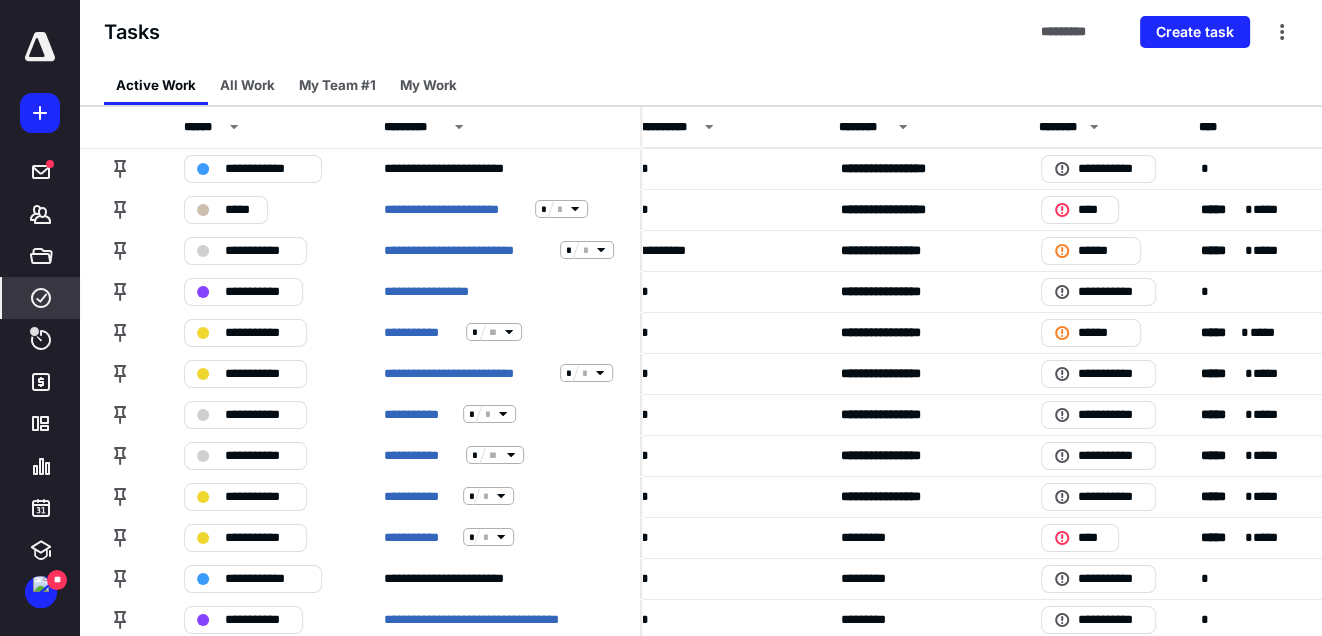 scroll, scrollTop: 0, scrollLeft: 0, axis: both 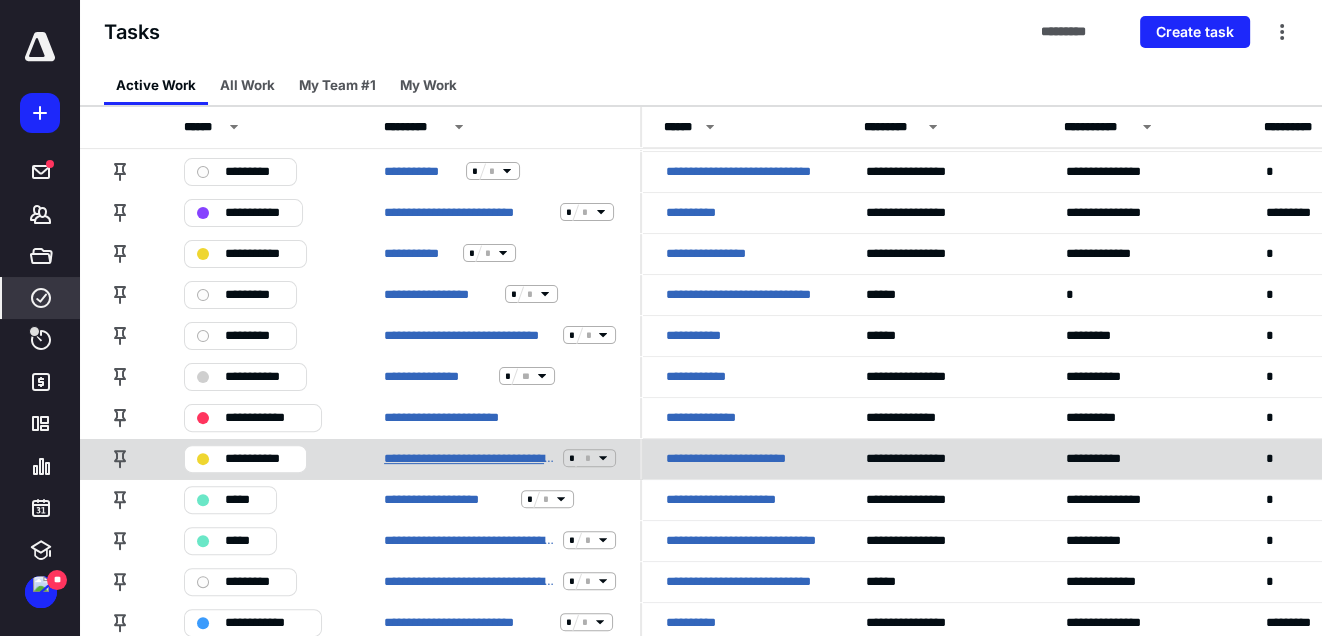 click on "**********" at bounding box center (469, 458) 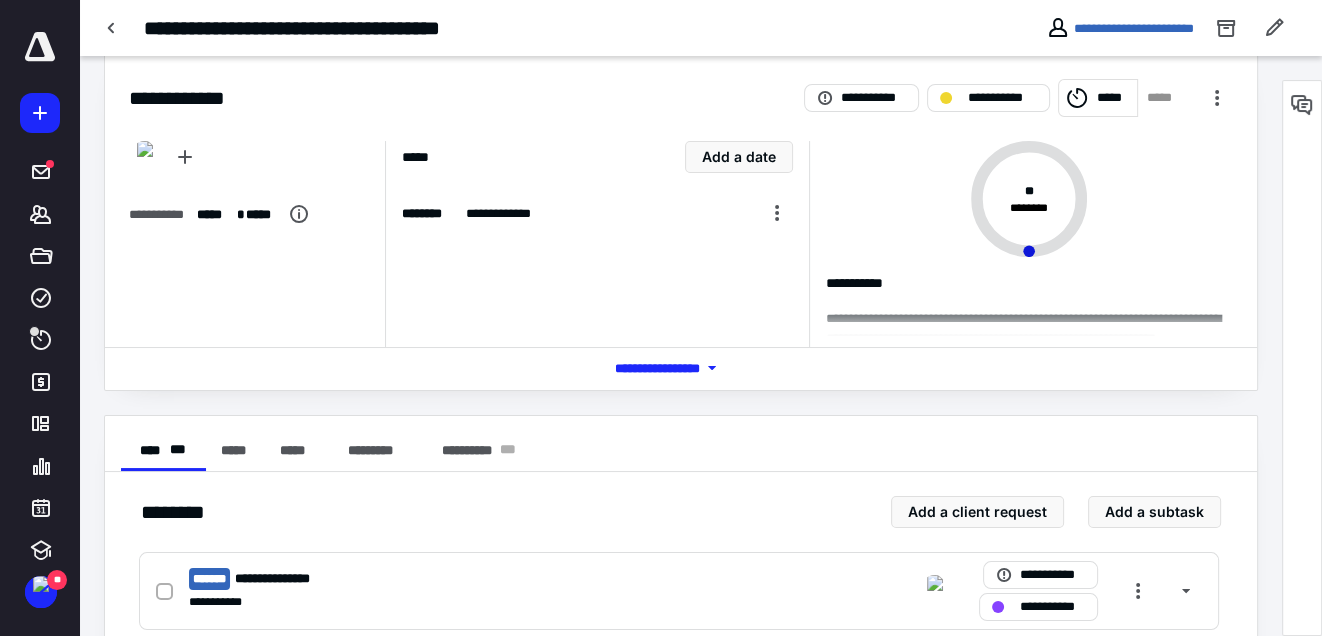 scroll, scrollTop: 0, scrollLeft: 0, axis: both 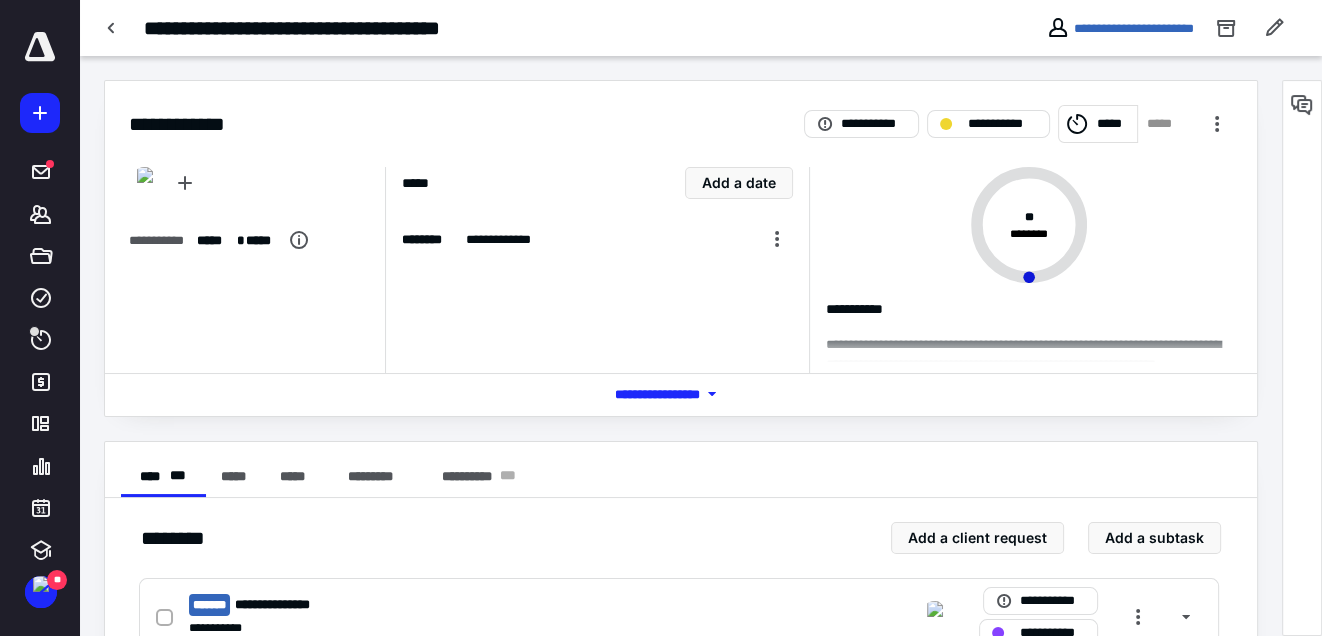 click on "*** **** *******" at bounding box center [681, 394] 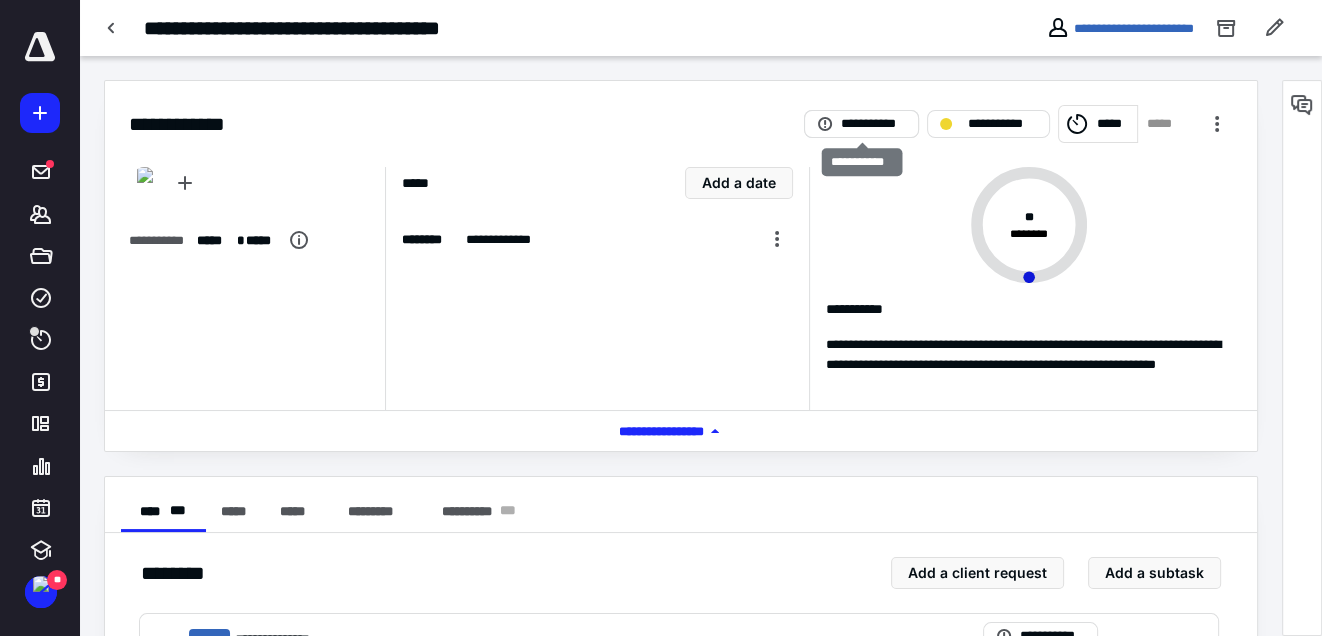 click on "**********" at bounding box center [873, 123] 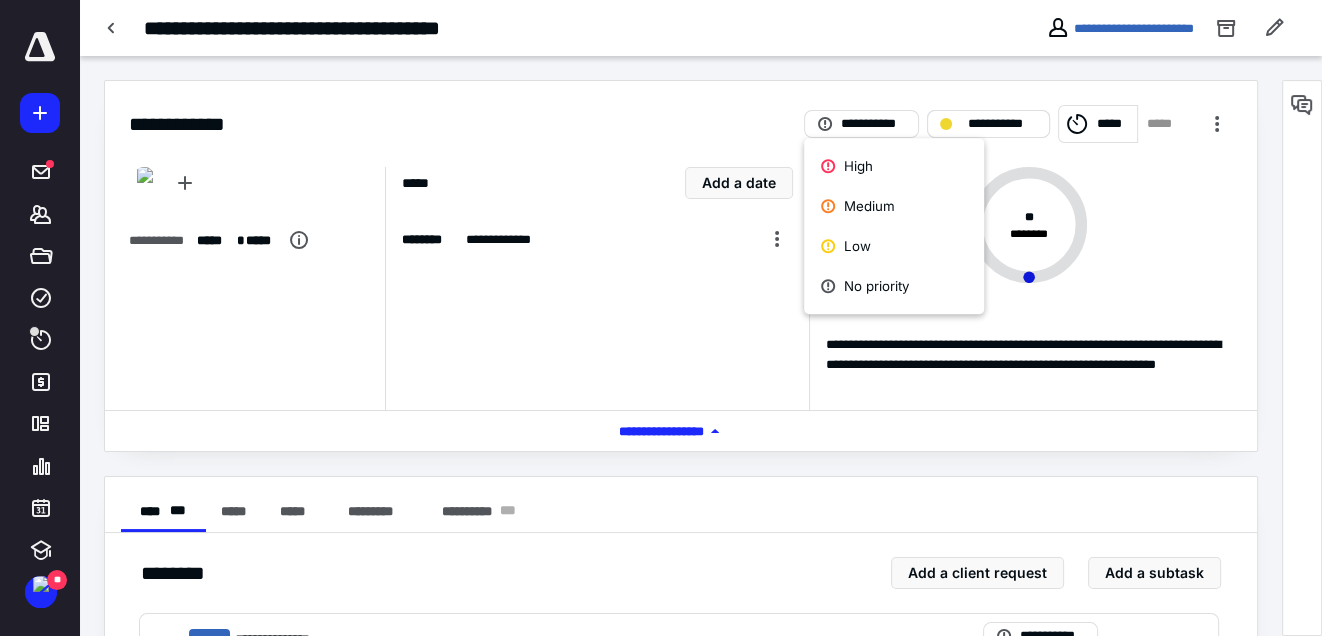 click on "**********" at bounding box center [1002, 124] 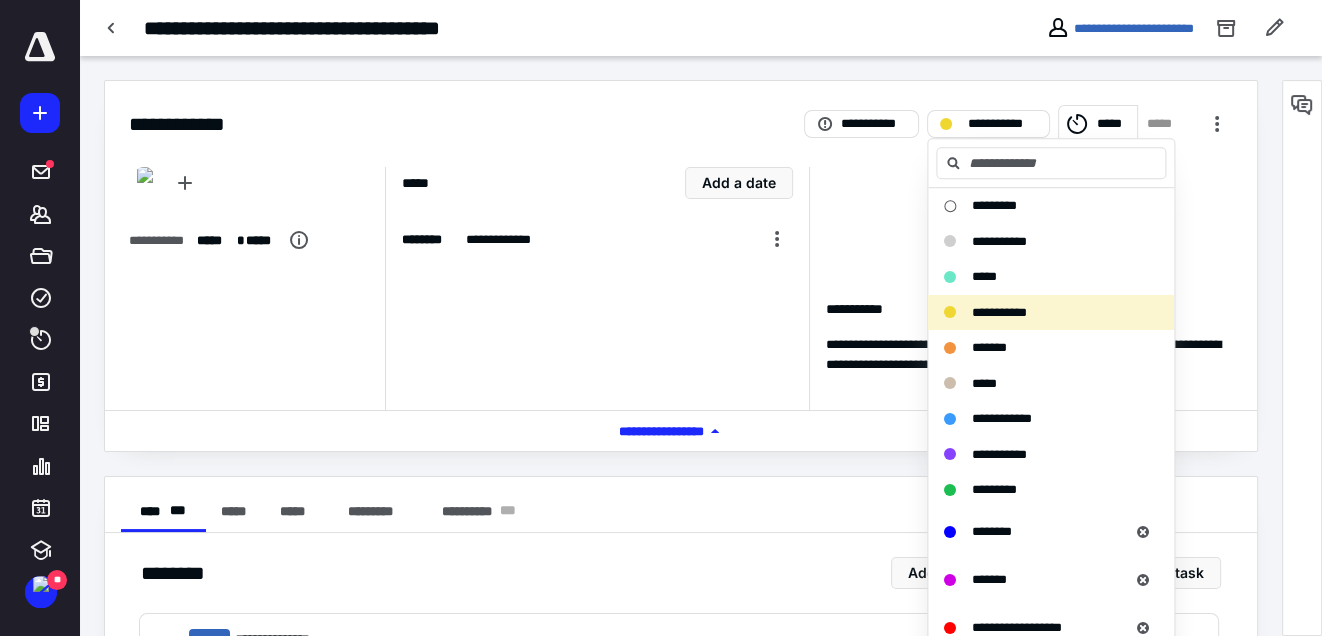click on "**********" at bounding box center (681, 112) 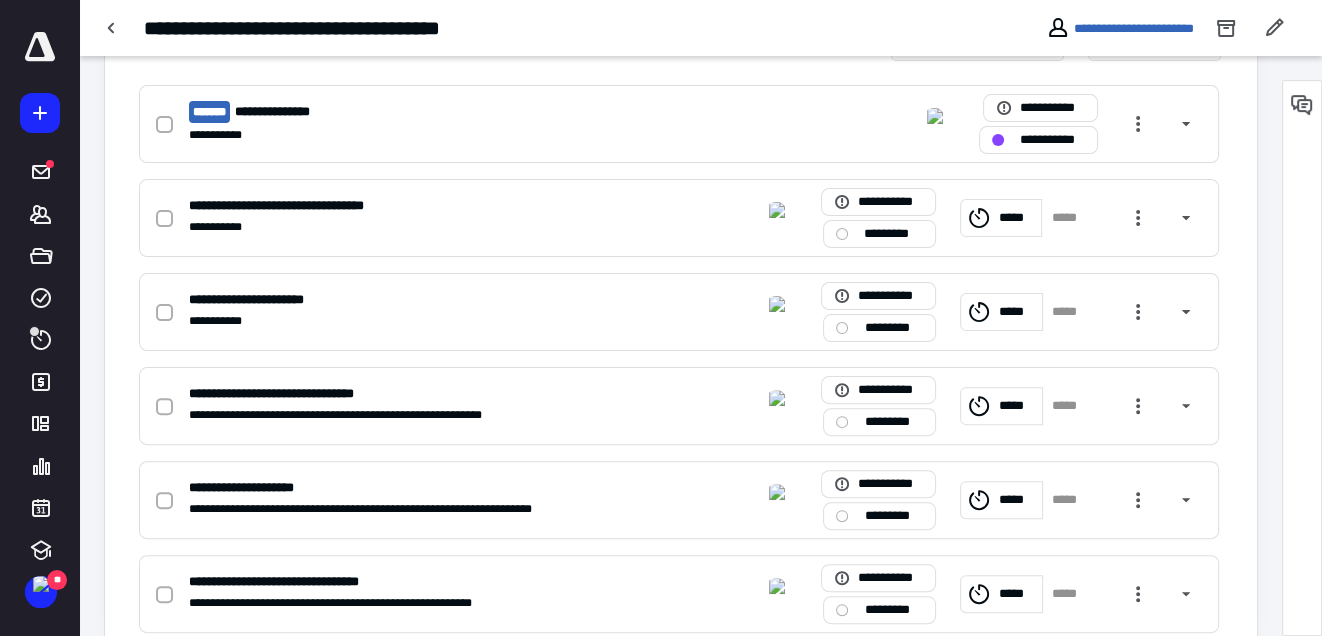 scroll, scrollTop: 530, scrollLeft: 0, axis: vertical 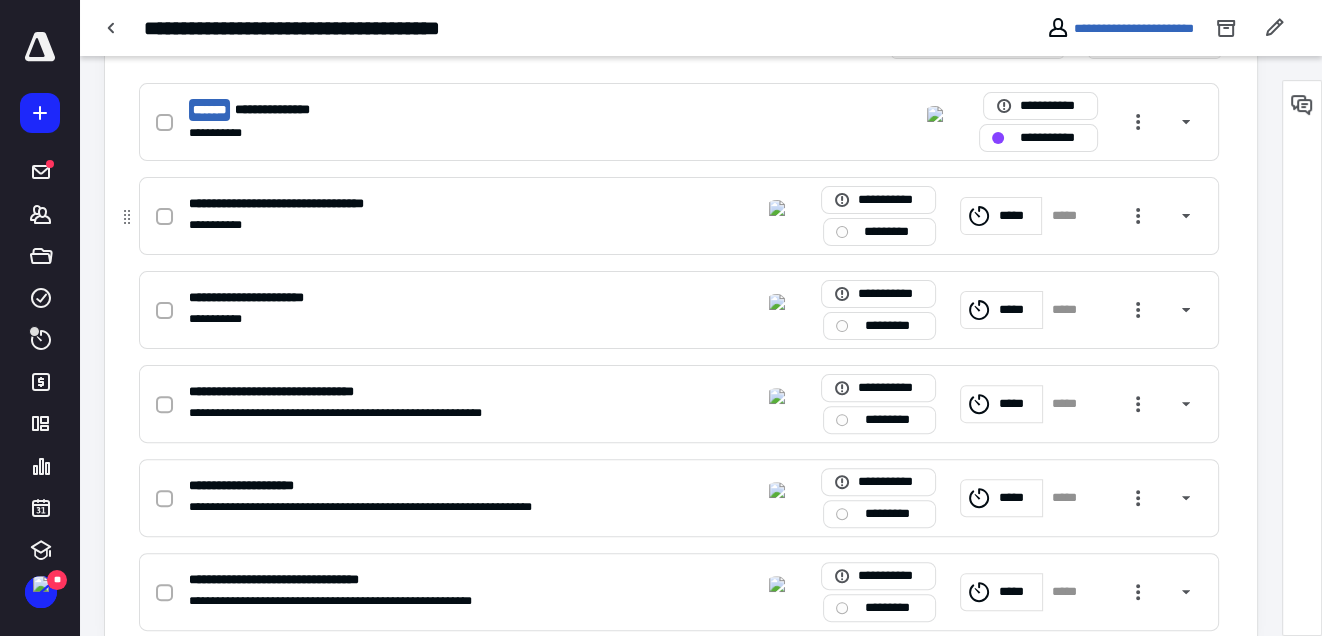 click on "*****" at bounding box center [1001, 216] 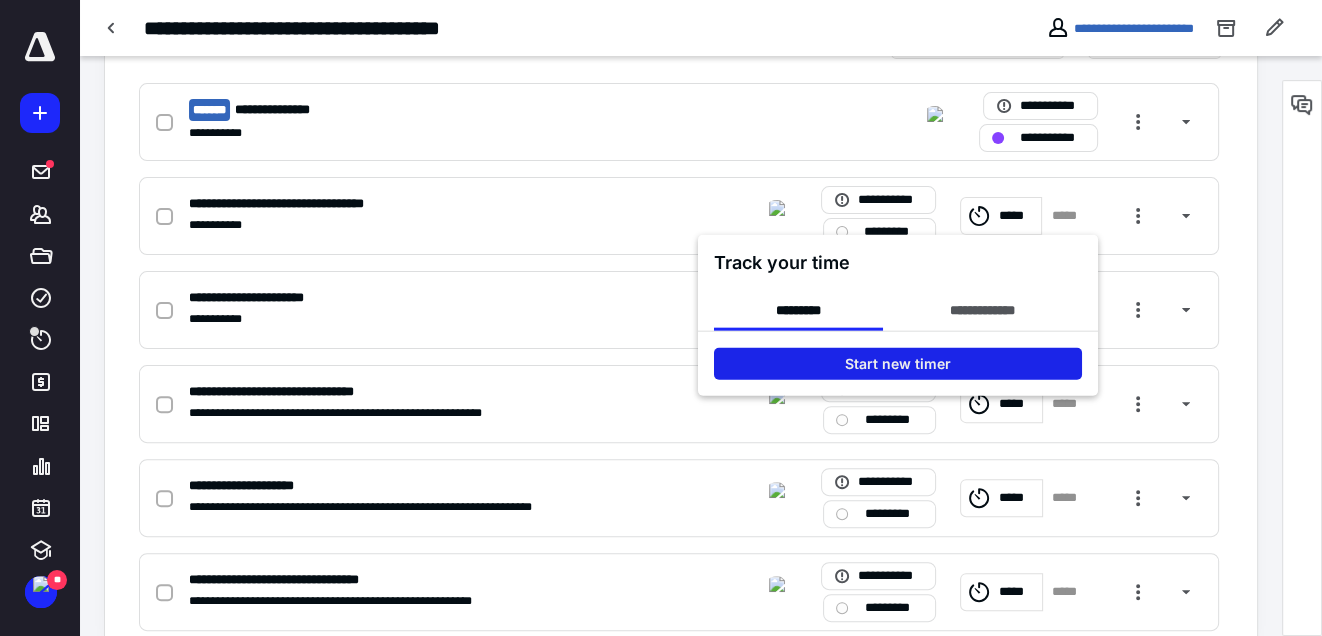 click on "Start new timer" at bounding box center [898, 364] 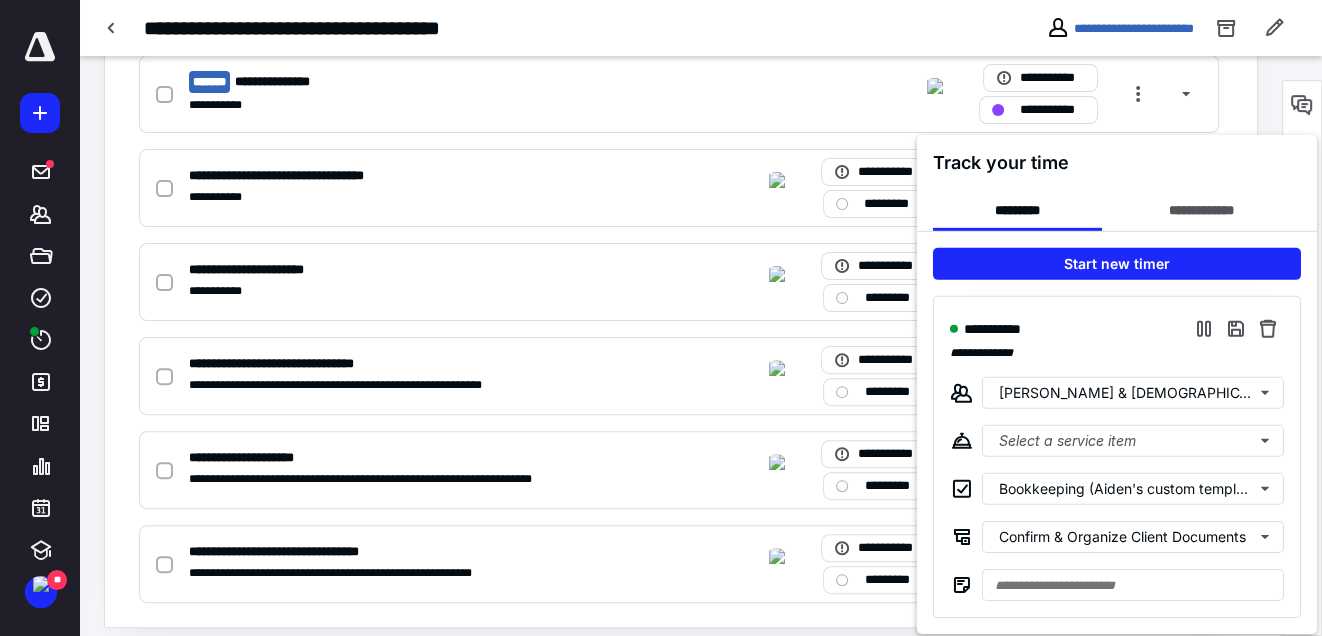 scroll, scrollTop: 556, scrollLeft: 0, axis: vertical 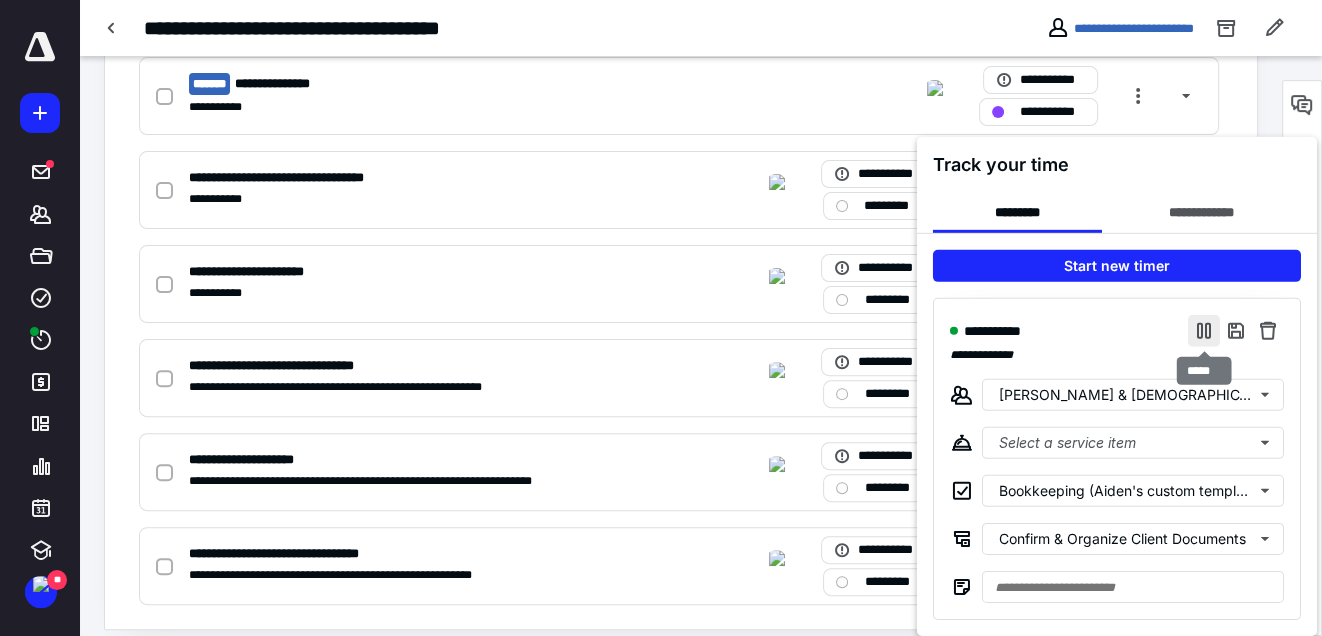 click at bounding box center (1204, 331) 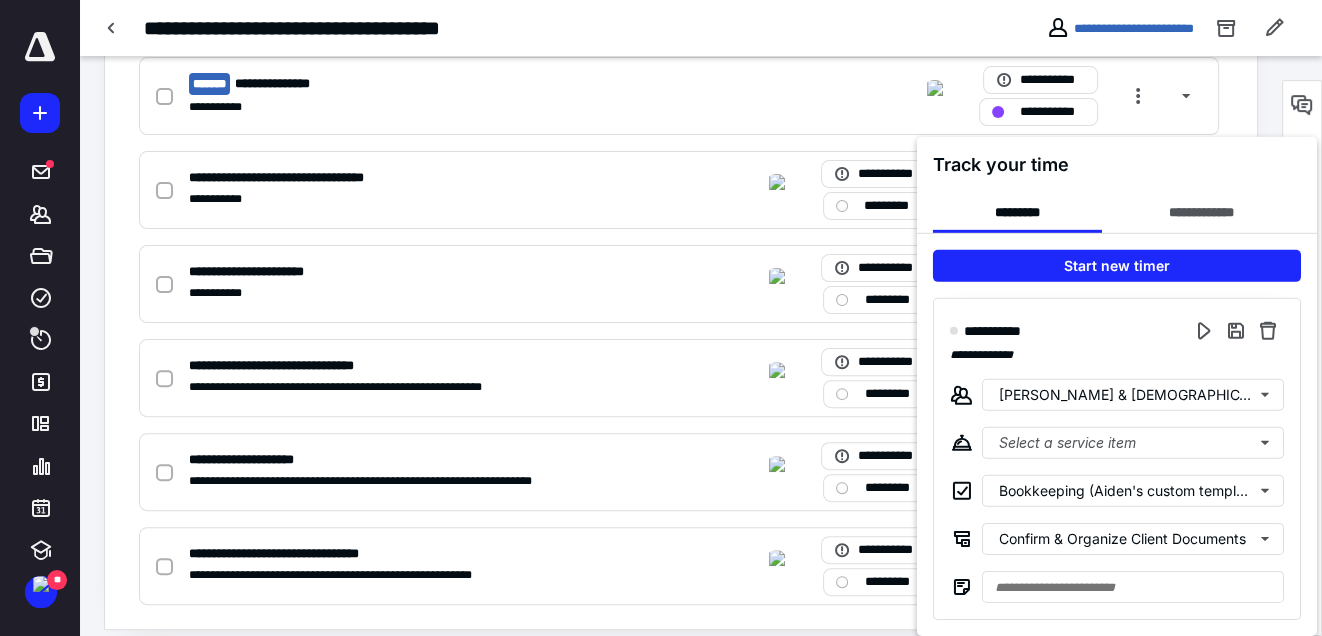 scroll, scrollTop: 572, scrollLeft: 0, axis: vertical 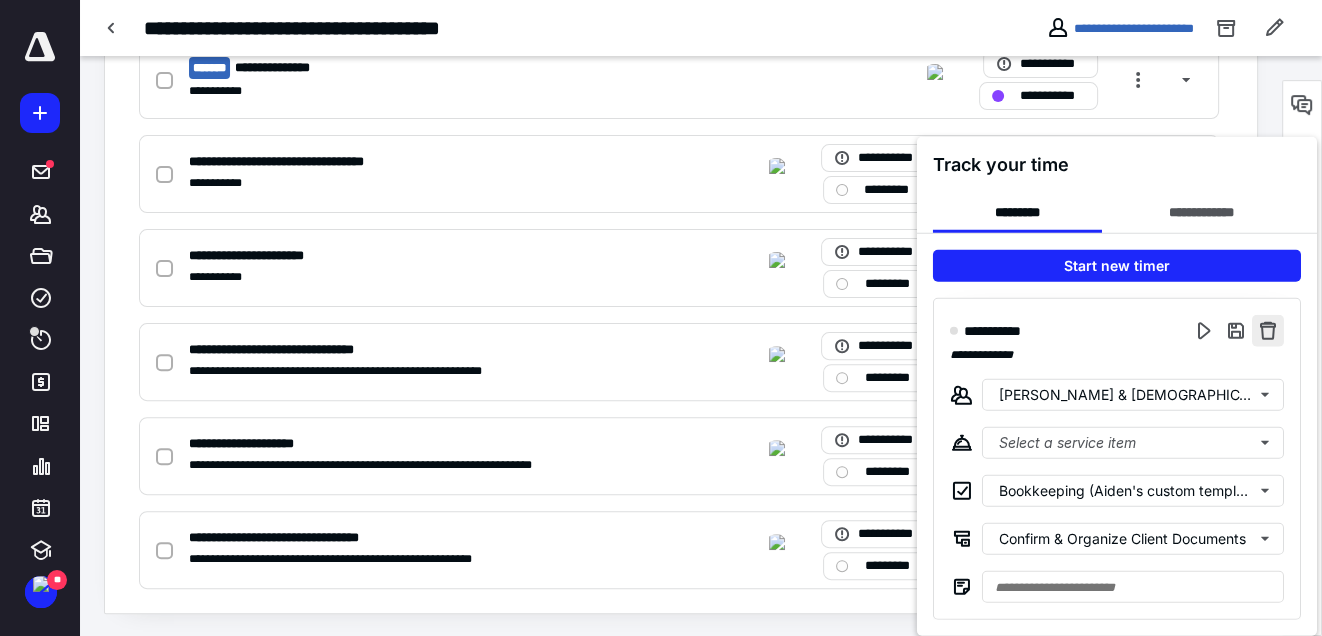 click at bounding box center [1268, 331] 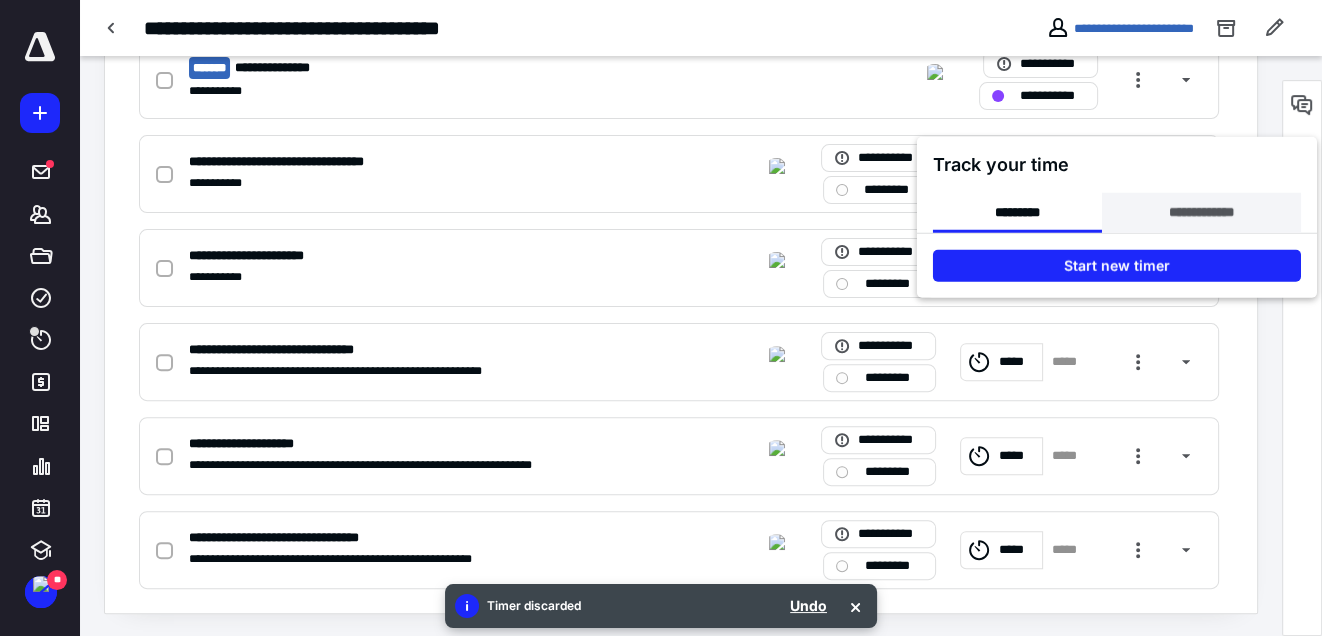 click on "**********" at bounding box center (1201, 213) 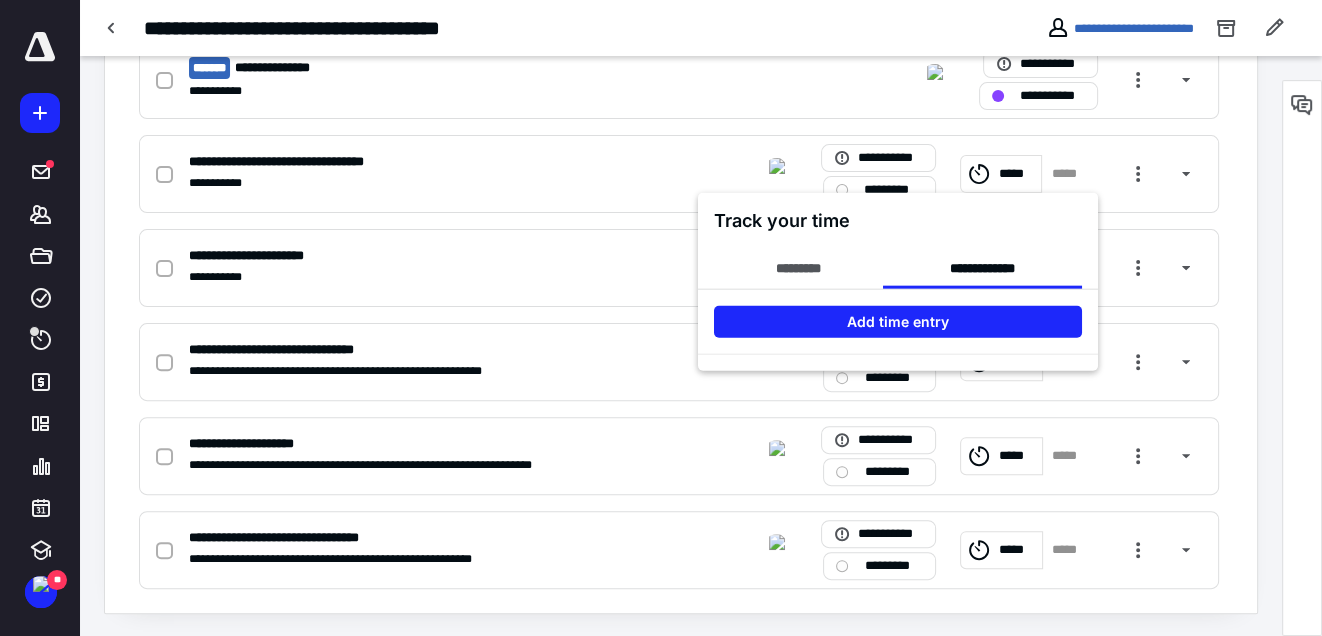 click at bounding box center (661, 318) 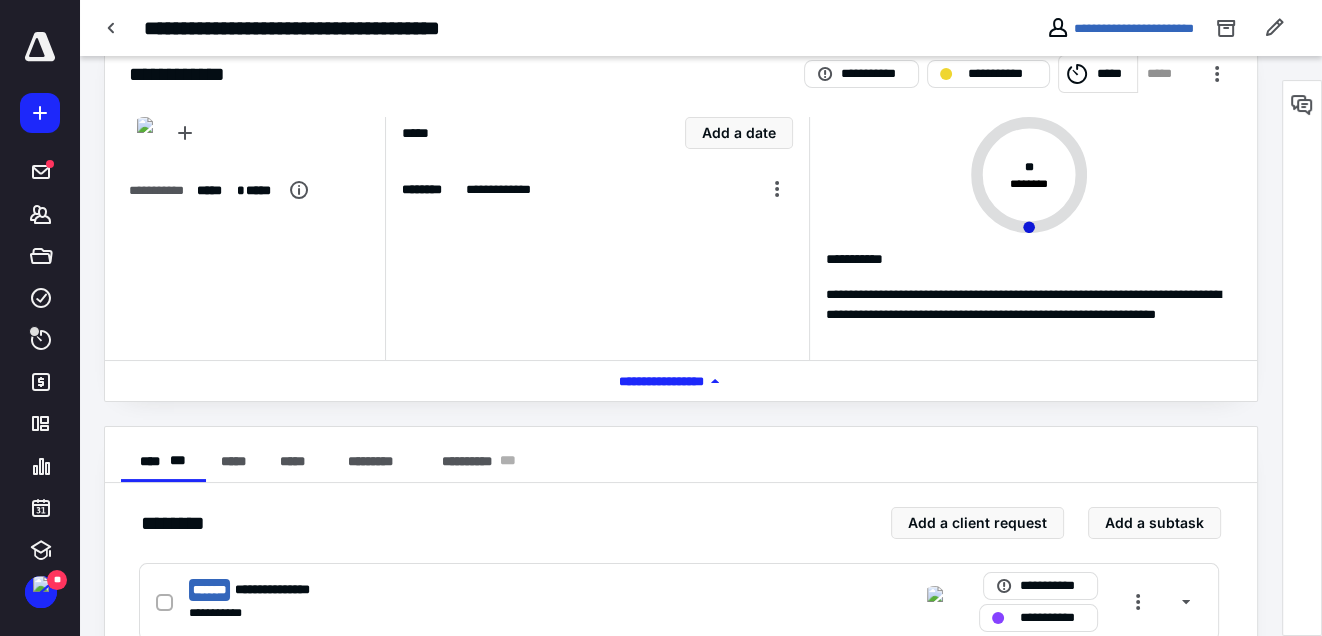 scroll, scrollTop: 0, scrollLeft: 0, axis: both 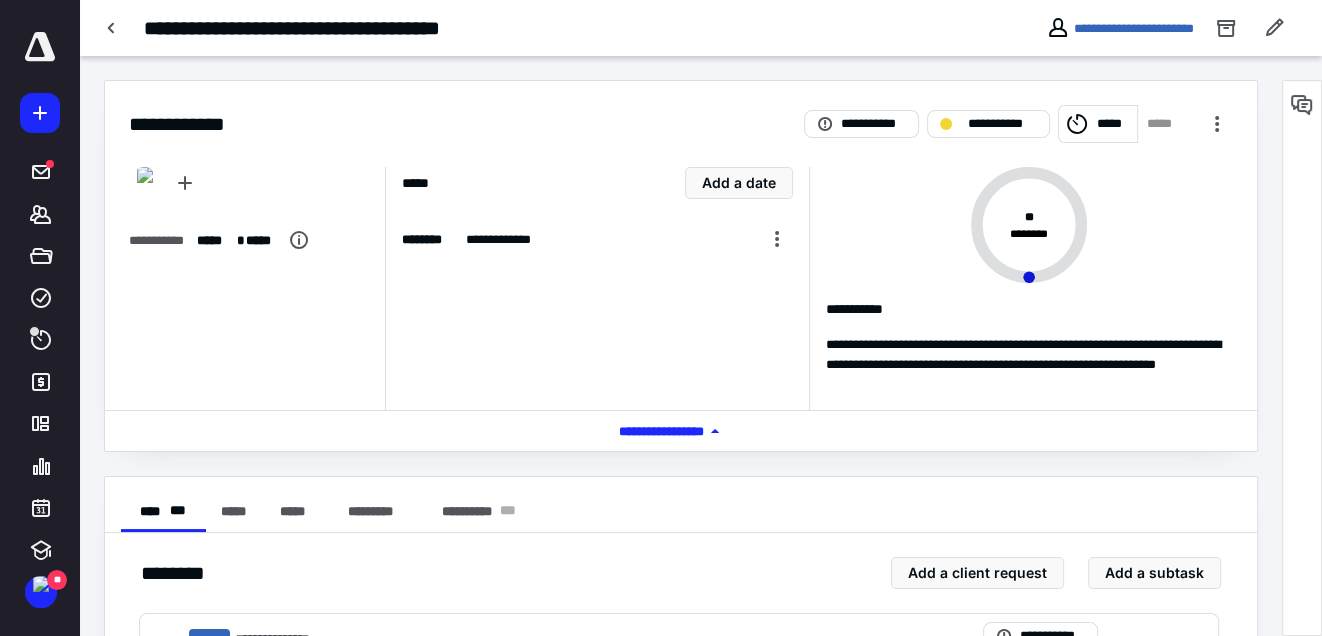 click on "*****" at bounding box center [1114, 123] 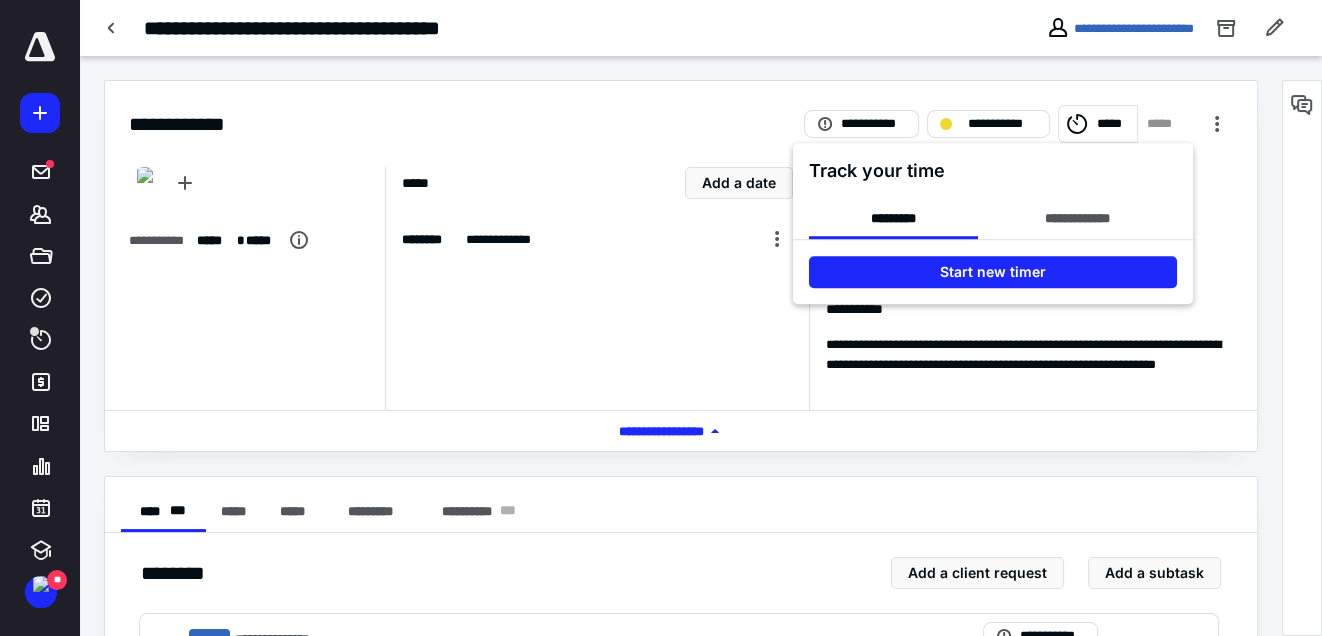 click at bounding box center (661, 318) 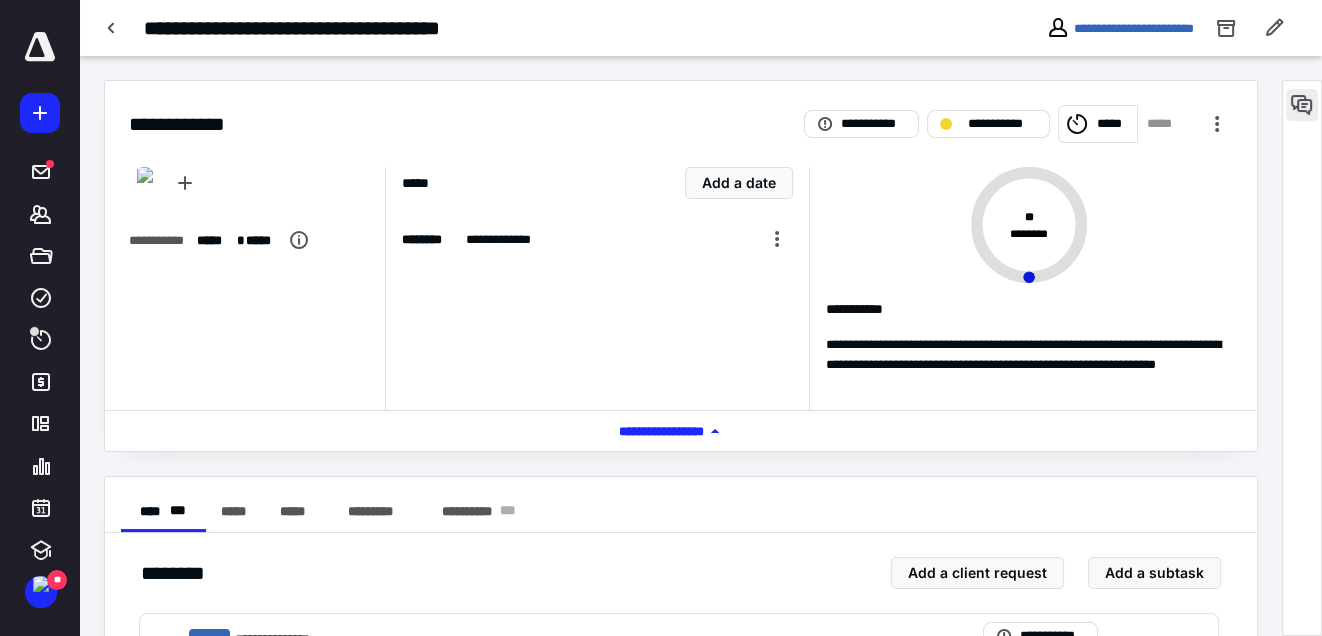 click at bounding box center (1302, 105) 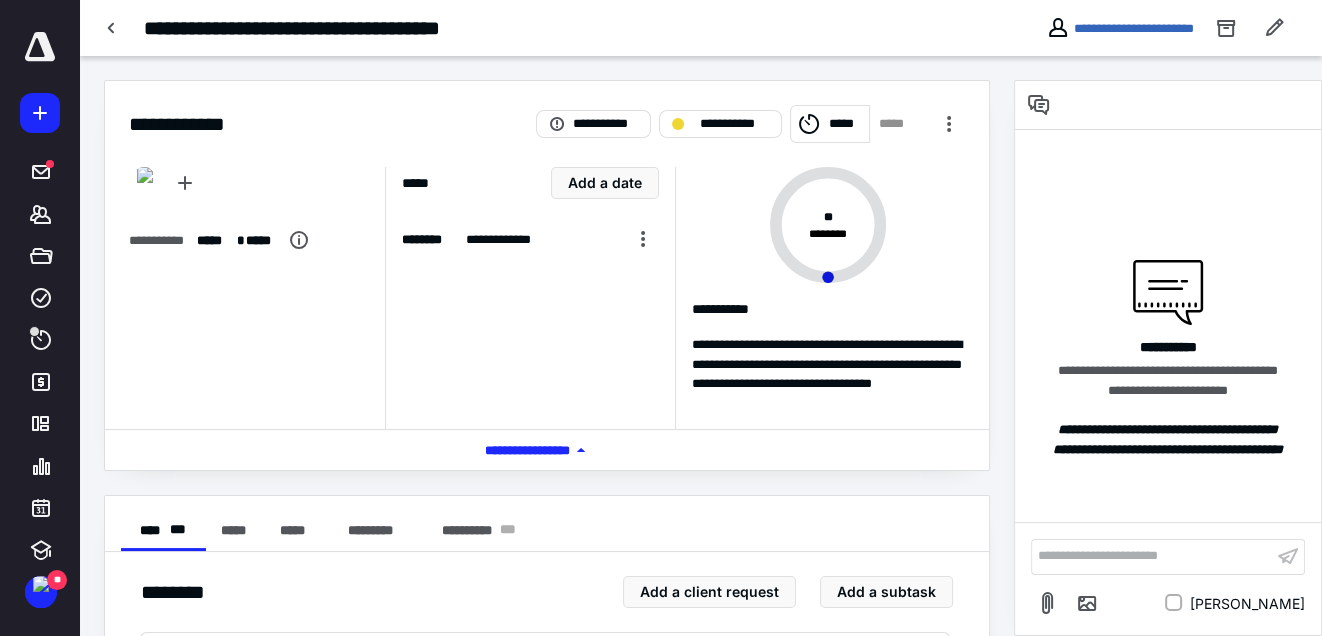 click on "**********" at bounding box center (547, 112) 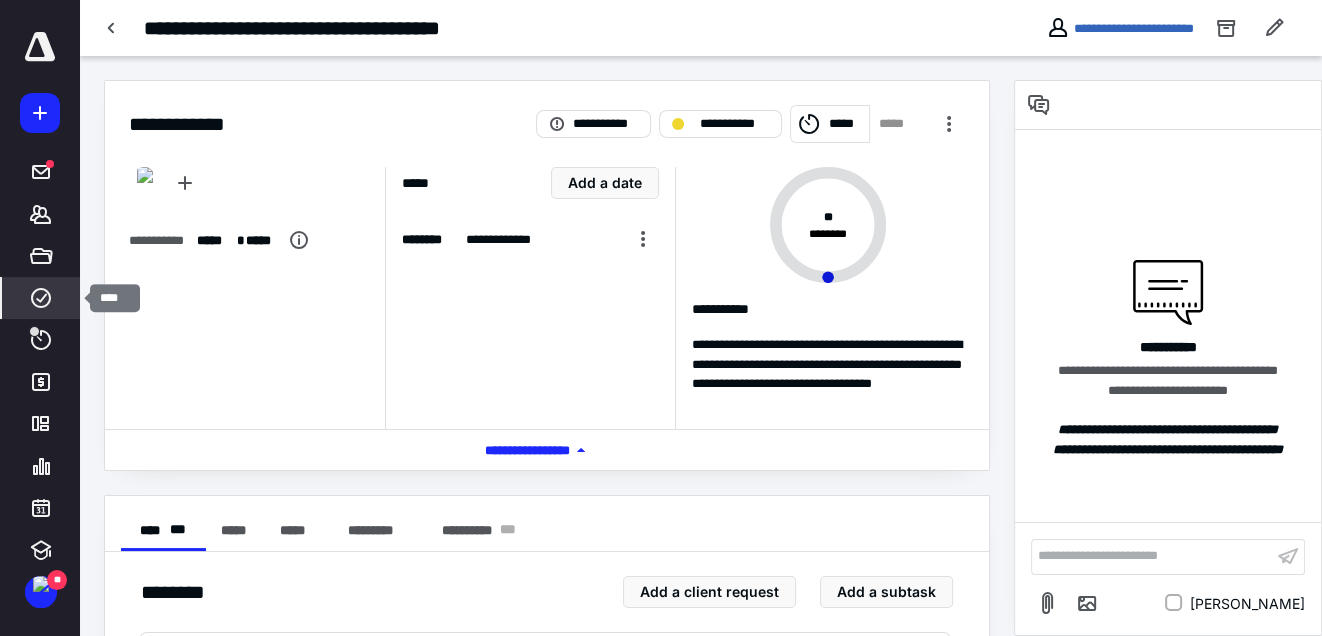 click 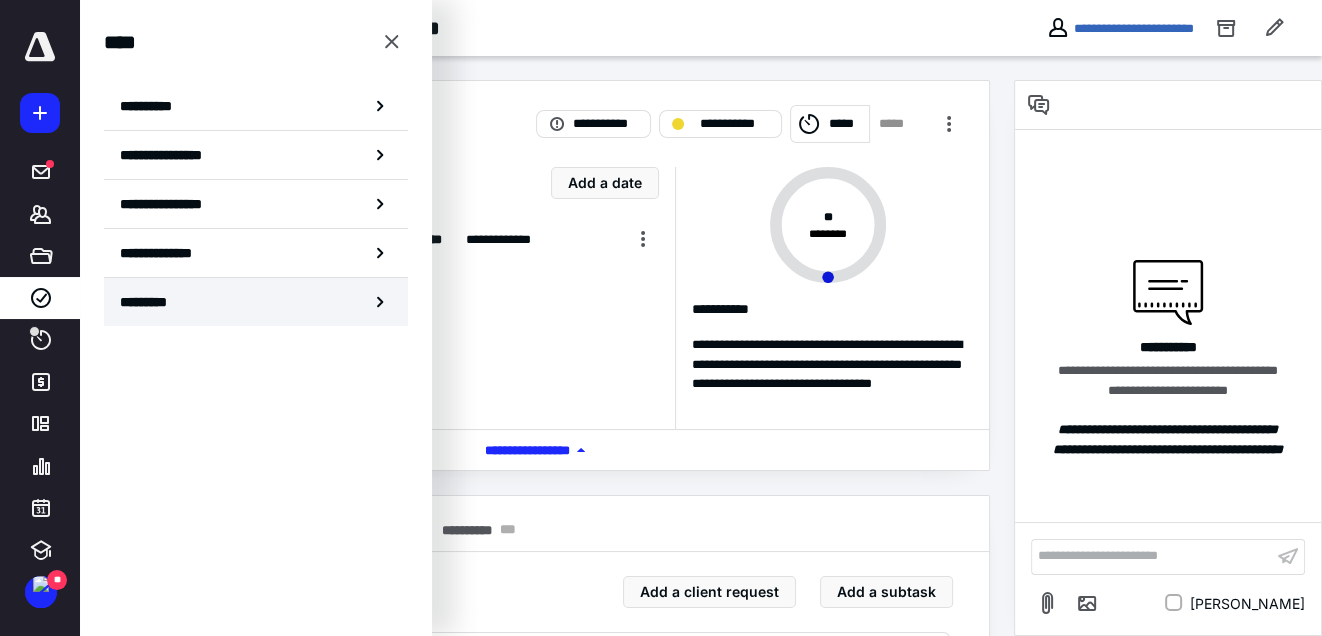 click on "*********" at bounding box center (157, 302) 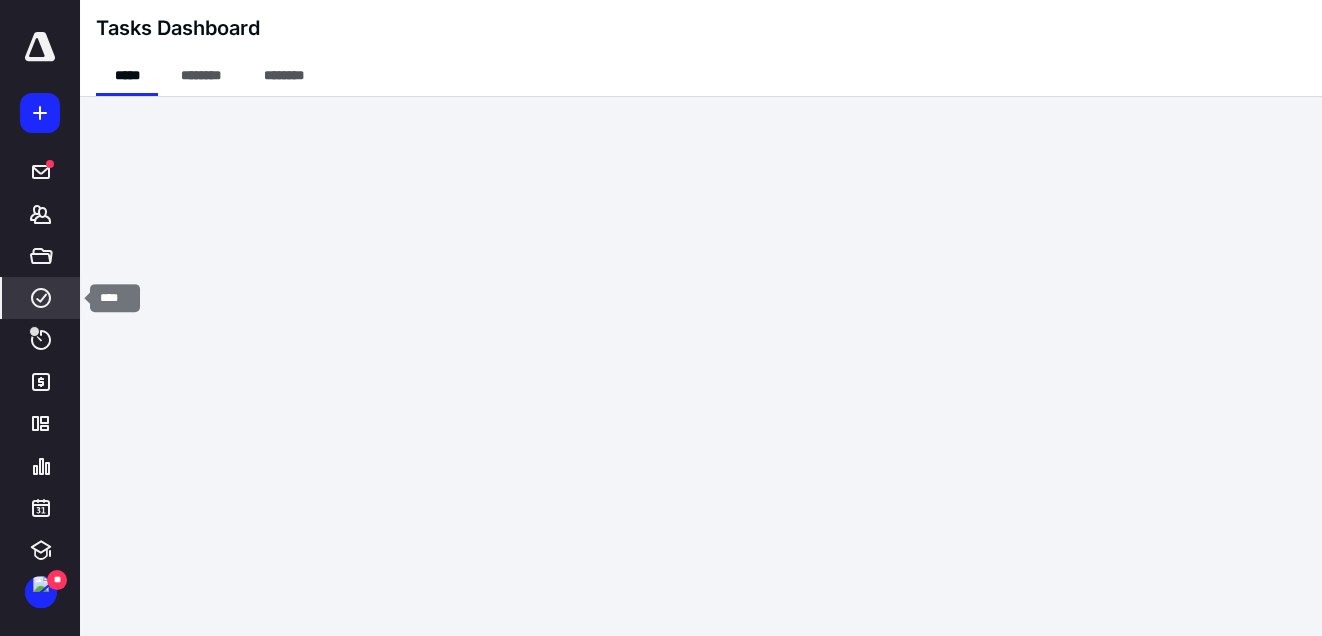 click 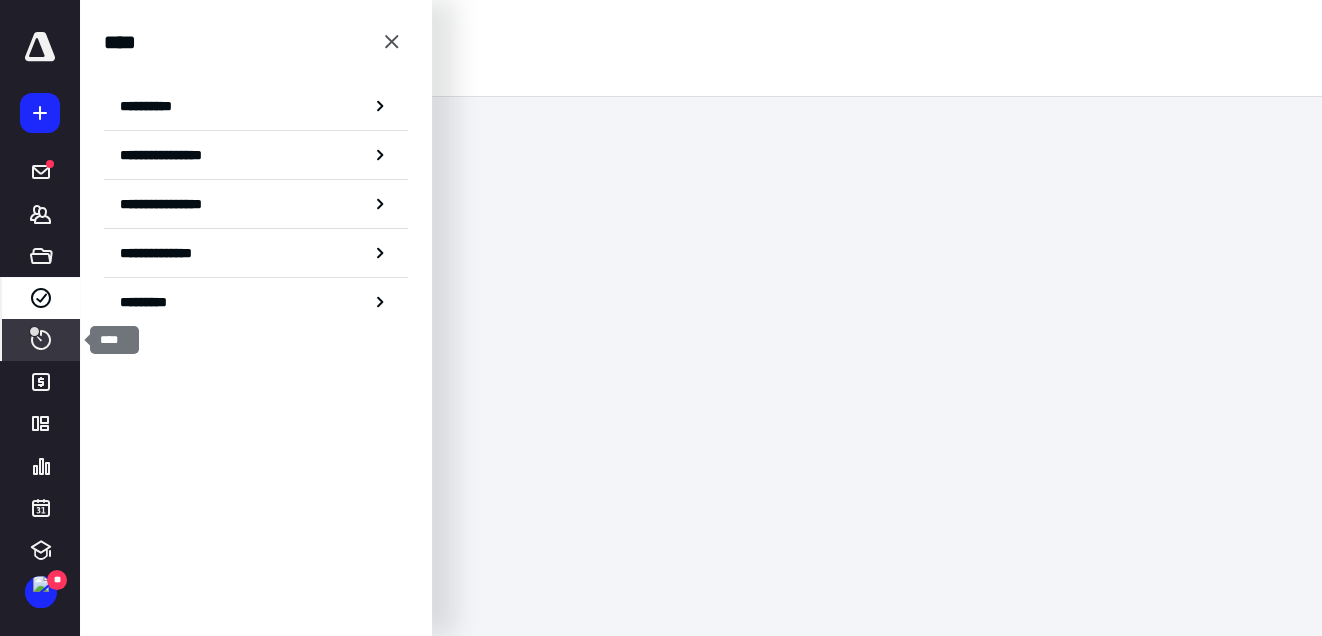 click 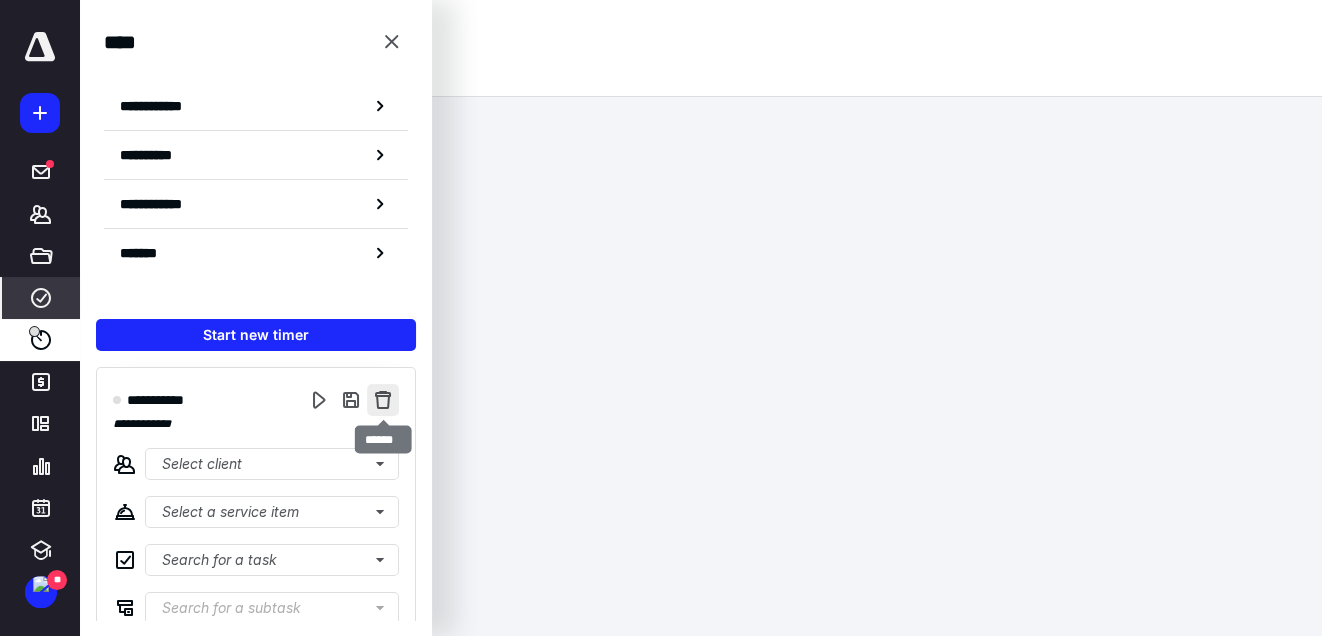 click at bounding box center [383, 400] 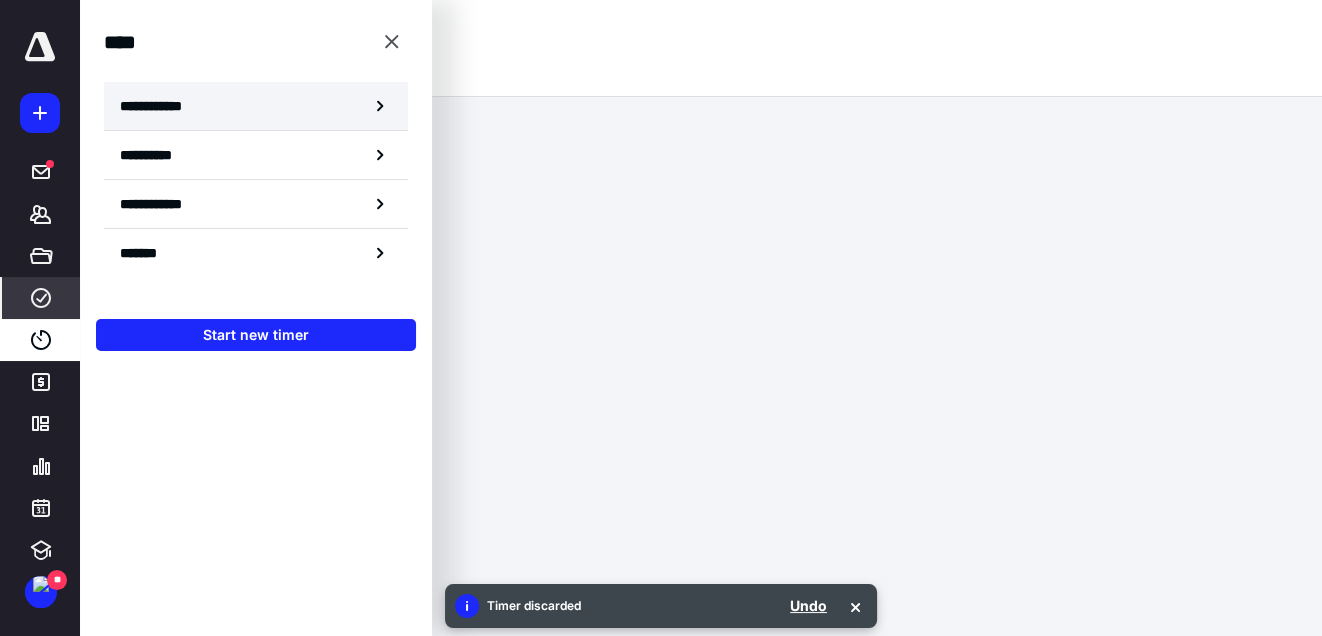 click on "**********" at bounding box center (162, 106) 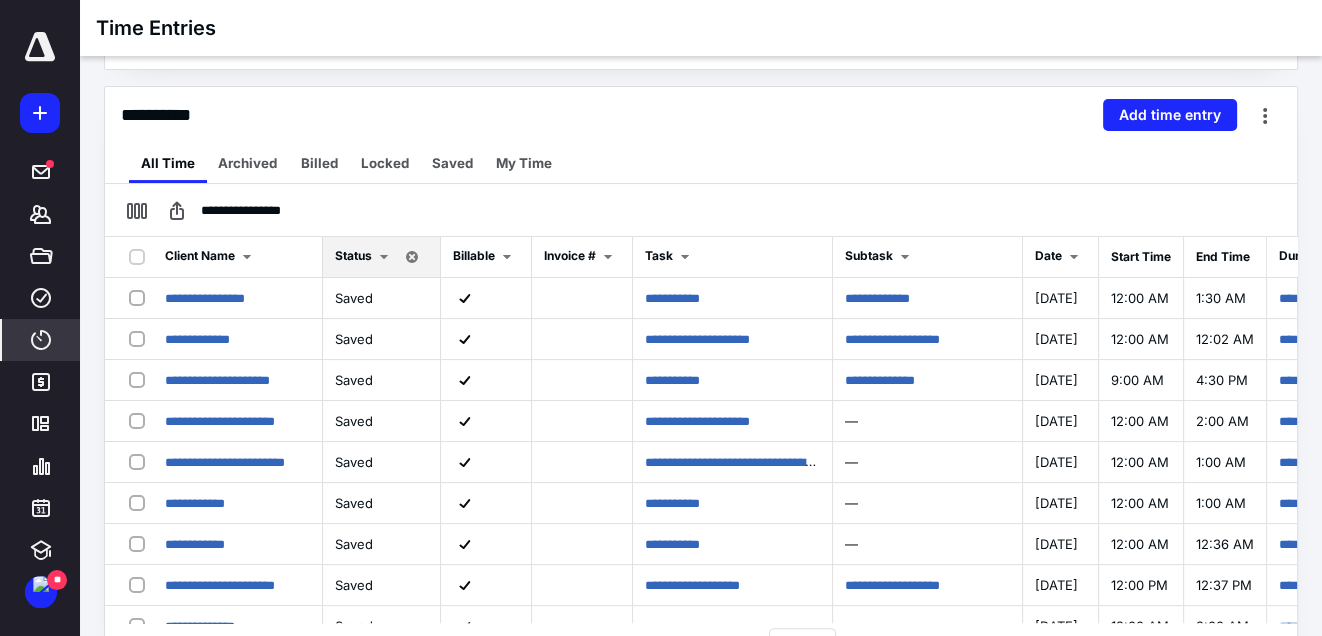scroll, scrollTop: 443, scrollLeft: 0, axis: vertical 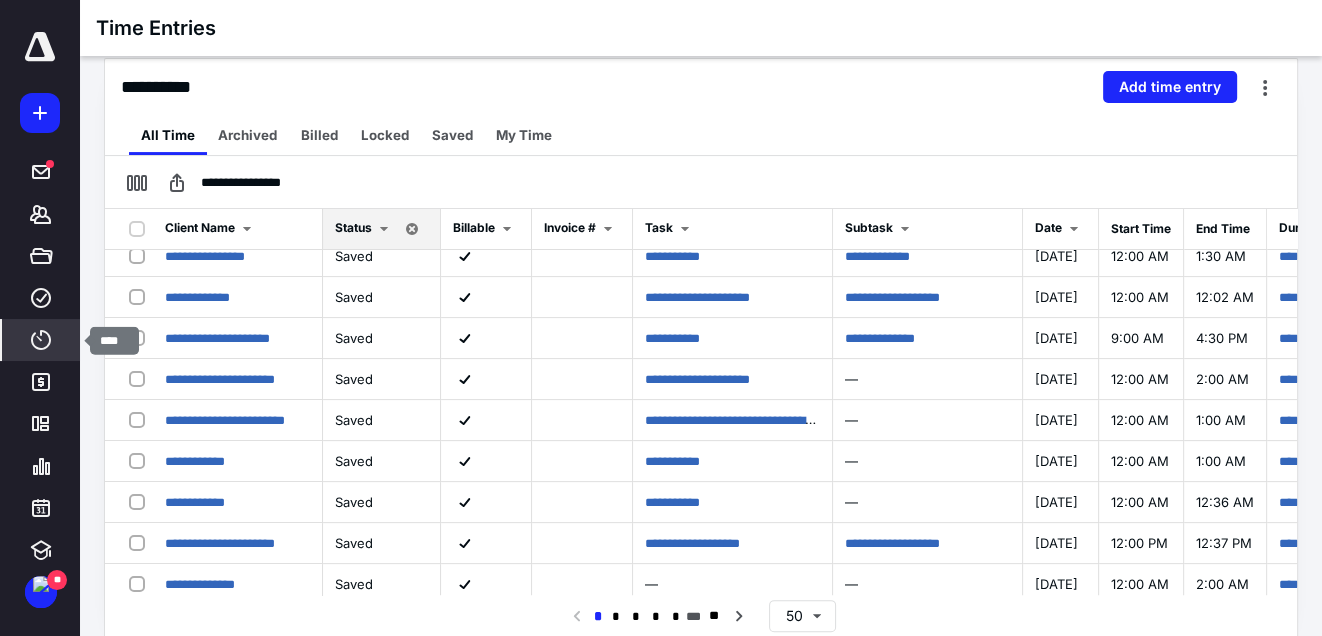 click 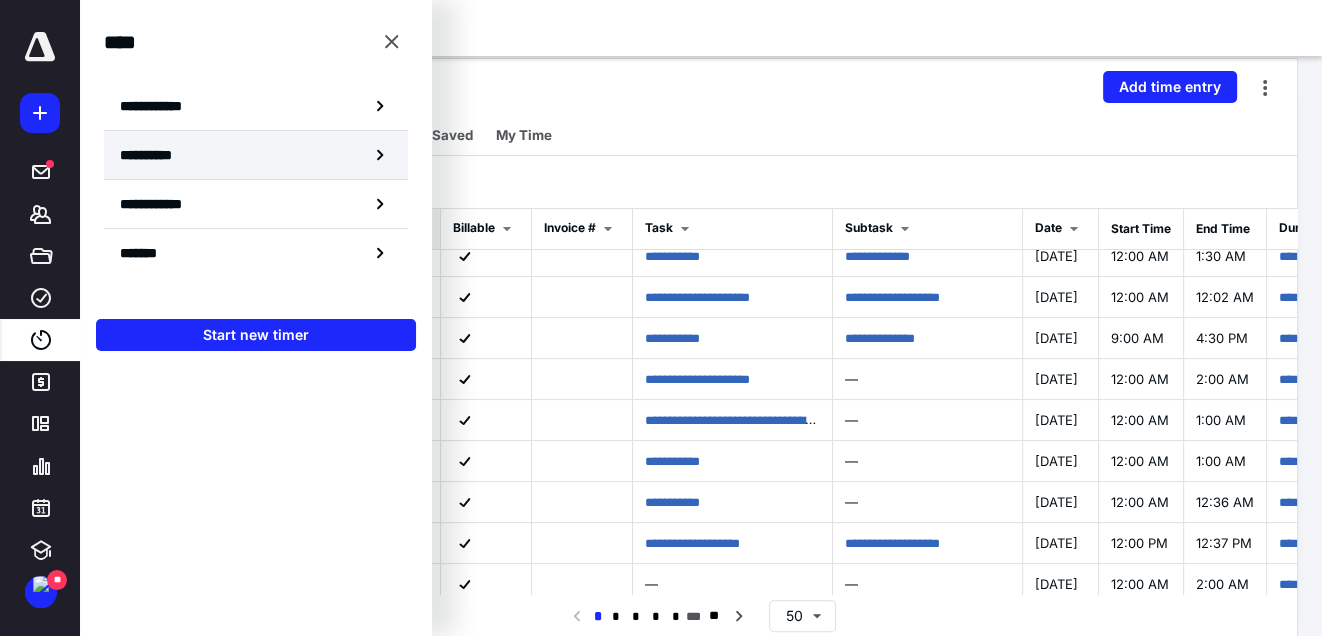 click on "**********" at bounding box center (158, 155) 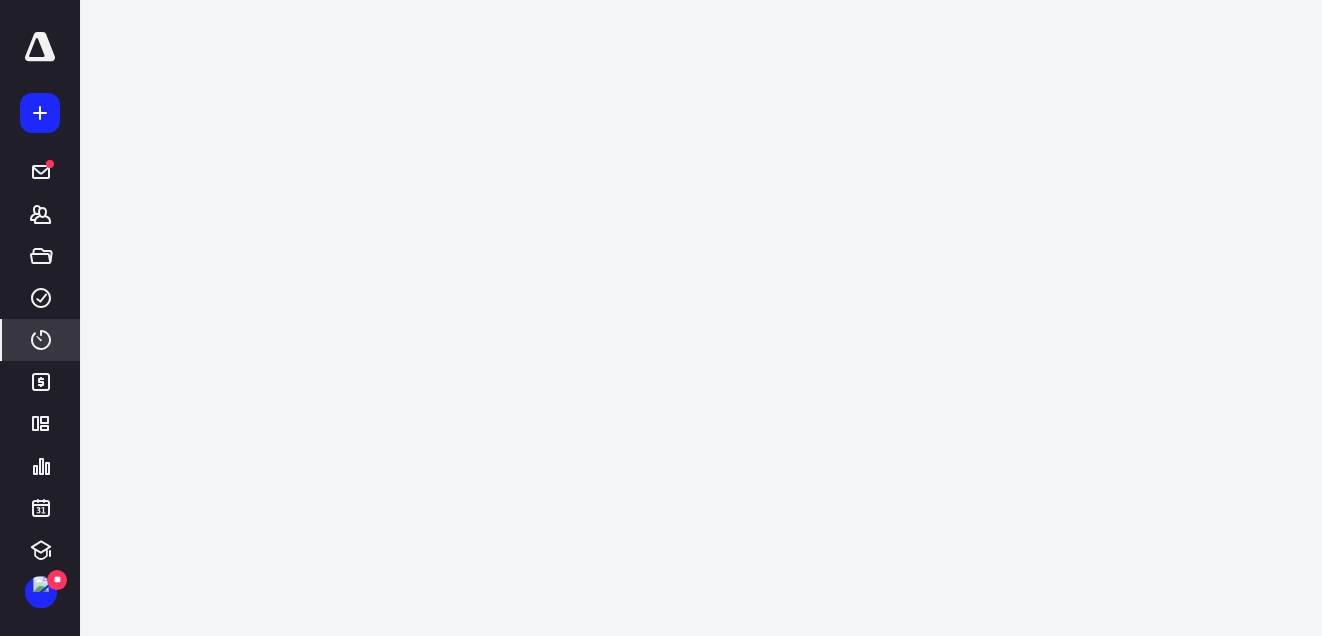 scroll, scrollTop: 0, scrollLeft: 0, axis: both 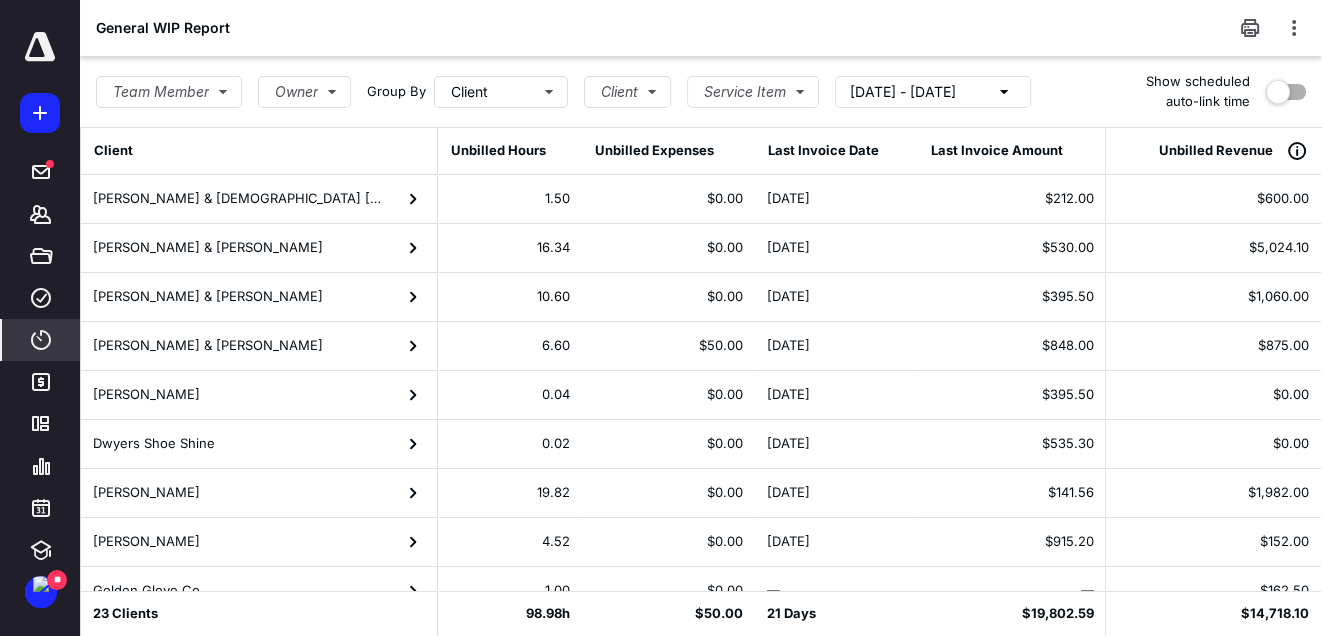 click on "Banks, Philip & Vivian" at bounding box center [259, 248] 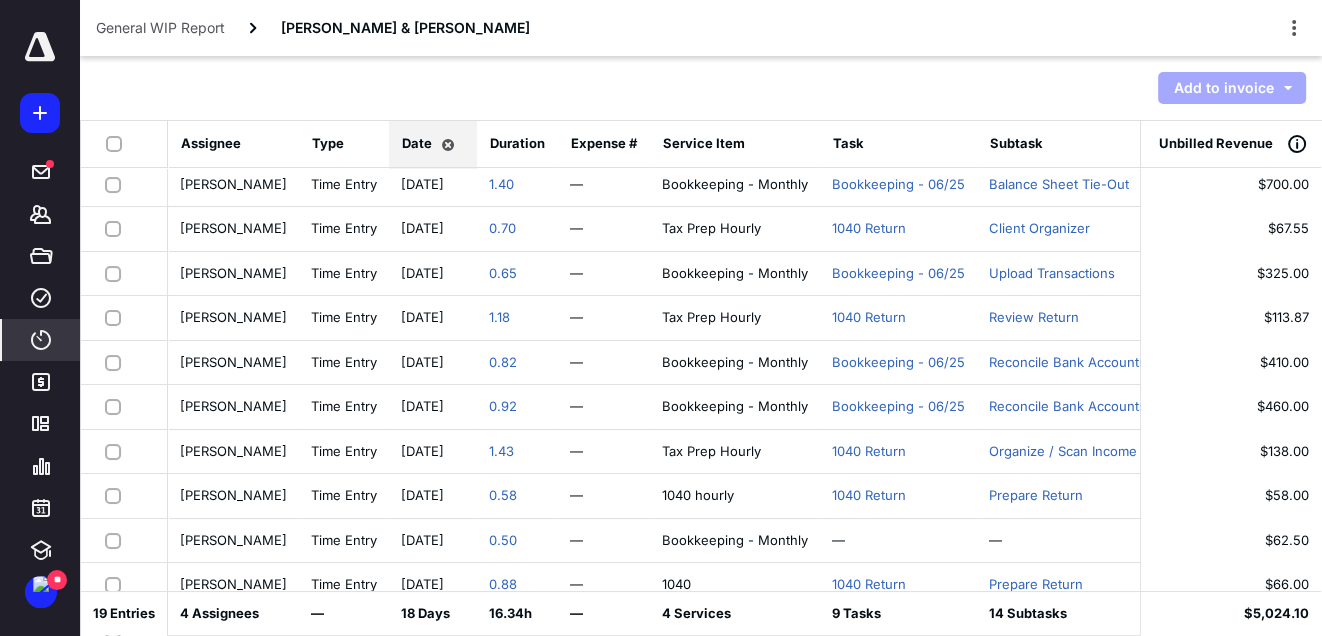 scroll, scrollTop: 0, scrollLeft: 0, axis: both 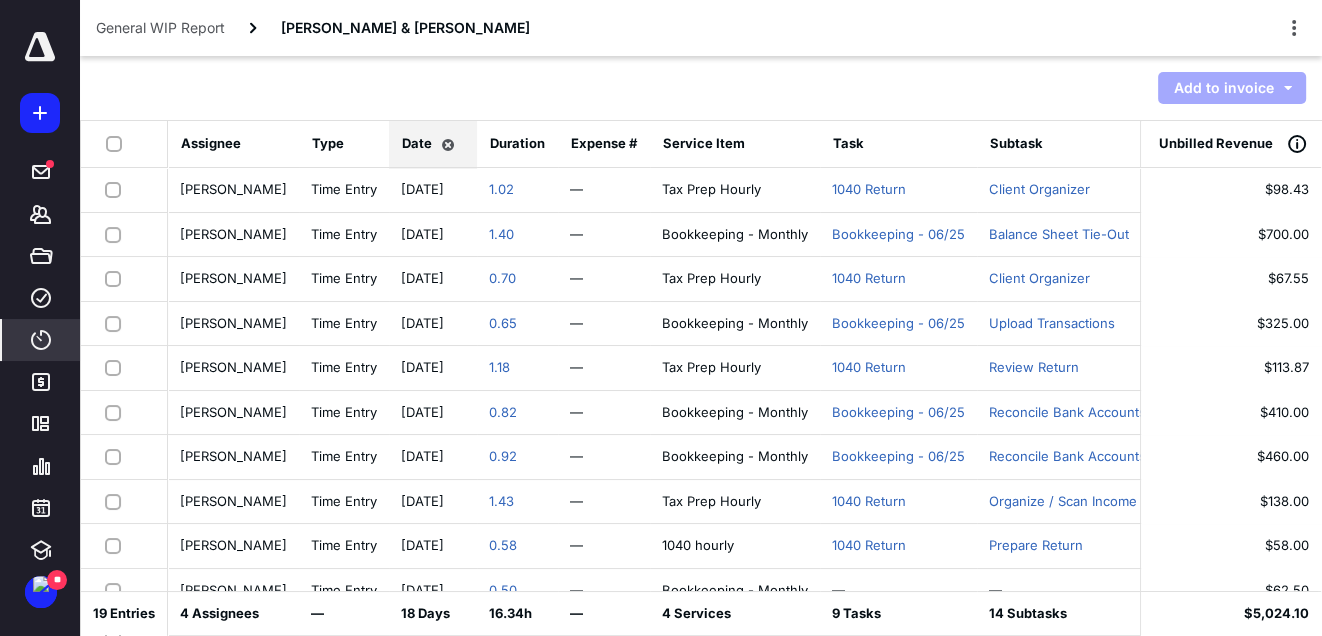 click at bounding box center (118, 143) 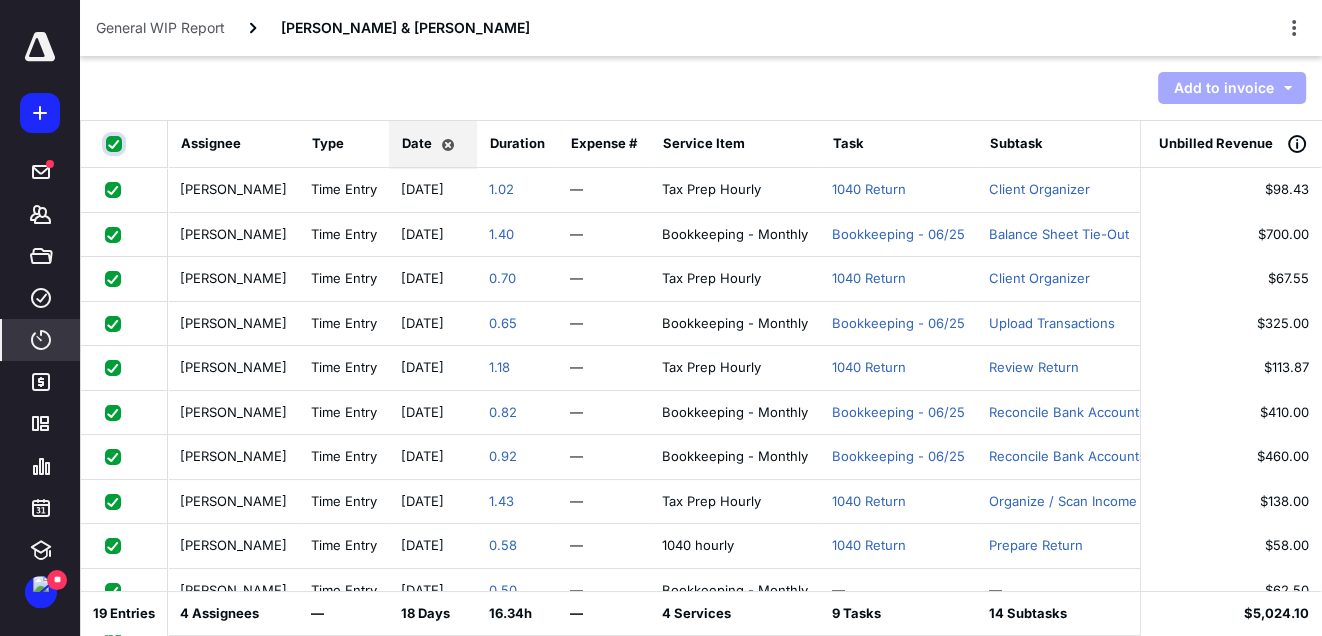 checkbox on "true" 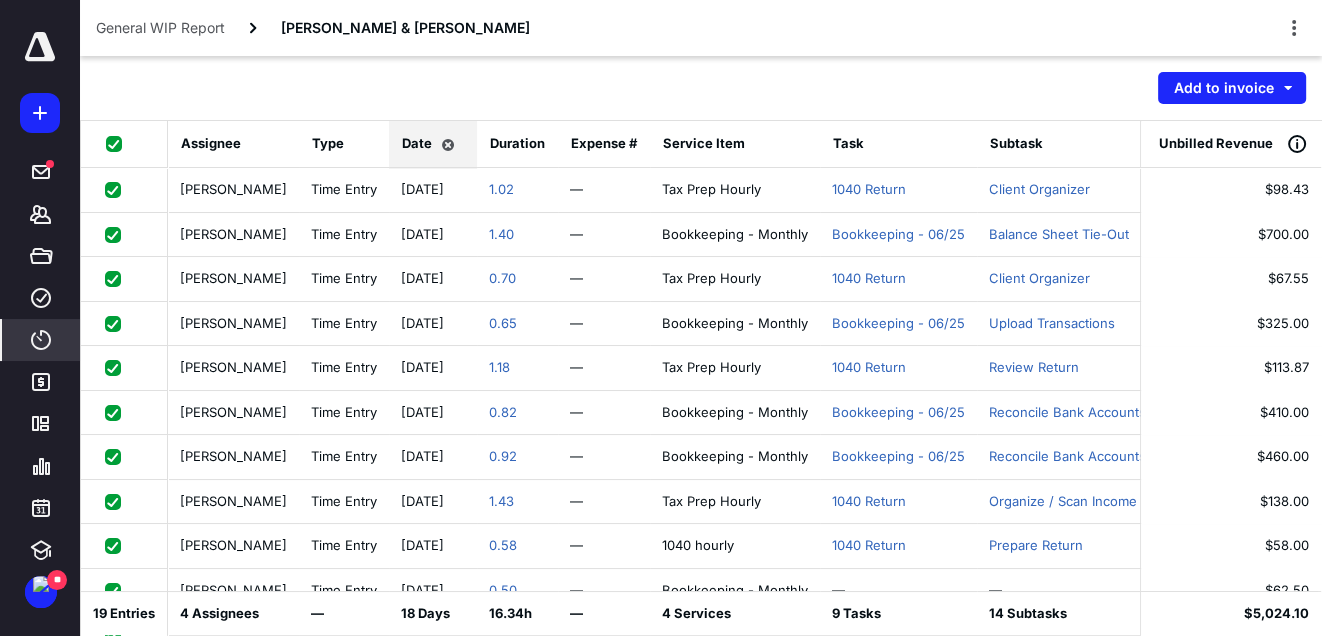 click at bounding box center (118, 143) 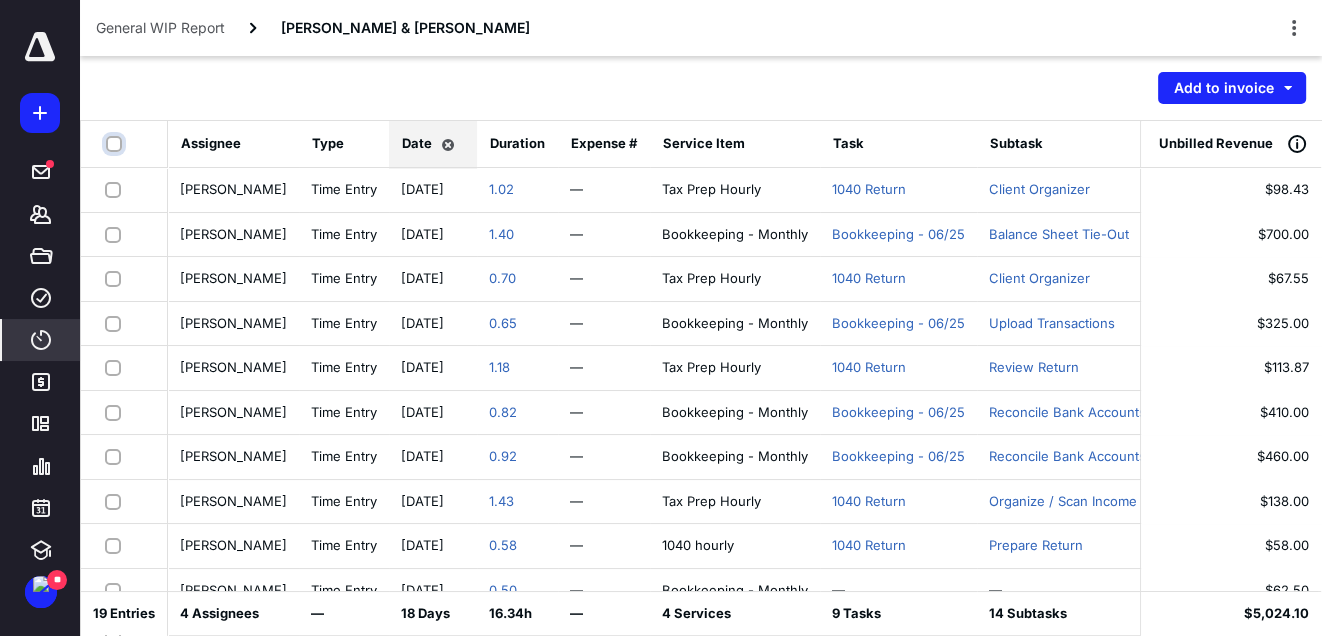 checkbox on "false" 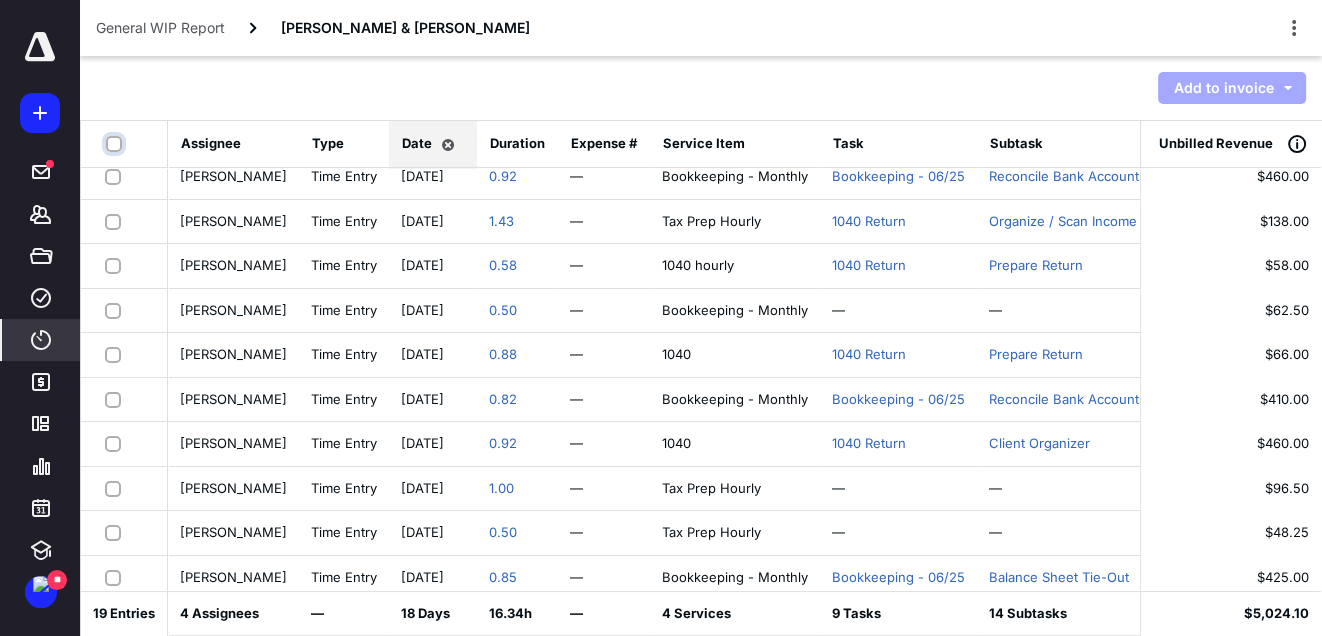 scroll, scrollTop: 271, scrollLeft: 0, axis: vertical 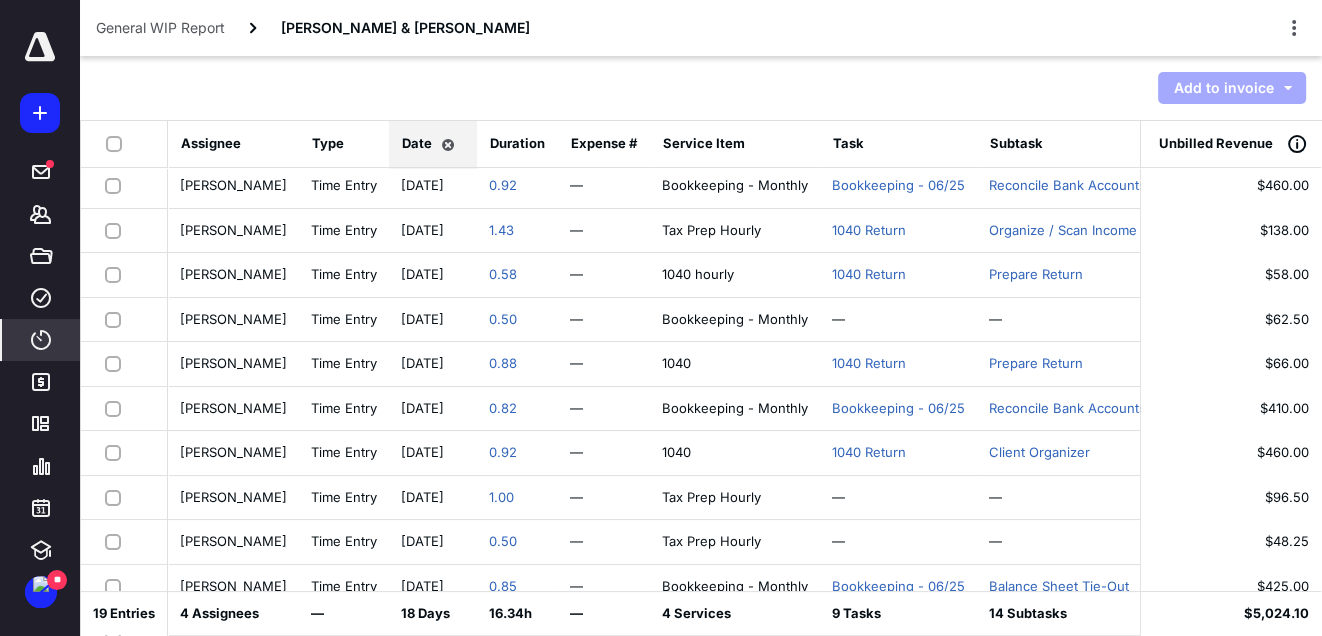 click at bounding box center [117, 274] 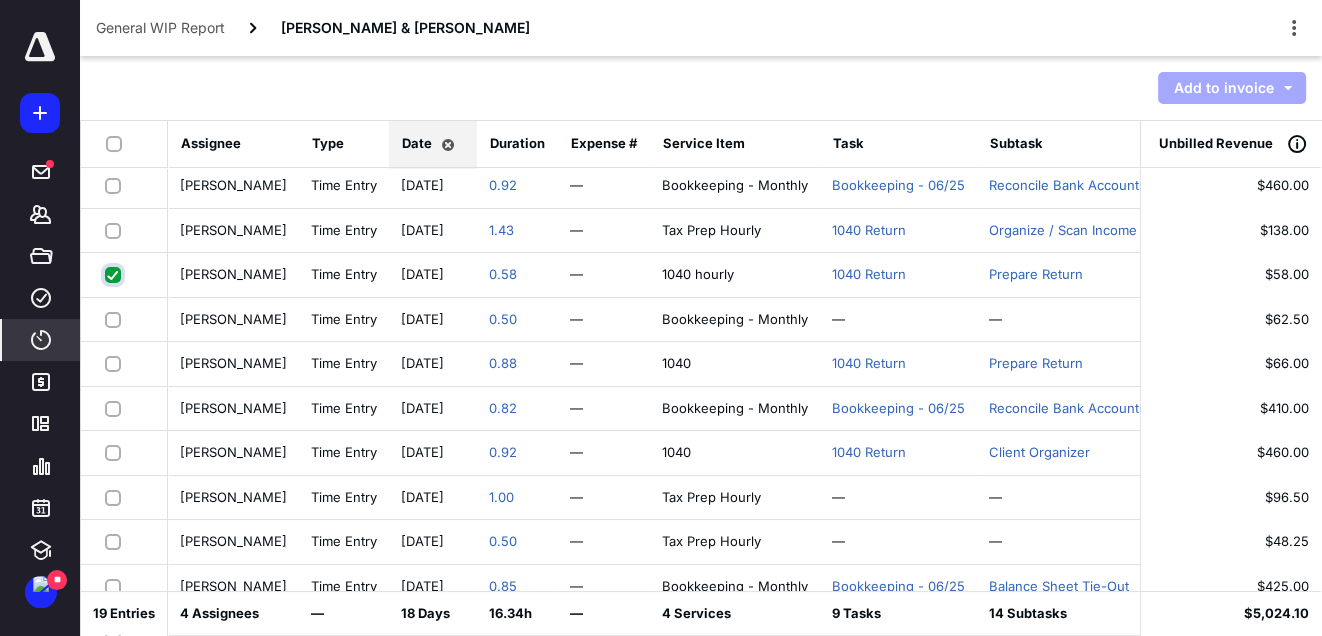 checkbox on "true" 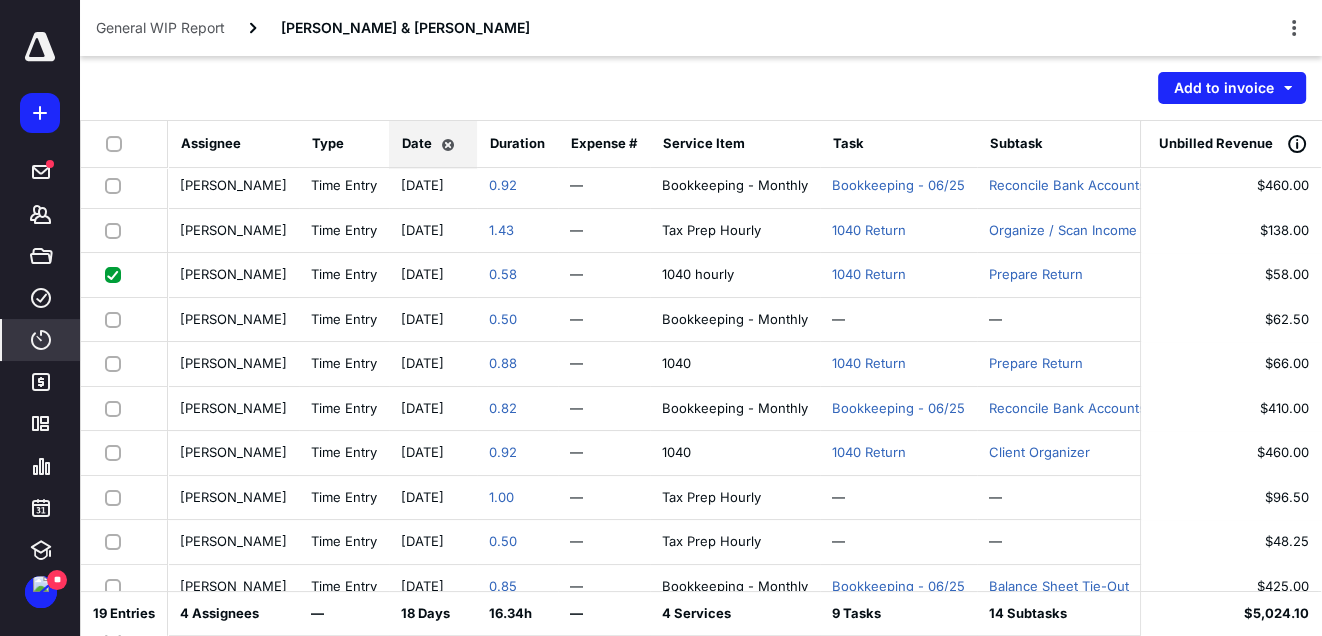 click at bounding box center [117, 319] 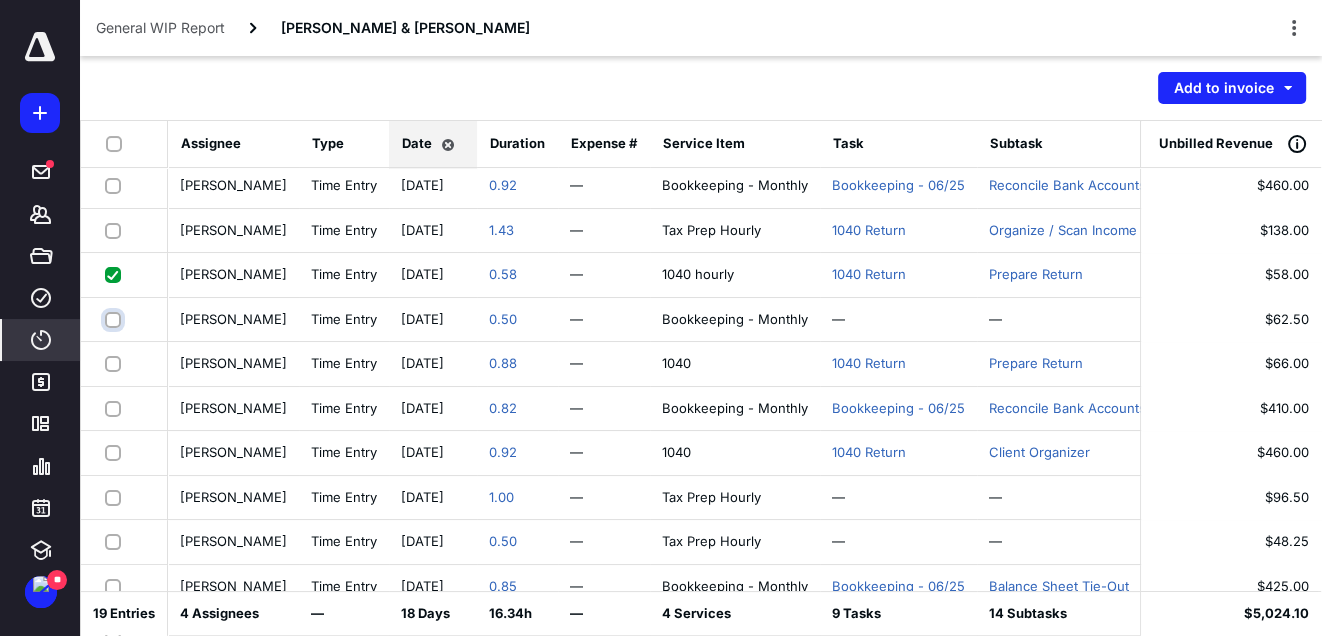click at bounding box center (115, 319) 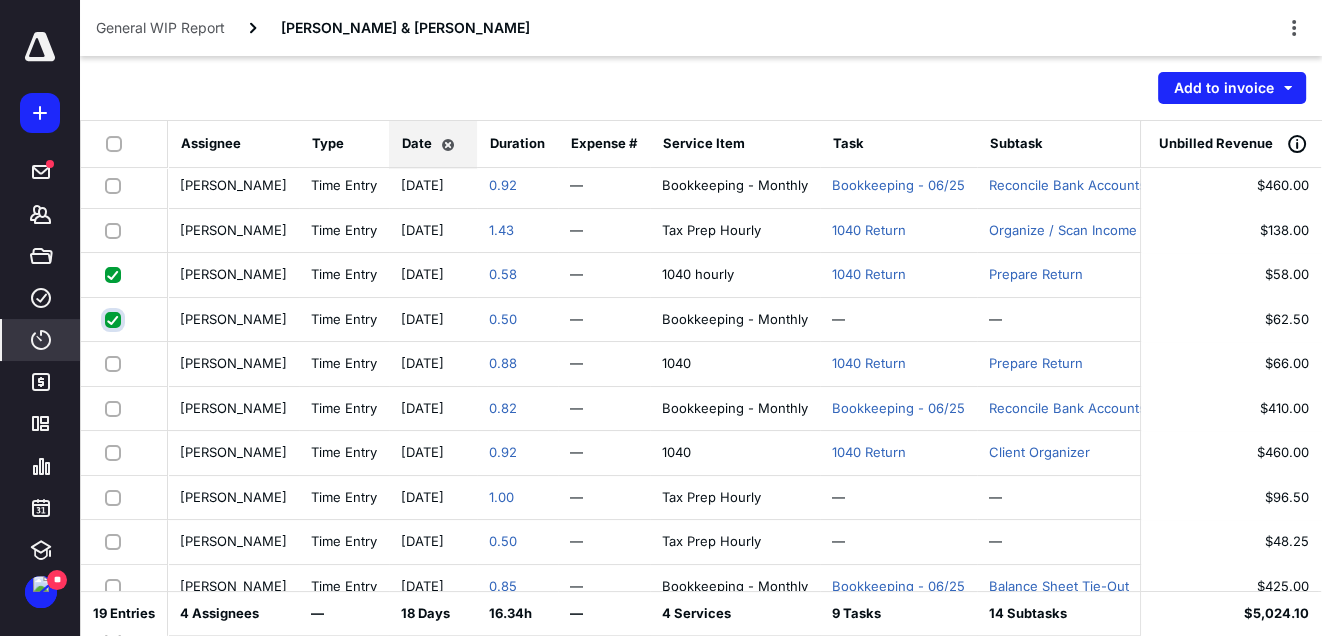 checkbox on "true" 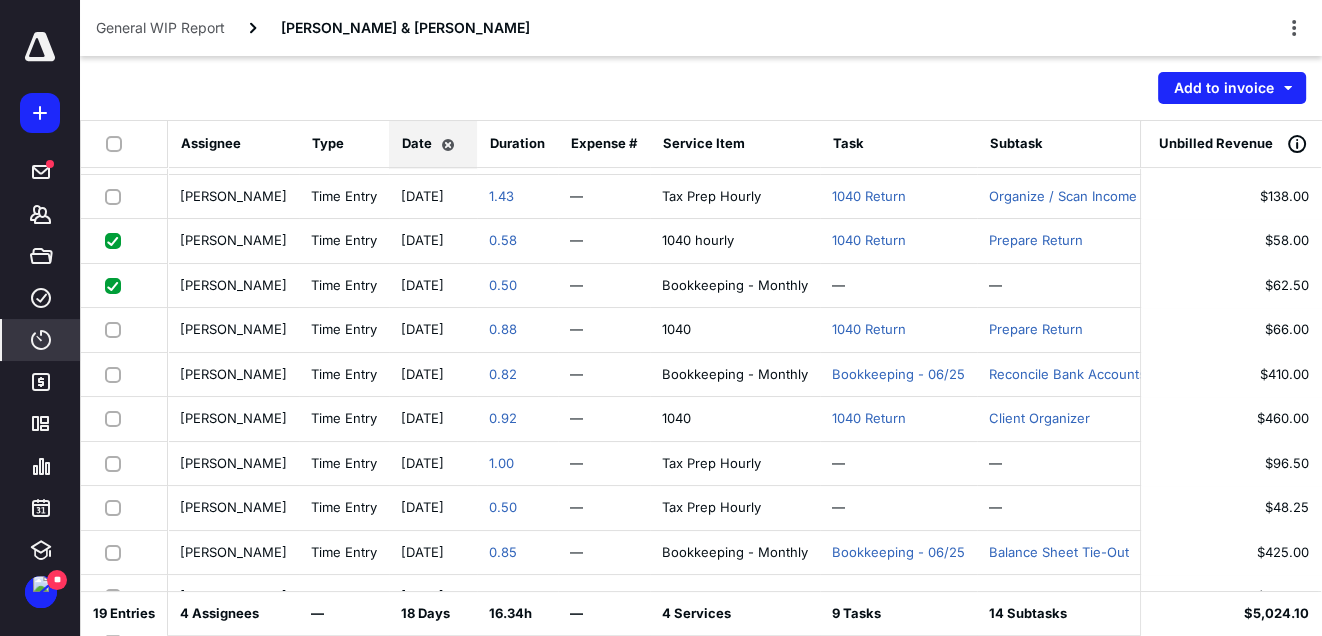 click at bounding box center [117, 329] 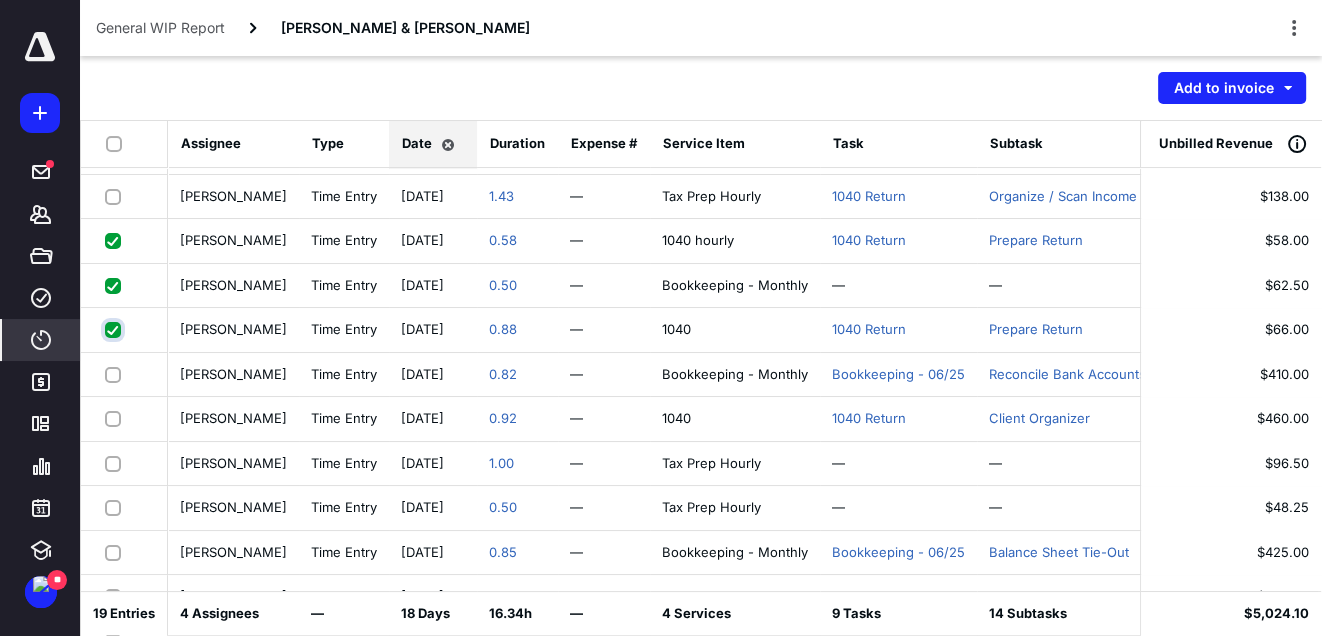 checkbox on "true" 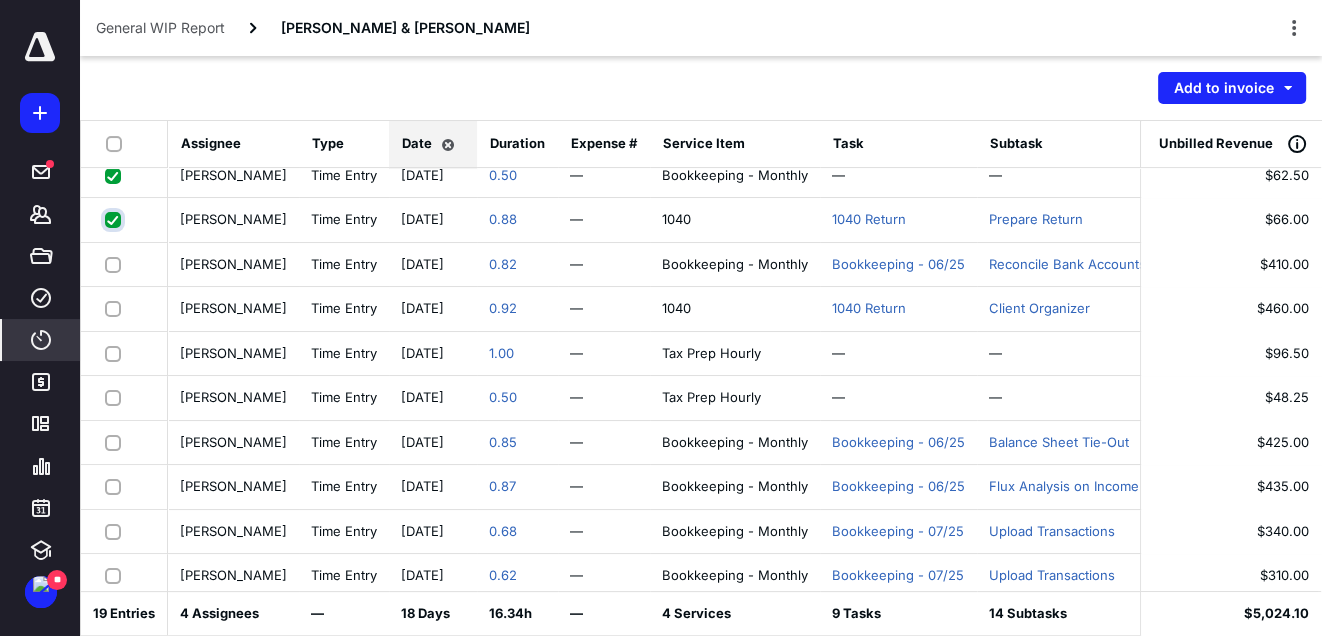 scroll, scrollTop: 420, scrollLeft: 0, axis: vertical 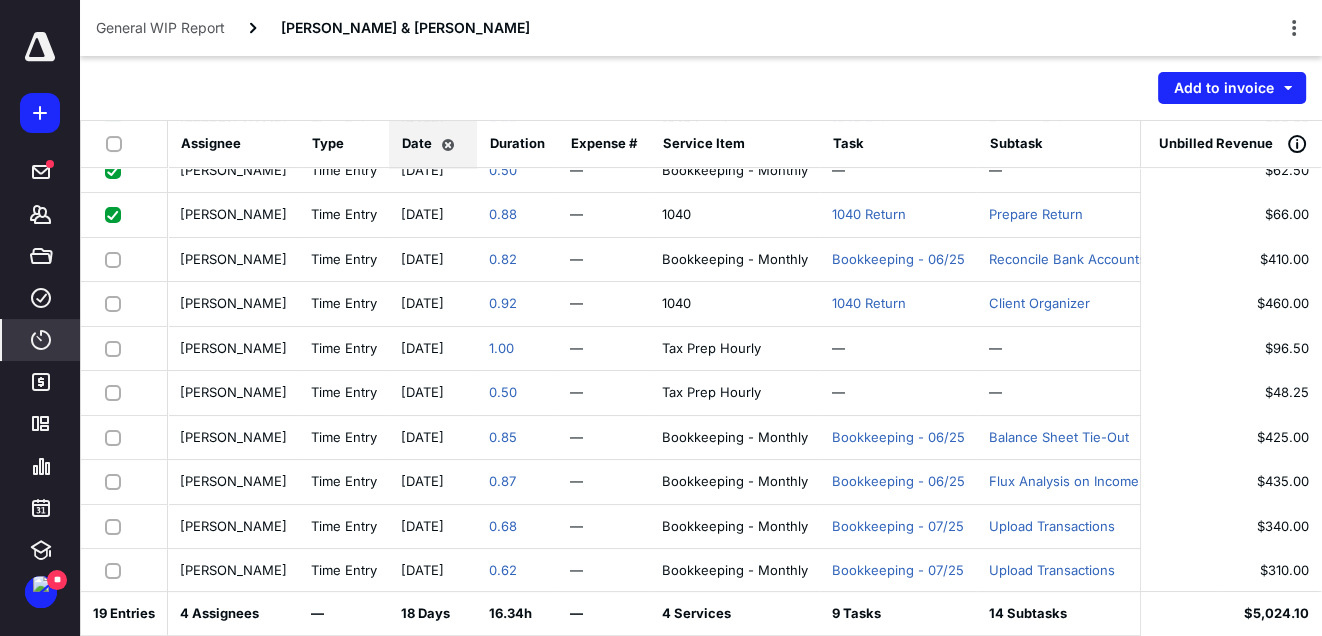 click at bounding box center [117, 348] 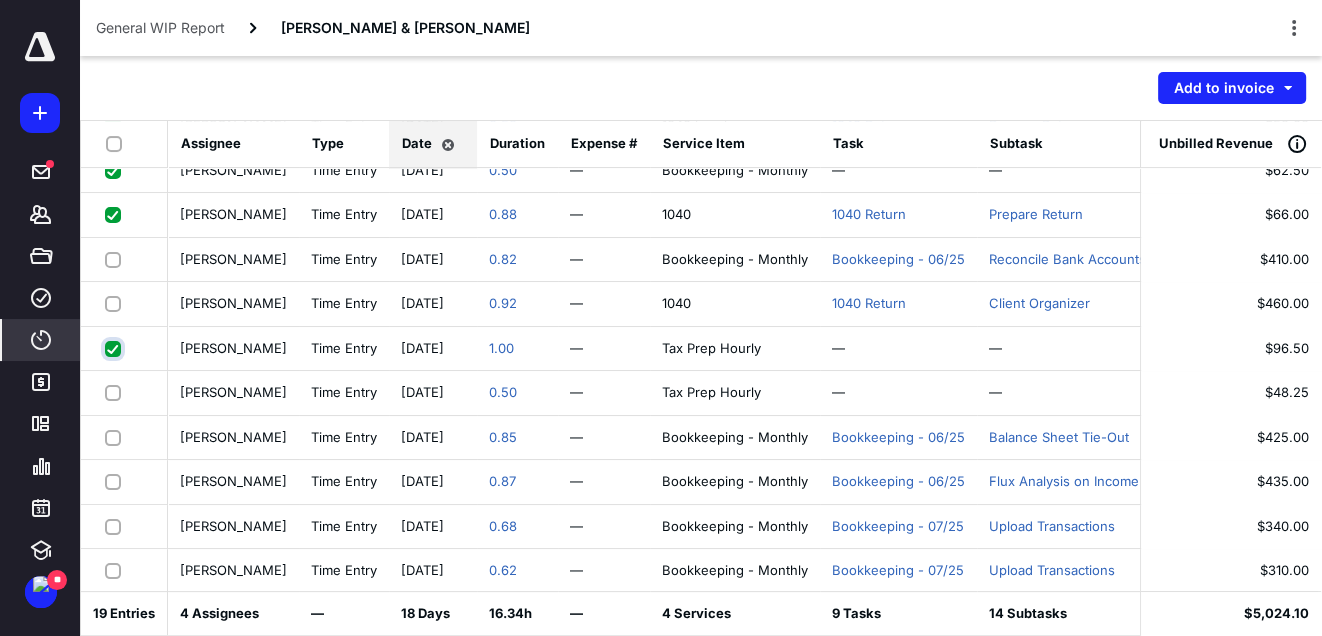 checkbox on "true" 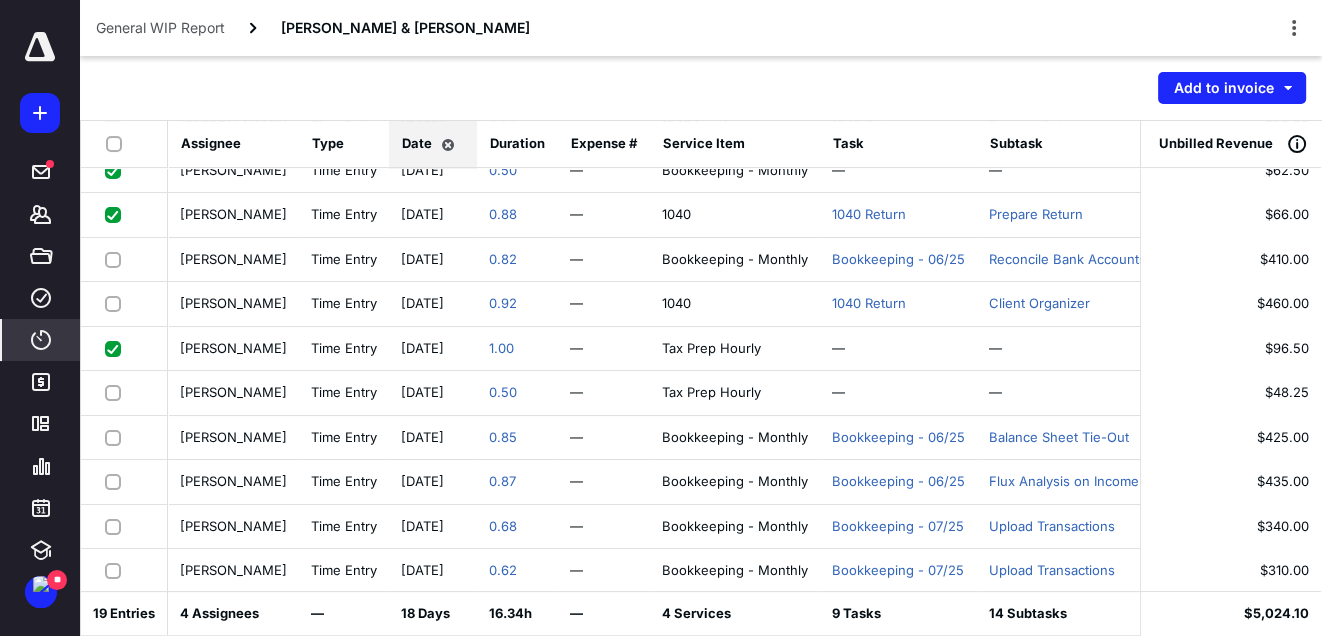 click at bounding box center [117, 392] 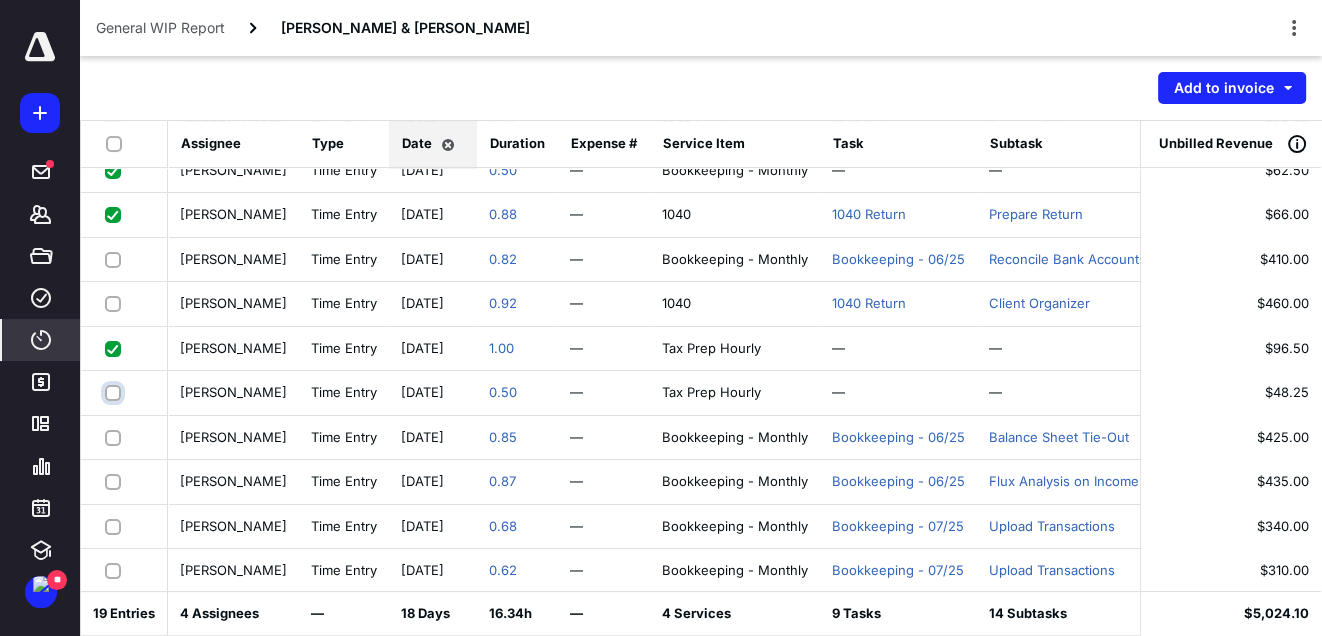 click at bounding box center (115, 392) 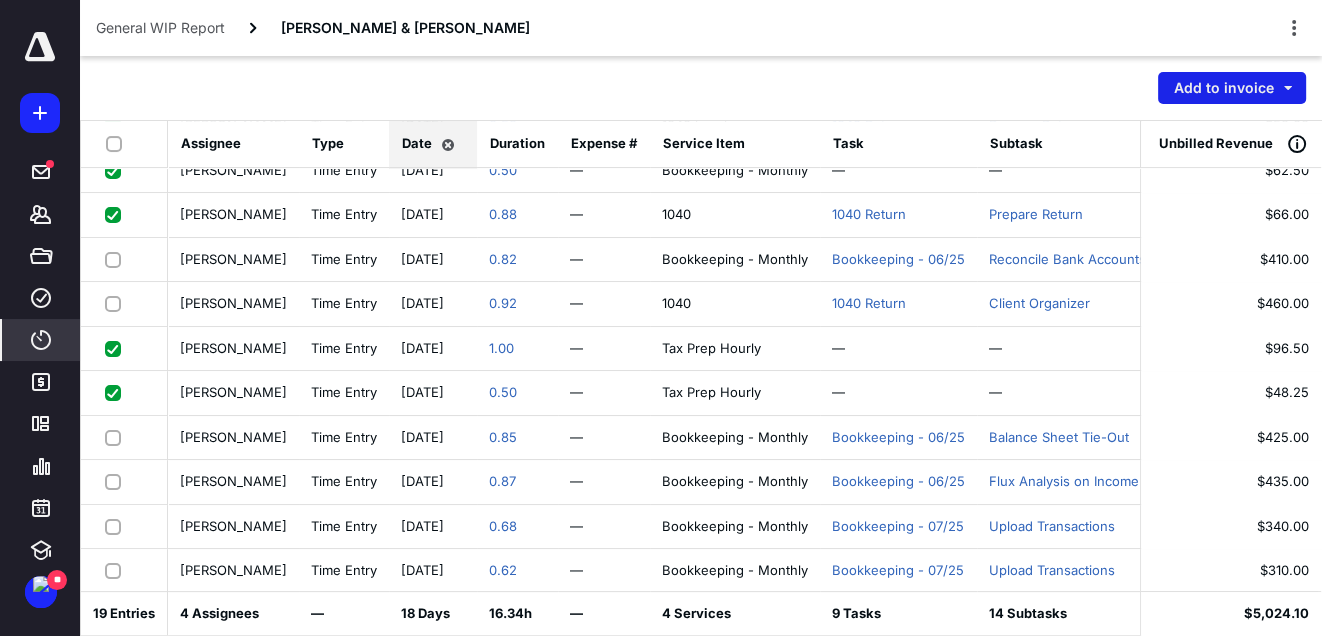 click on "Add to invoice" at bounding box center (1232, 88) 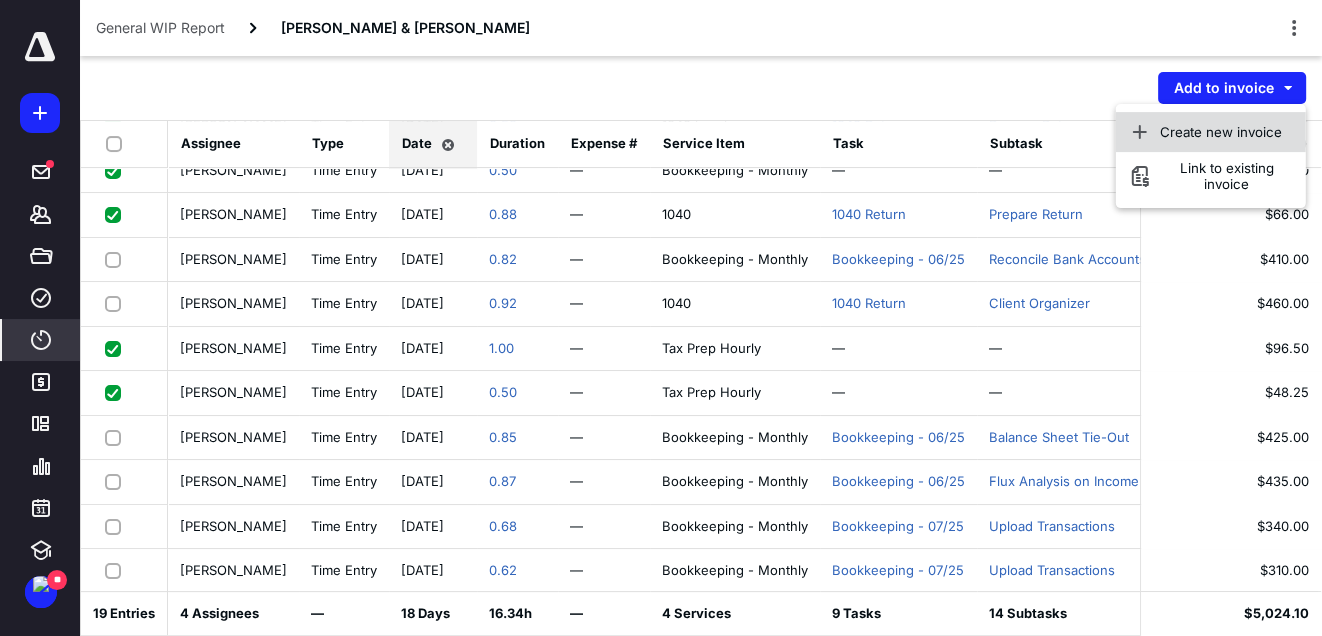 click on "Create new invoice" at bounding box center [1210, 132] 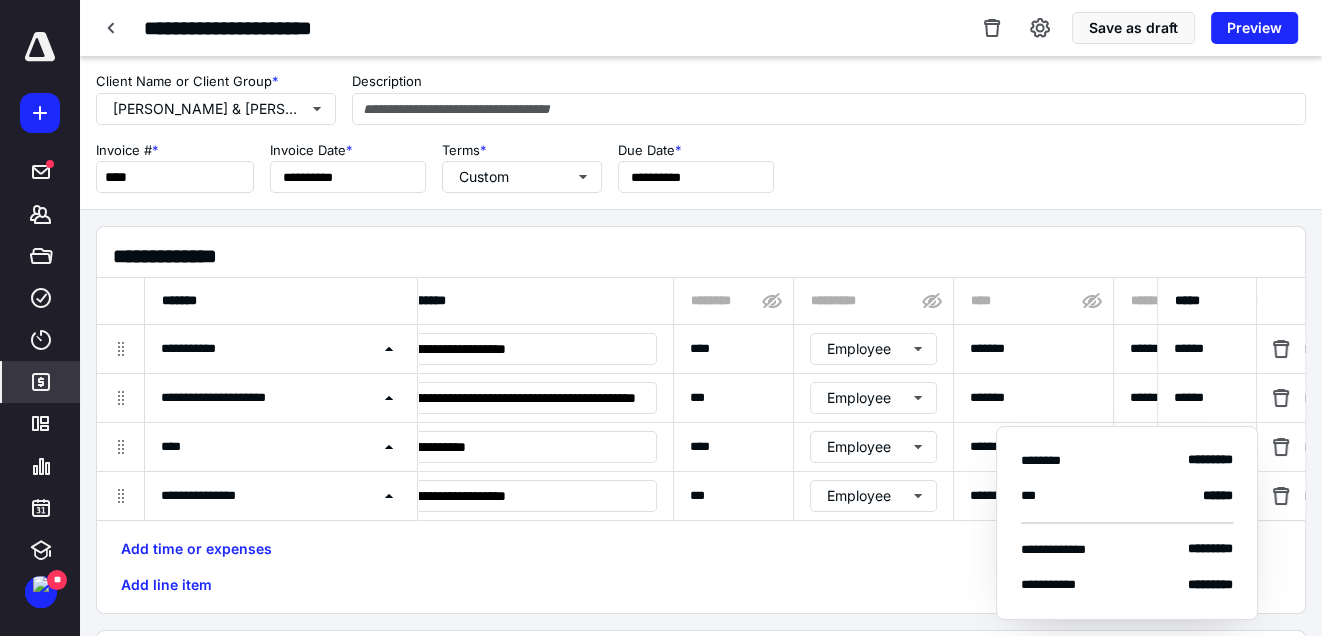 scroll, scrollTop: 0, scrollLeft: 0, axis: both 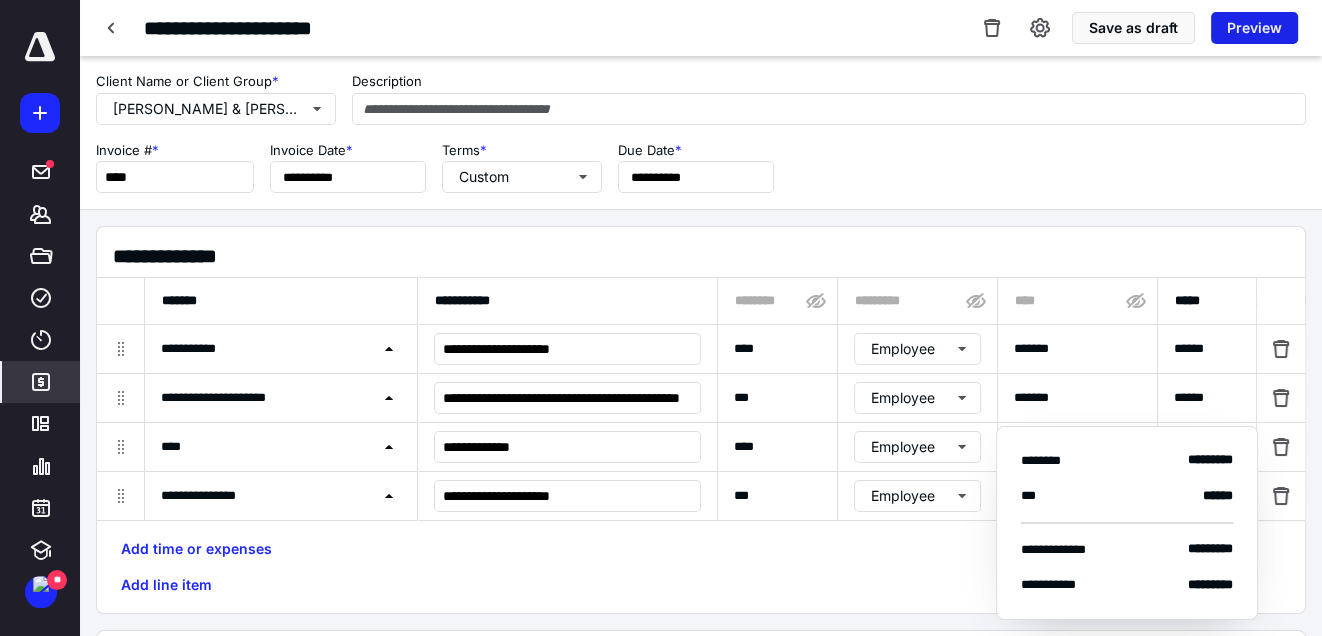 click on "Preview" at bounding box center [1254, 28] 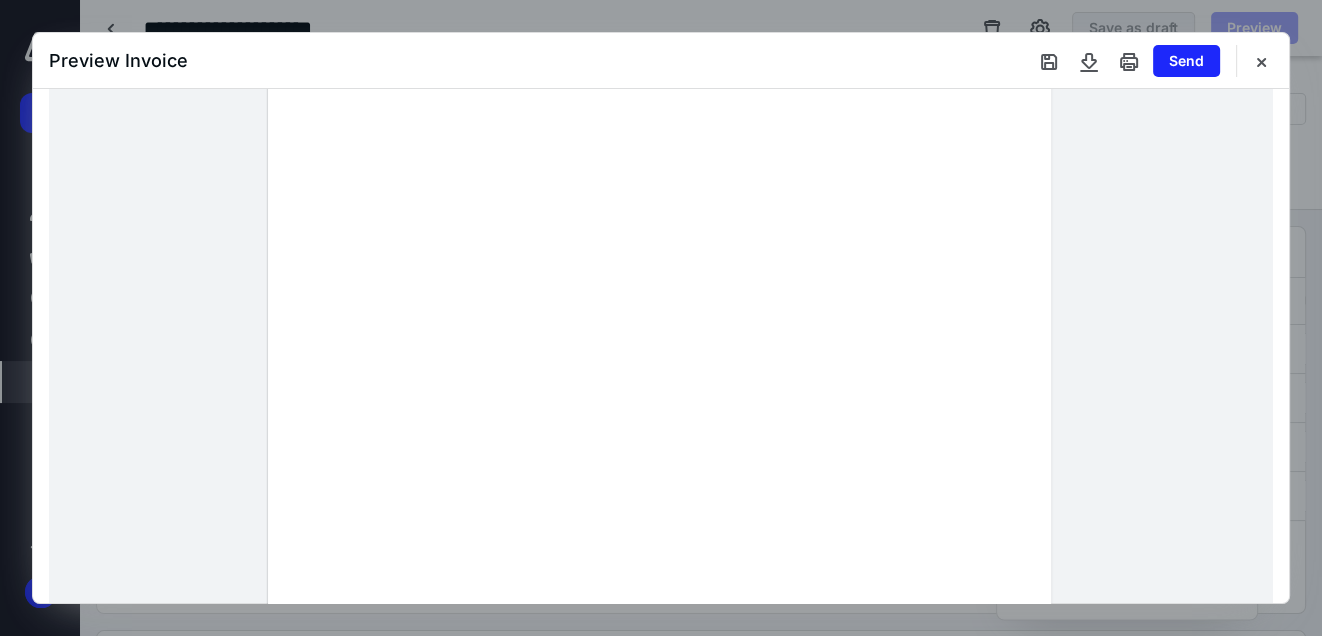 scroll, scrollTop: 250, scrollLeft: 0, axis: vertical 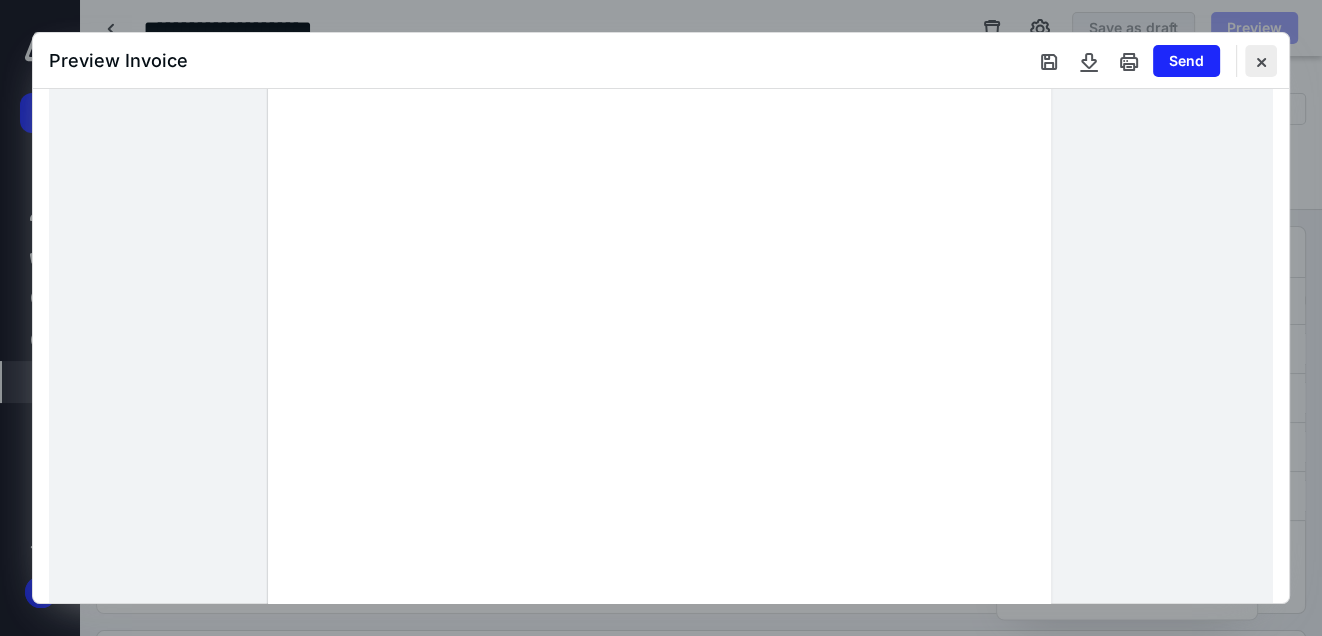 click at bounding box center [1261, 61] 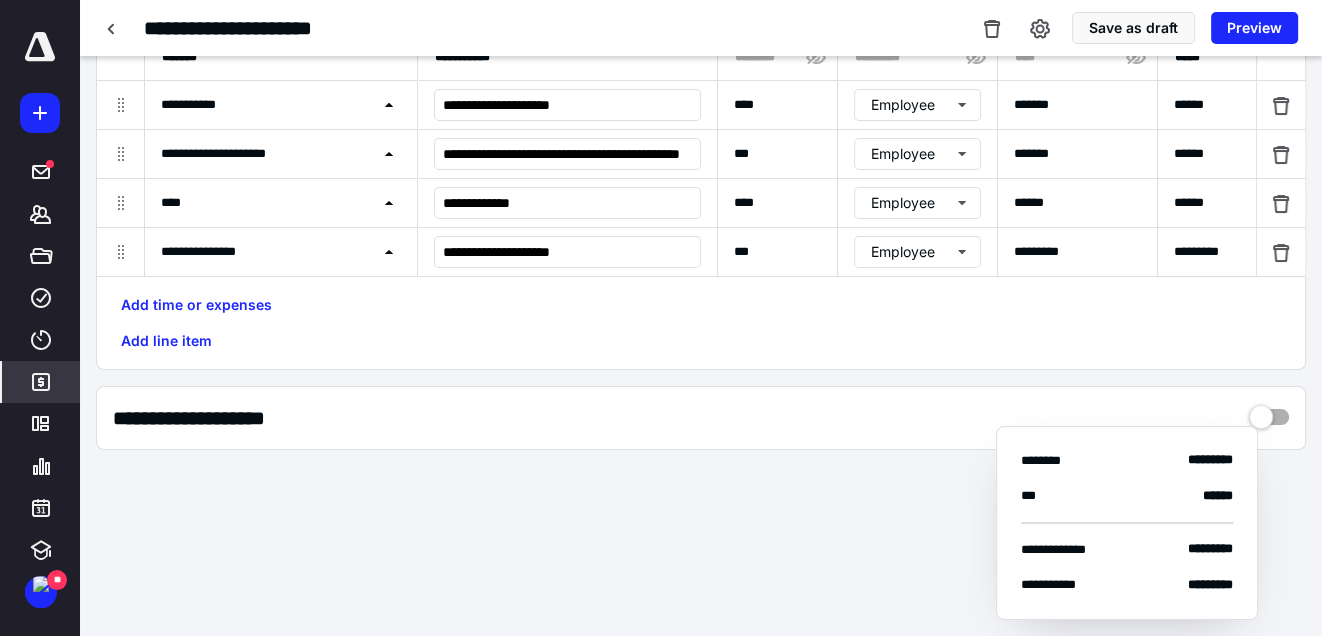 scroll, scrollTop: 245, scrollLeft: 0, axis: vertical 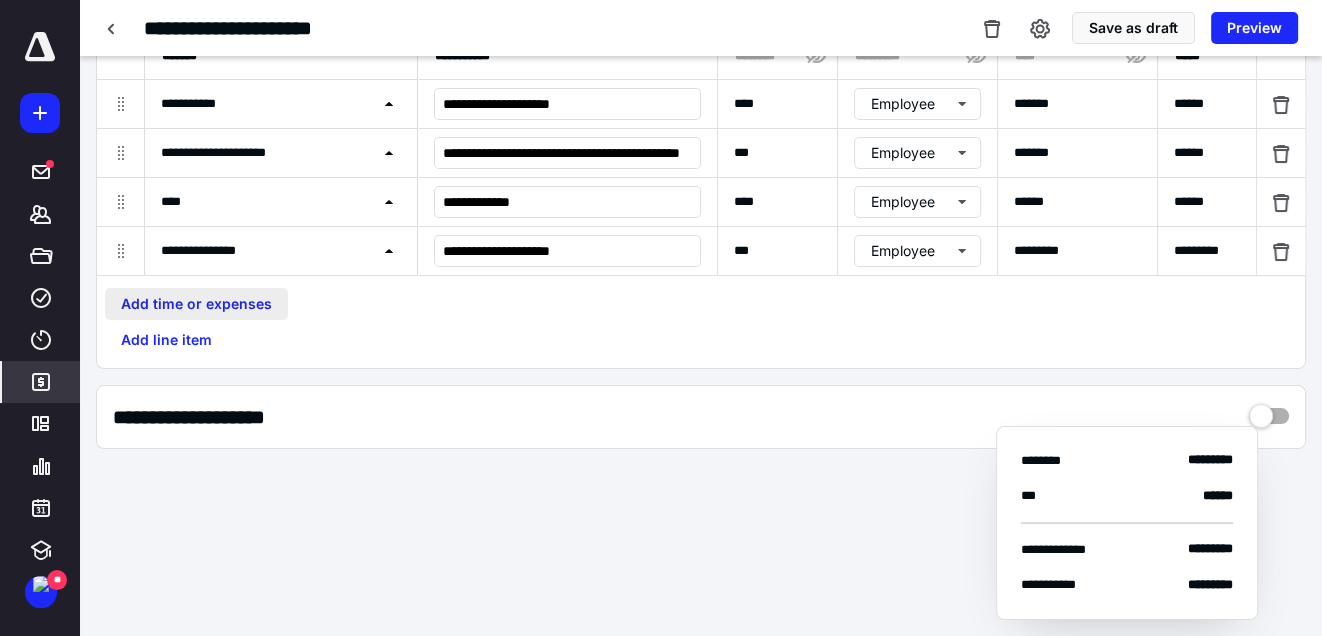 click on "Add time or expenses" at bounding box center [196, 304] 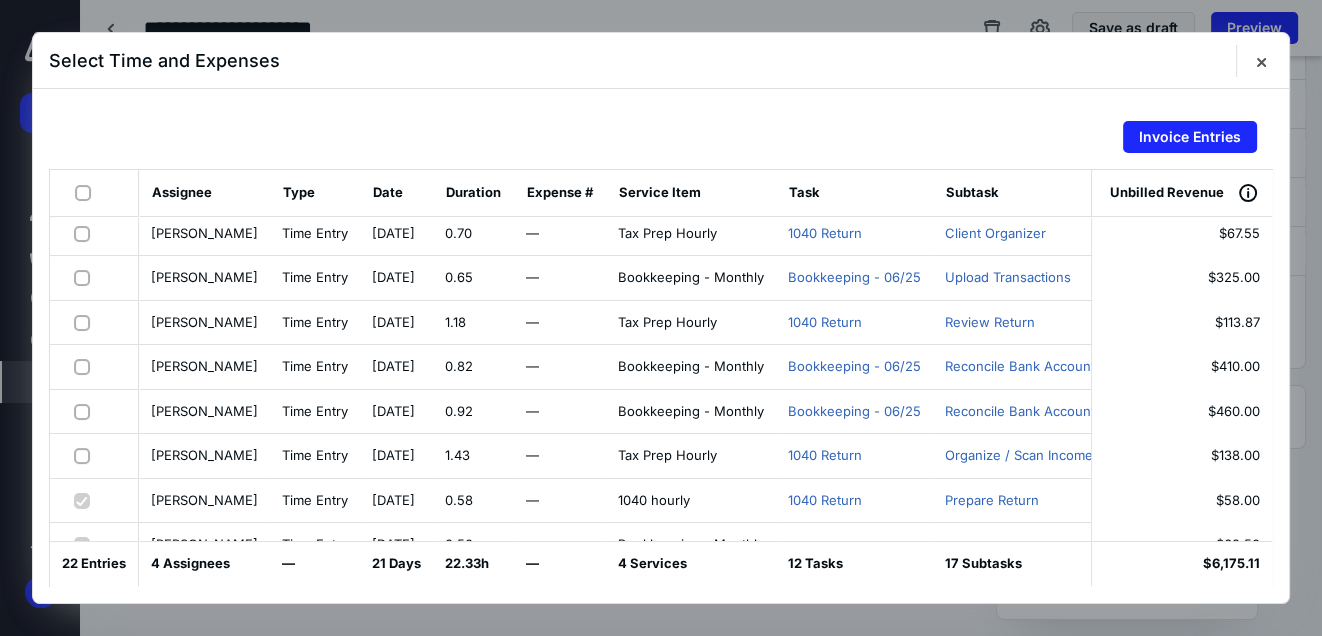 scroll, scrollTop: 168, scrollLeft: 0, axis: vertical 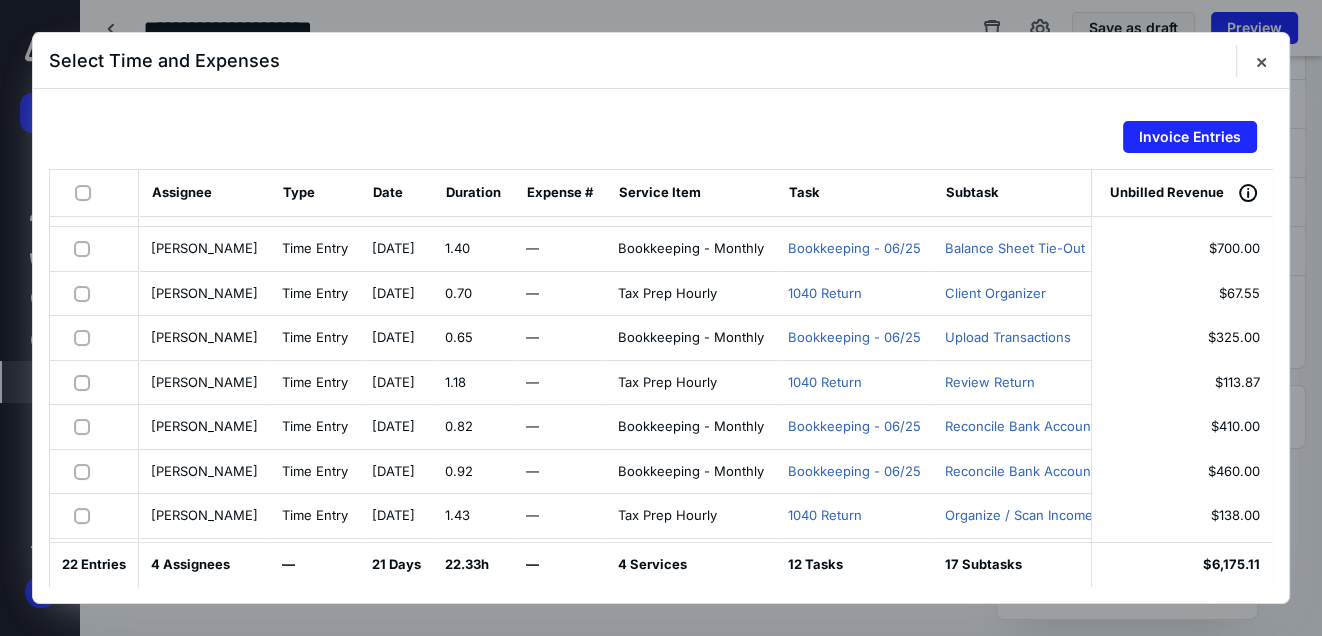 click on "Select Time and Expenses" at bounding box center (661, 61) 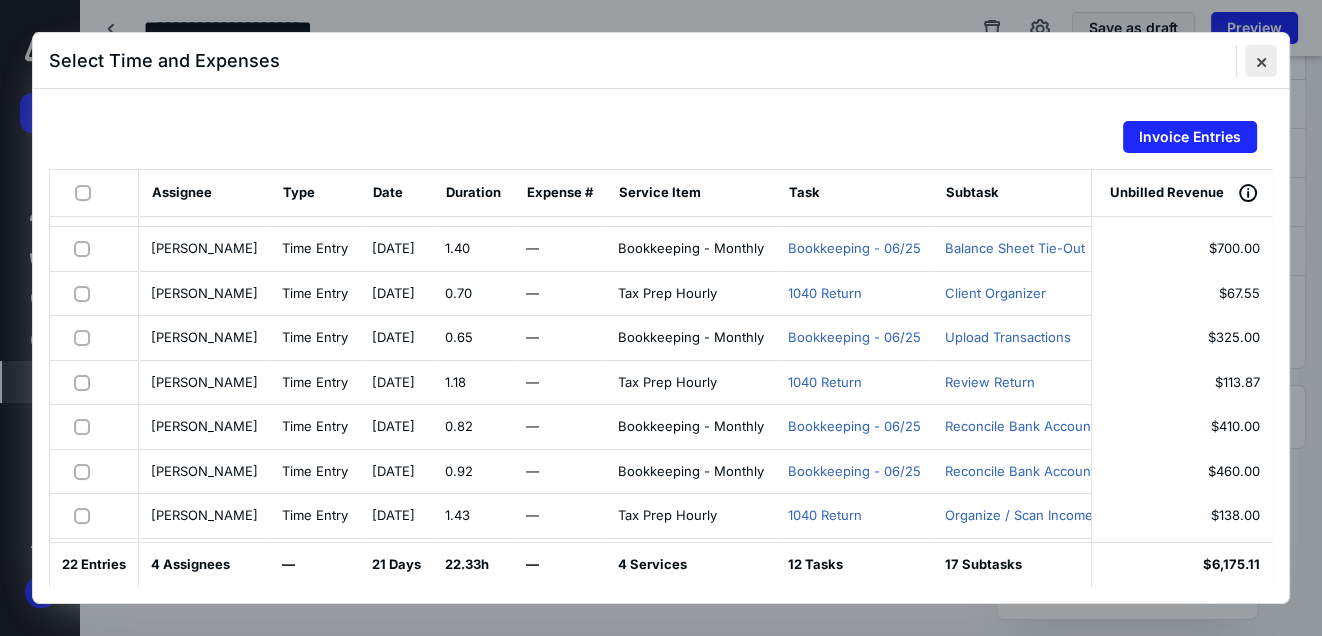 click at bounding box center (1261, 61) 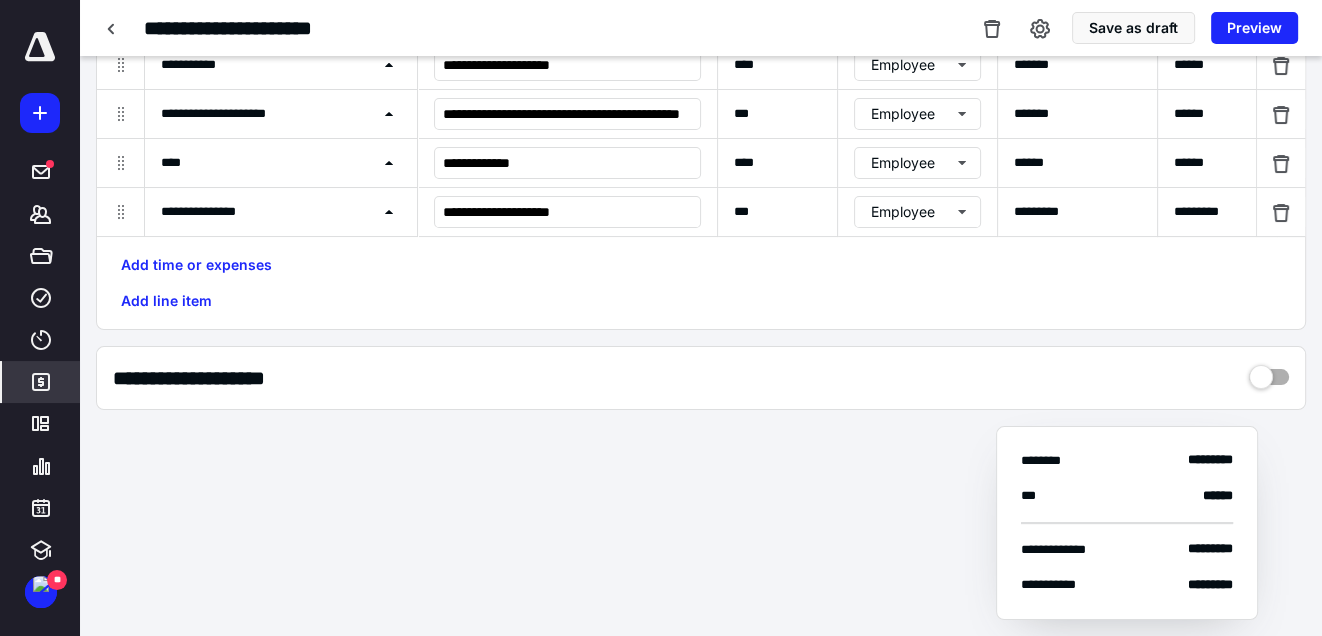 scroll, scrollTop: 285, scrollLeft: 0, axis: vertical 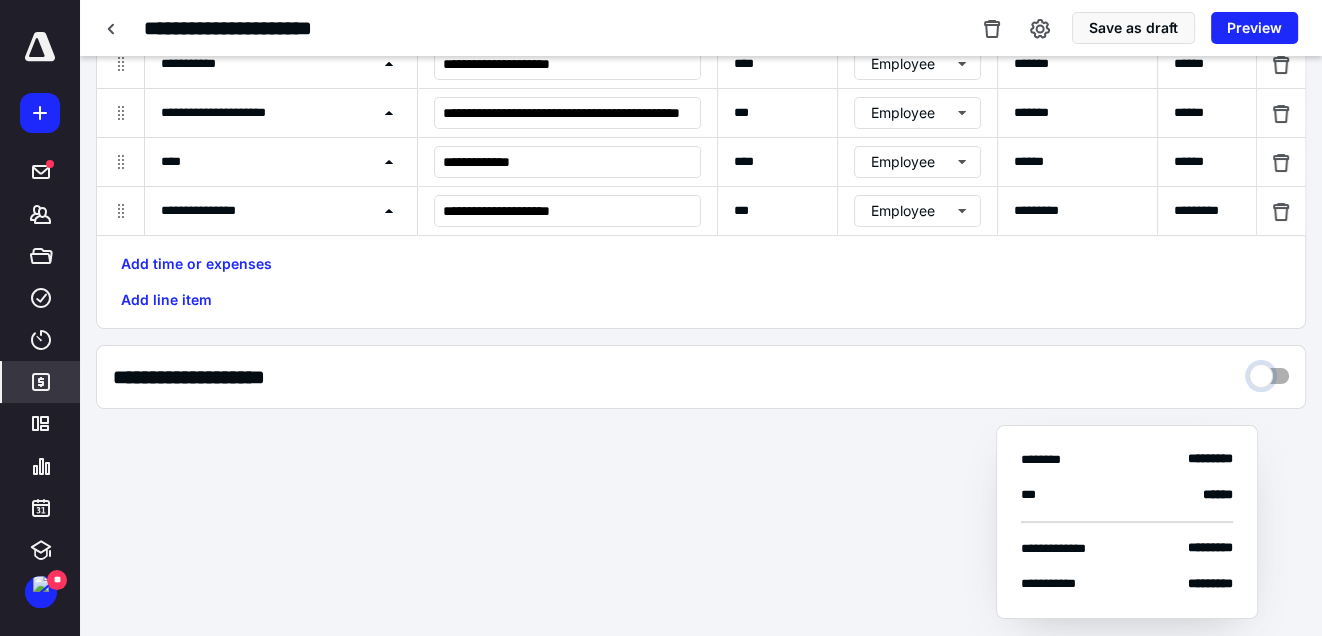 click at bounding box center (1269, 371) 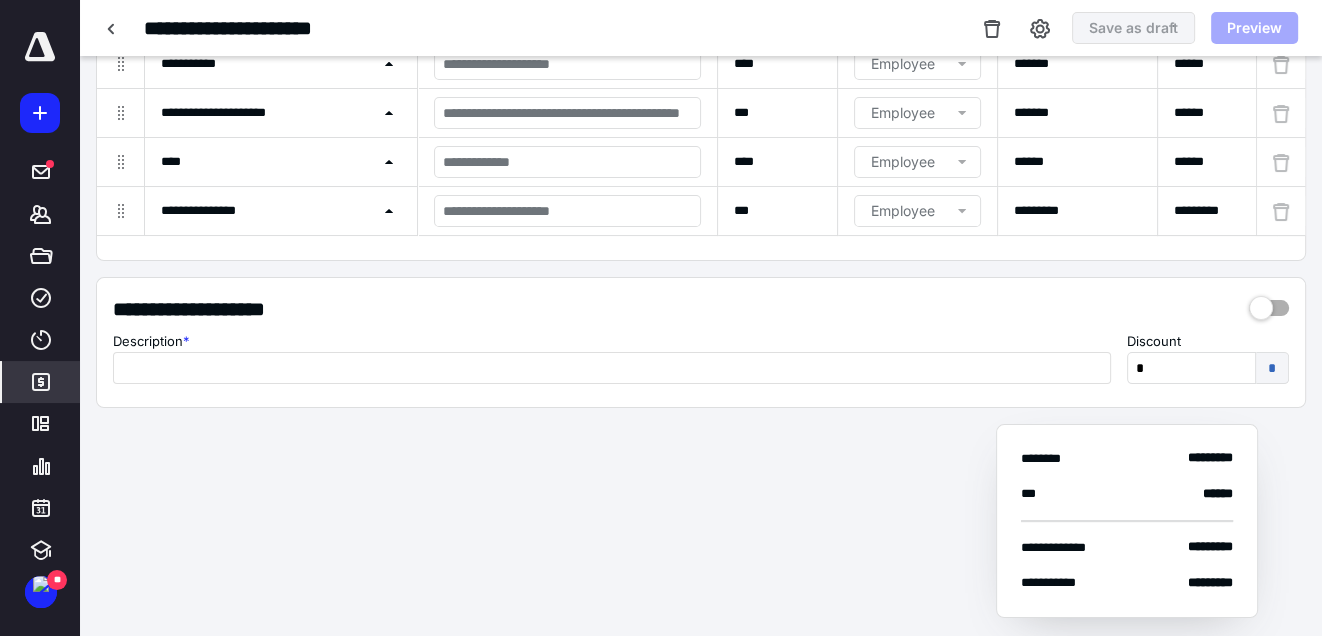 scroll, scrollTop: 283, scrollLeft: 0, axis: vertical 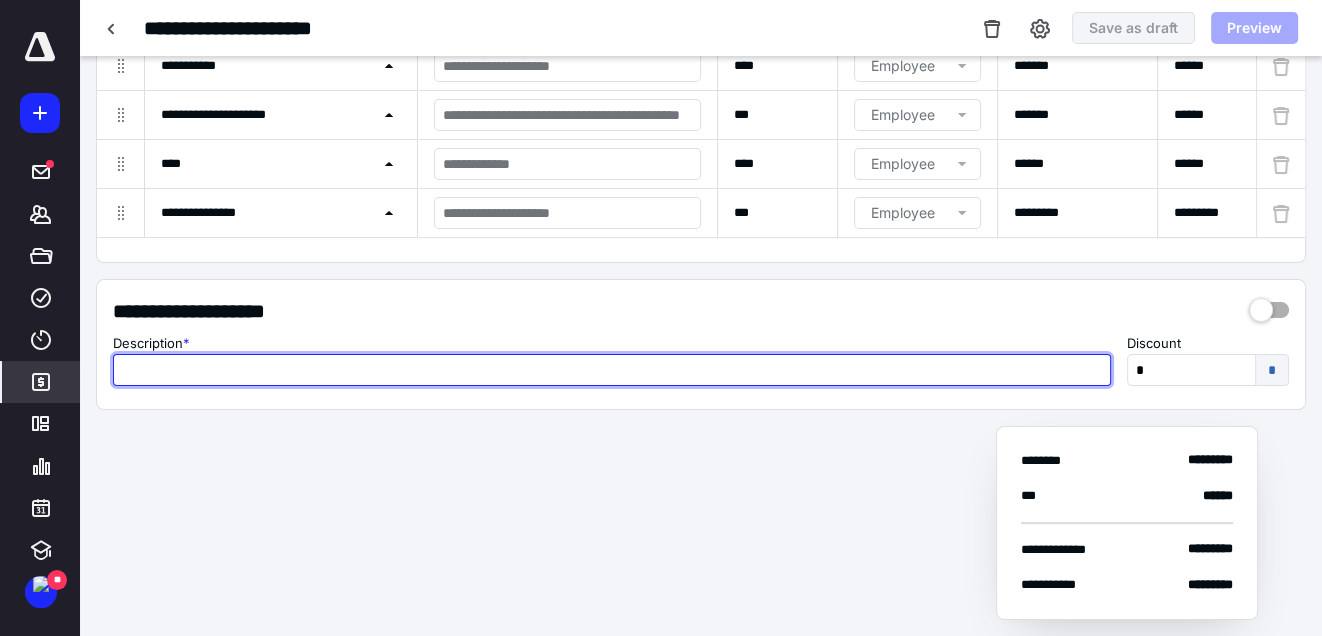 click at bounding box center [612, 370] 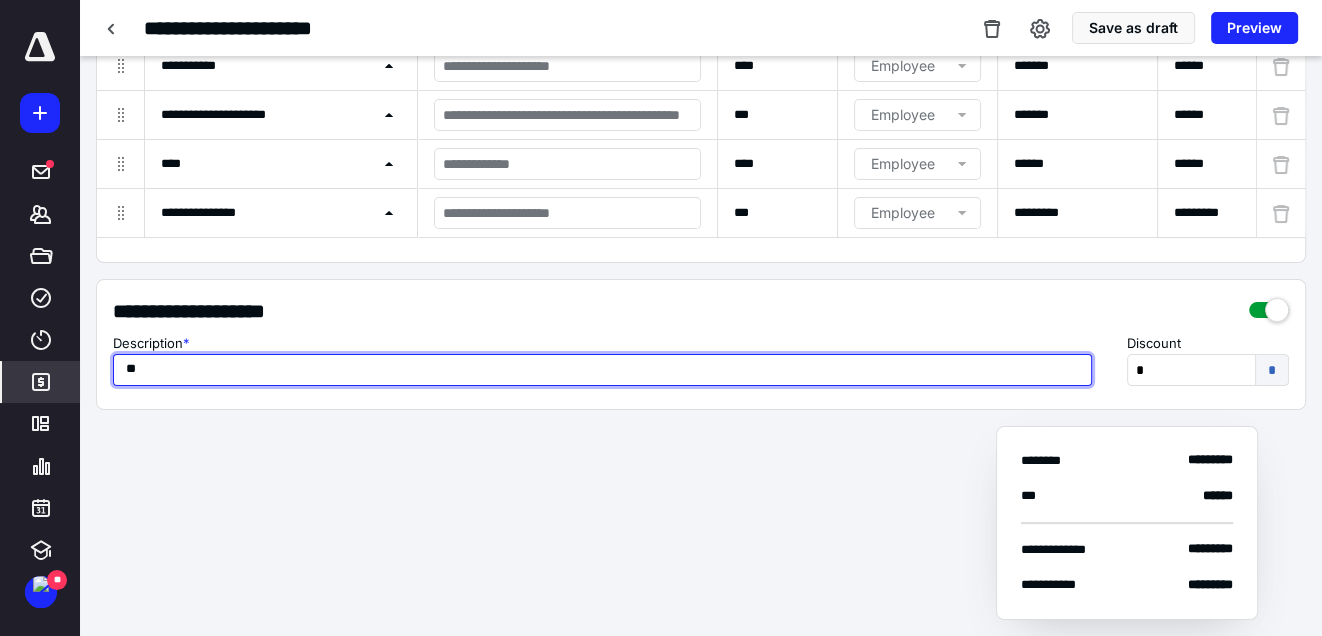 type on "*" 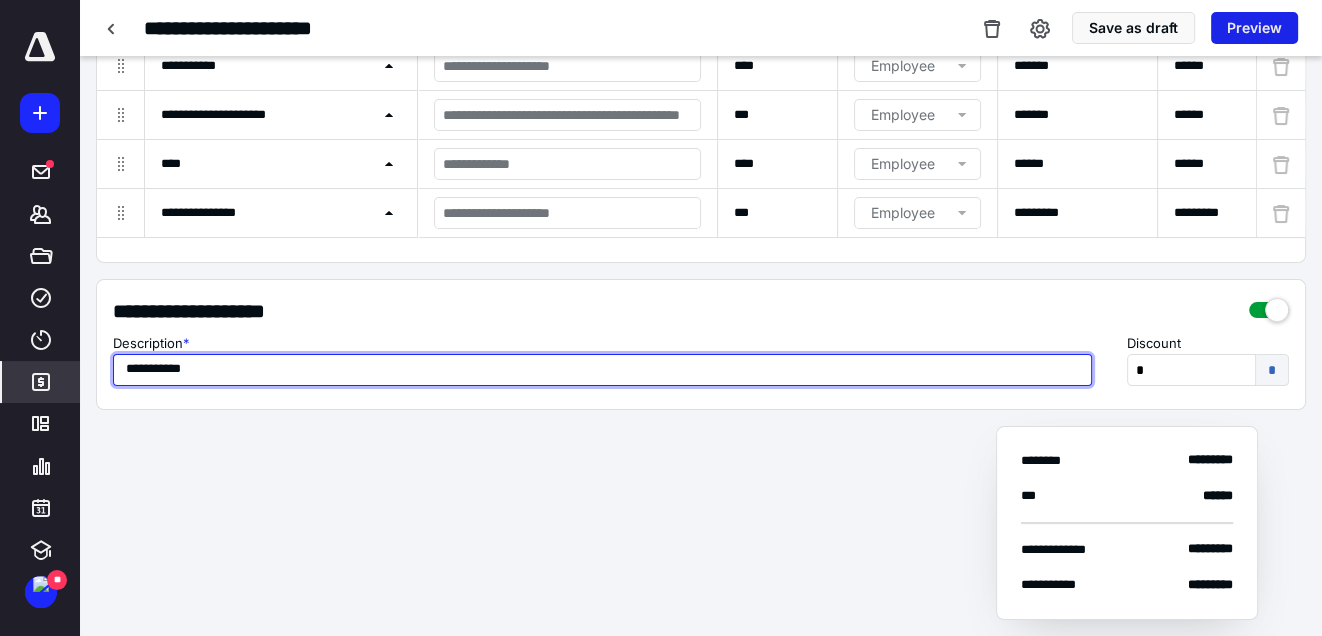 type on "**********" 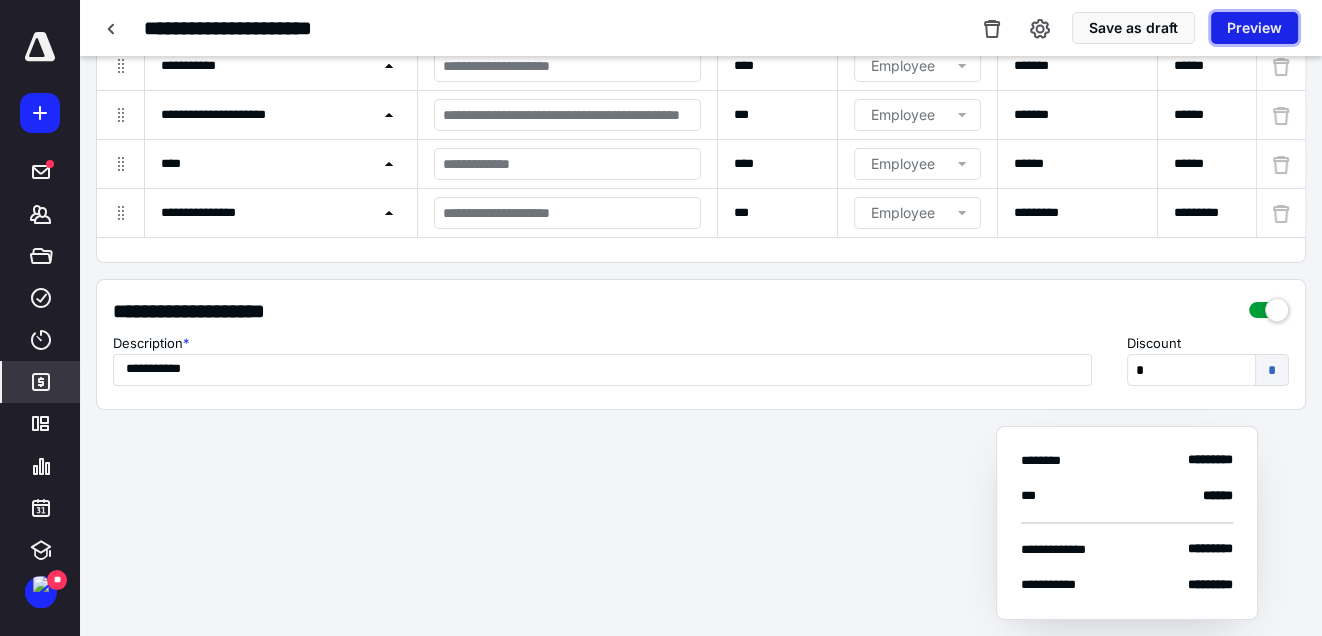 click on "Preview" at bounding box center [1254, 28] 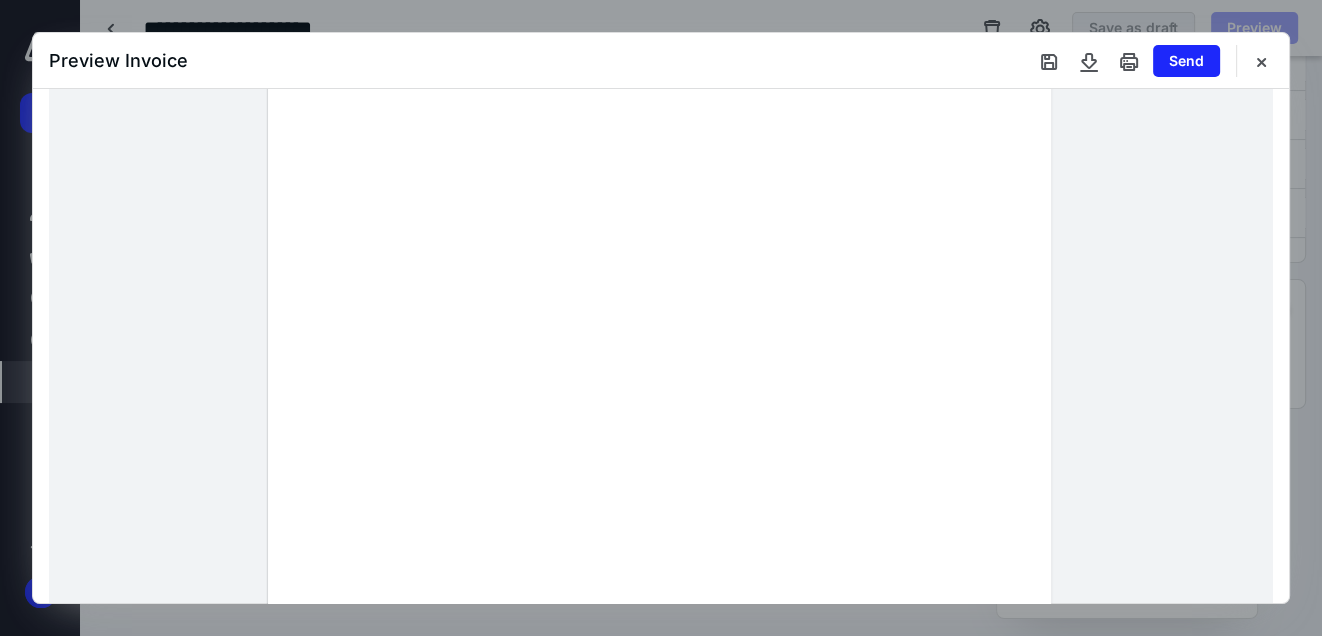 scroll, scrollTop: 291, scrollLeft: 0, axis: vertical 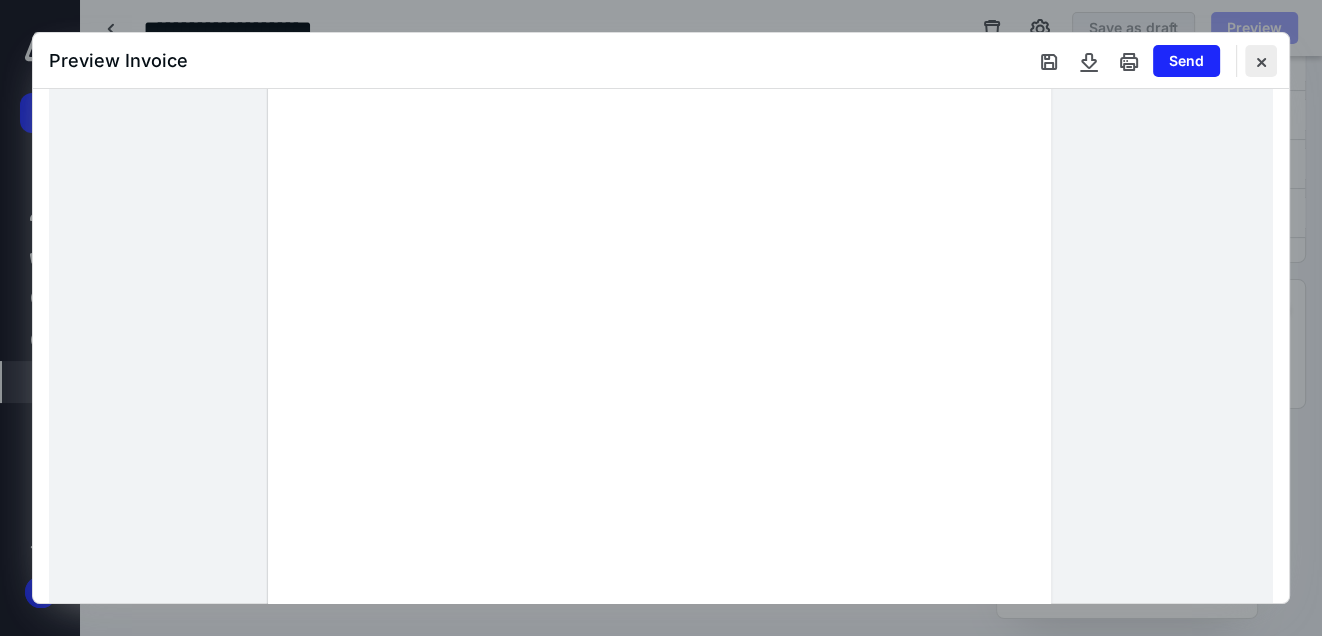 click at bounding box center [1261, 61] 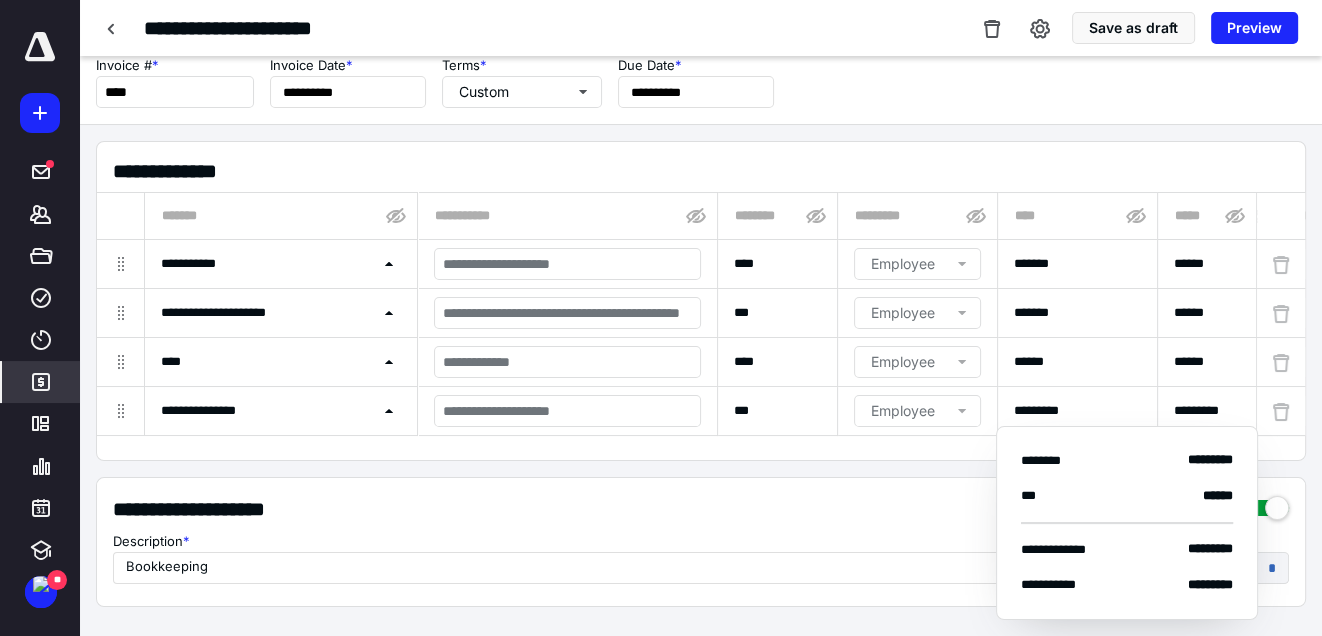 scroll, scrollTop: 0, scrollLeft: 0, axis: both 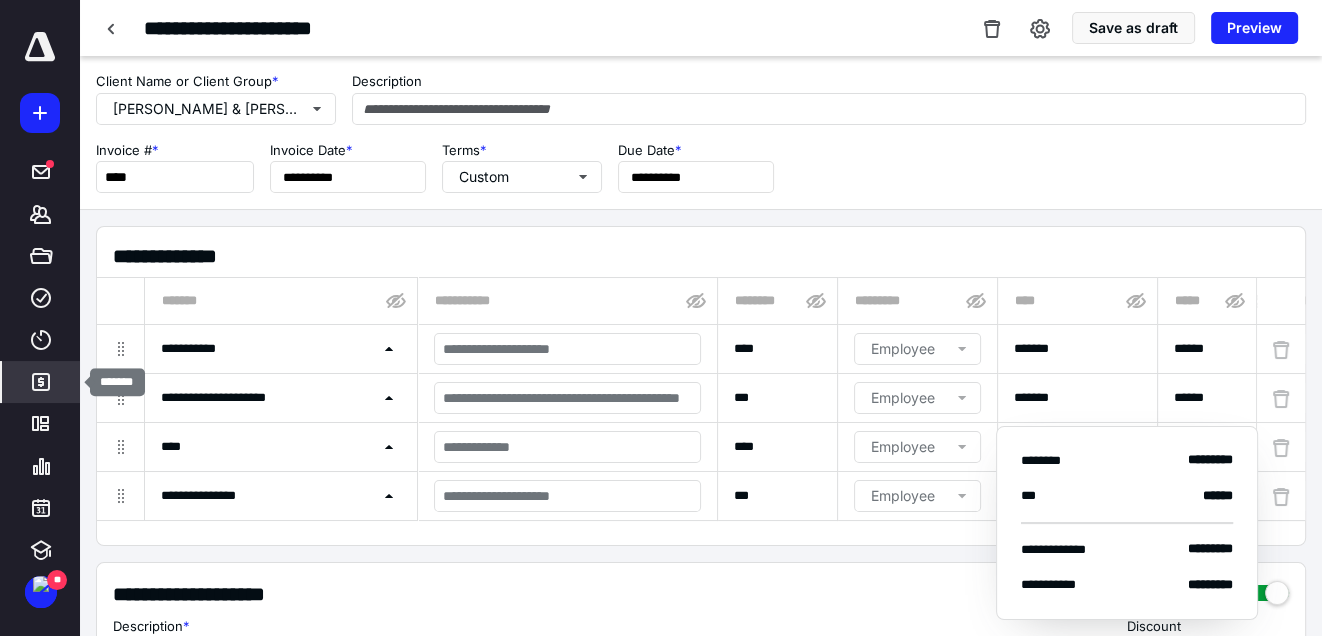click 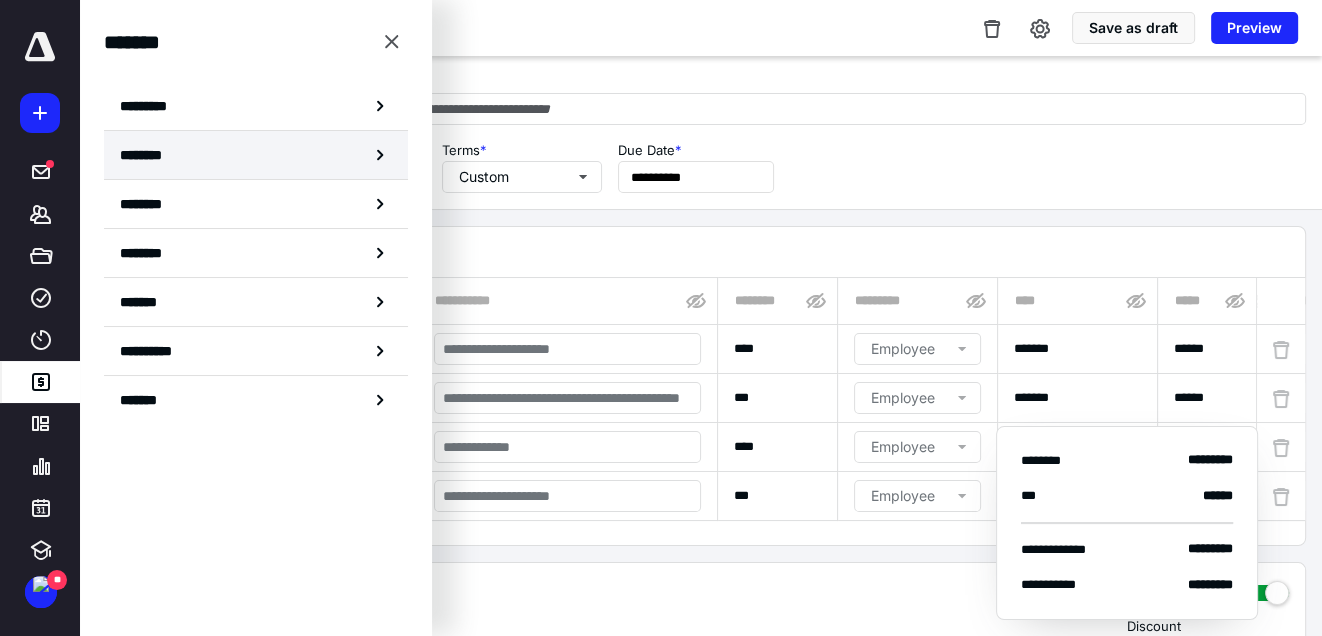 click on "********" at bounding box center (148, 155) 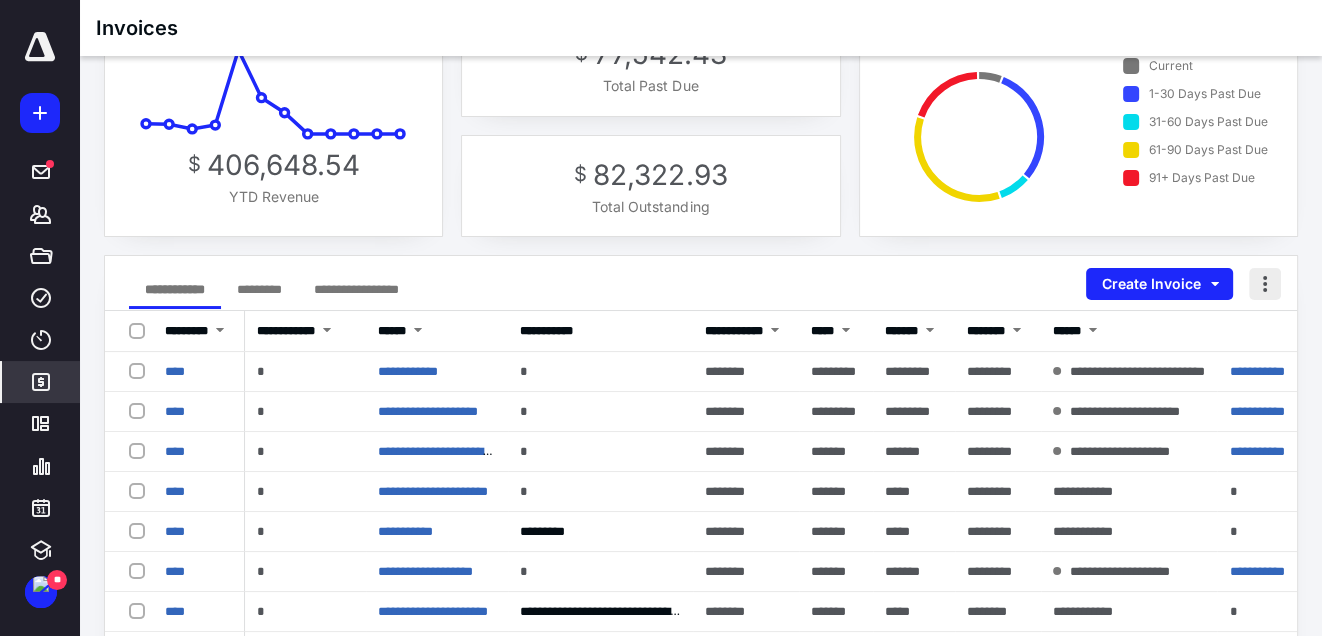 scroll, scrollTop: 80, scrollLeft: 0, axis: vertical 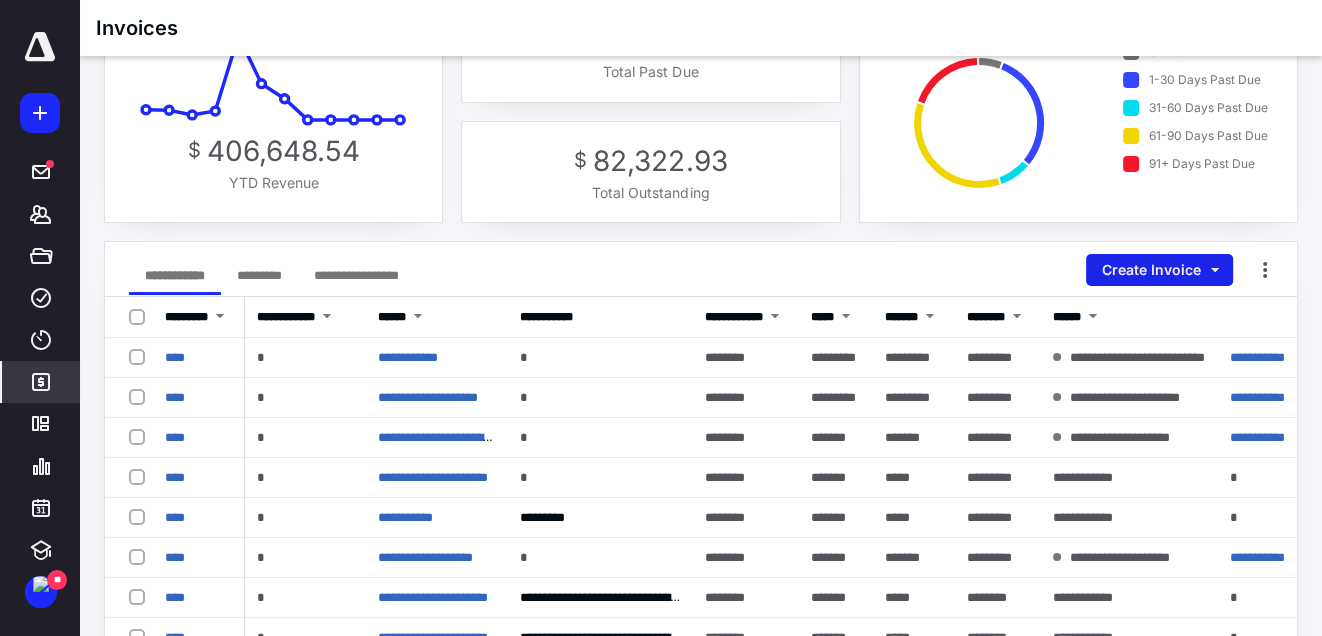click on "Create Invoice" at bounding box center [1159, 270] 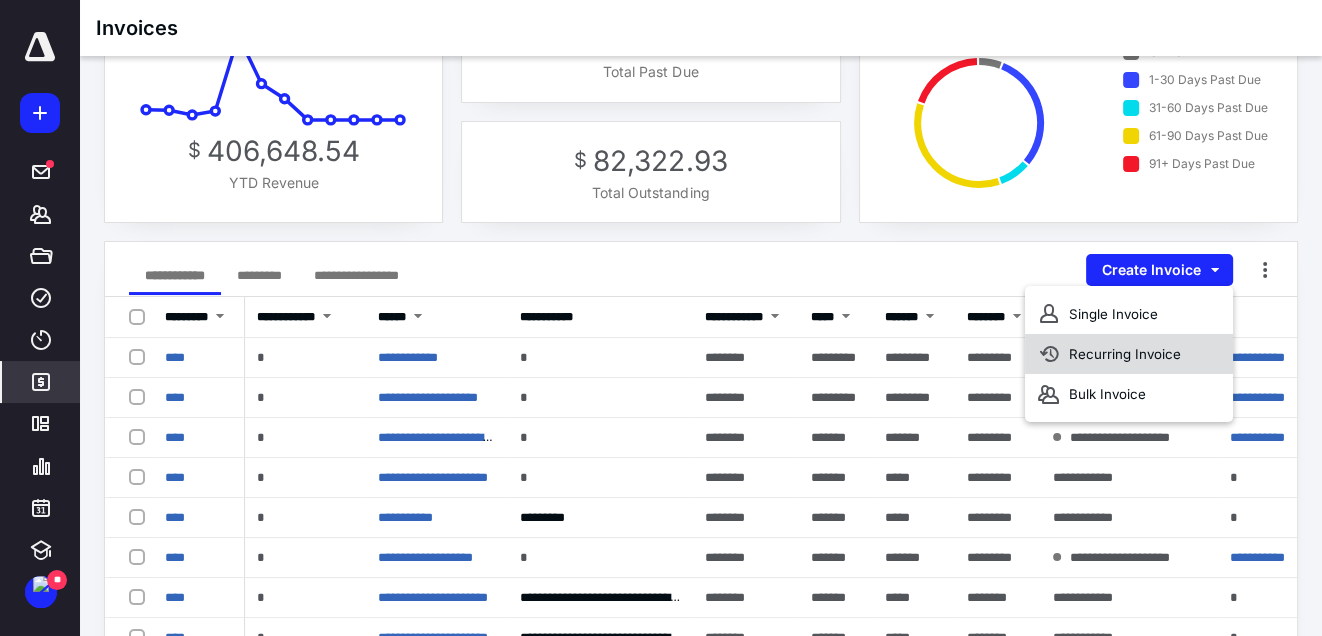click on "Recurring Invoice" at bounding box center (1129, 354) 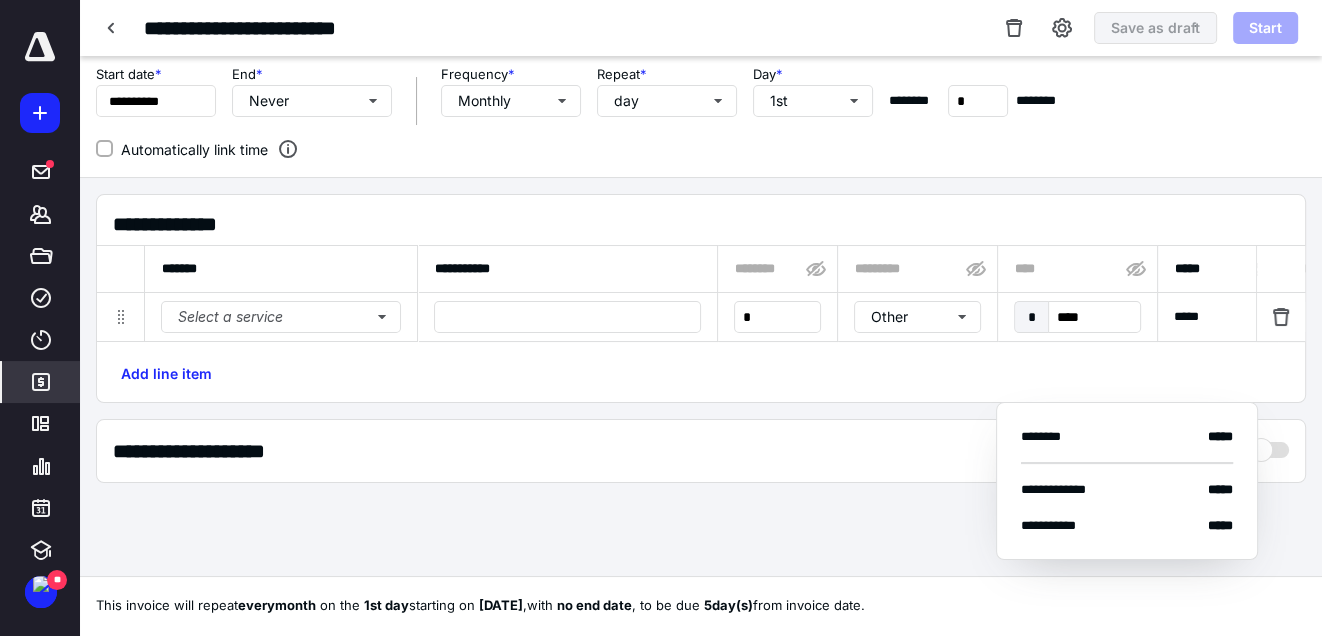 scroll, scrollTop: 0, scrollLeft: 0, axis: both 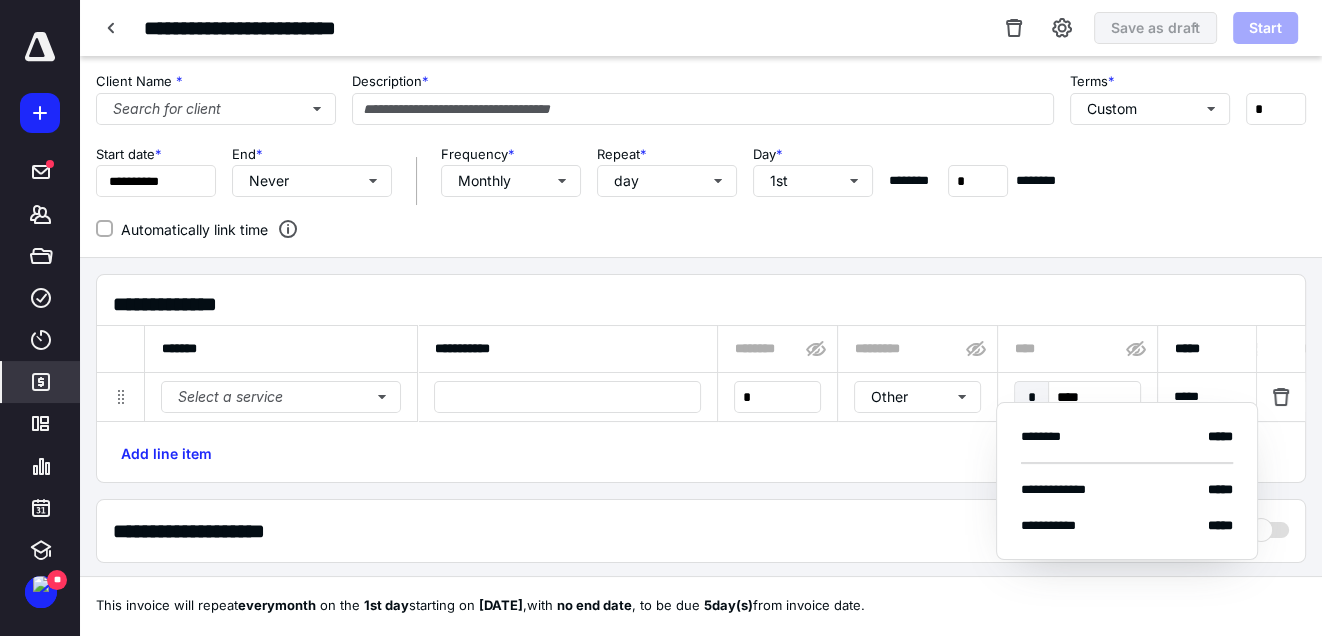 click 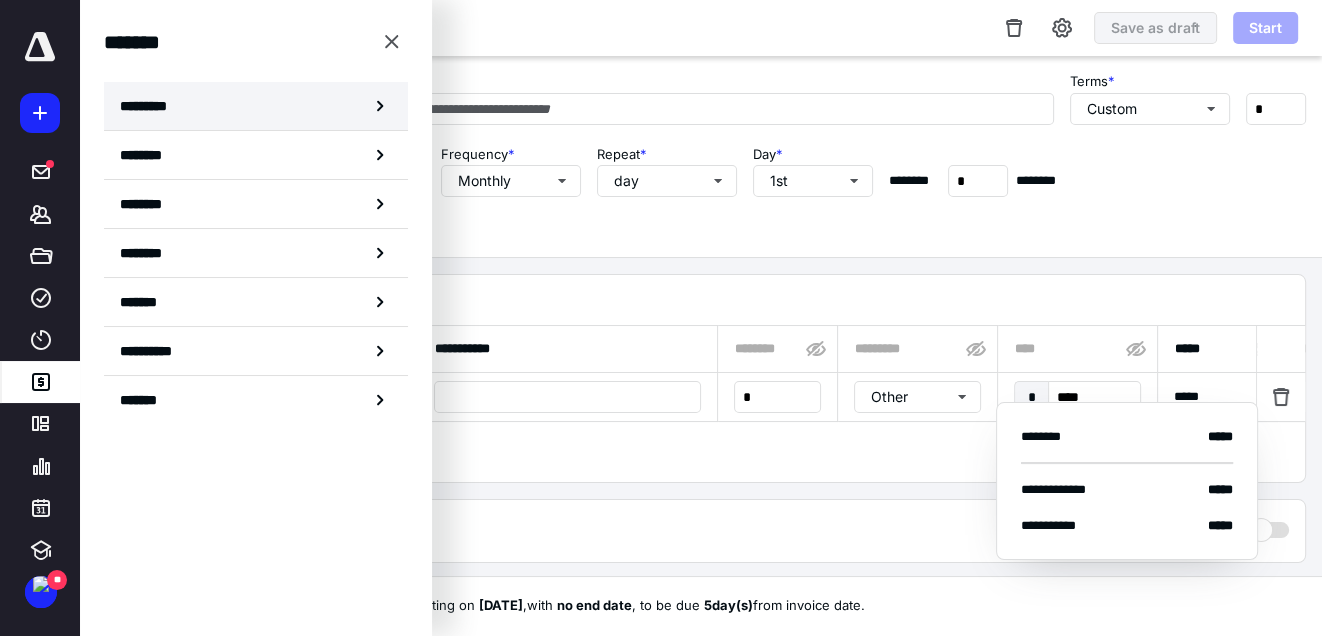 click on "*********" at bounding box center [256, 106] 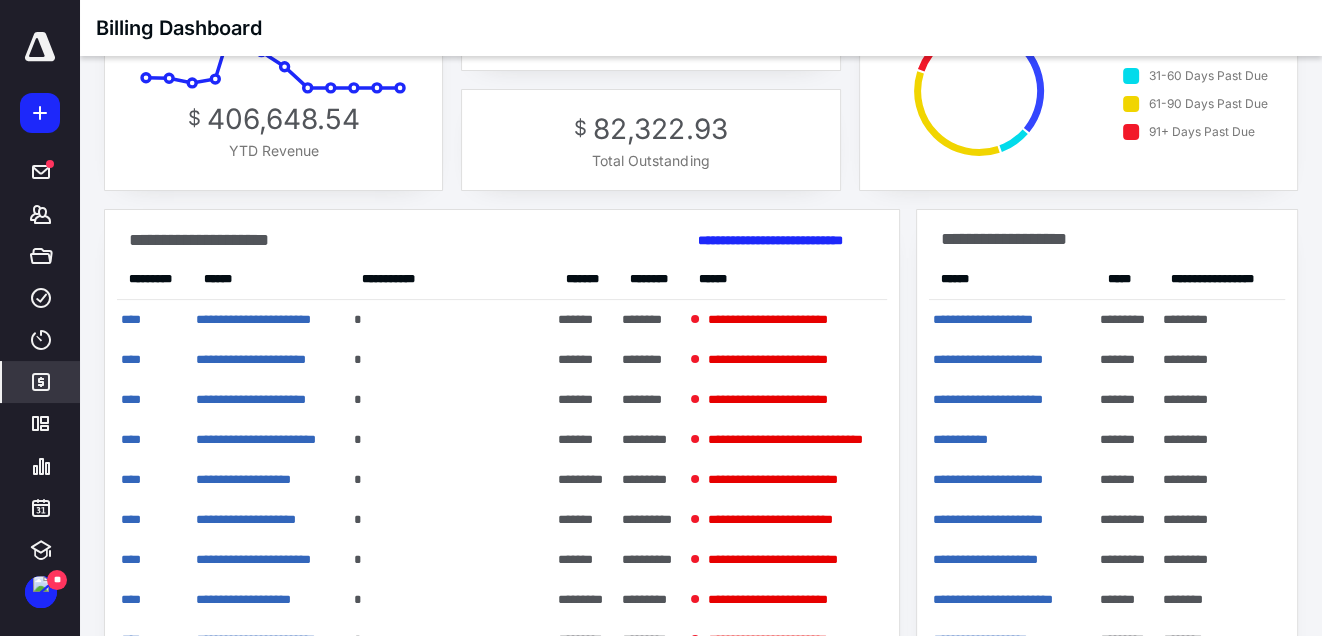 scroll, scrollTop: 110, scrollLeft: 0, axis: vertical 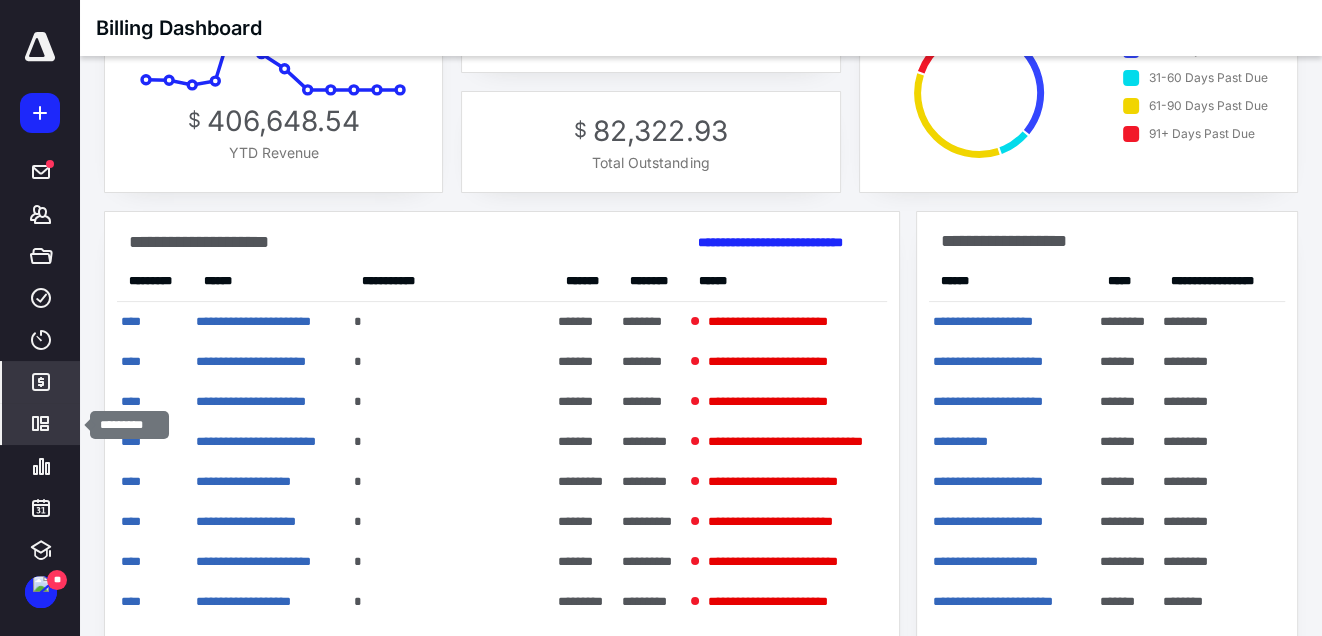 click 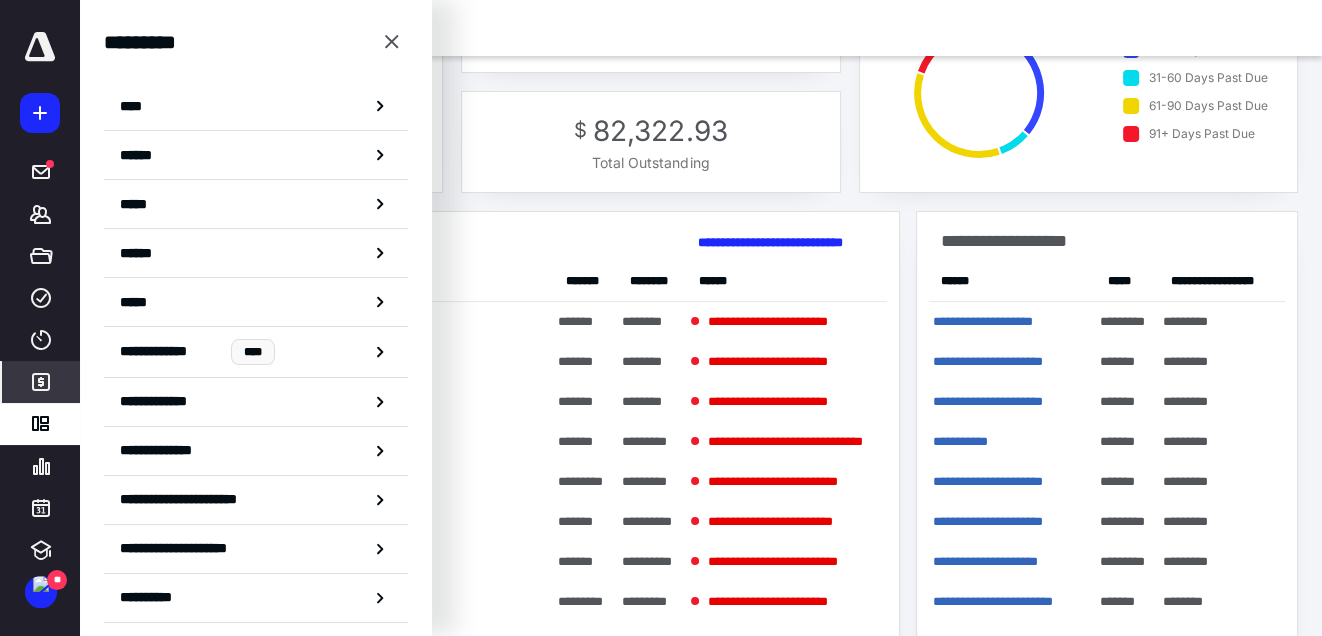 click on "$   82,322.93 Total Outstanding" at bounding box center [651, 142] 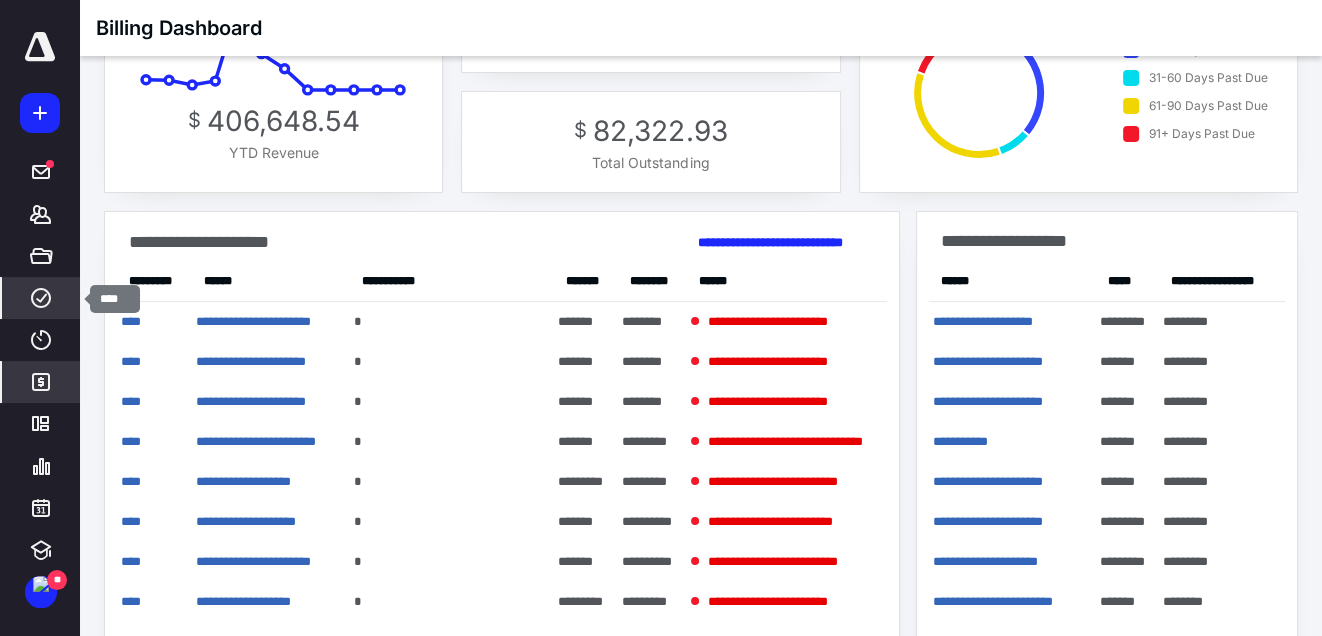 click 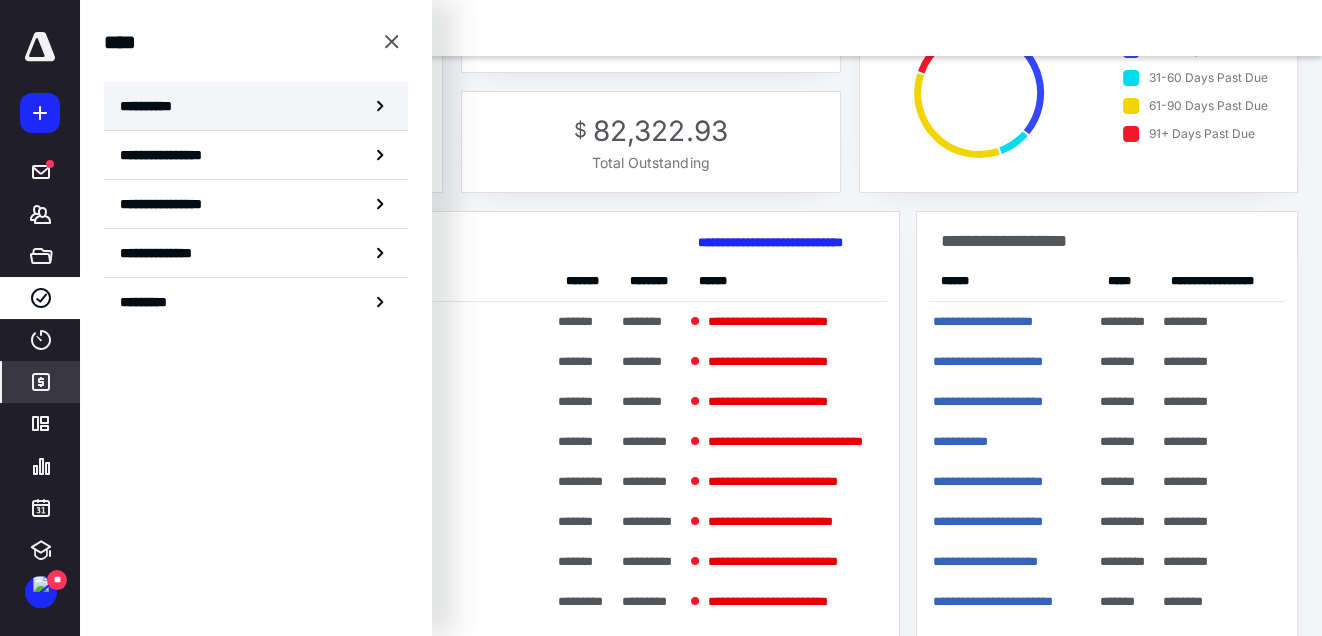 click on "**********" at bounding box center (153, 106) 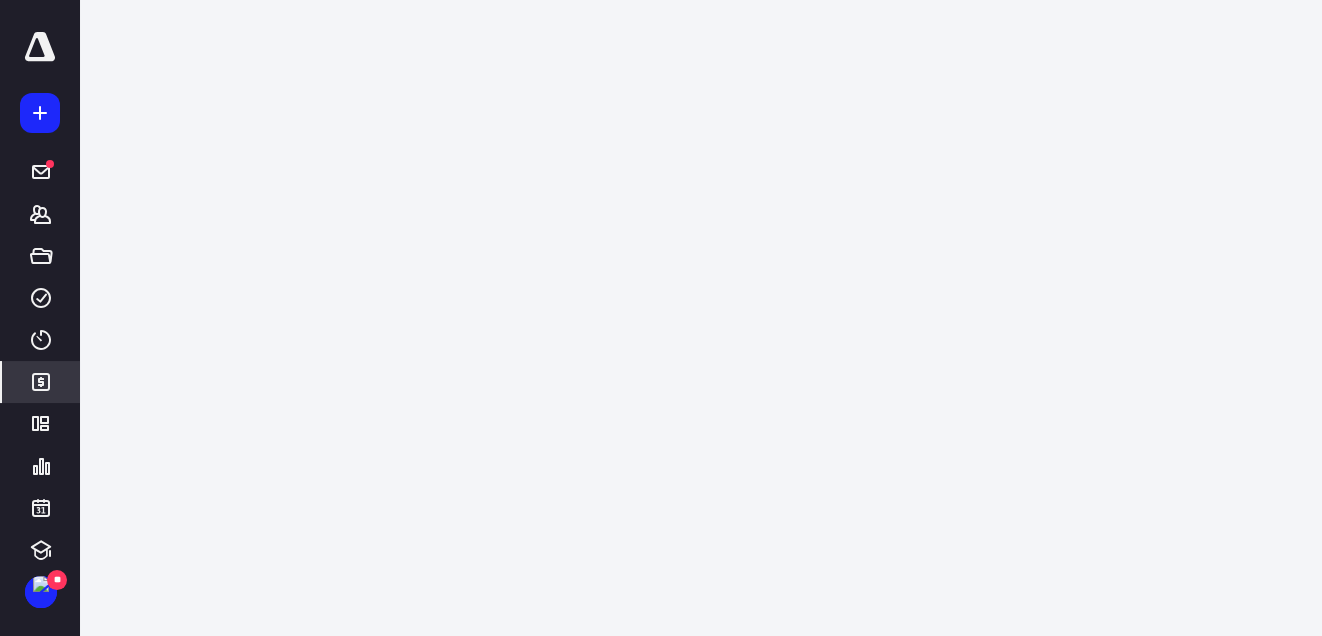 scroll, scrollTop: 0, scrollLeft: 0, axis: both 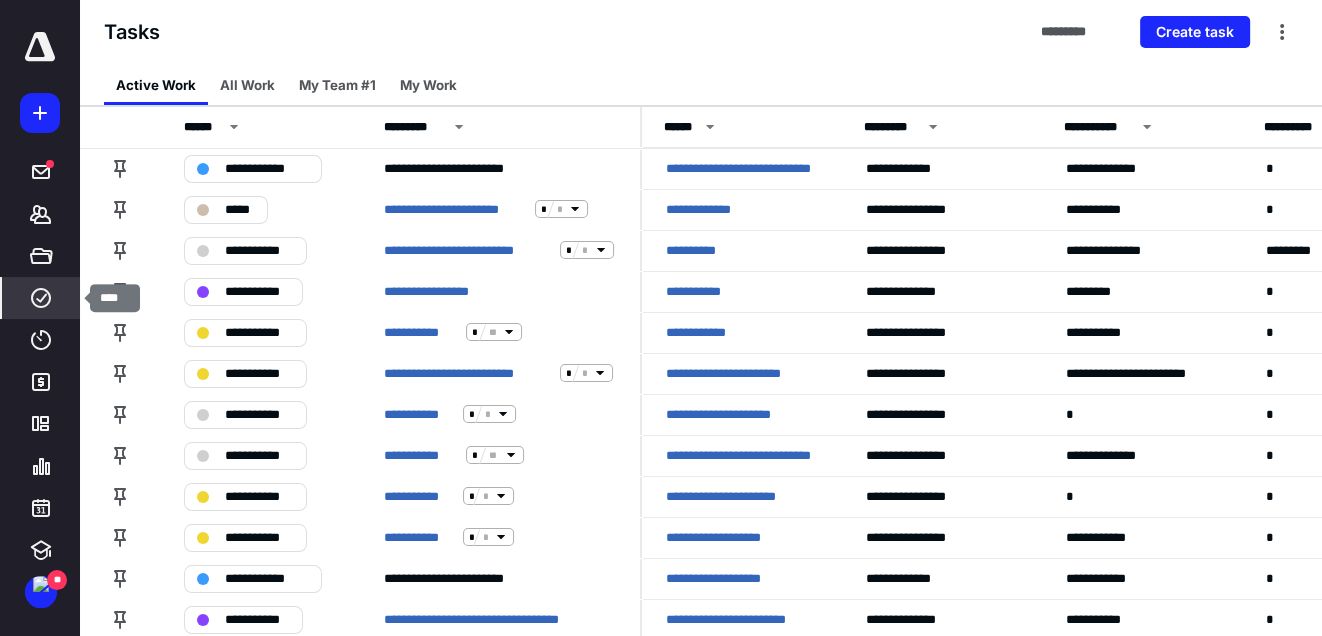 click 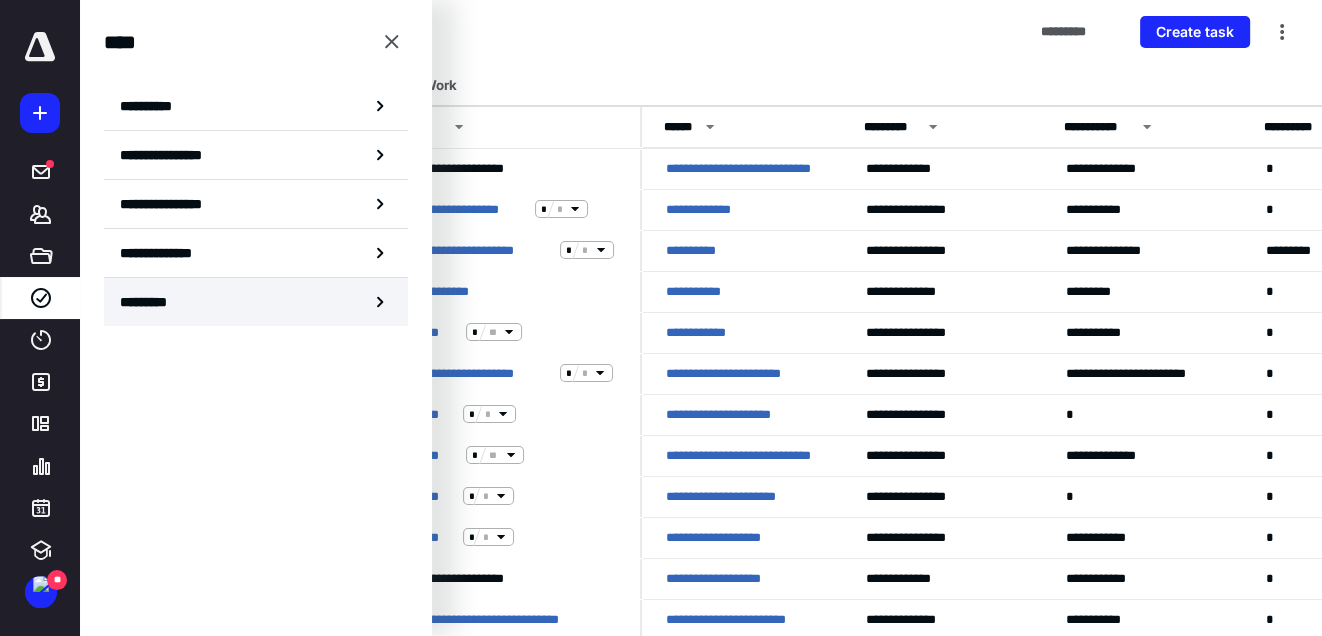 click on "*********" at bounding box center (256, 302) 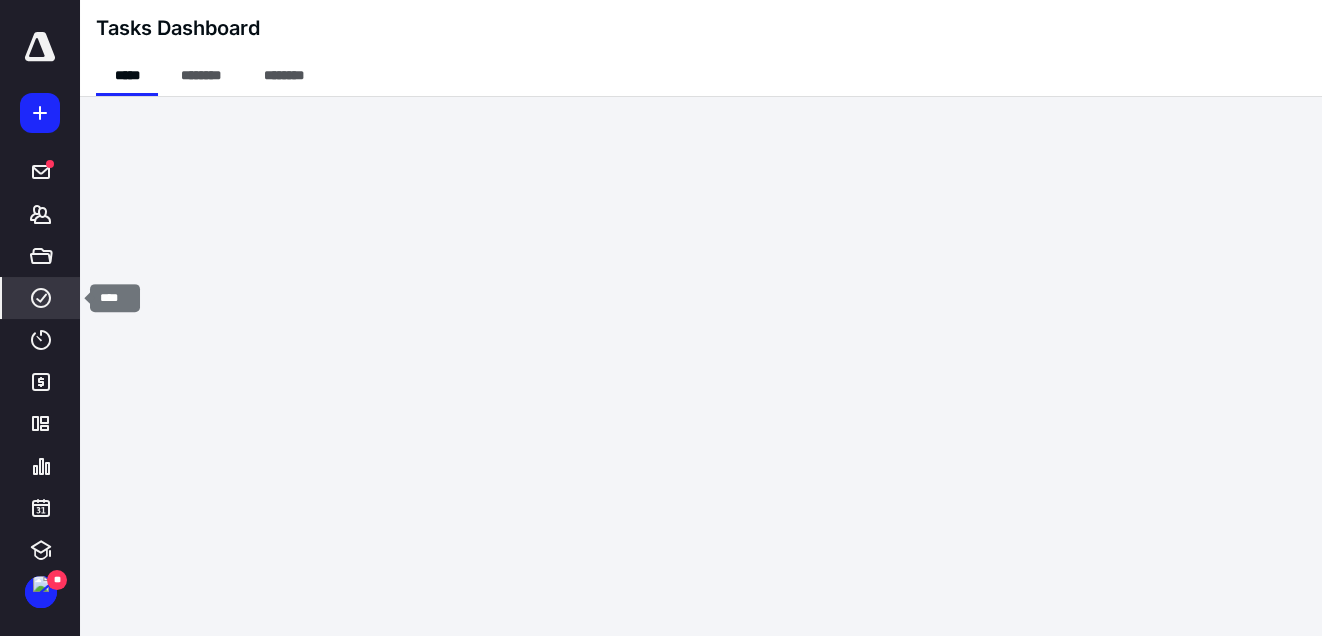 click on "****" at bounding box center [41, 298] 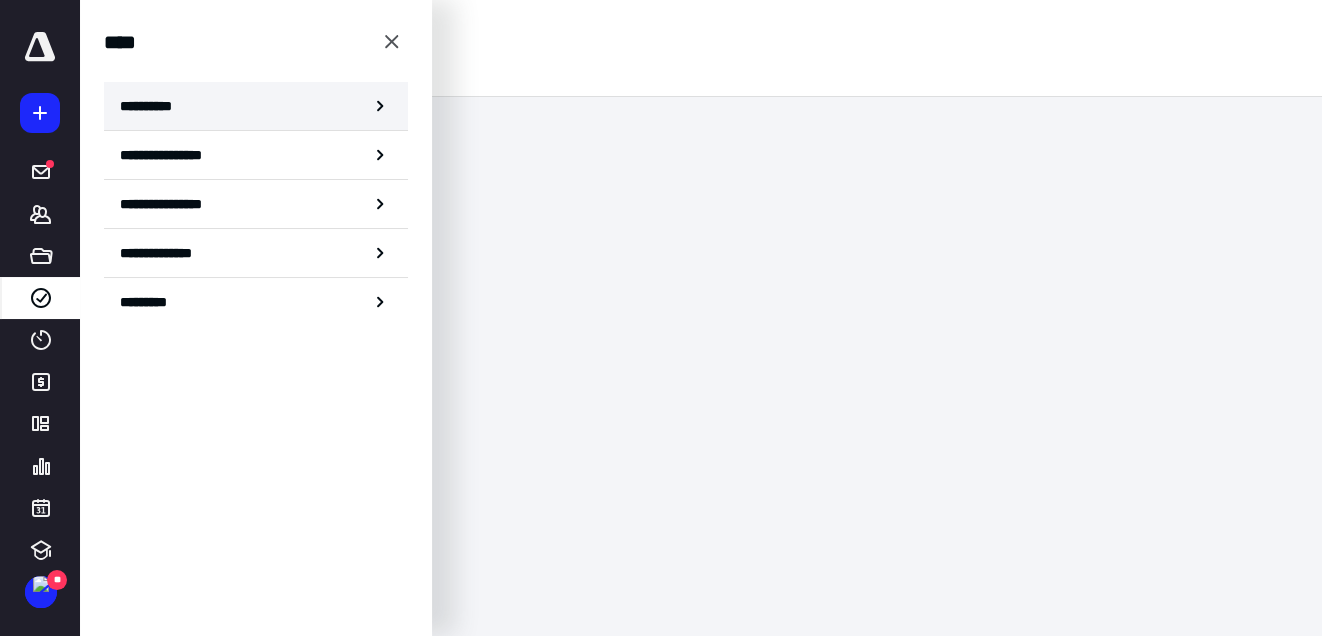click on "**********" at bounding box center (153, 106) 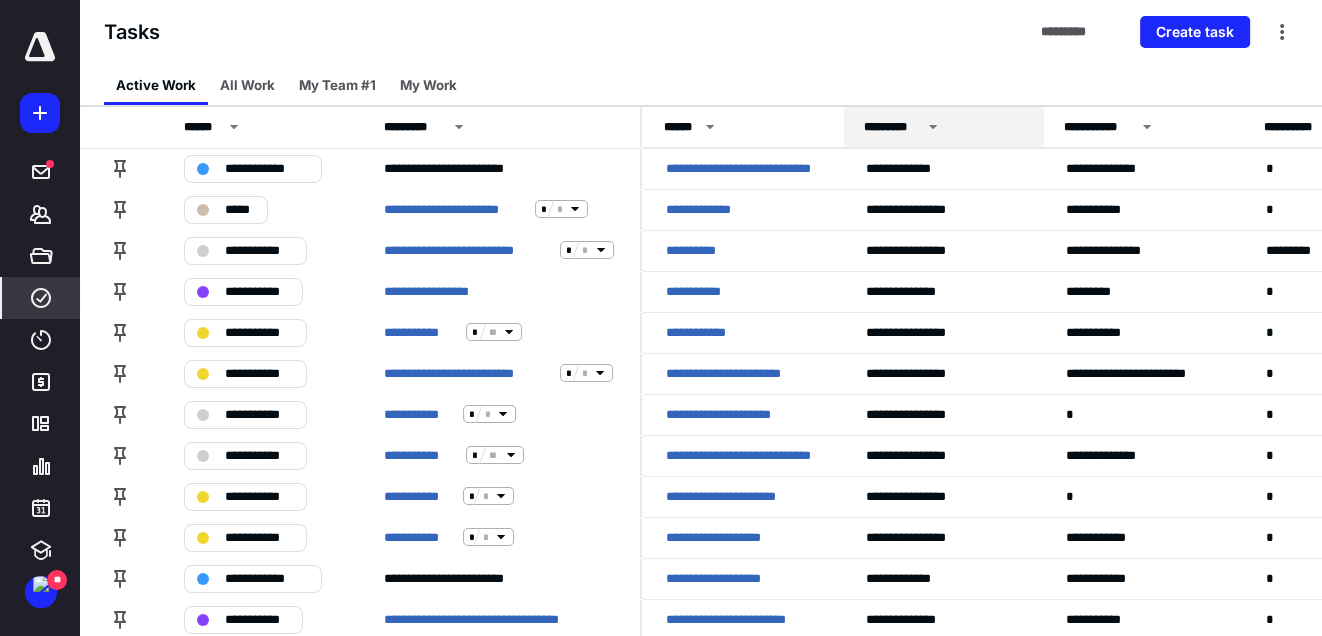 click 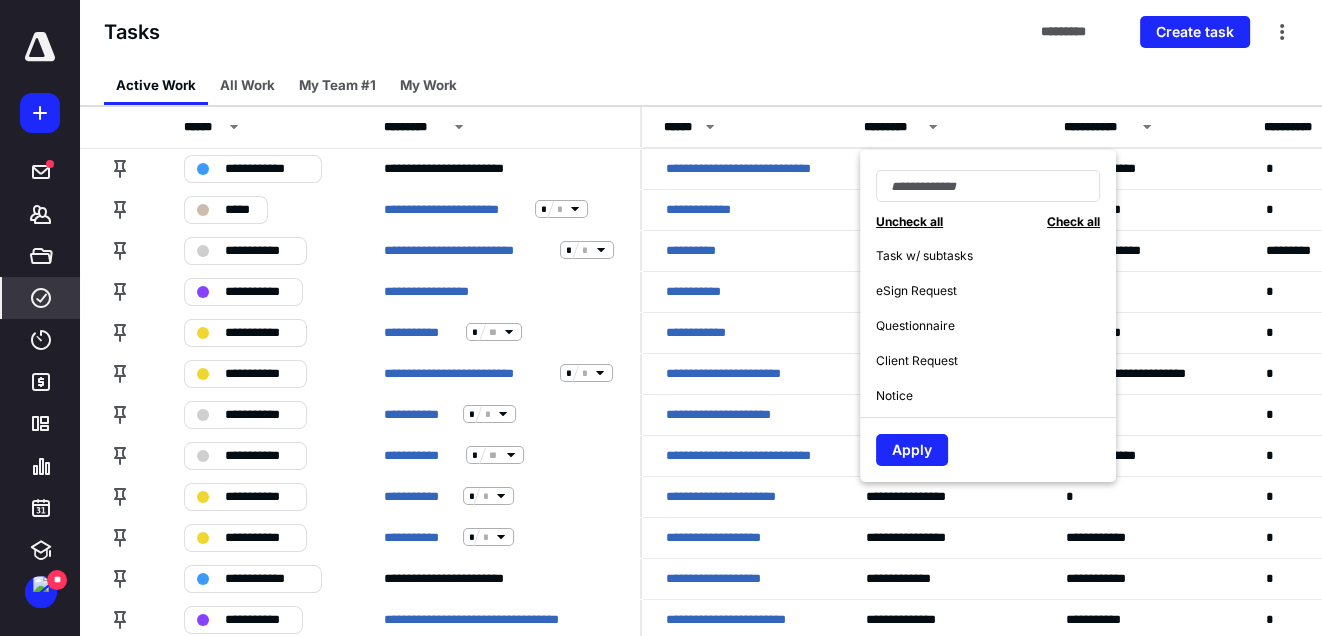 scroll, scrollTop: 0, scrollLeft: 0, axis: both 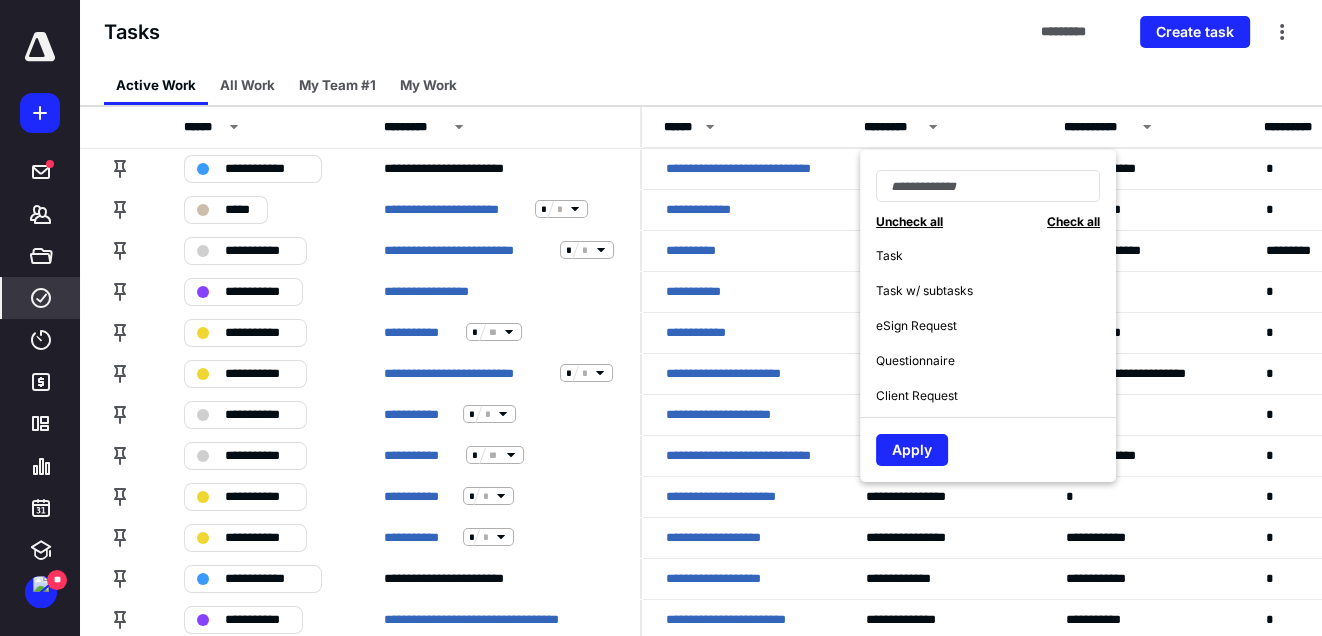 click on "Tasks ********* Create task" at bounding box center [701, 32] 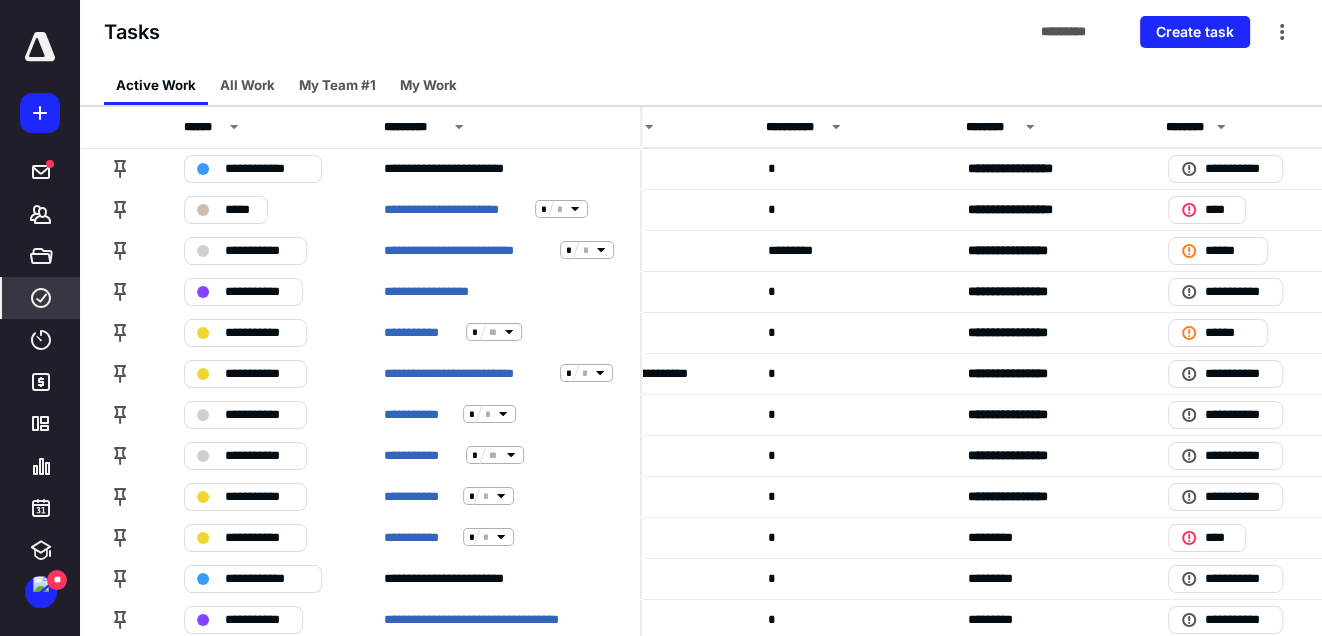 scroll, scrollTop: 0, scrollLeft: 415, axis: horizontal 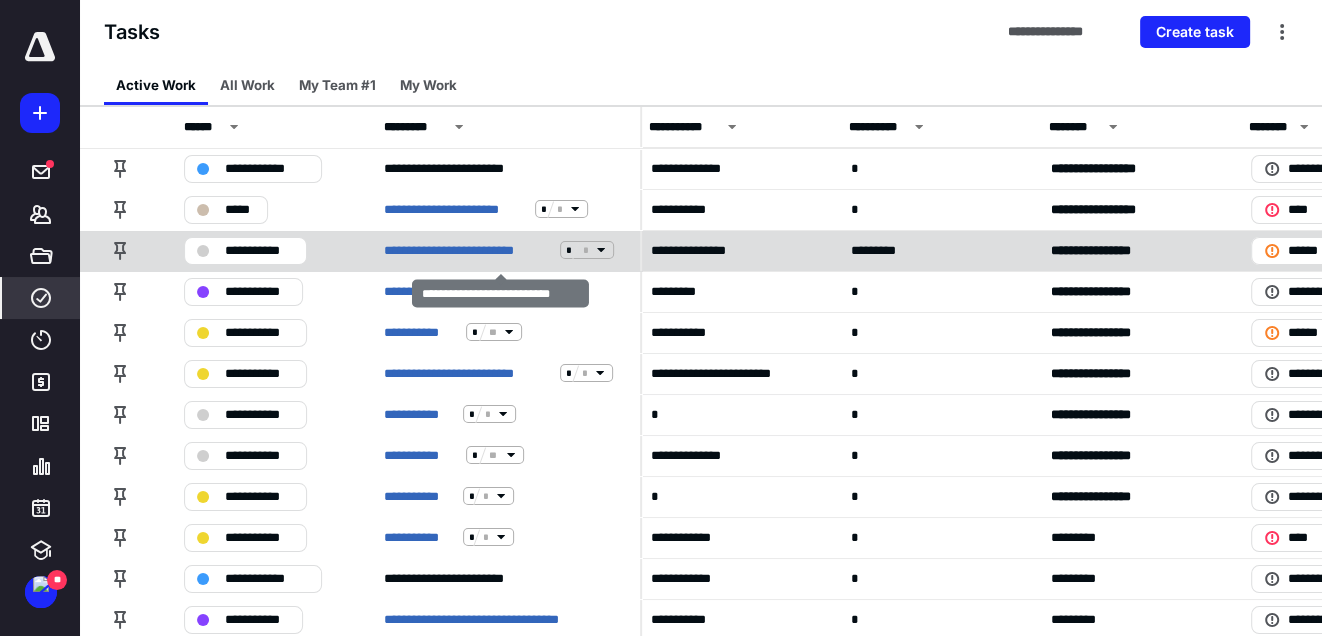 click 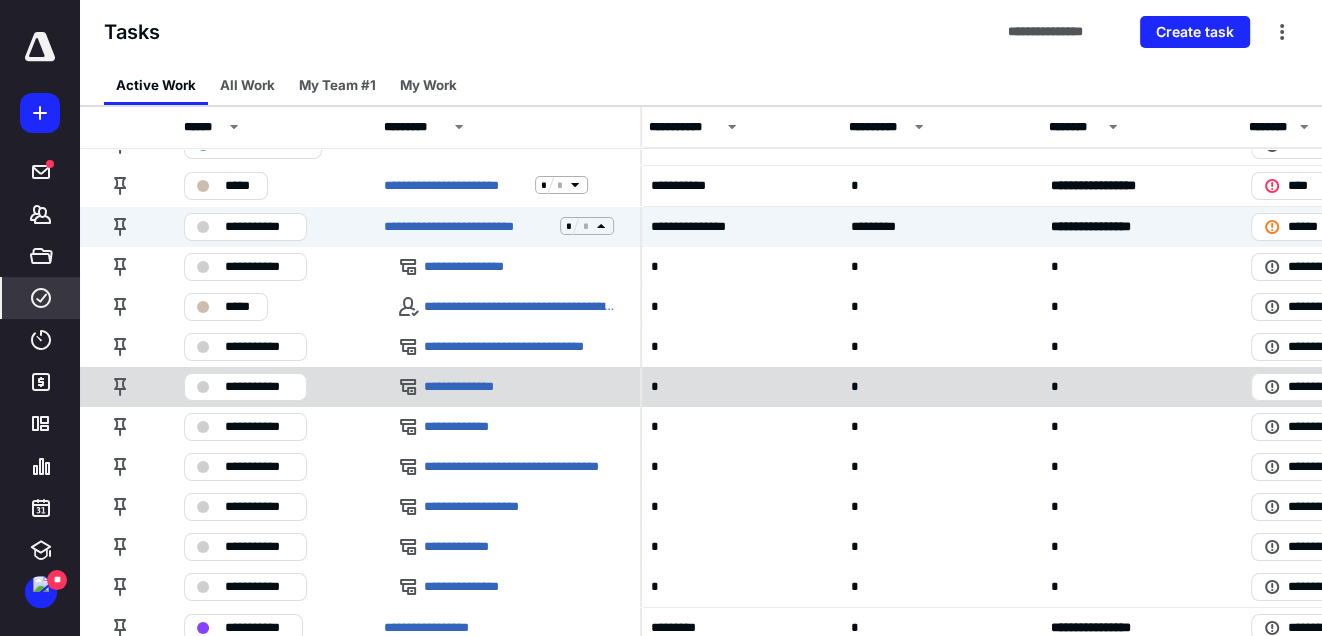 scroll, scrollTop: 20, scrollLeft: 415, axis: both 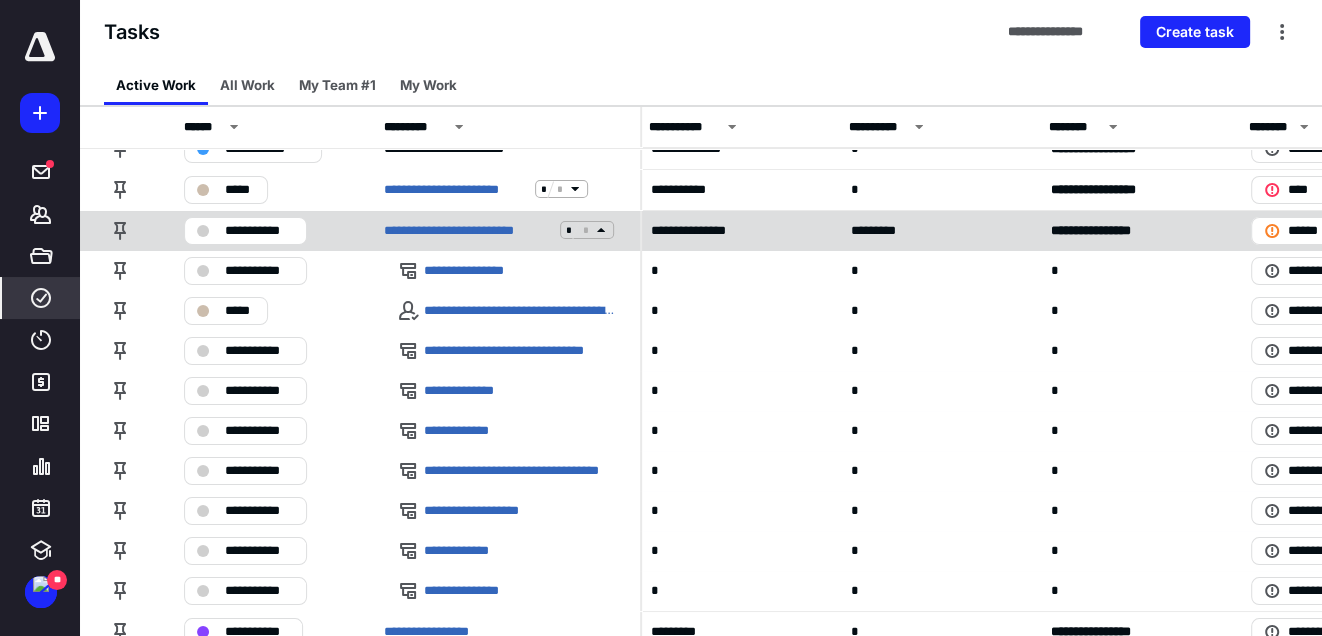 click 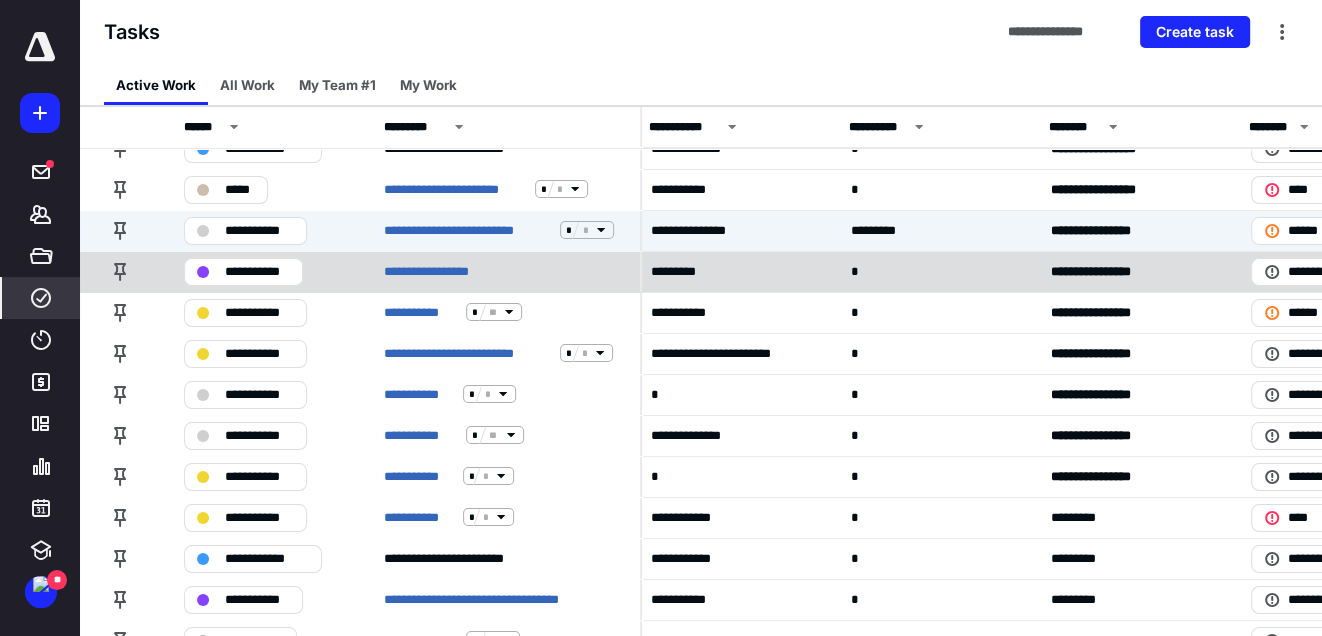 scroll, scrollTop: 0, scrollLeft: 415, axis: horizontal 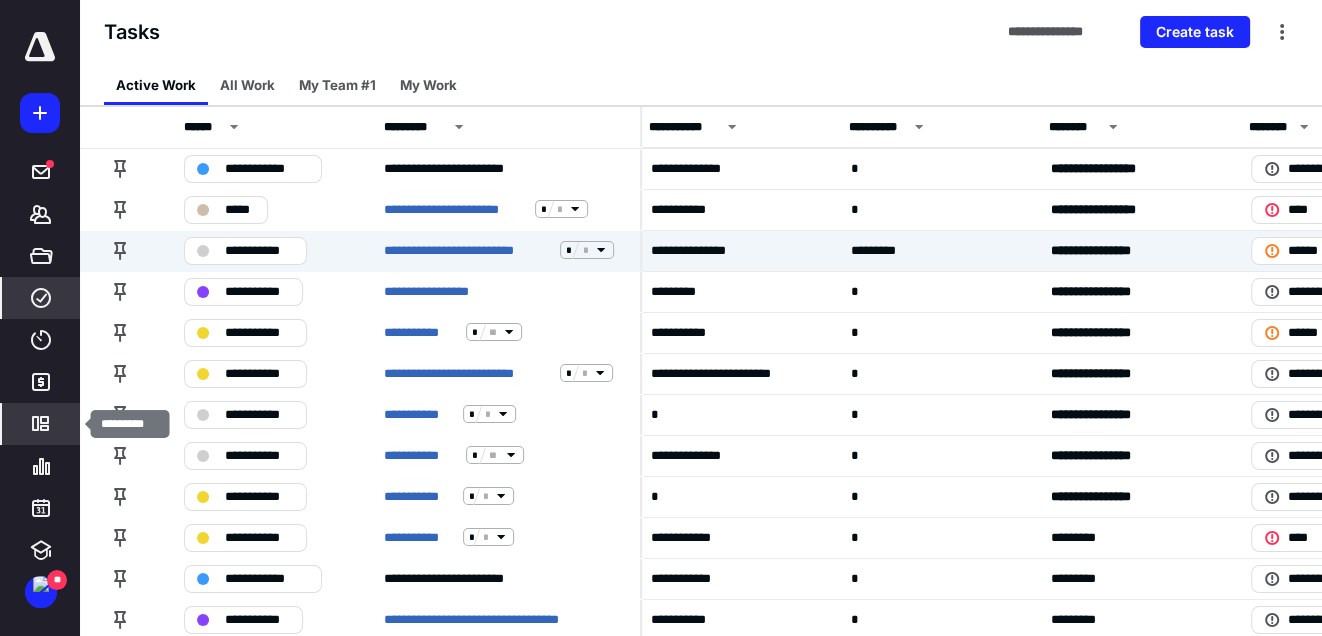 click 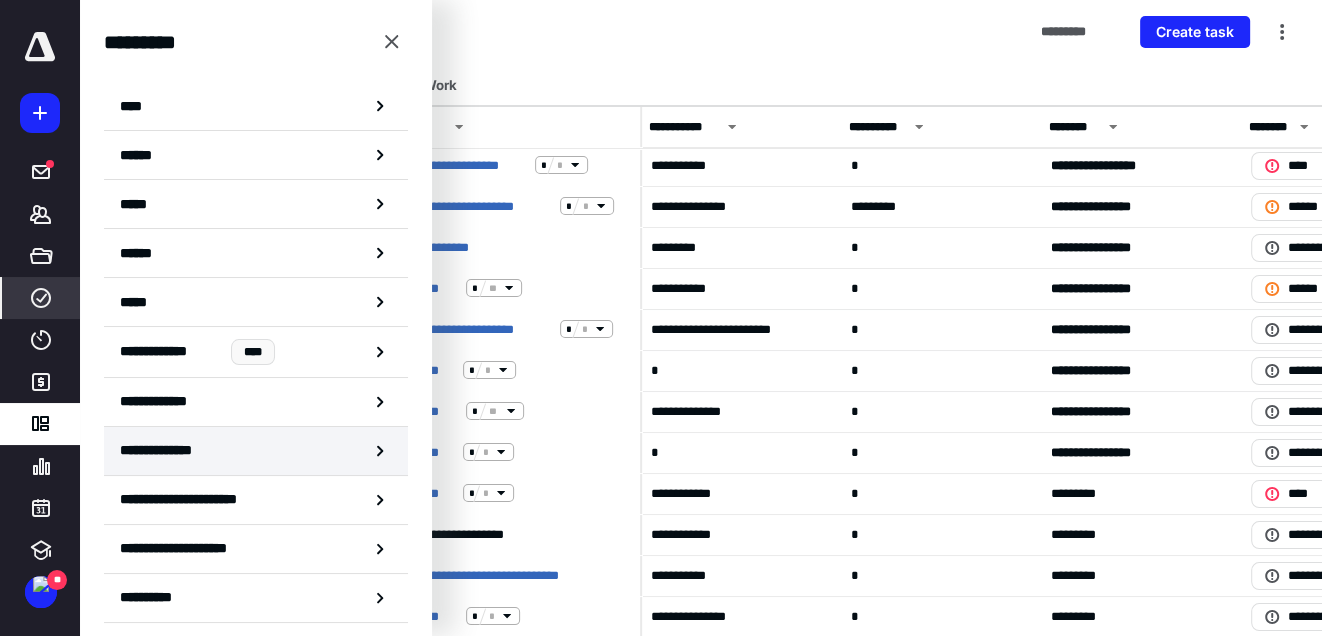 scroll, scrollTop: 43, scrollLeft: 415, axis: both 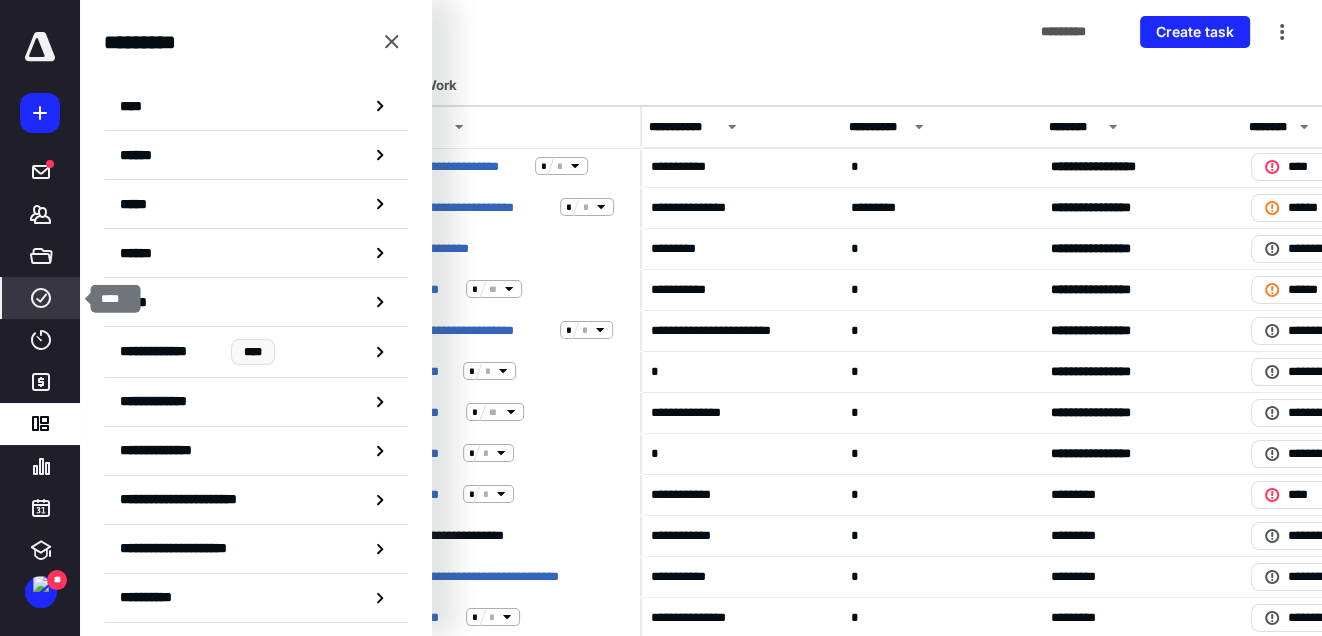 click 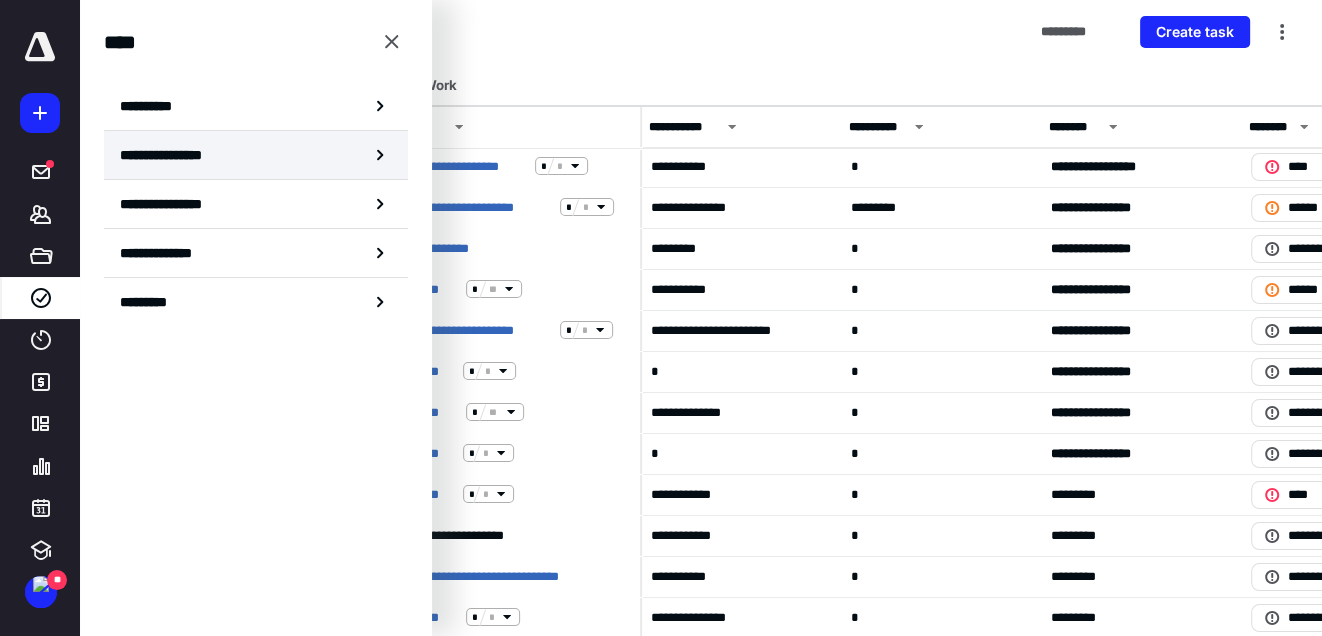 click on "**********" at bounding box center [180, 155] 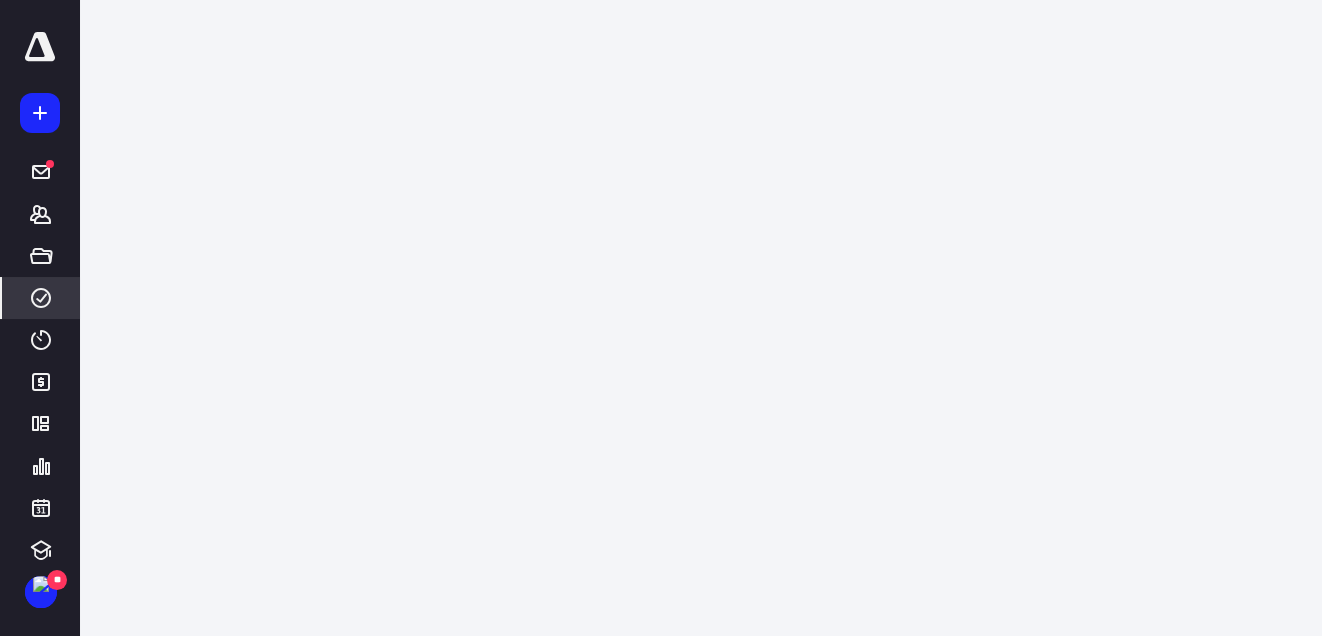 scroll, scrollTop: 0, scrollLeft: 0, axis: both 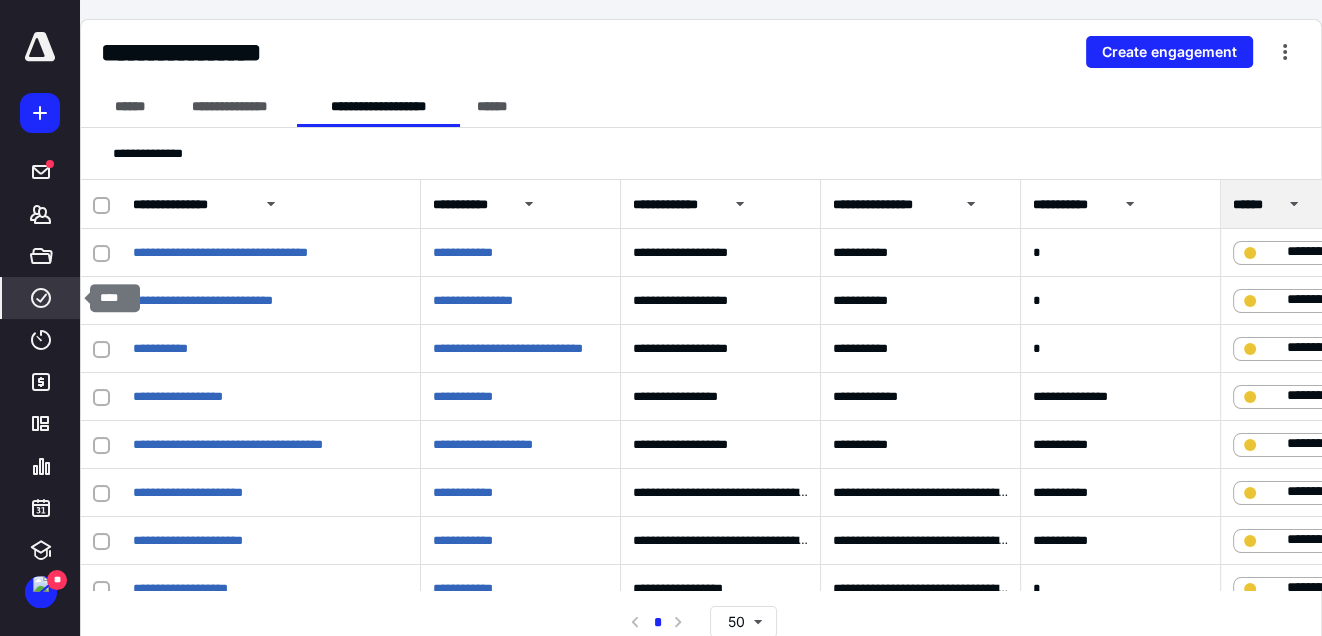 click 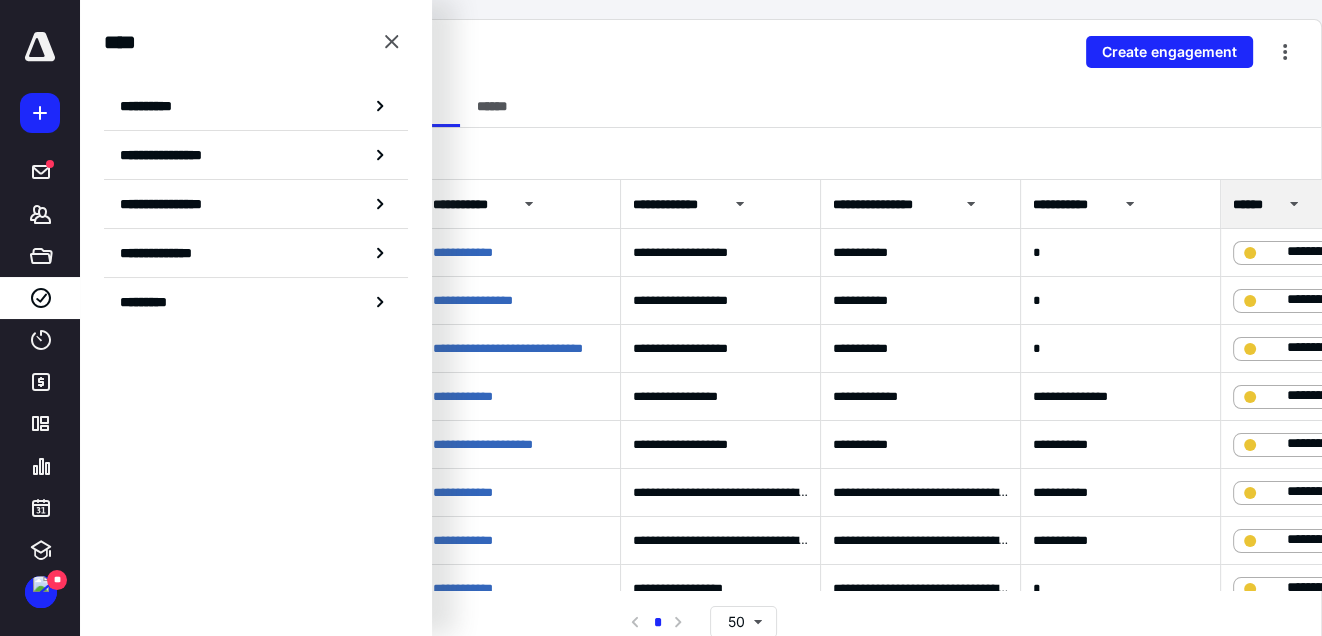 click 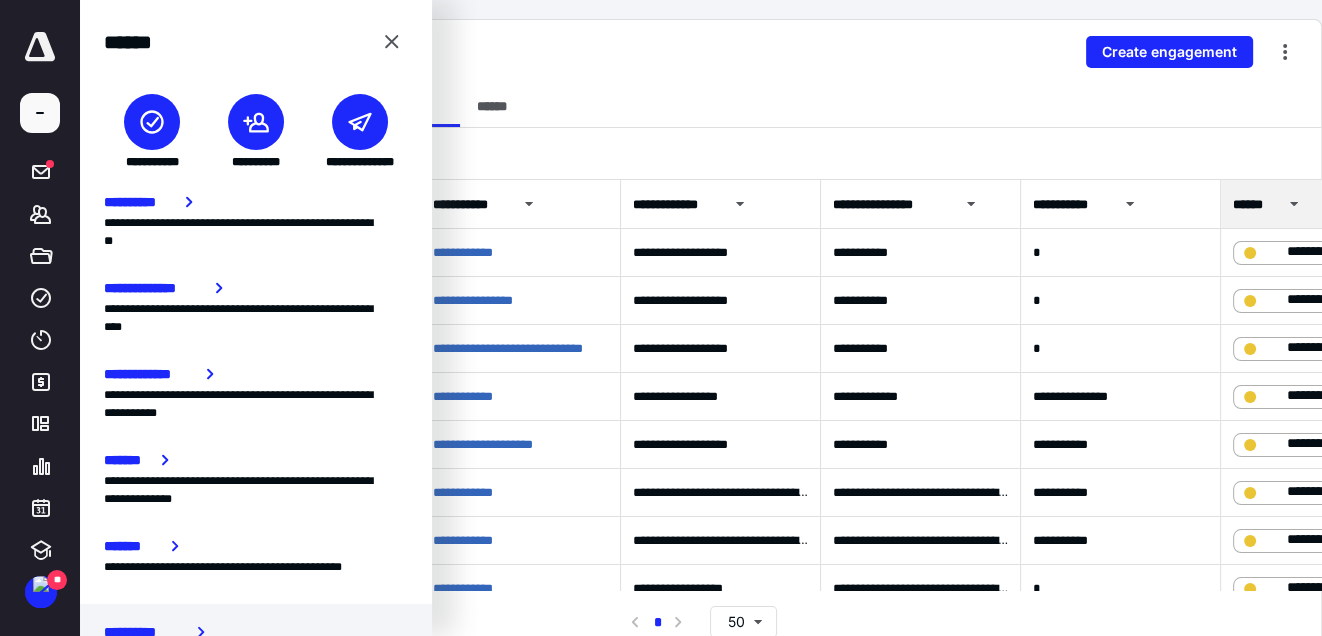 scroll, scrollTop: 180, scrollLeft: 0, axis: vertical 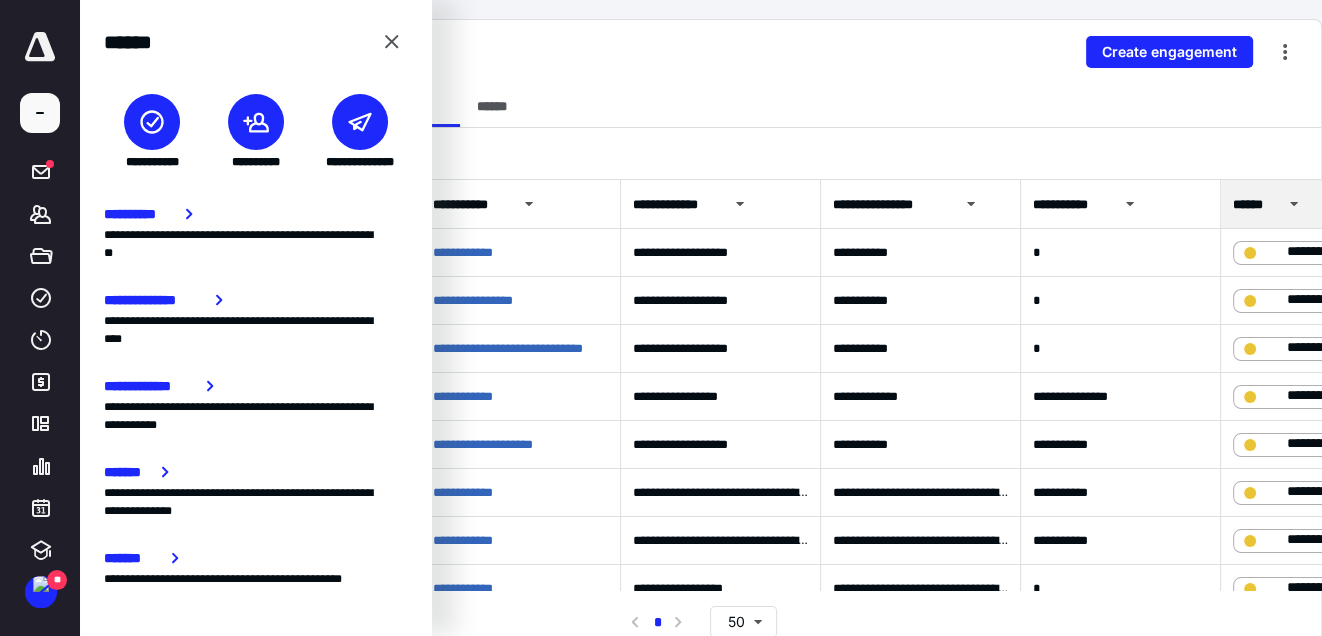 click on "**********" at bounding box center (701, 54) 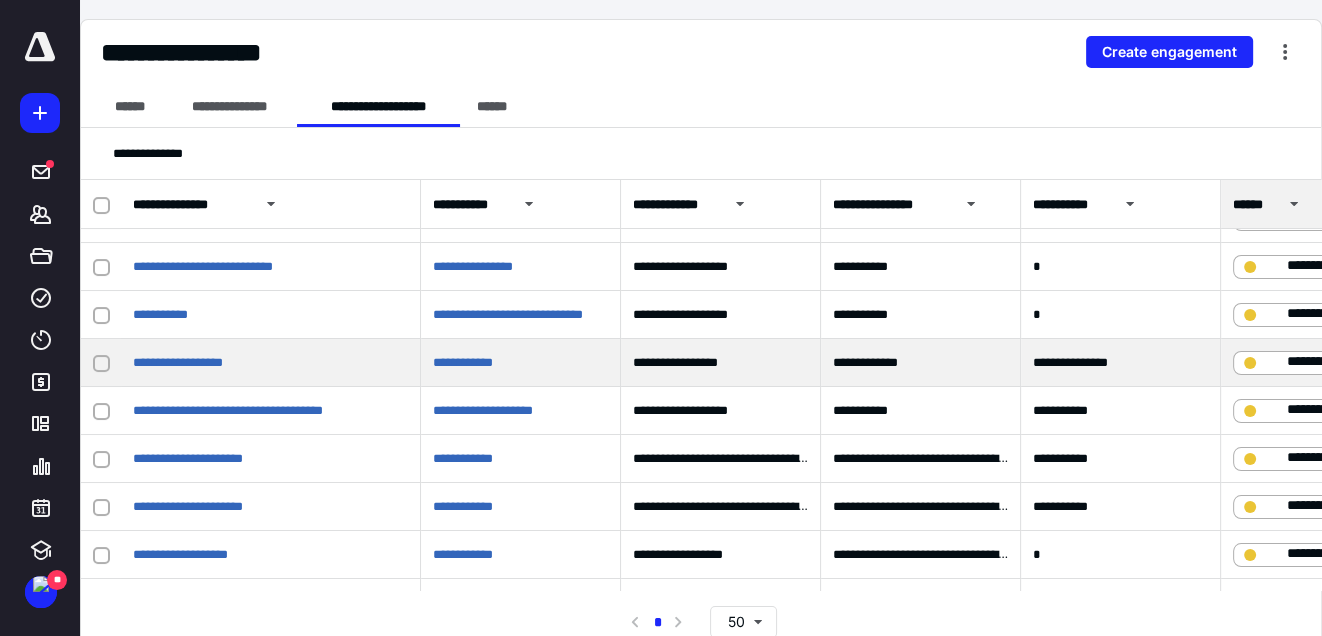 scroll, scrollTop: 0, scrollLeft: 0, axis: both 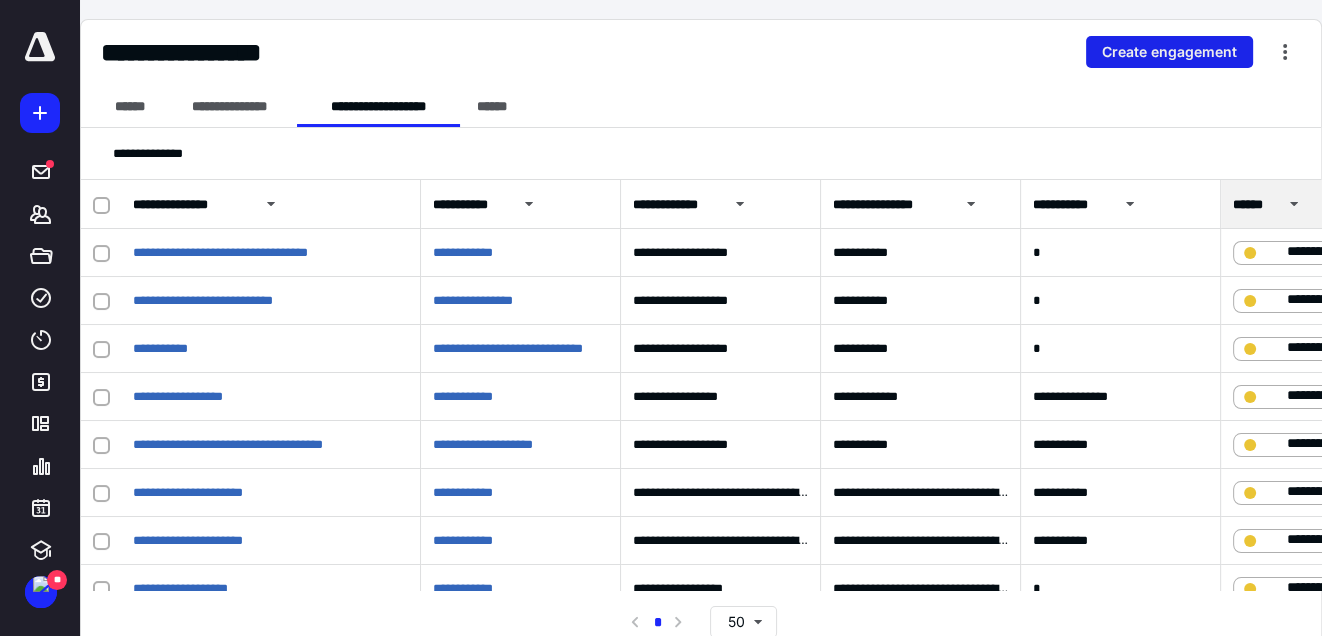 click on "Create engagement" at bounding box center [1169, 52] 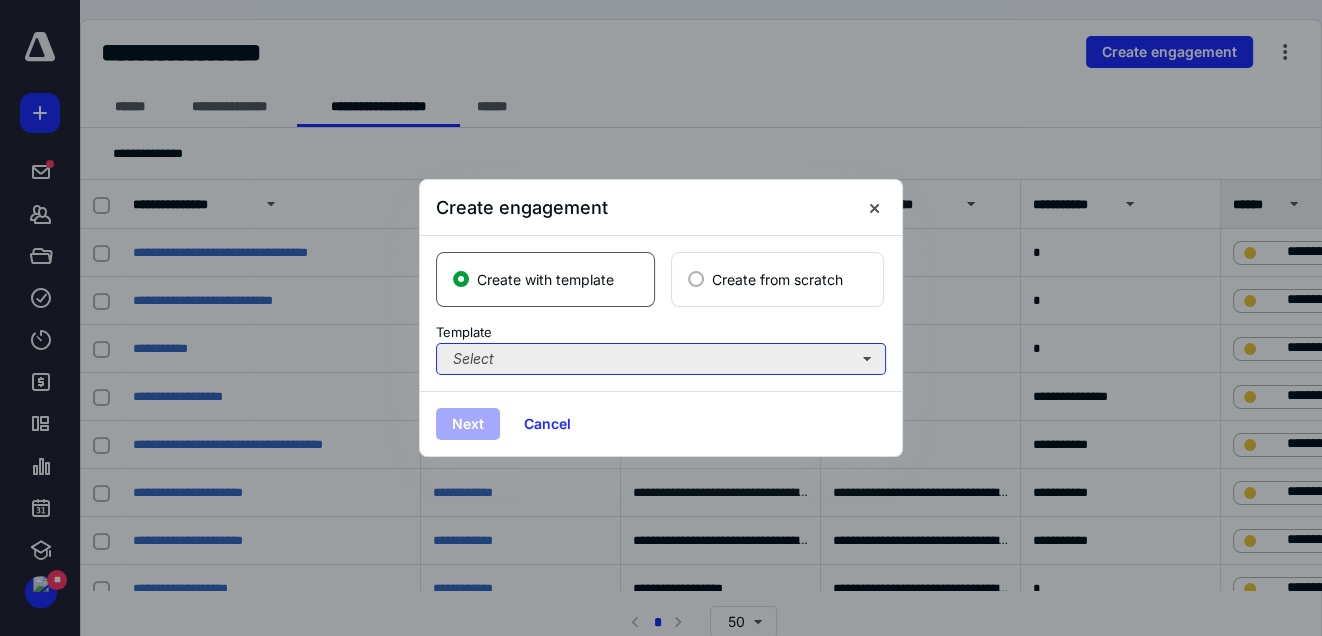 click on "Select" at bounding box center (661, 359) 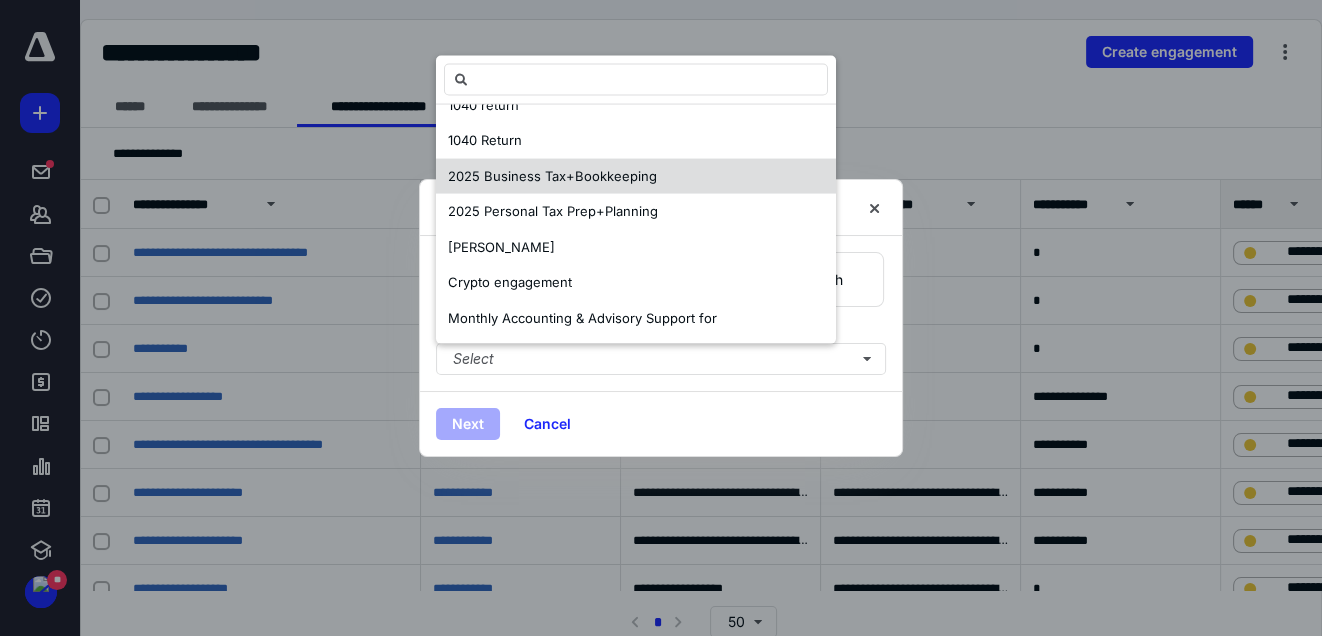 scroll, scrollTop: 0, scrollLeft: 0, axis: both 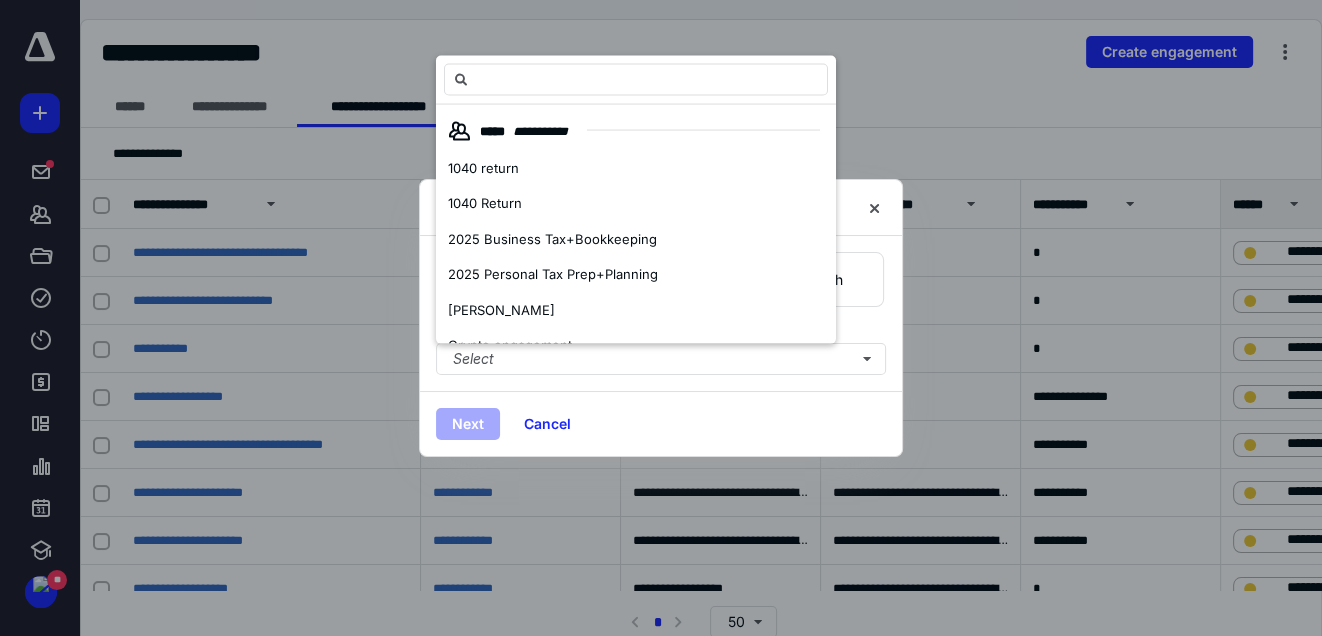 click on "Create engagement" at bounding box center [661, 208] 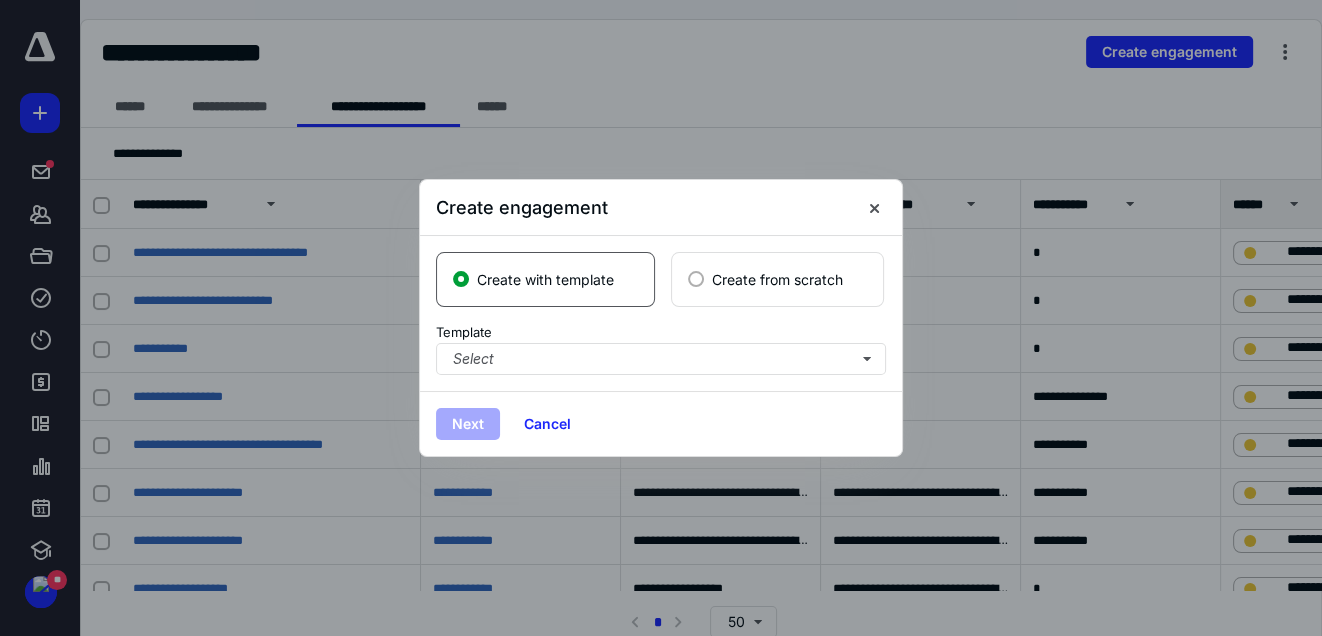 click on "Create from scratch" at bounding box center [777, 279] 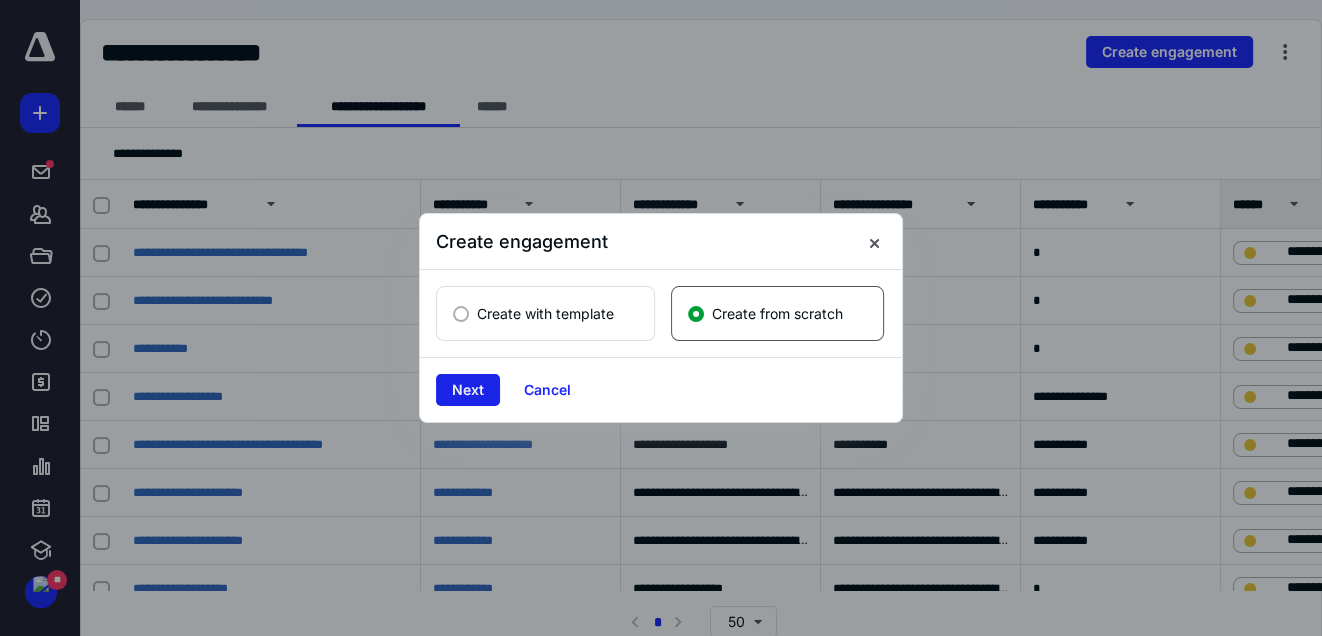 click on "Next" at bounding box center (468, 390) 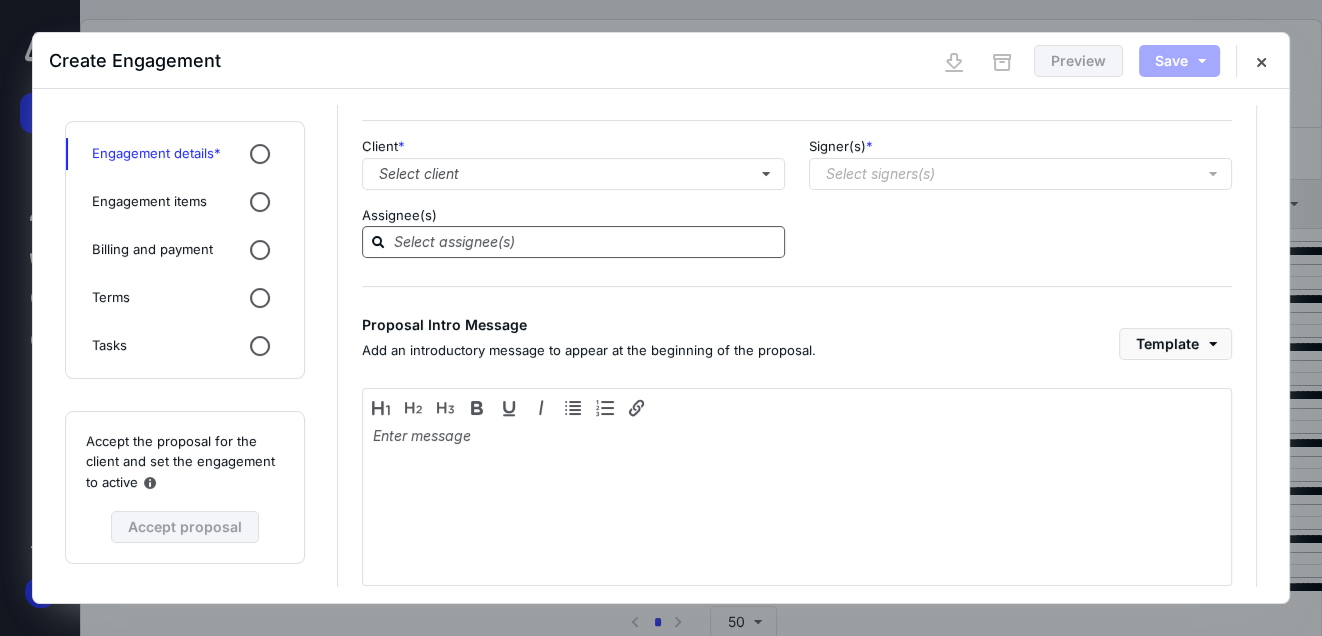 scroll, scrollTop: 310, scrollLeft: 0, axis: vertical 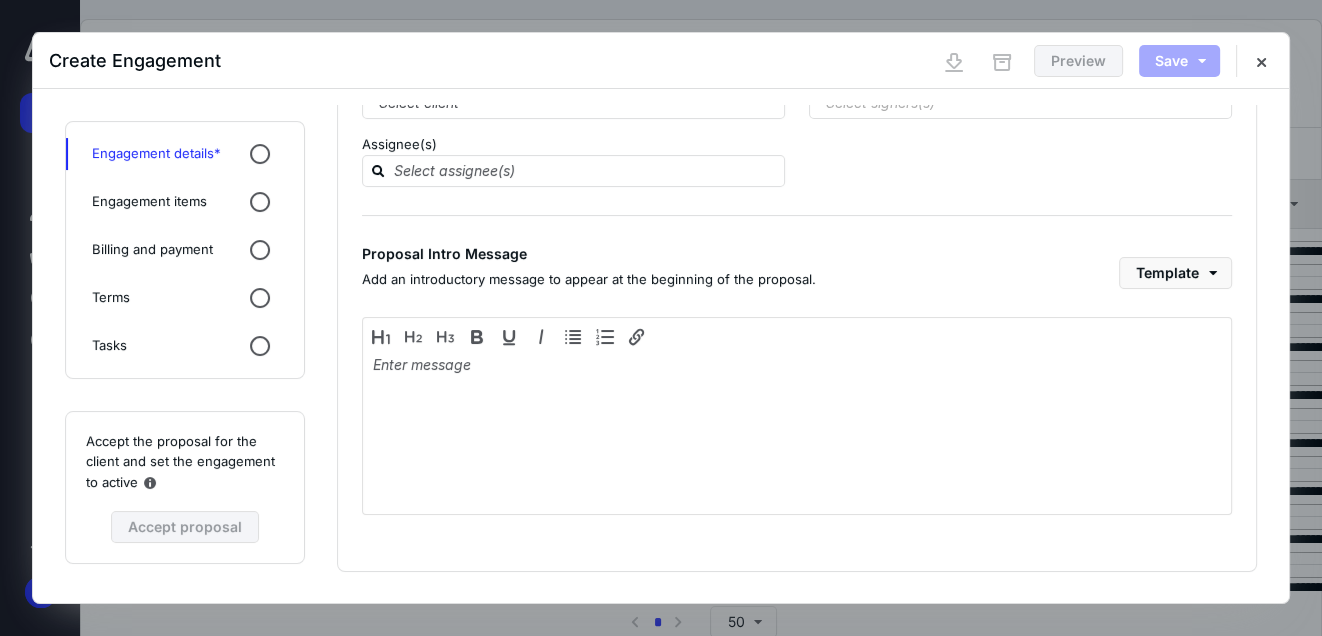click on "Engagement items" at bounding box center [149, 202] 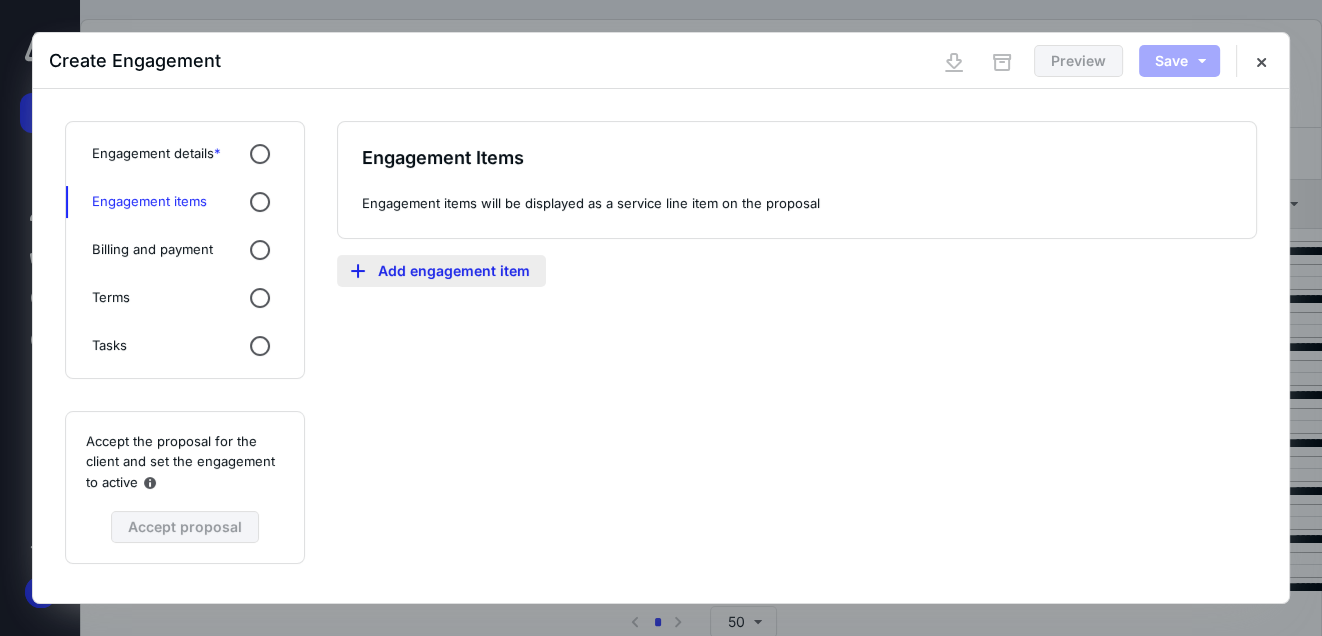 click on "Add engagement item" at bounding box center (441, 271) 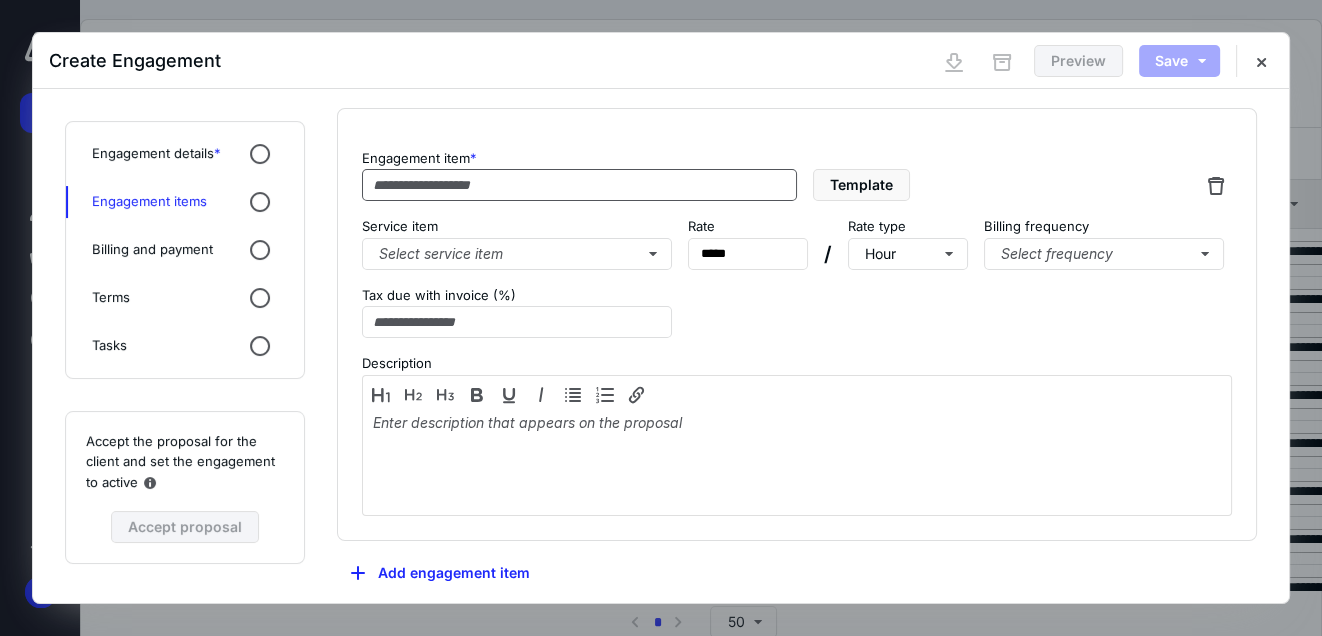 scroll, scrollTop: 171, scrollLeft: 0, axis: vertical 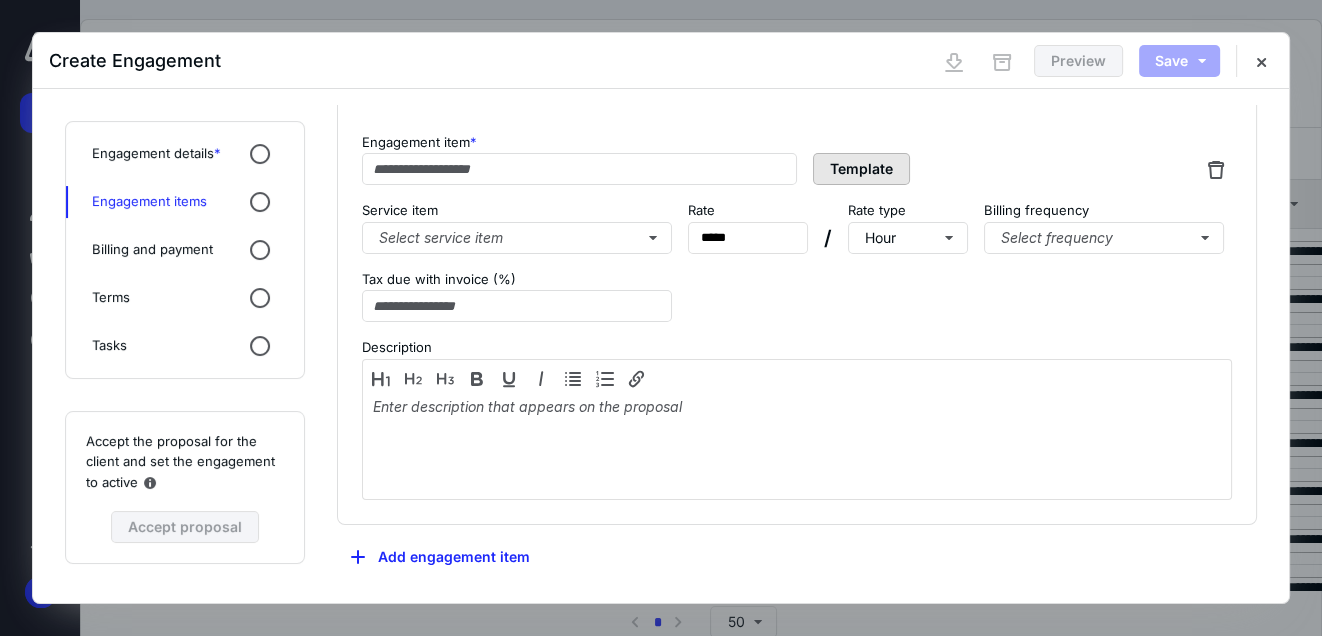 click on "Template" at bounding box center (861, 169) 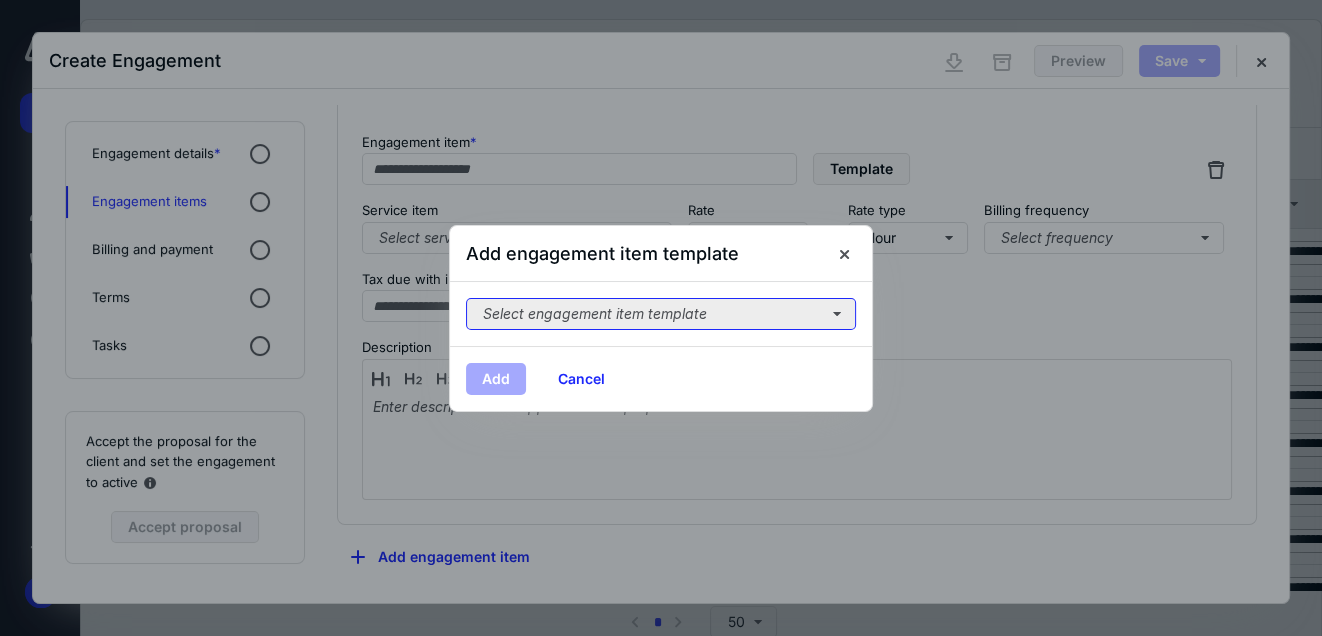 click on "Select engagement item template" at bounding box center [661, 314] 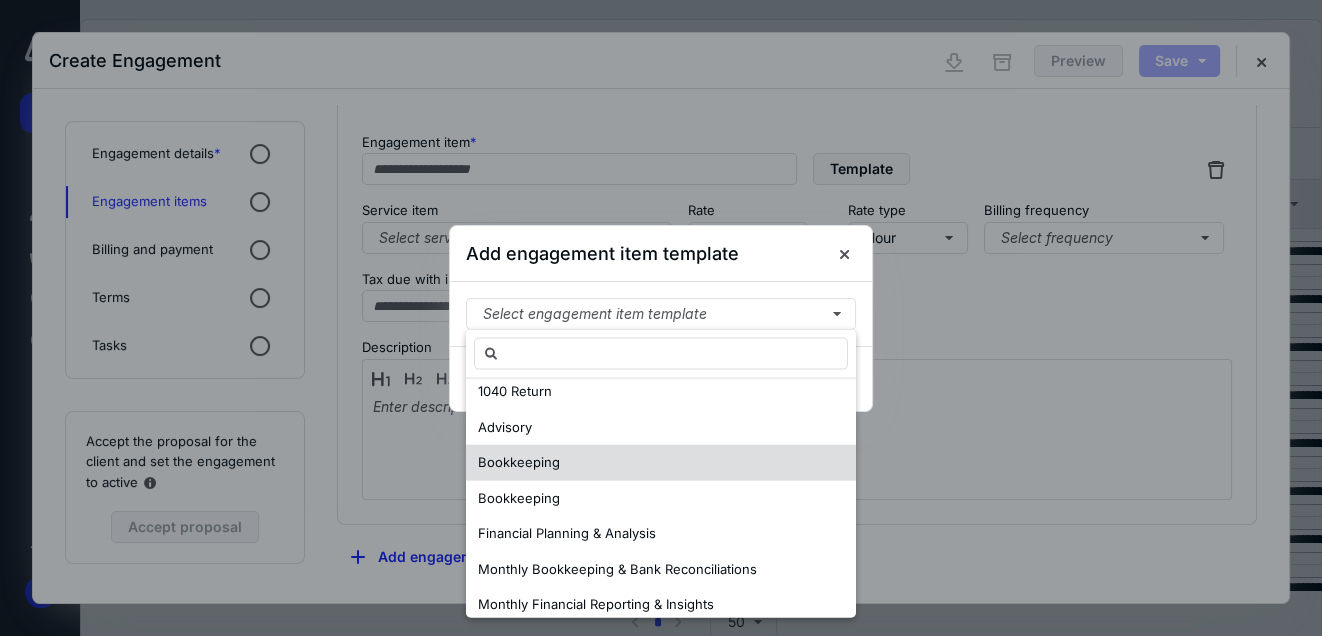 scroll, scrollTop: 14, scrollLeft: 0, axis: vertical 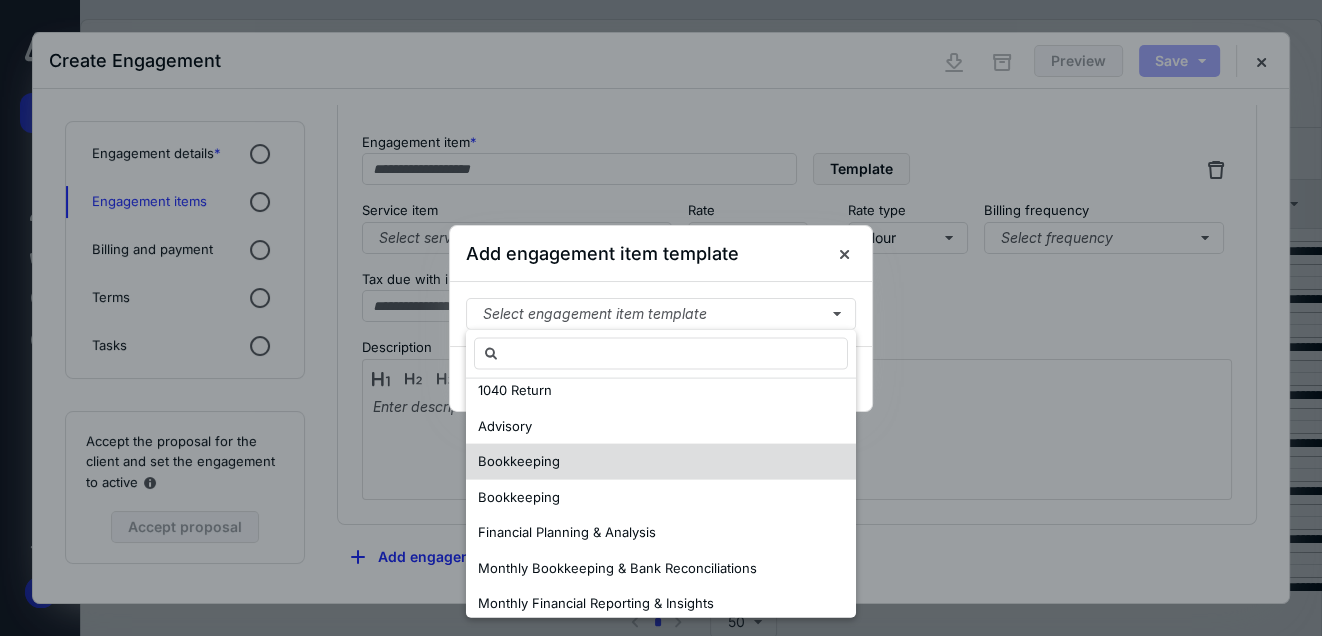 click on "Bookkeeping" at bounding box center (661, 462) 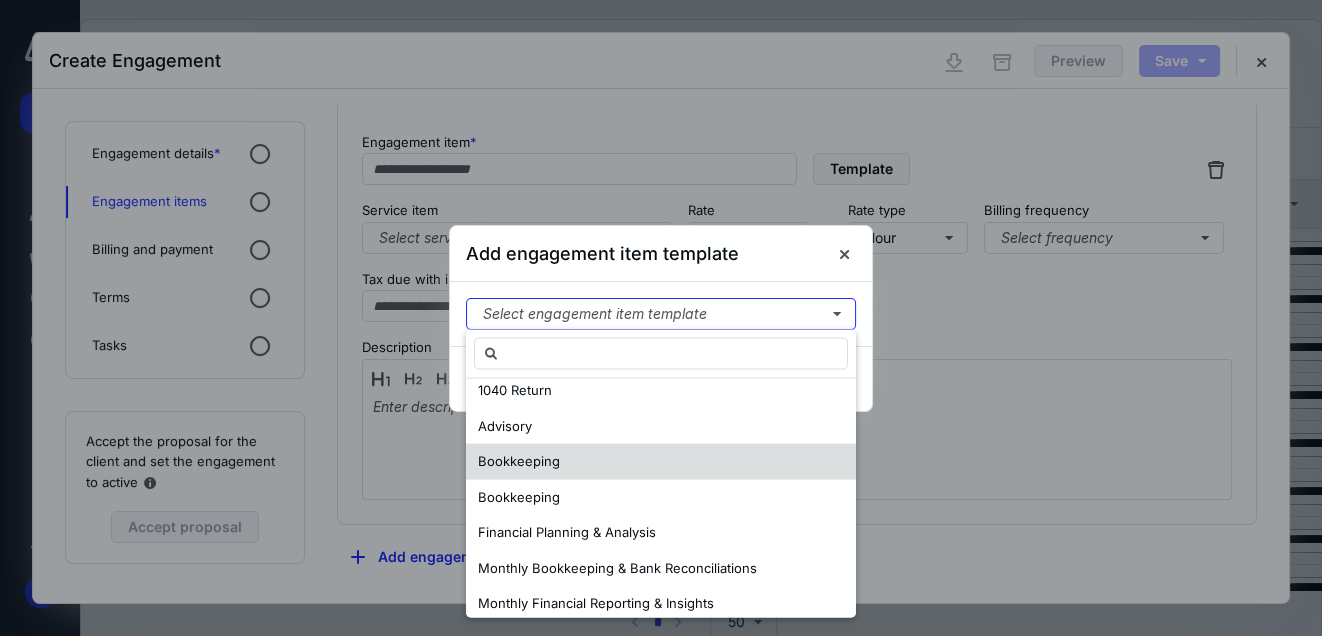 scroll, scrollTop: 0, scrollLeft: 0, axis: both 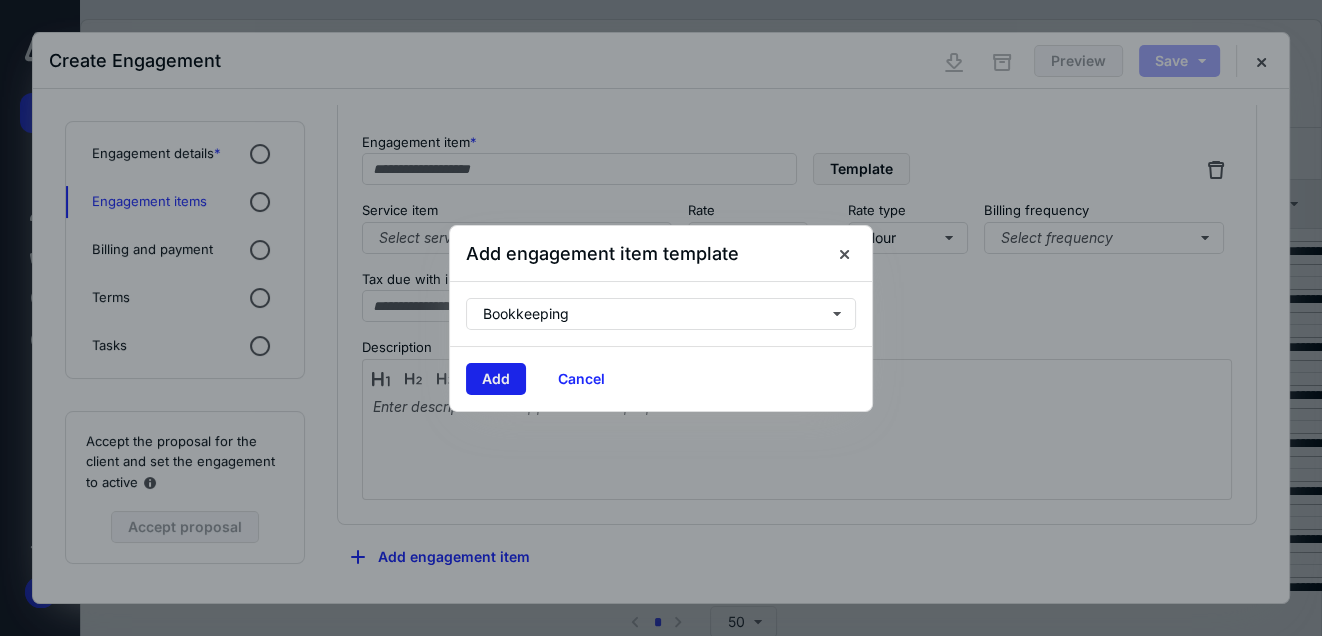 click on "Add" at bounding box center (496, 379) 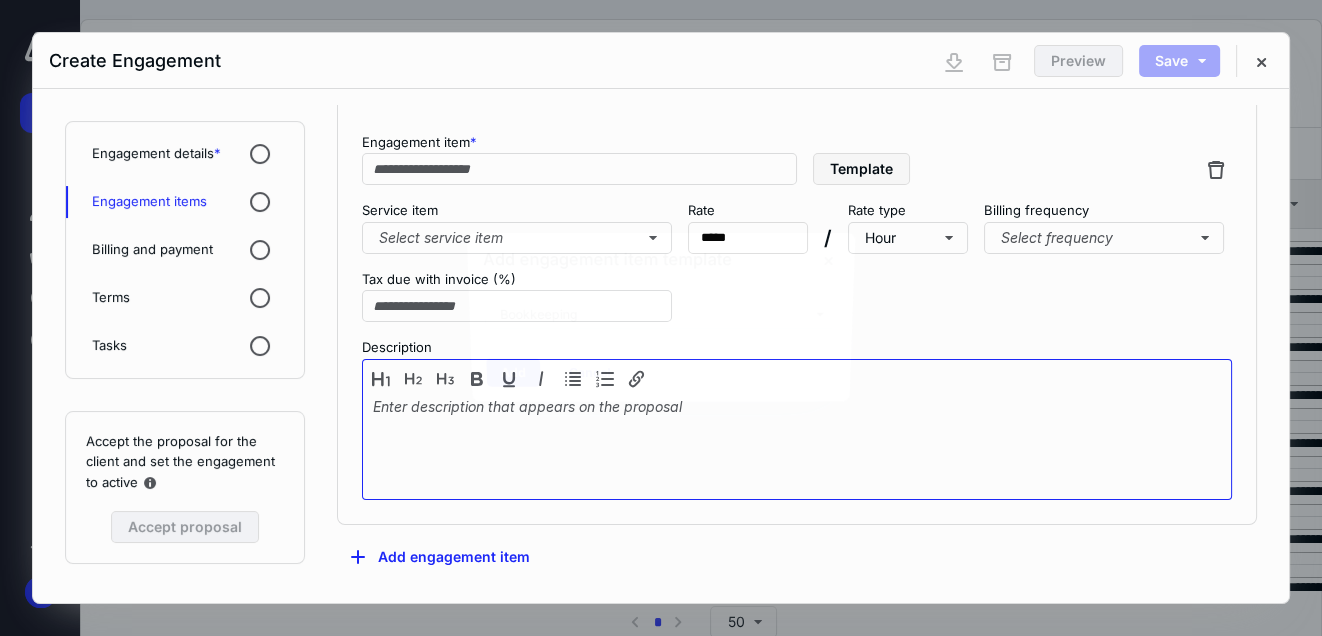 type on "**********" 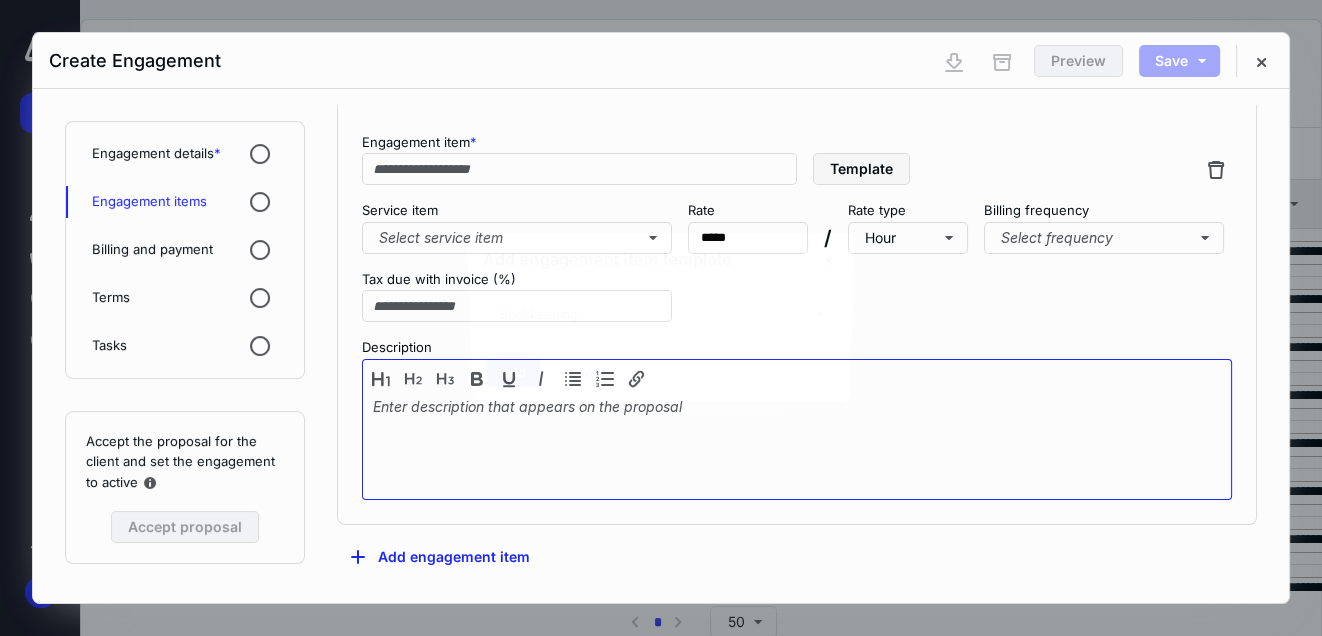 type on "*" 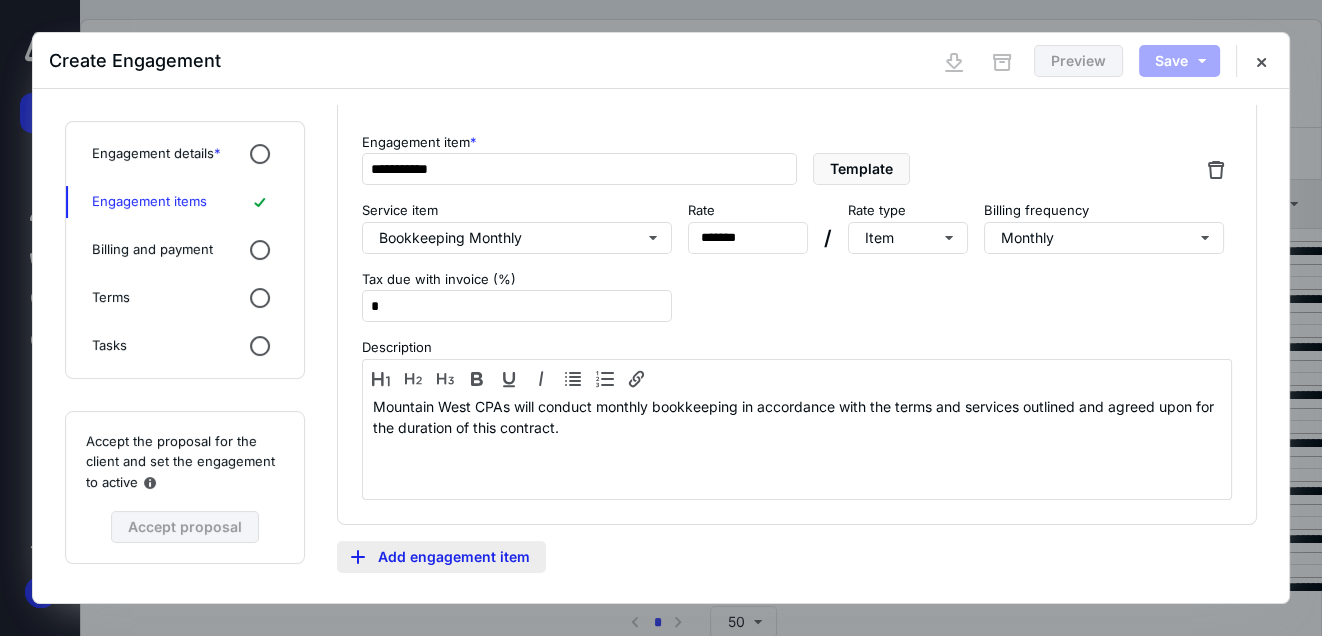 click on "Add engagement item" at bounding box center (441, 557) 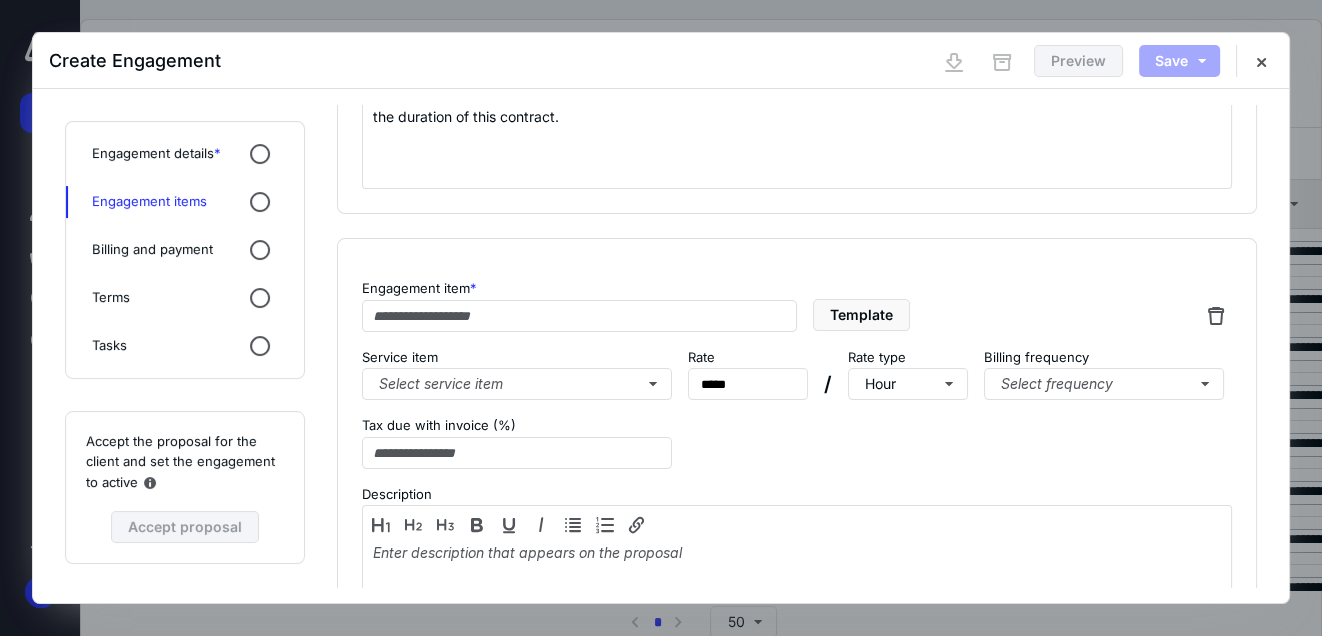 scroll, scrollTop: 495, scrollLeft: 0, axis: vertical 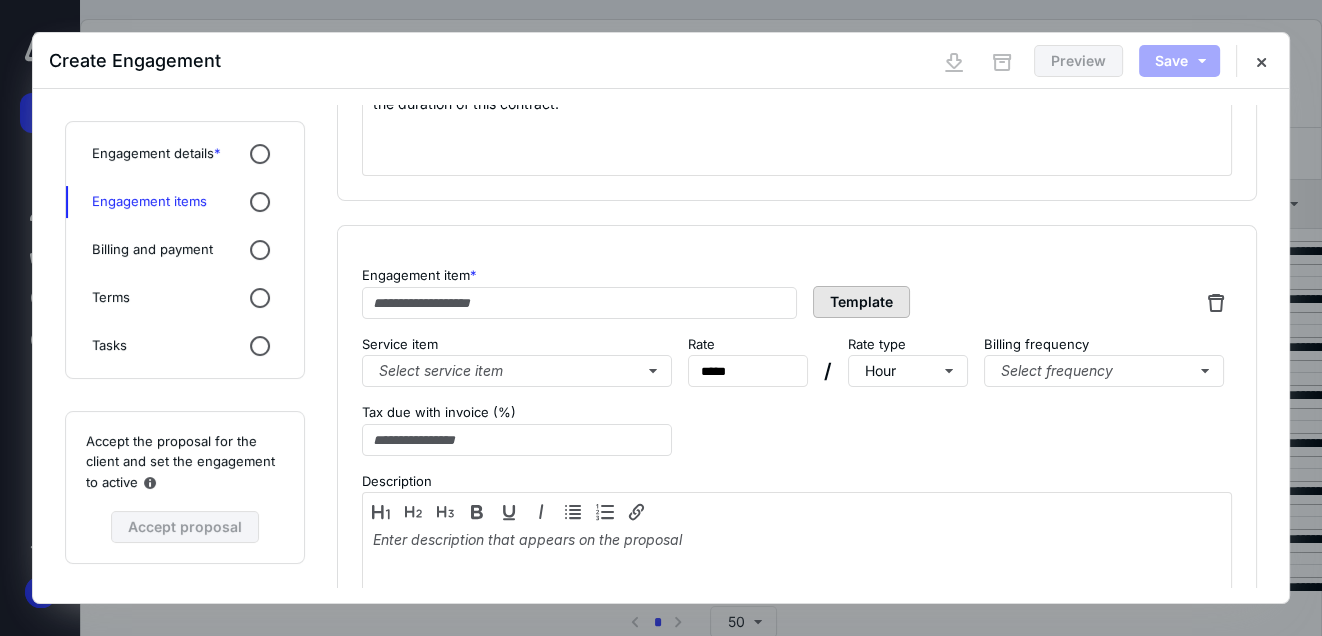 click on "Template" at bounding box center [861, 302] 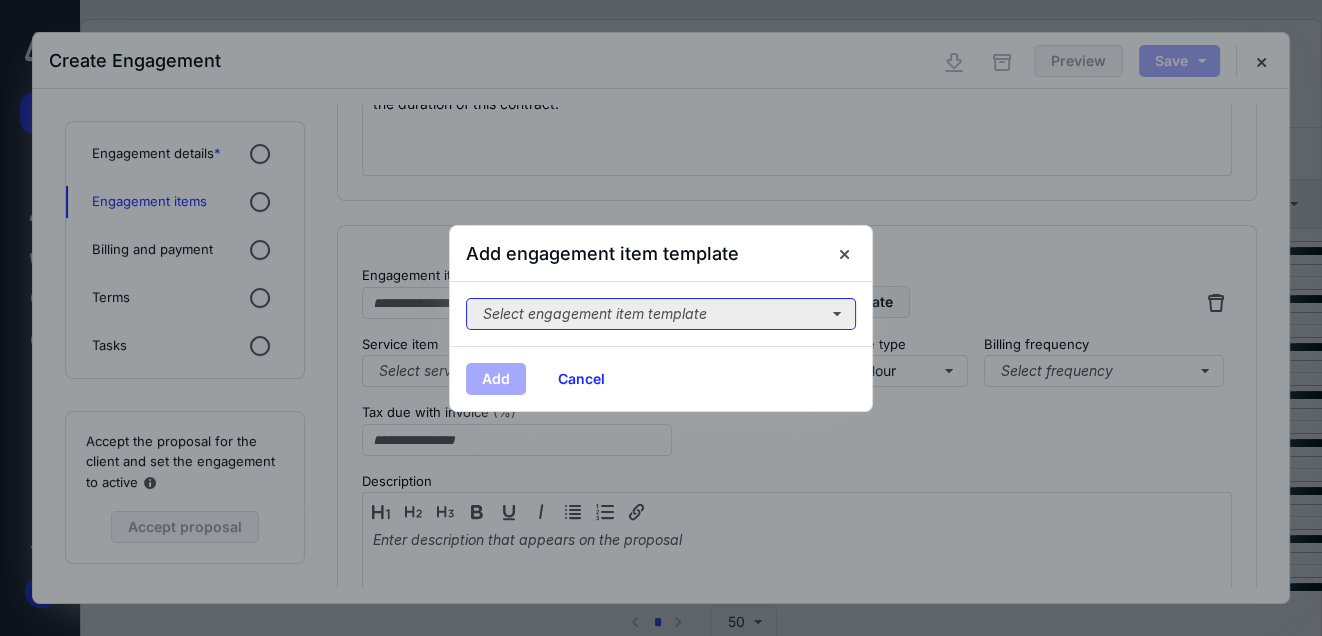 click on "Select engagement item template" at bounding box center (661, 314) 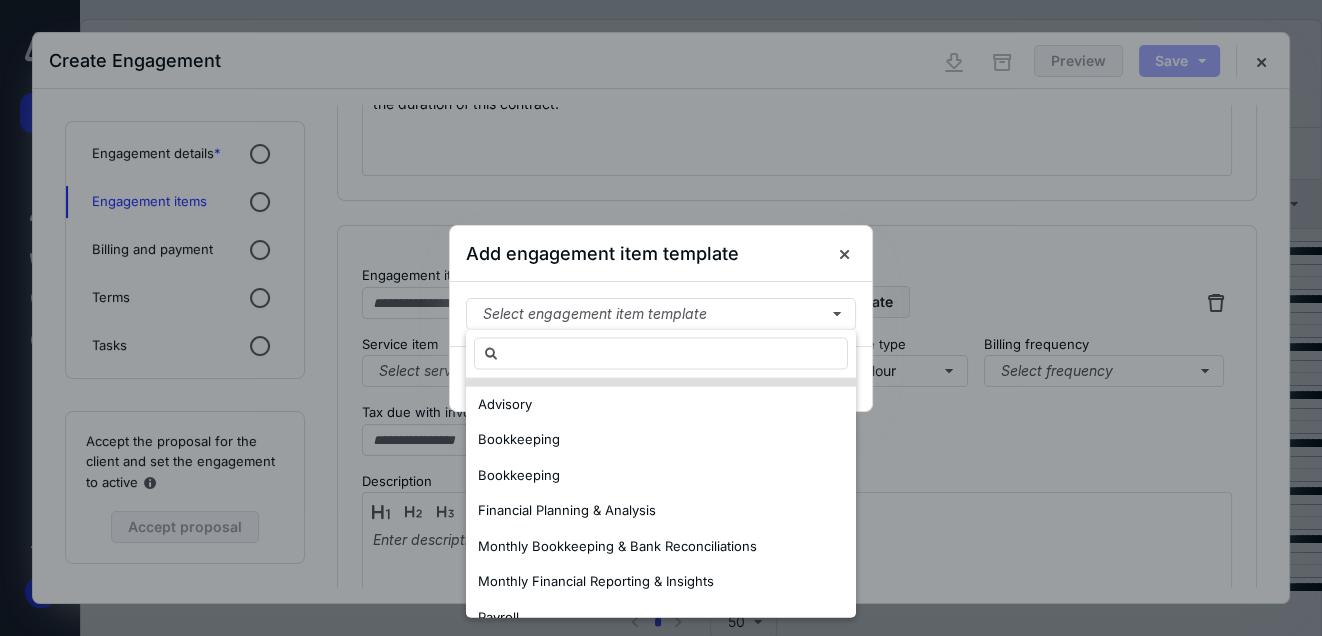 scroll, scrollTop: 42, scrollLeft: 0, axis: vertical 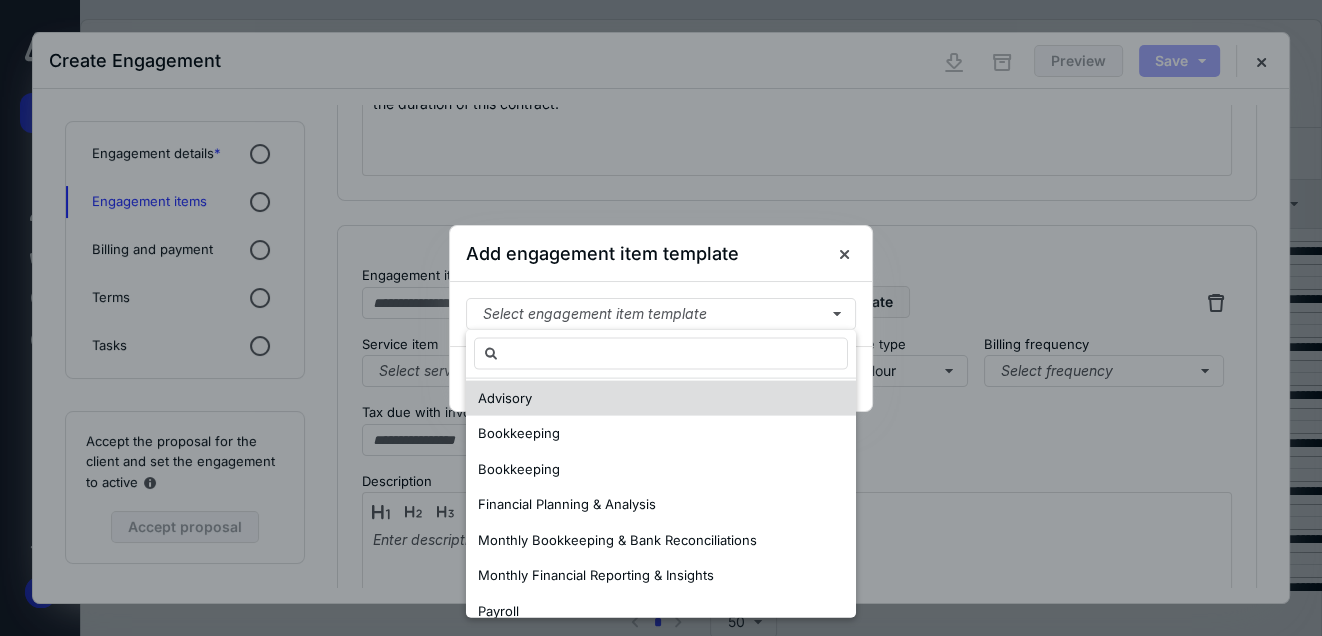 click on "Advisory" at bounding box center [661, 398] 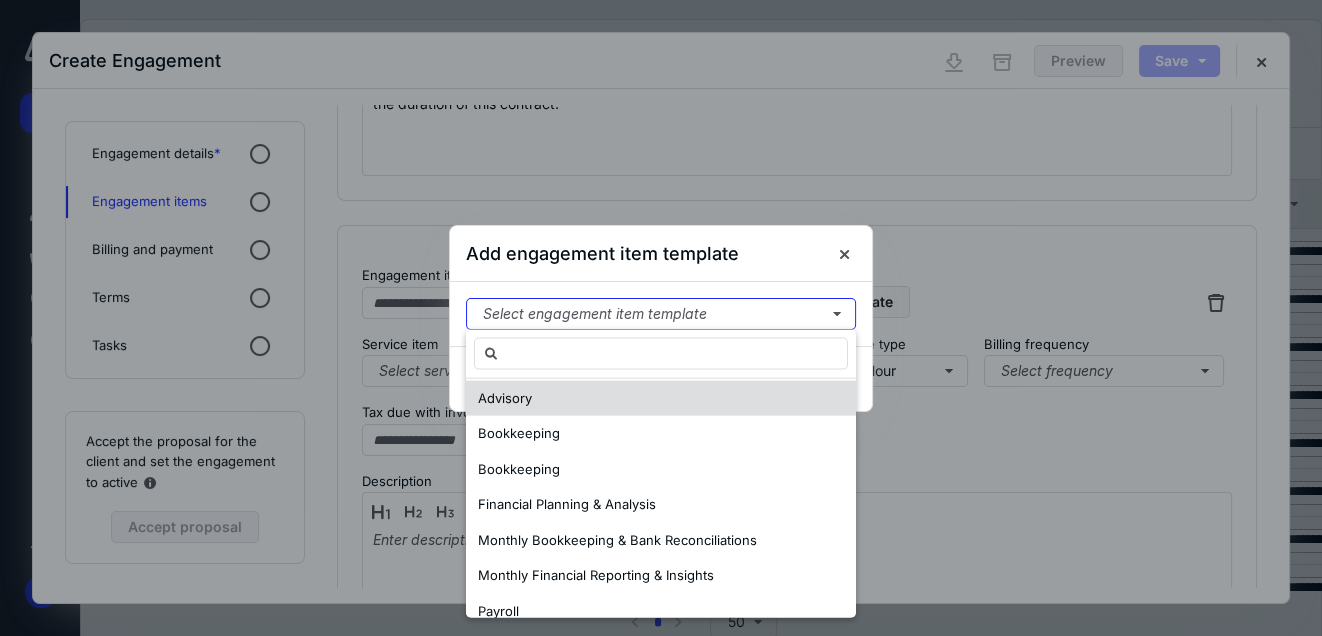 scroll, scrollTop: 0, scrollLeft: 0, axis: both 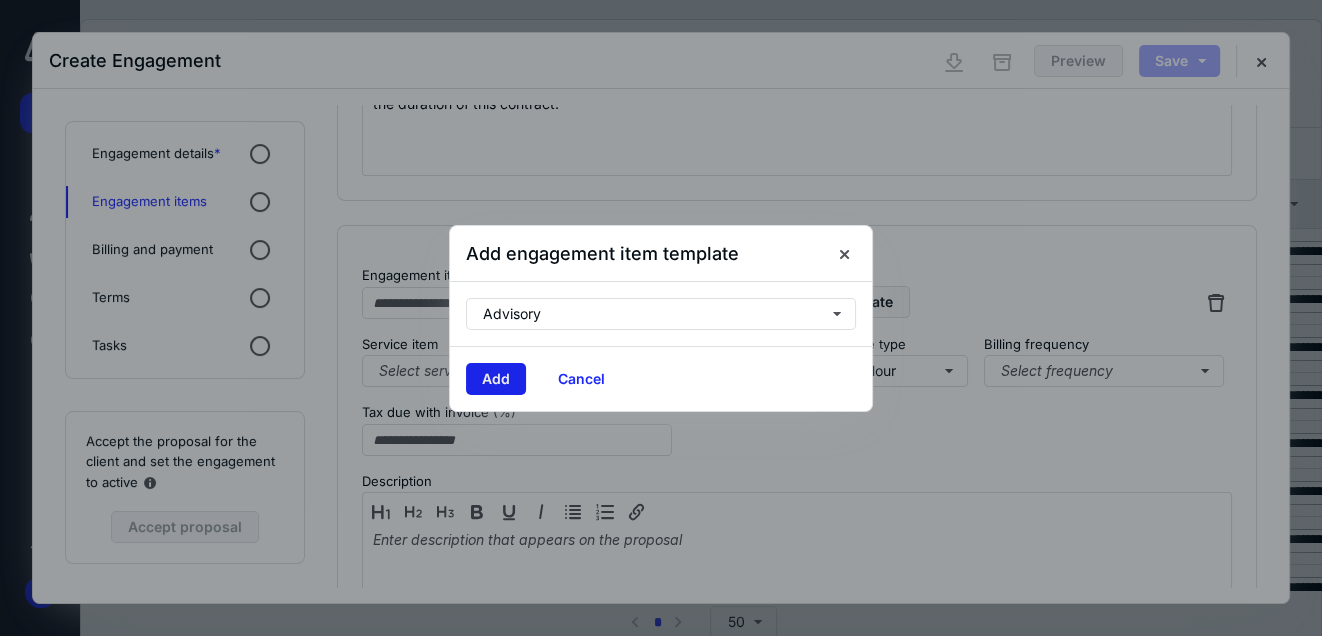 click on "Add" at bounding box center (496, 379) 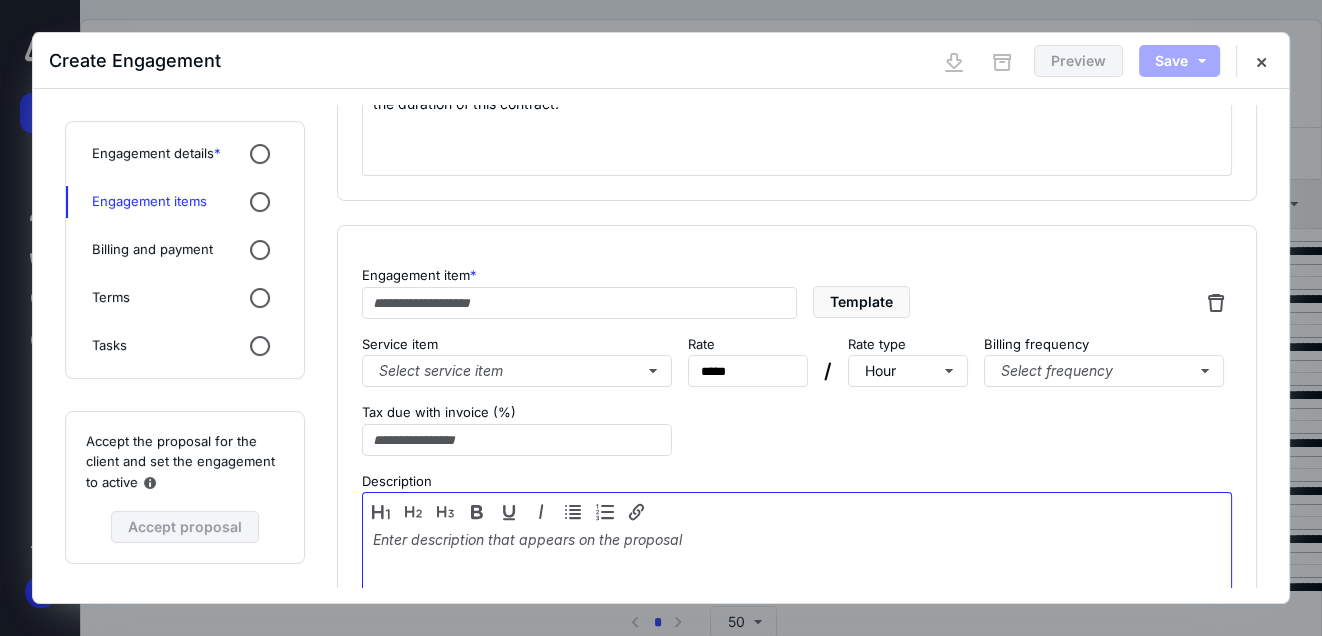 type on "********" 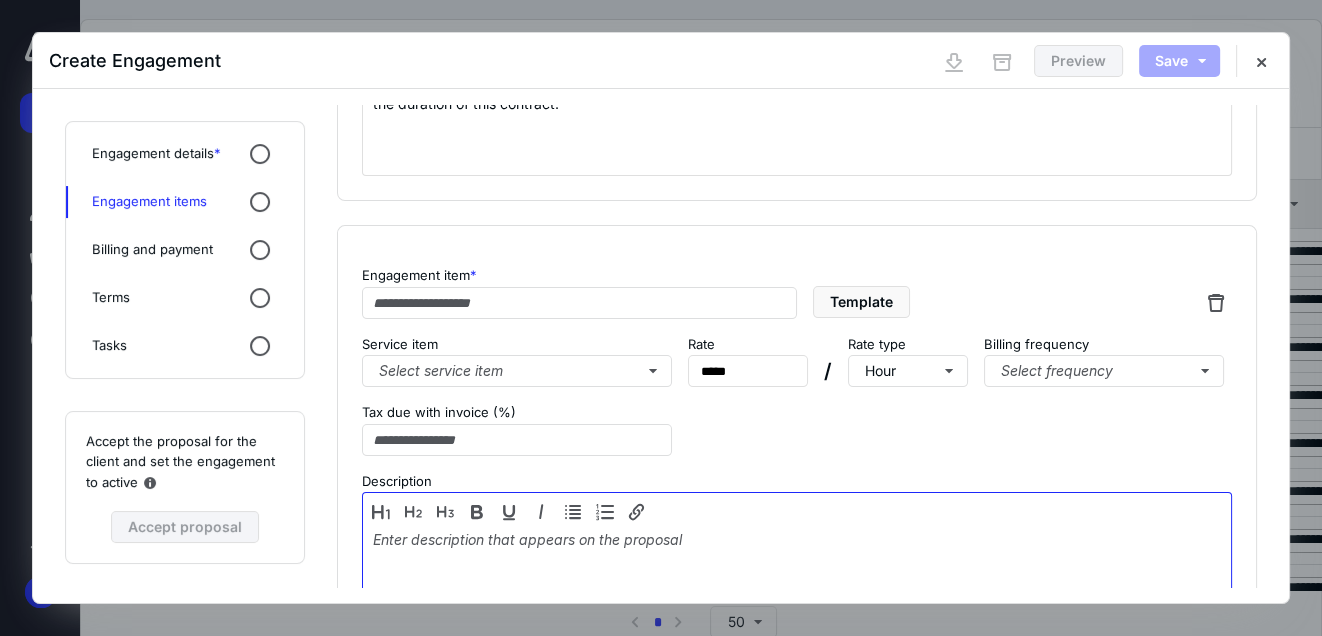 type on "*" 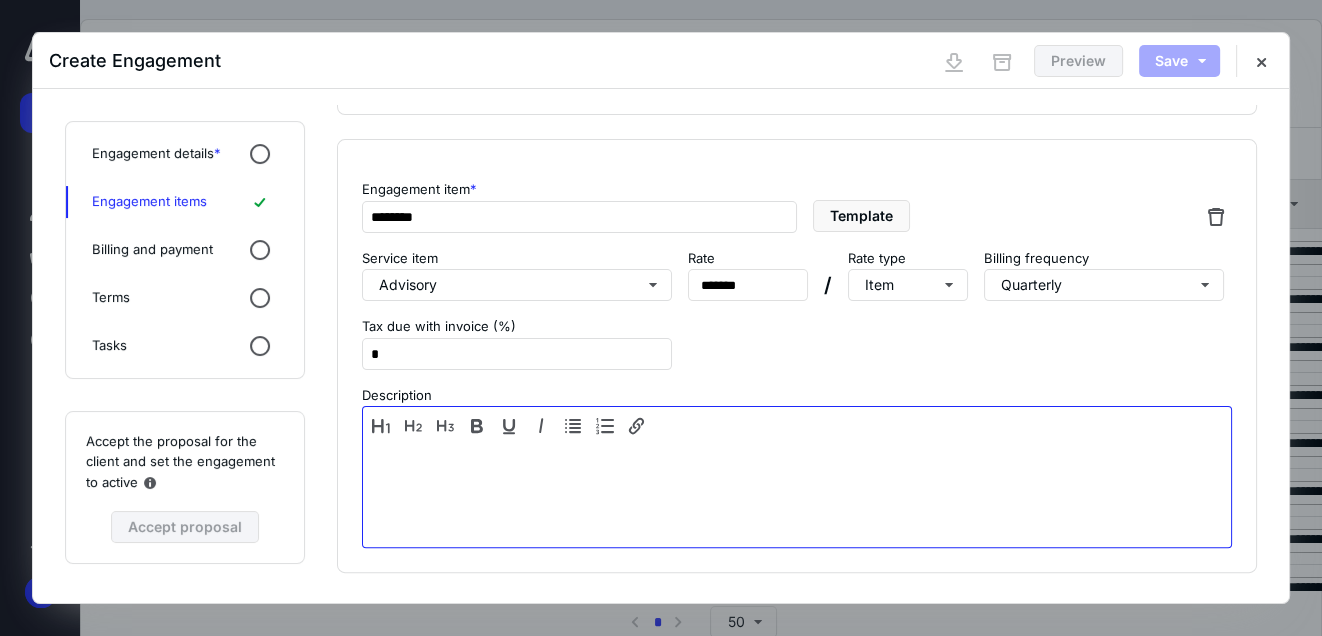 scroll, scrollTop: 629, scrollLeft: 0, axis: vertical 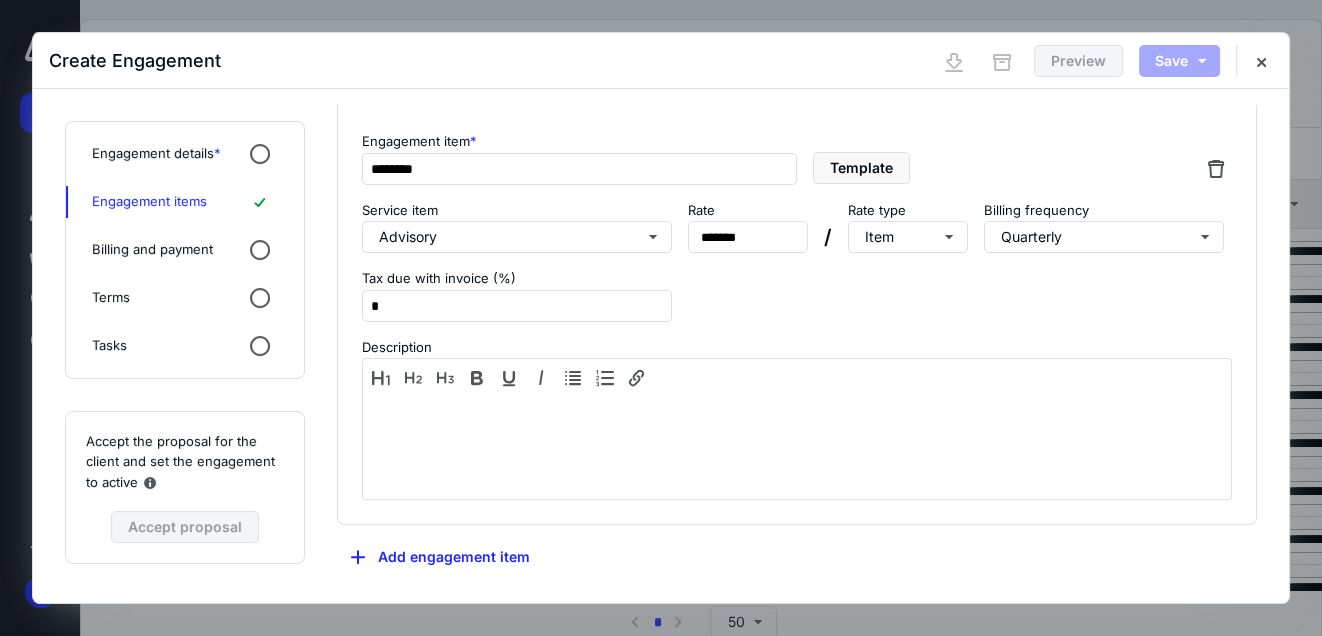 click on "Billing and payment" at bounding box center (152, 250) 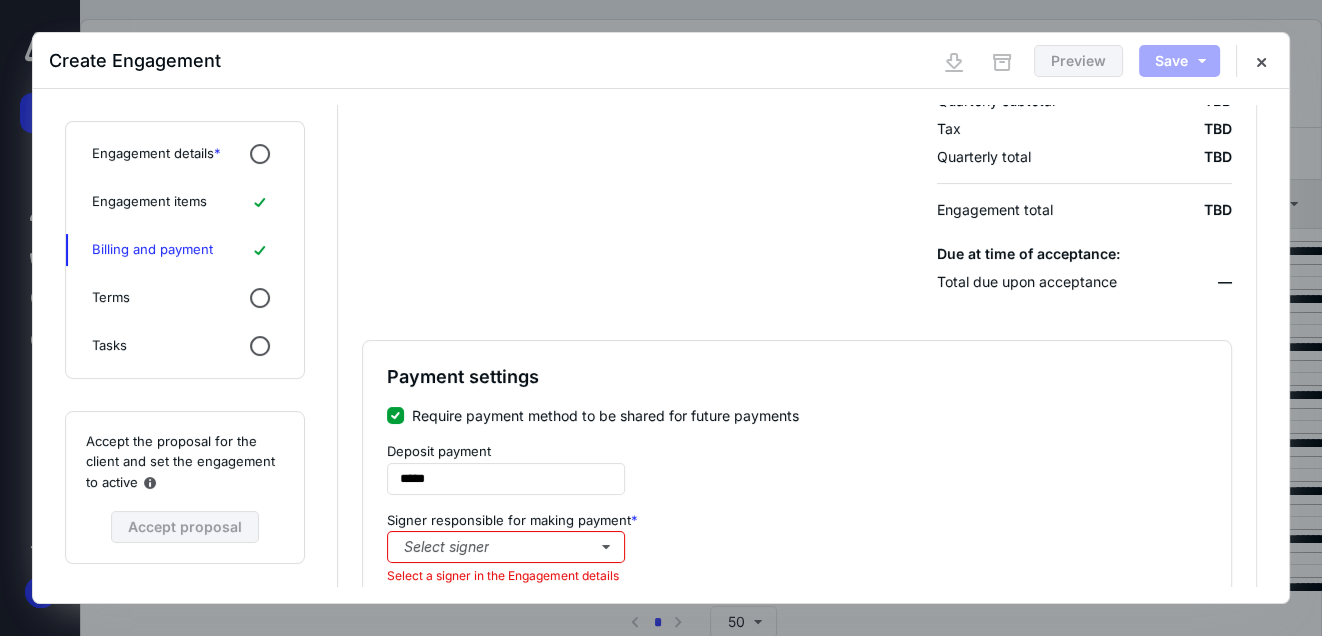 scroll, scrollTop: 1340, scrollLeft: 0, axis: vertical 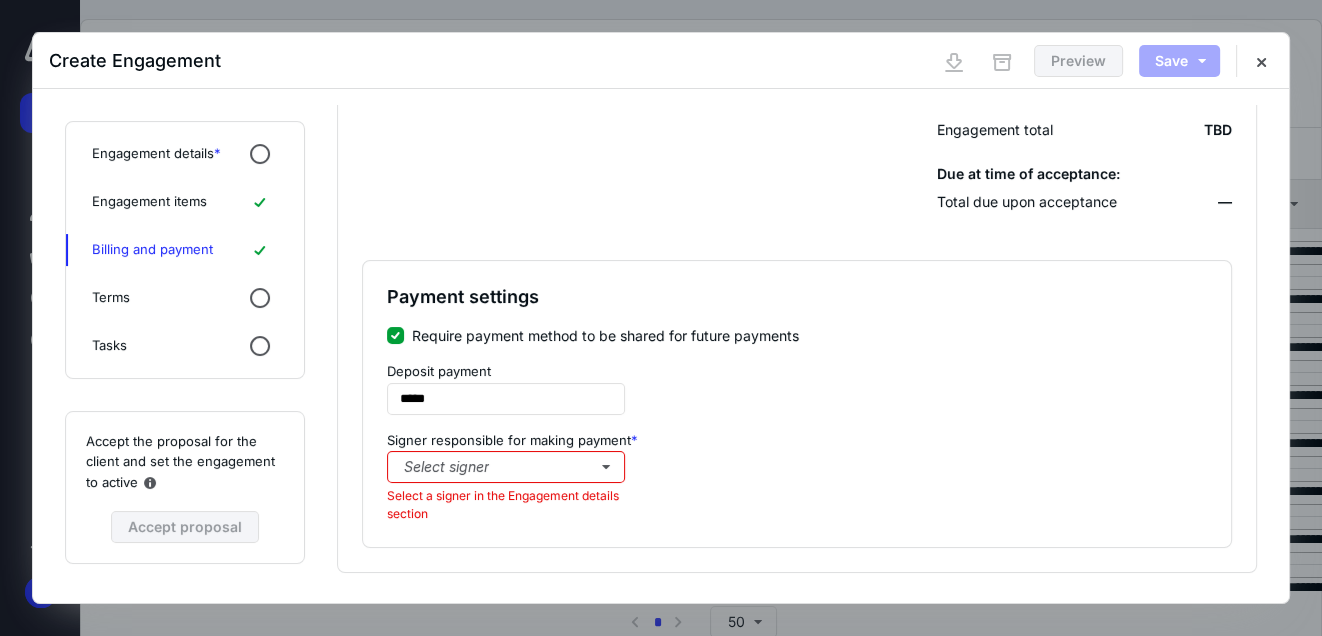 click on "Terms" at bounding box center [185, 298] 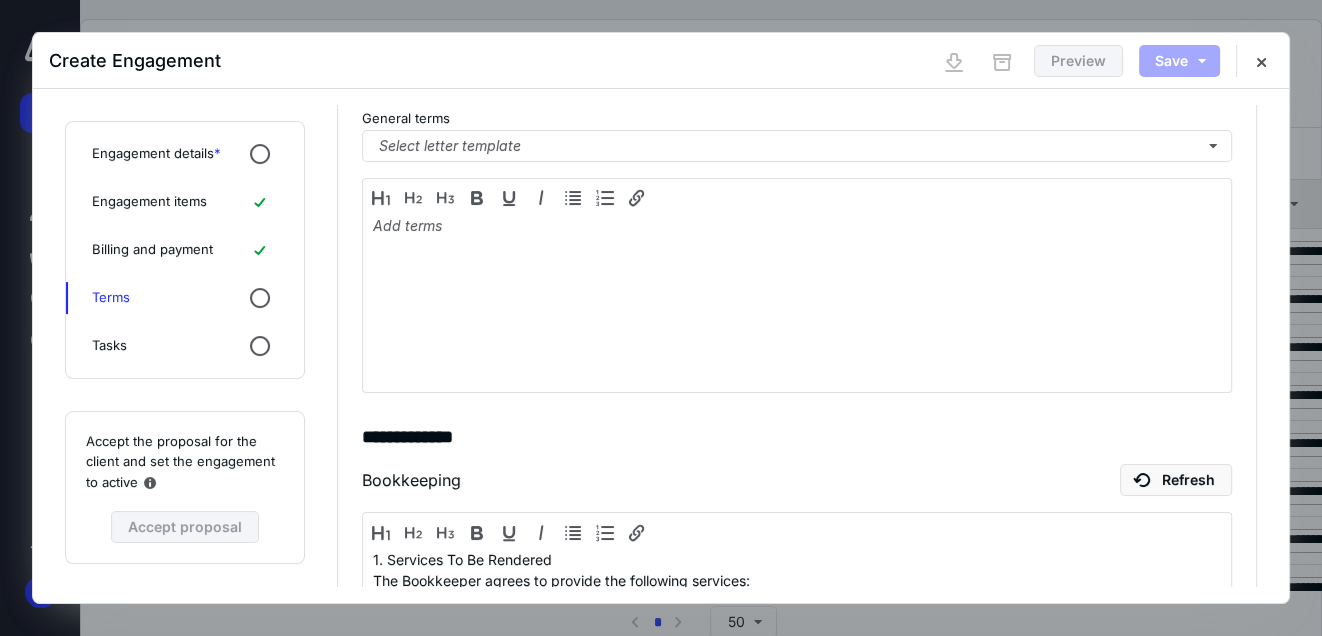 scroll, scrollTop: 0, scrollLeft: 0, axis: both 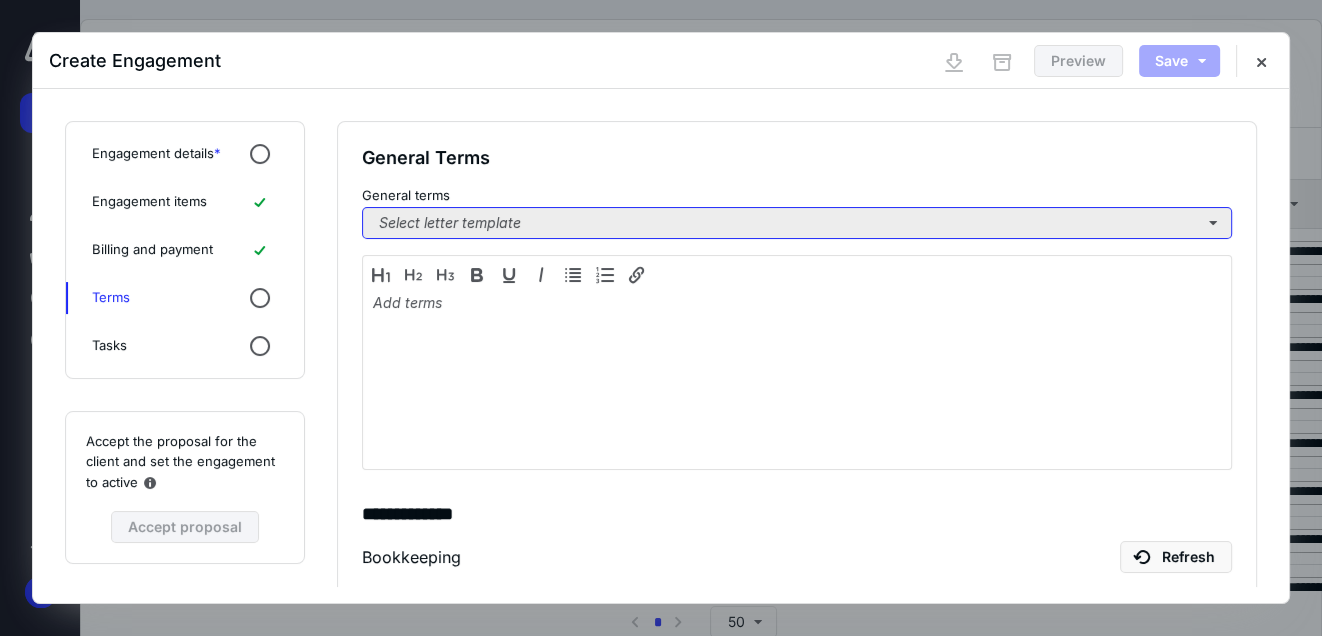 click on "Select letter template" at bounding box center [797, 223] 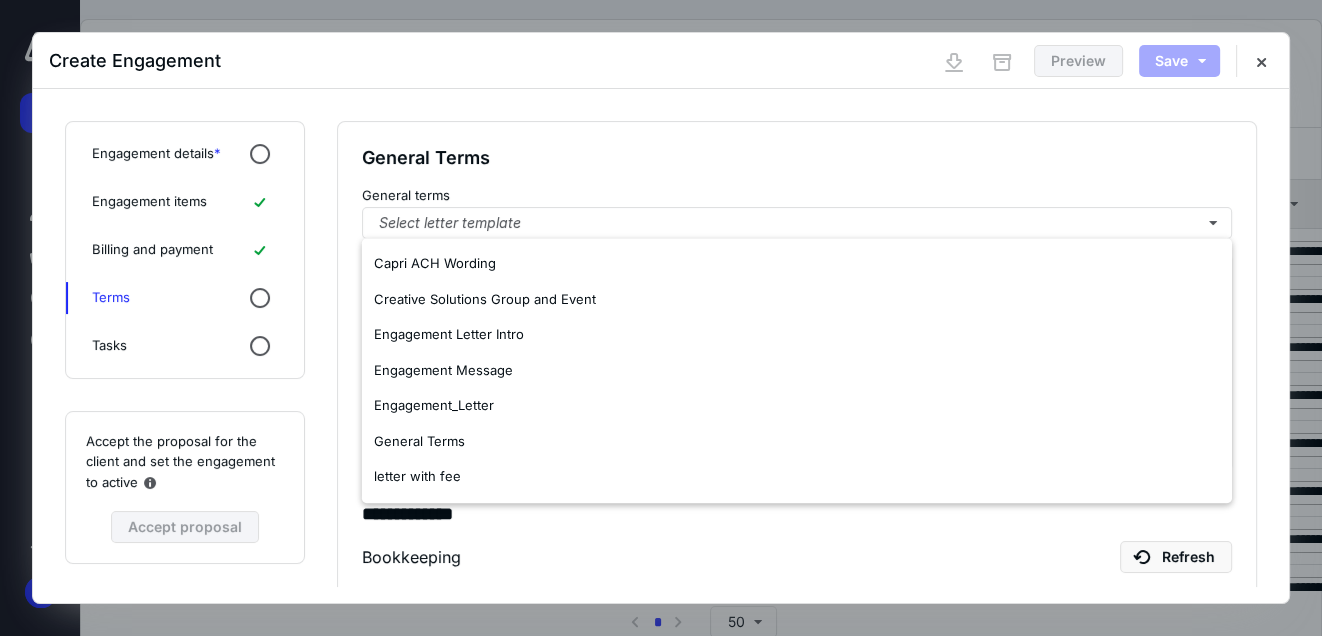 click on "**********" at bounding box center [797, 924] 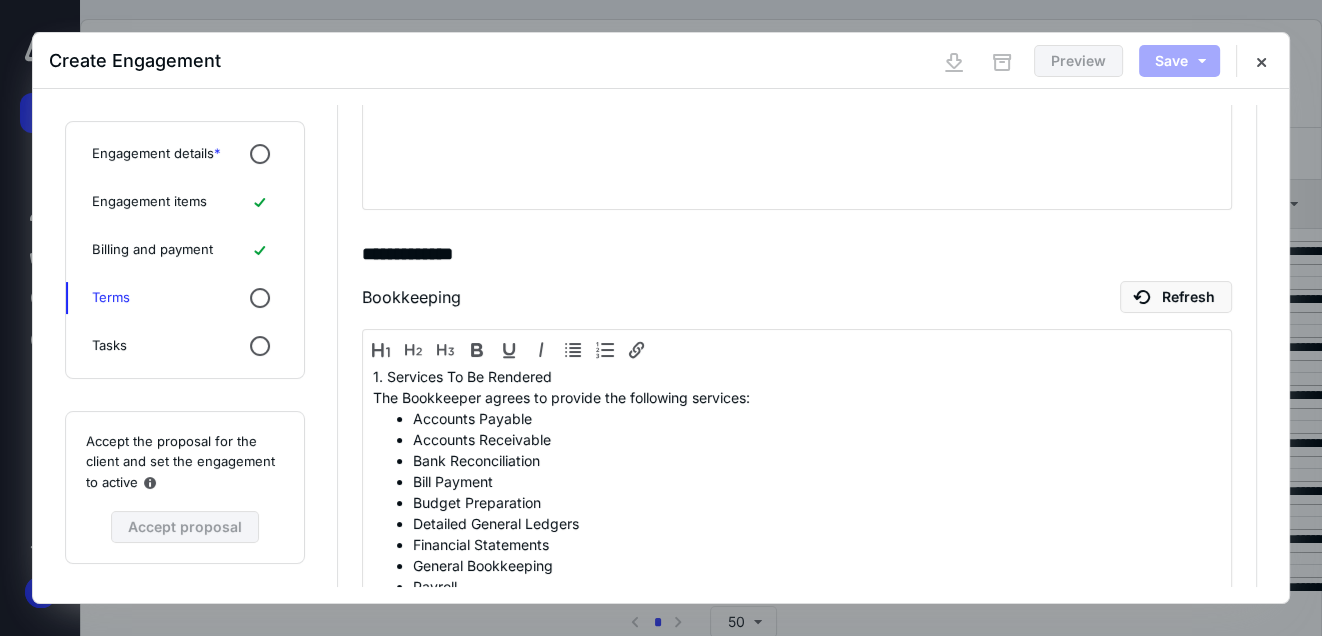 scroll, scrollTop: 277, scrollLeft: 0, axis: vertical 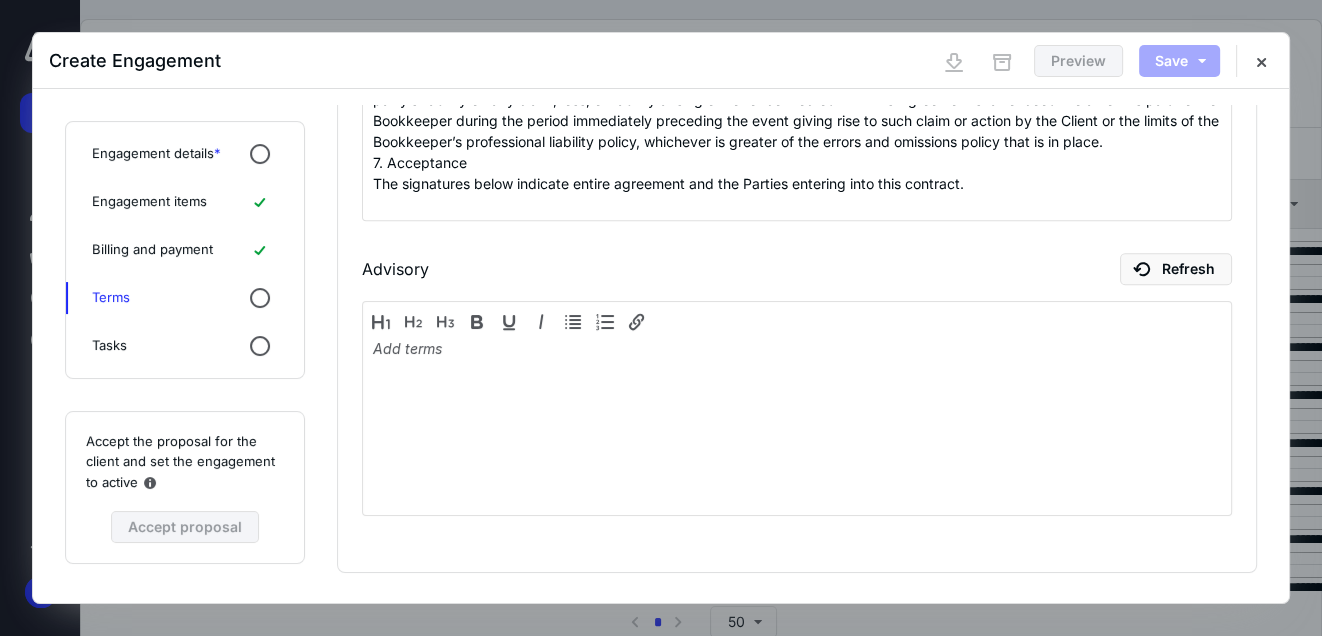 click on "Tasks" at bounding box center (109, 346) 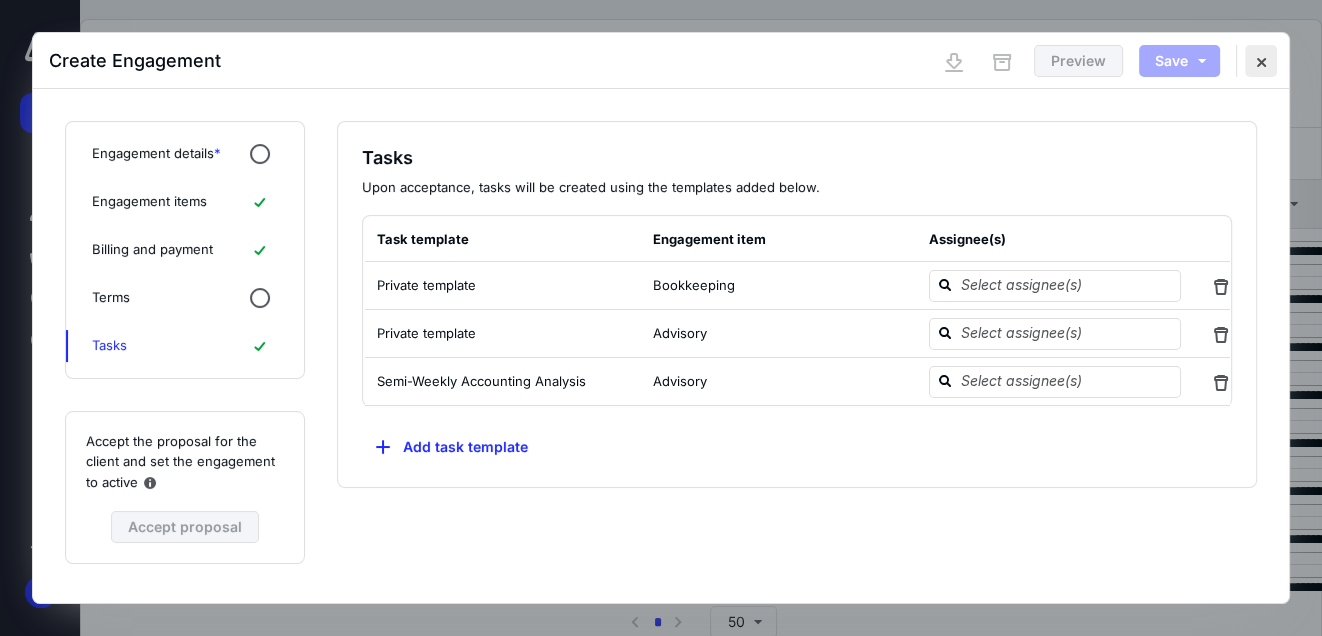 click at bounding box center (1261, 61) 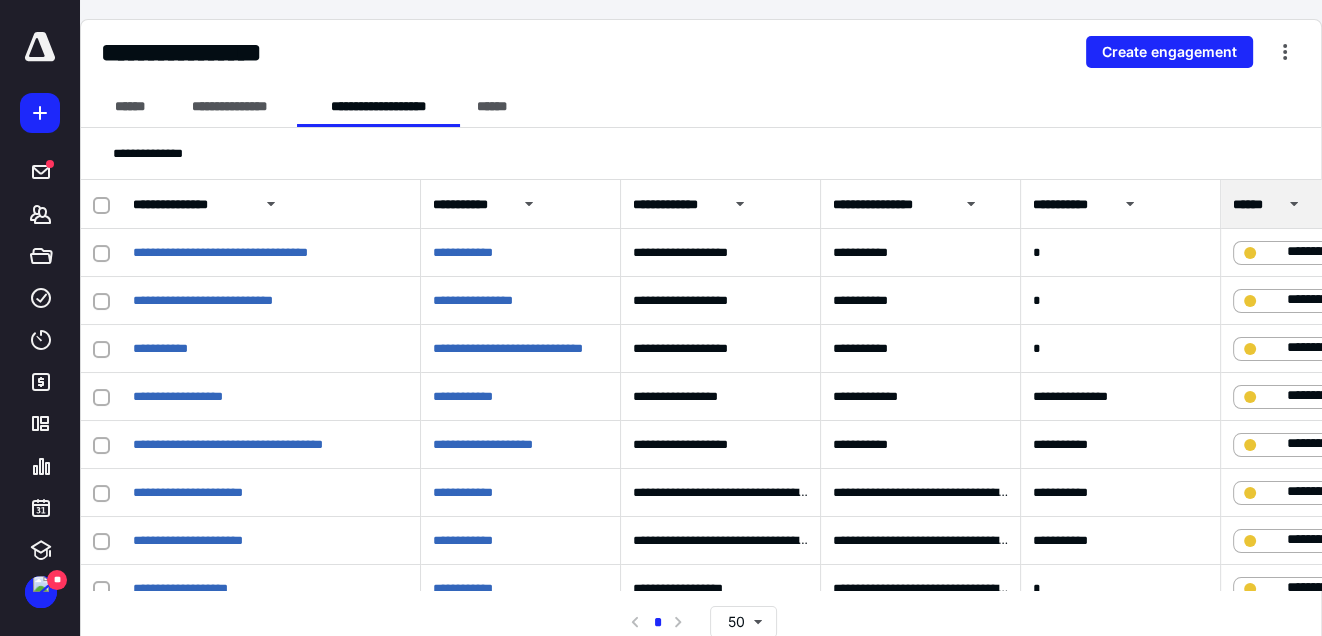 click 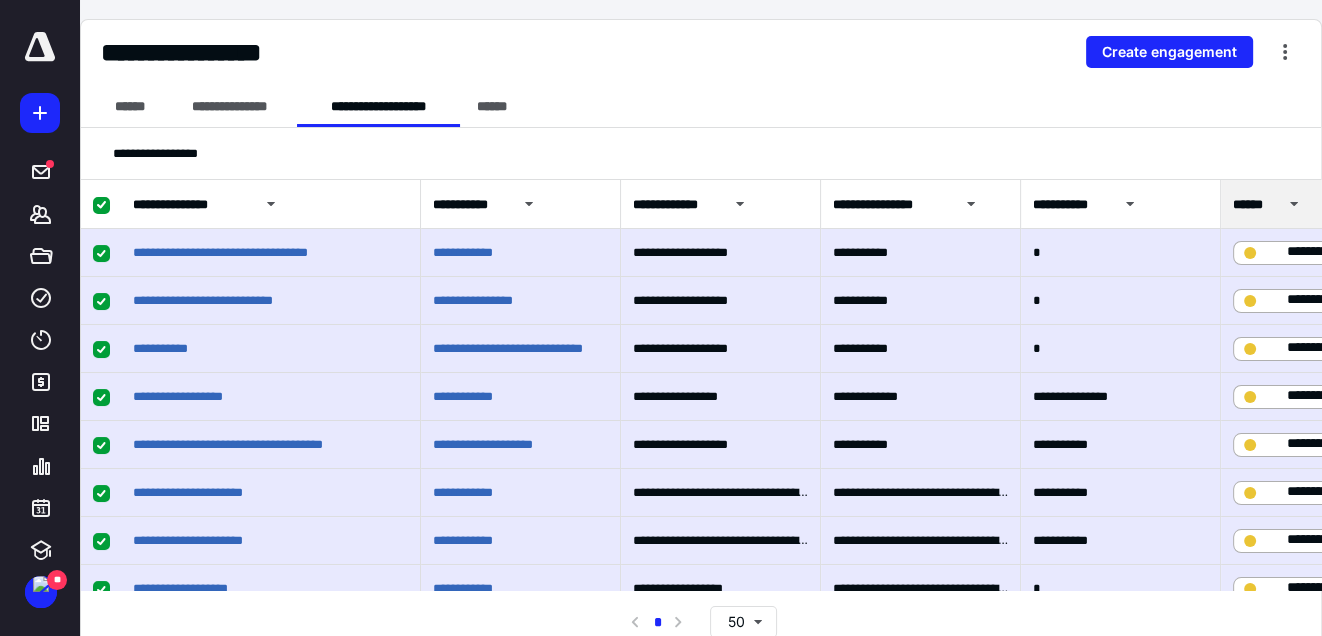 click 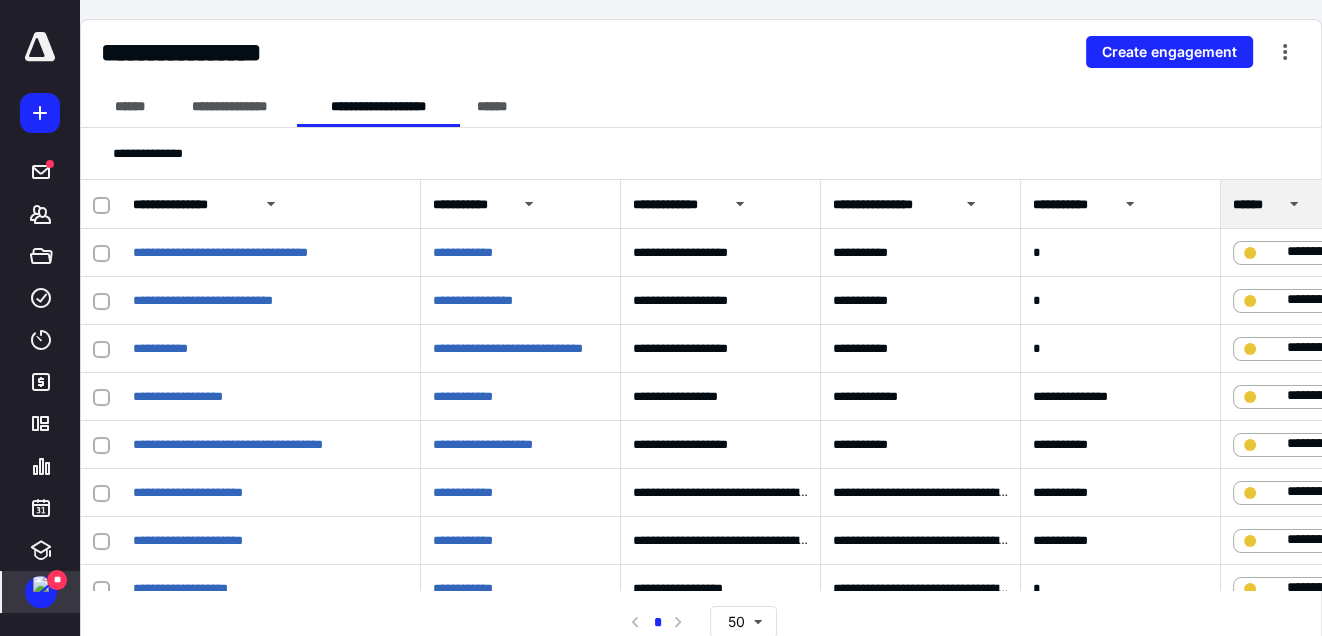 click at bounding box center [41, 584] 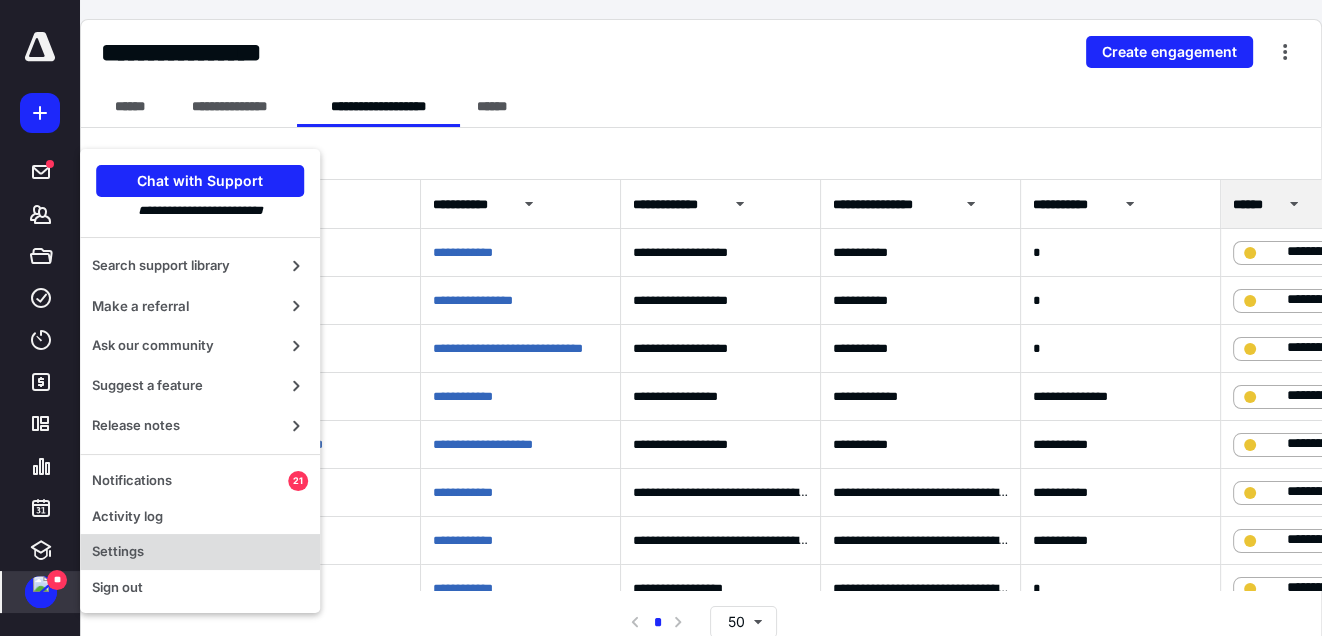 click on "Settings" at bounding box center [200, 552] 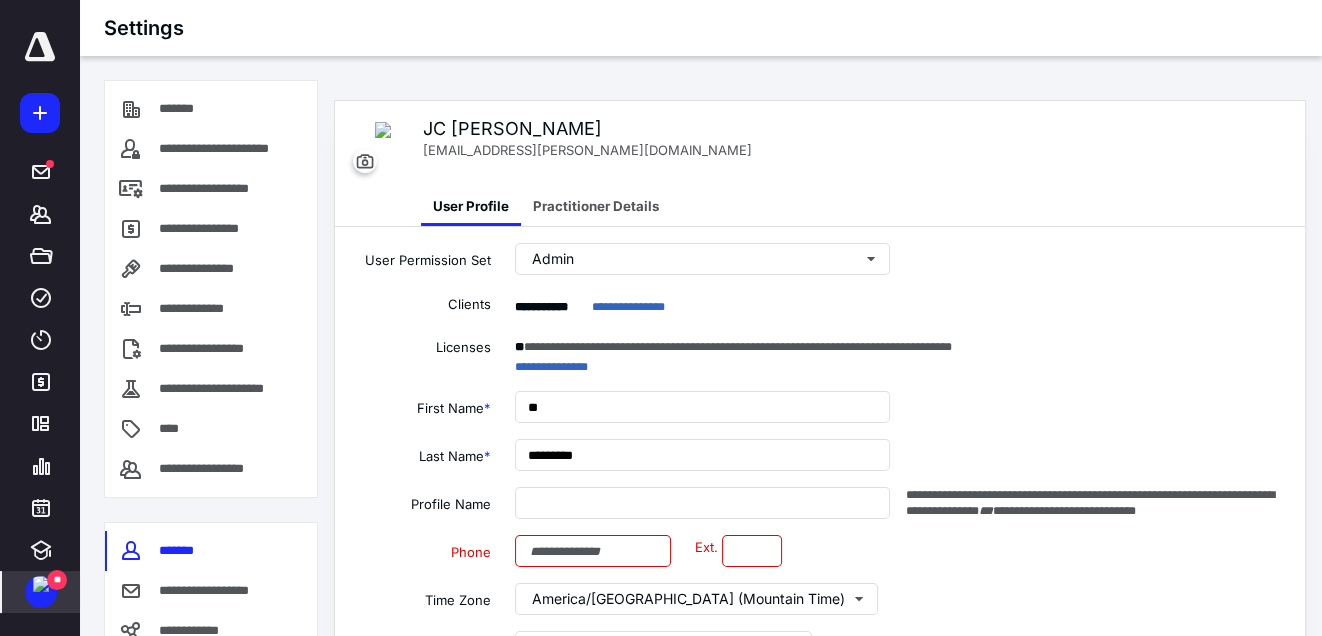 type on "**********" 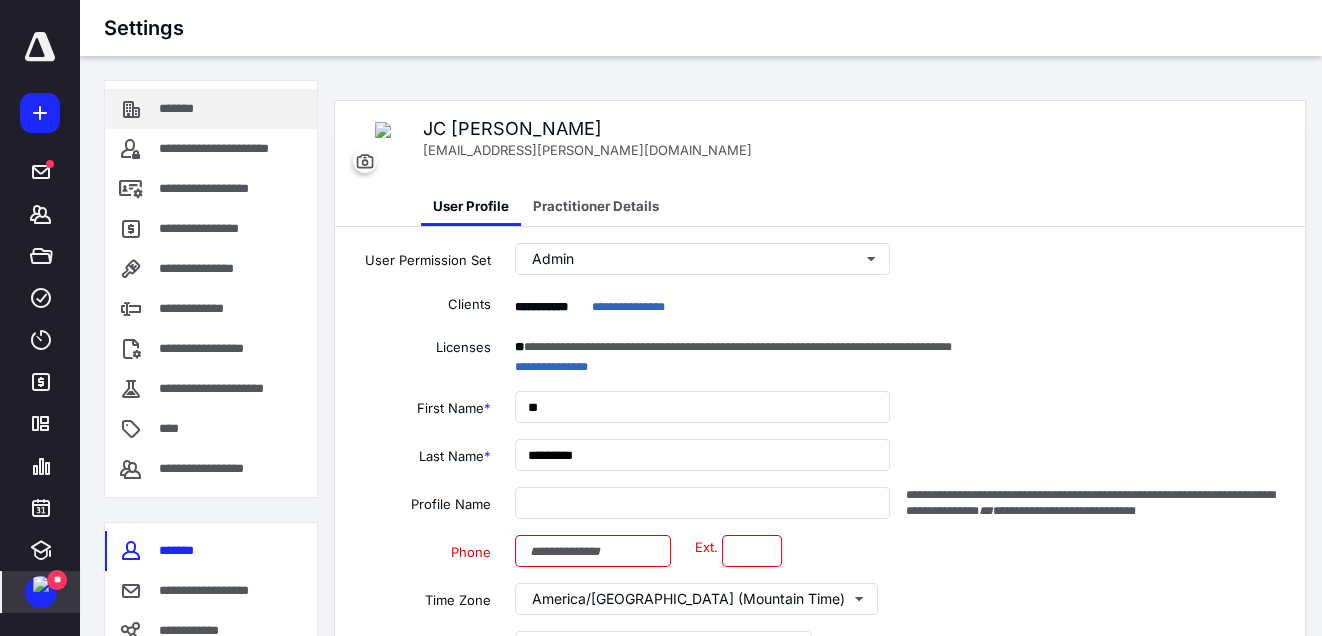click on "*******" at bounding box center (188, 108) 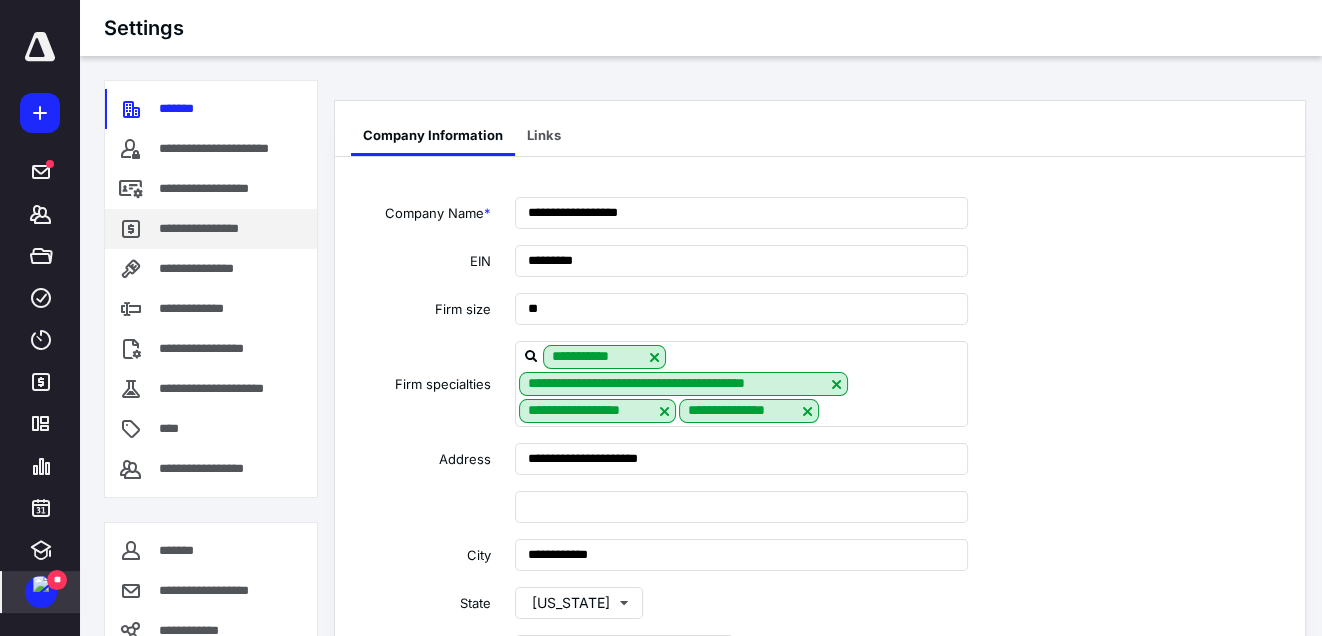 click on "**********" at bounding box center (204, 228) 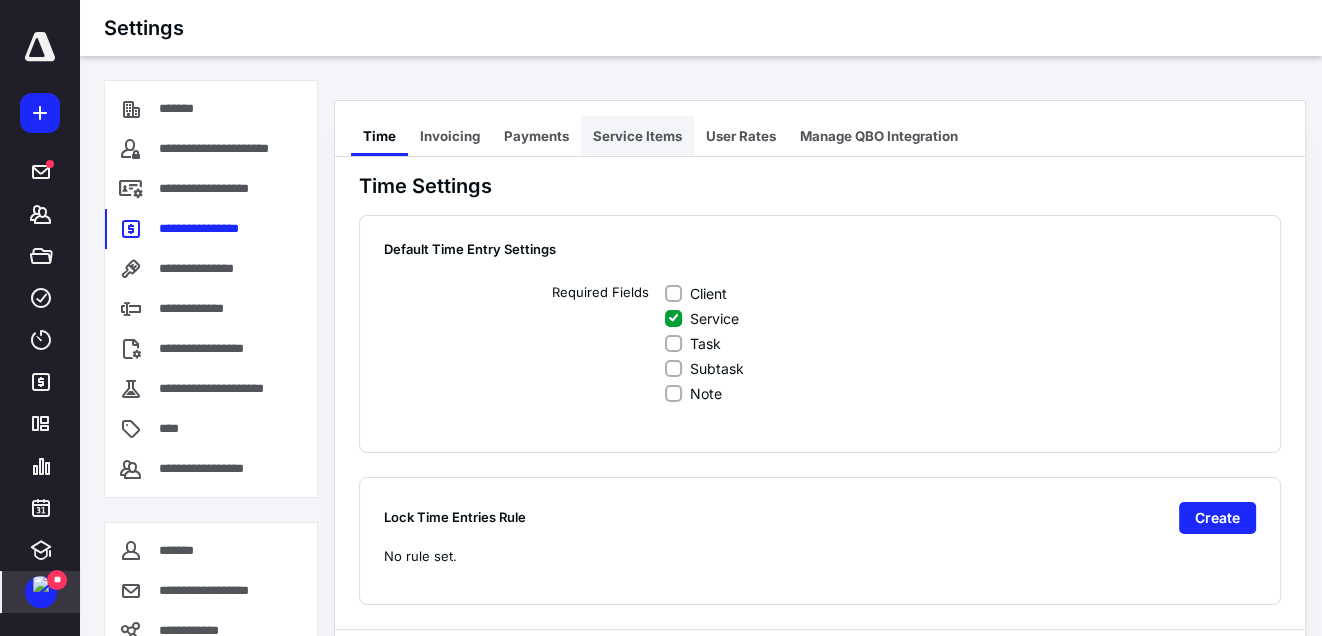 click on "Service Items" at bounding box center [637, 136] 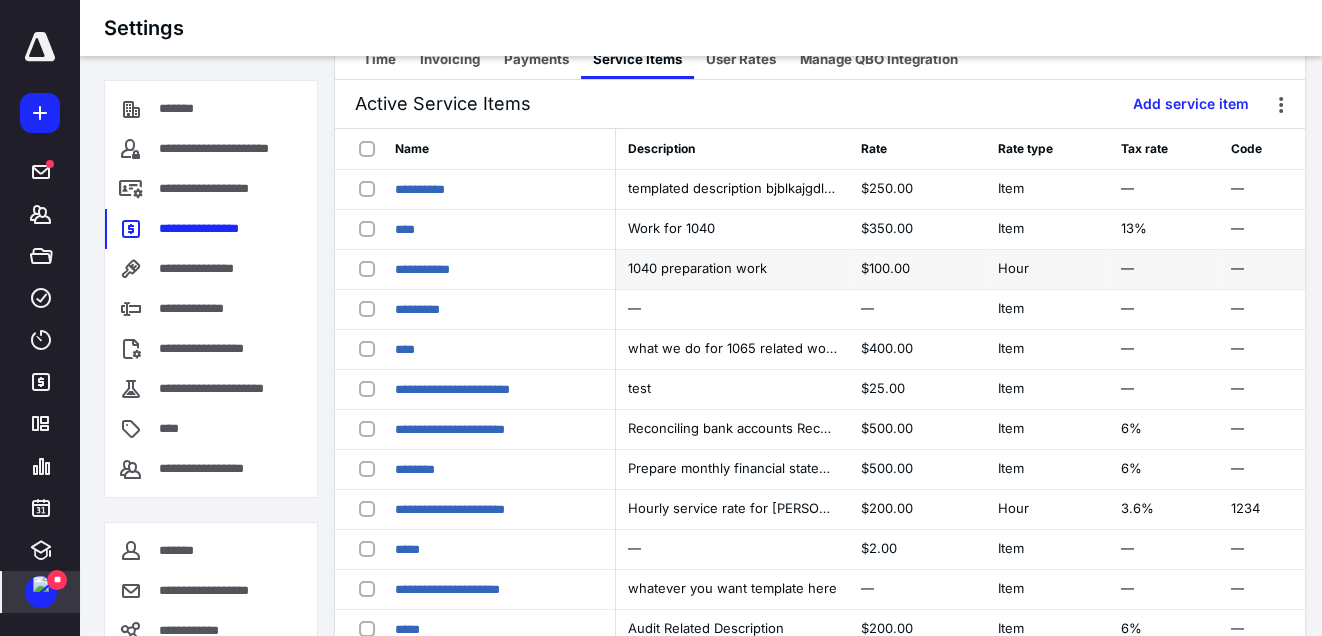 scroll, scrollTop: 86, scrollLeft: 0, axis: vertical 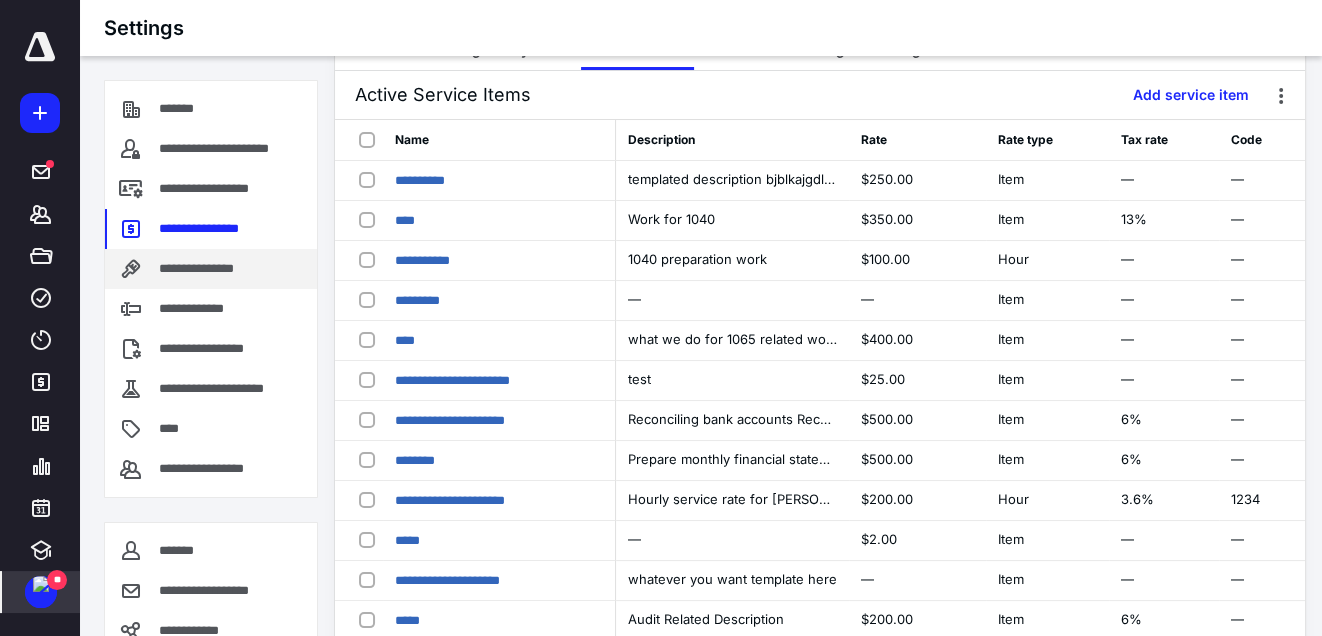 click on "**********" at bounding box center [212, 268] 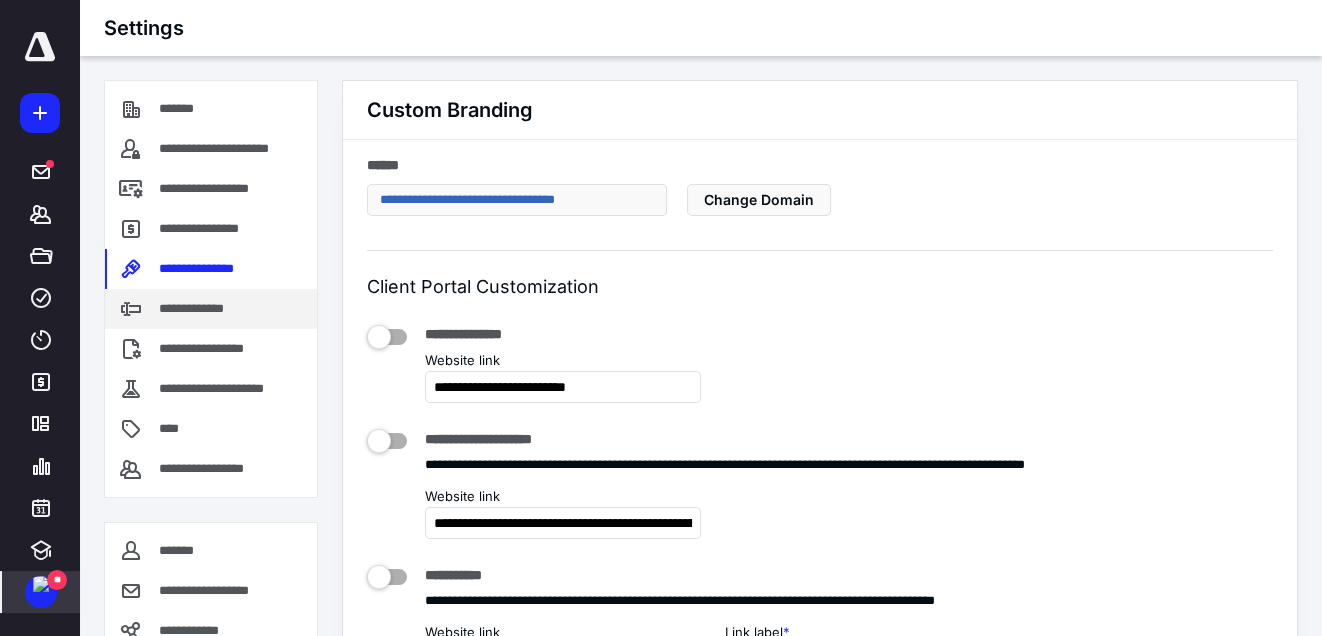 click on "**********" at bounding box center [202, 308] 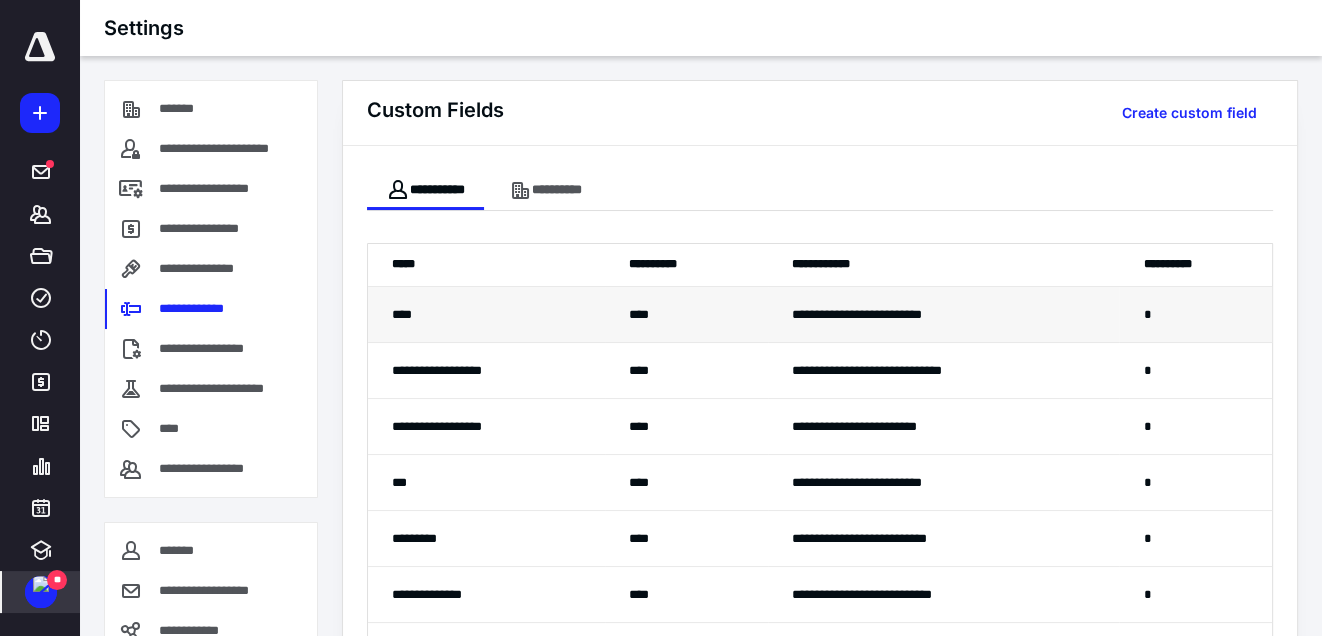 scroll, scrollTop: 42, scrollLeft: 0, axis: vertical 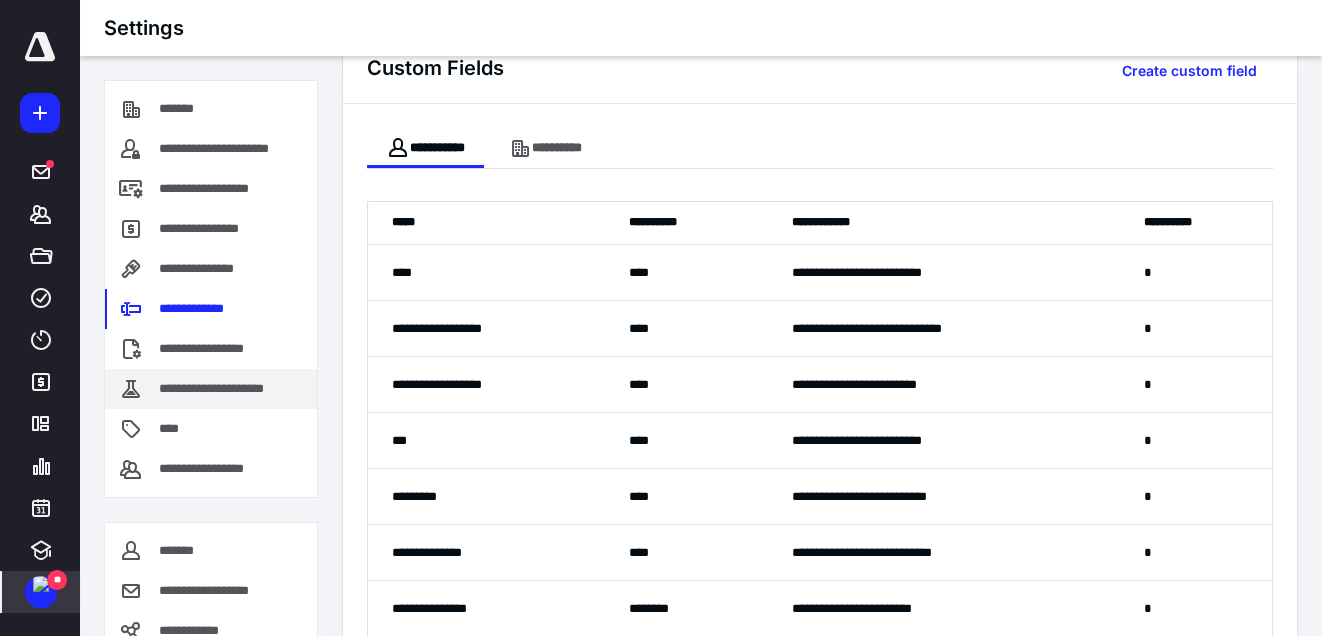 click on "**********" at bounding box center [227, 388] 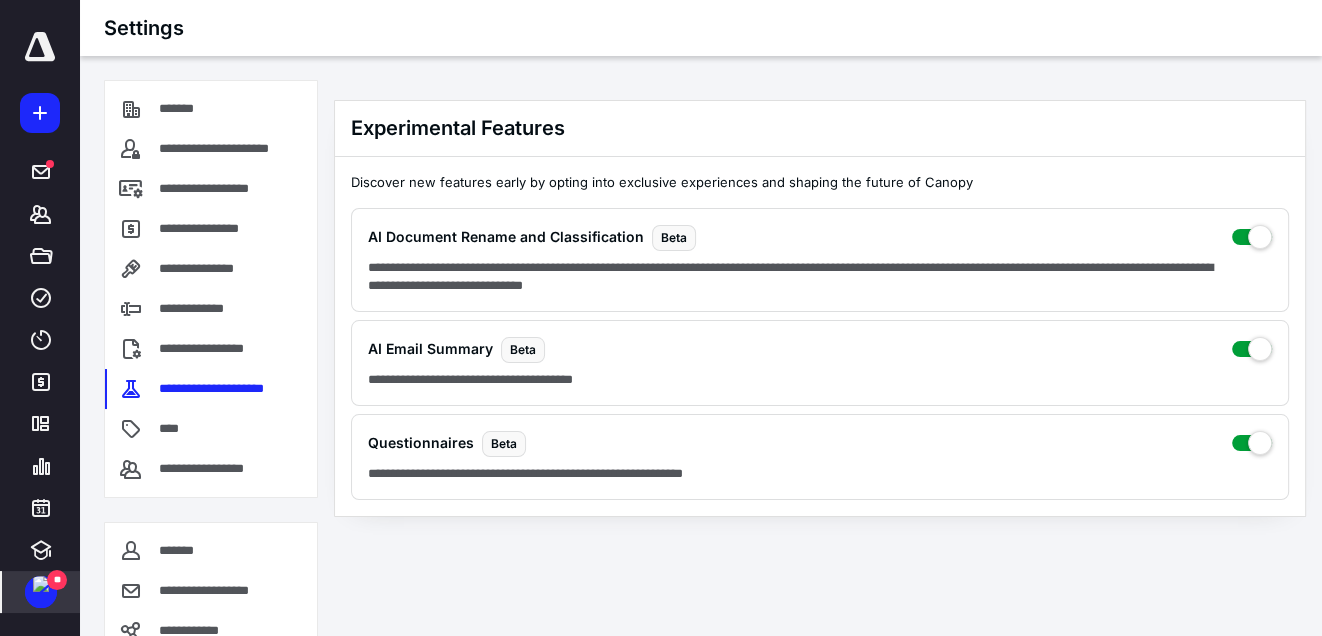 scroll, scrollTop: 19, scrollLeft: 0, axis: vertical 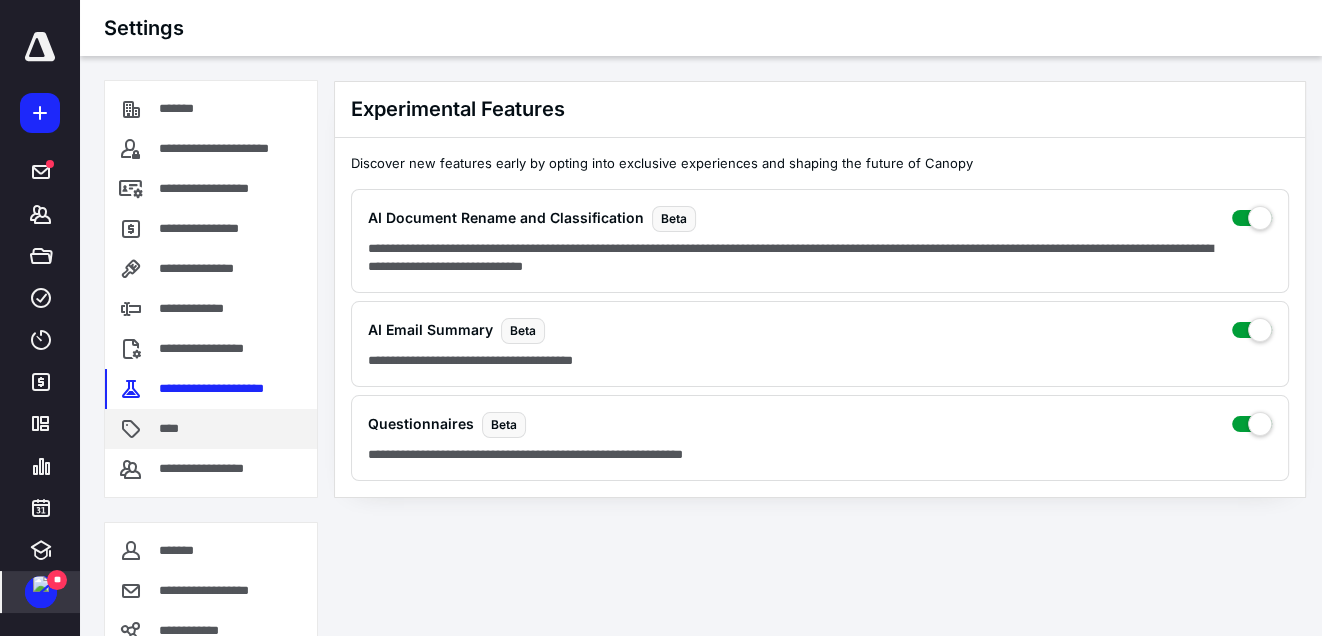 click on "****" at bounding box center [174, 428] 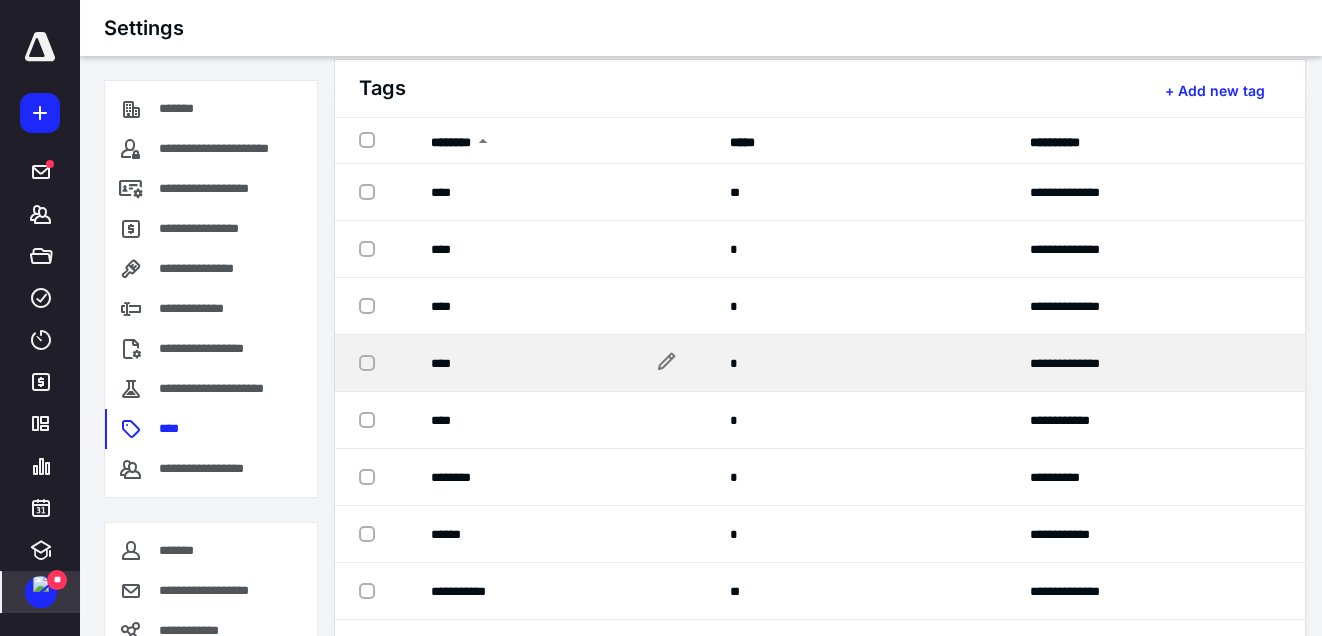 scroll, scrollTop: 44, scrollLeft: 0, axis: vertical 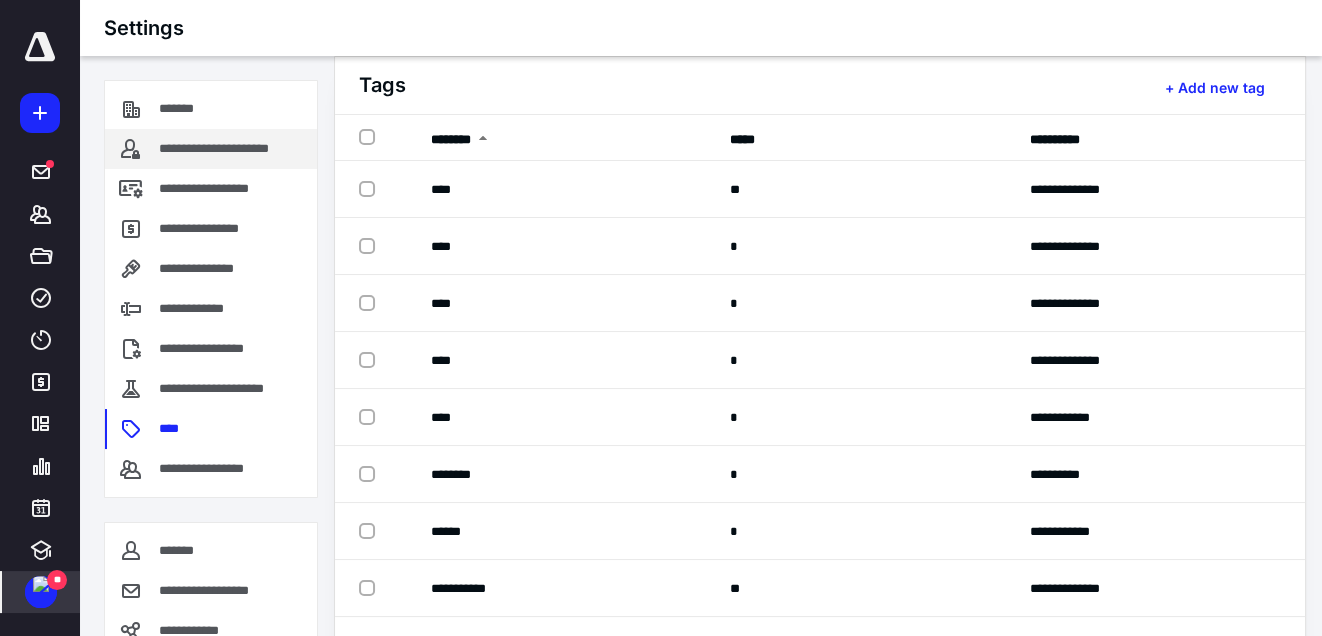 click on "**********" at bounding box center [234, 148] 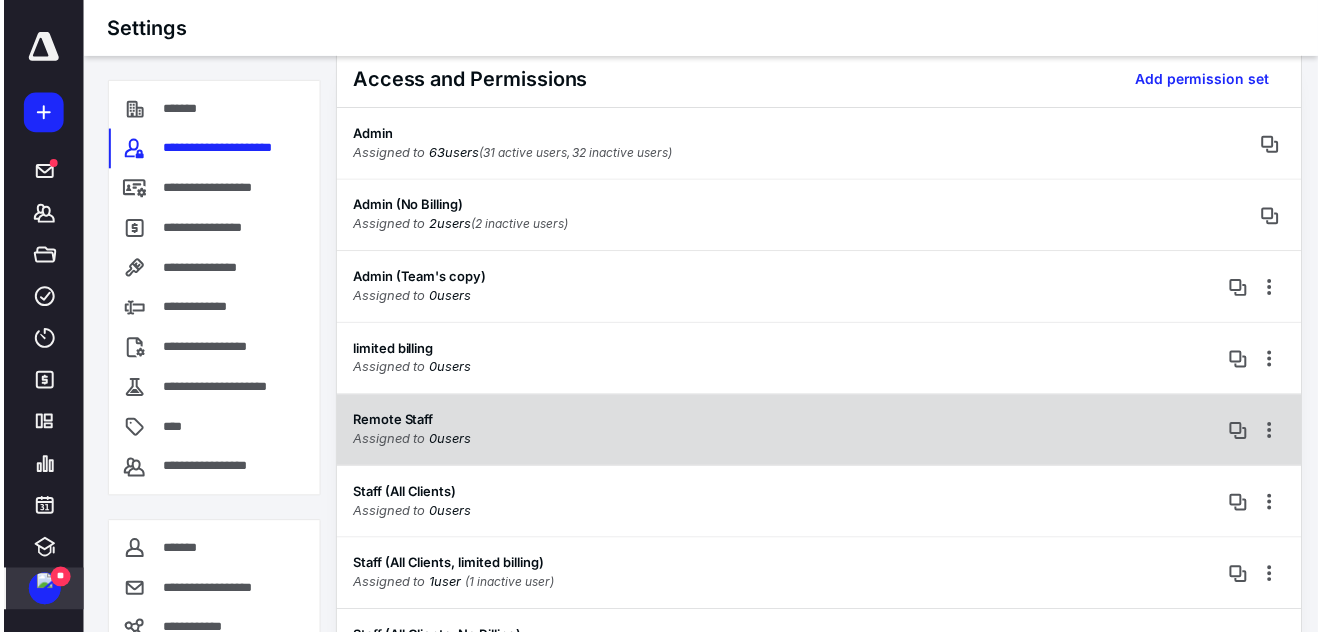 scroll, scrollTop: 35, scrollLeft: 0, axis: vertical 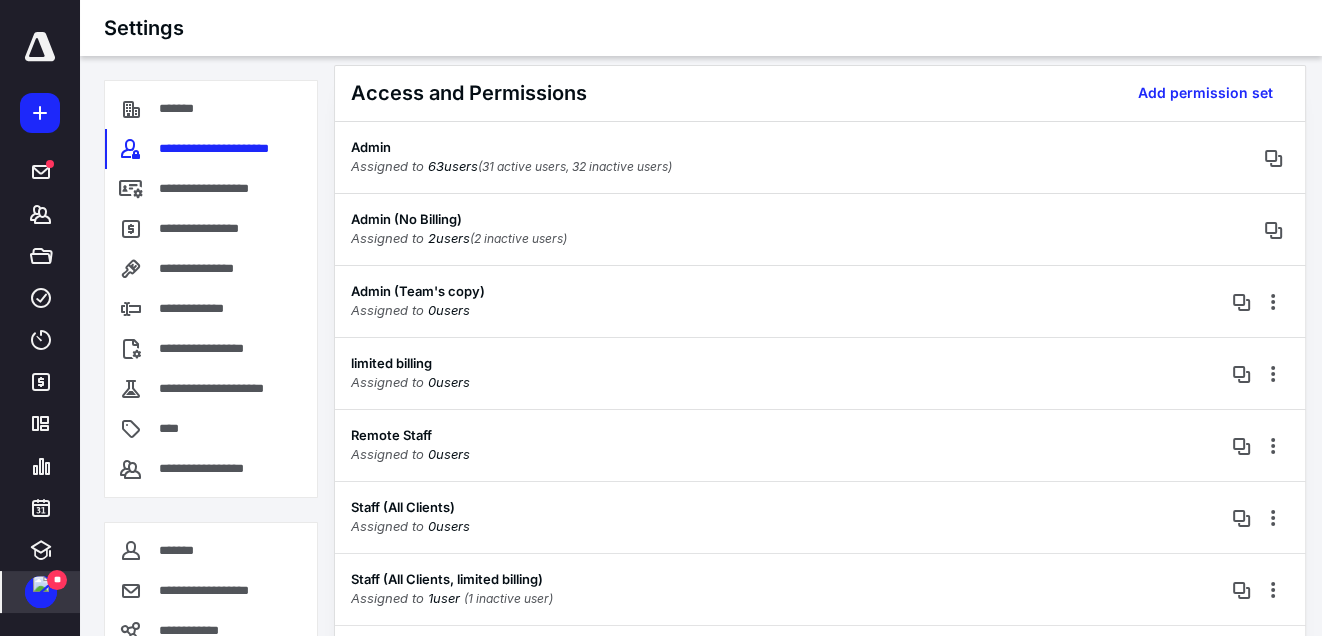 click at bounding box center (41, 584) 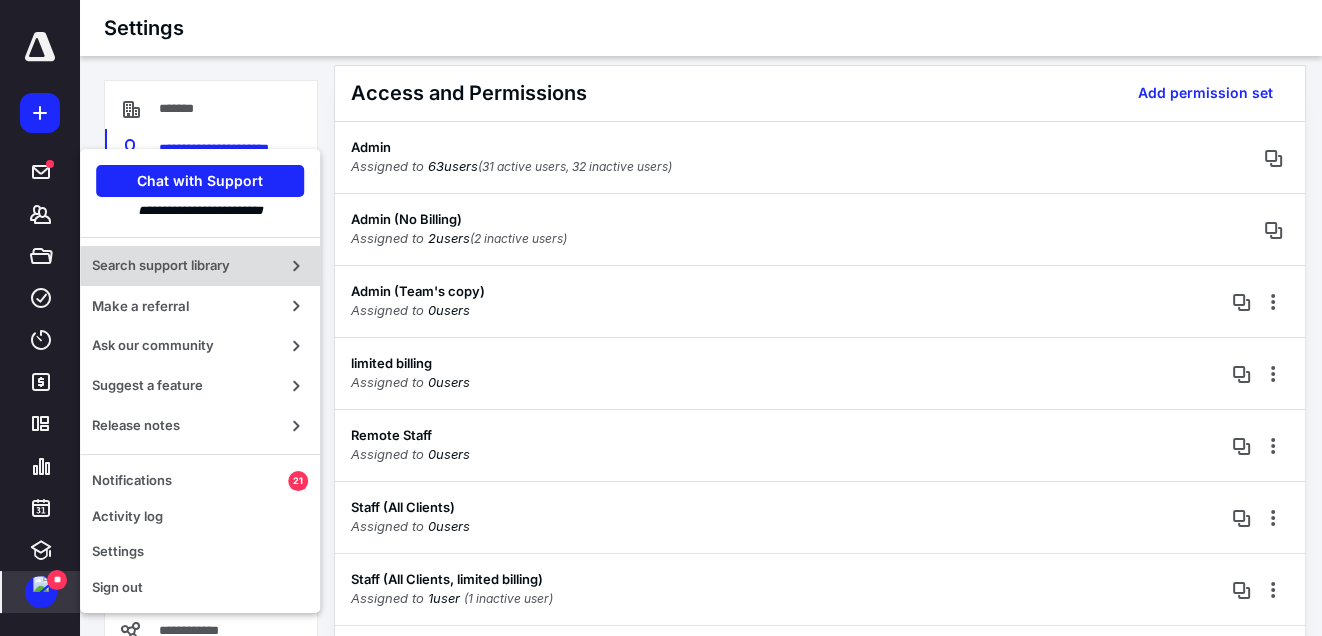 click on "Search support library" at bounding box center [184, 266] 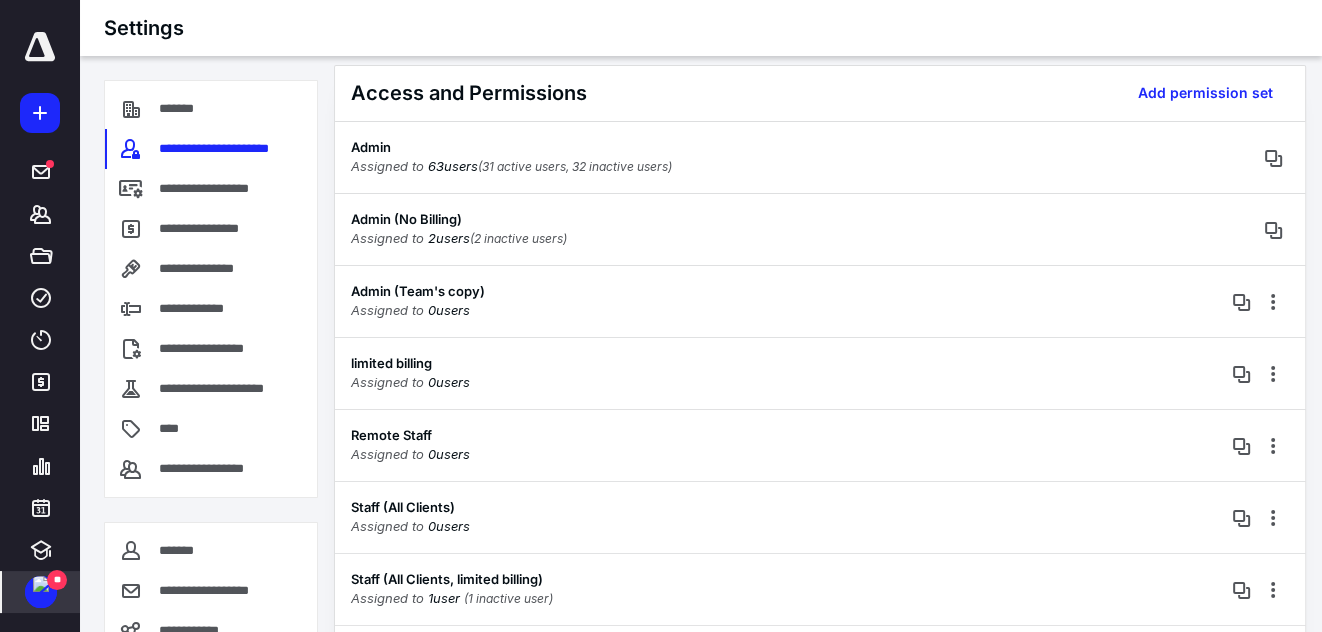 click at bounding box center (41, 584) 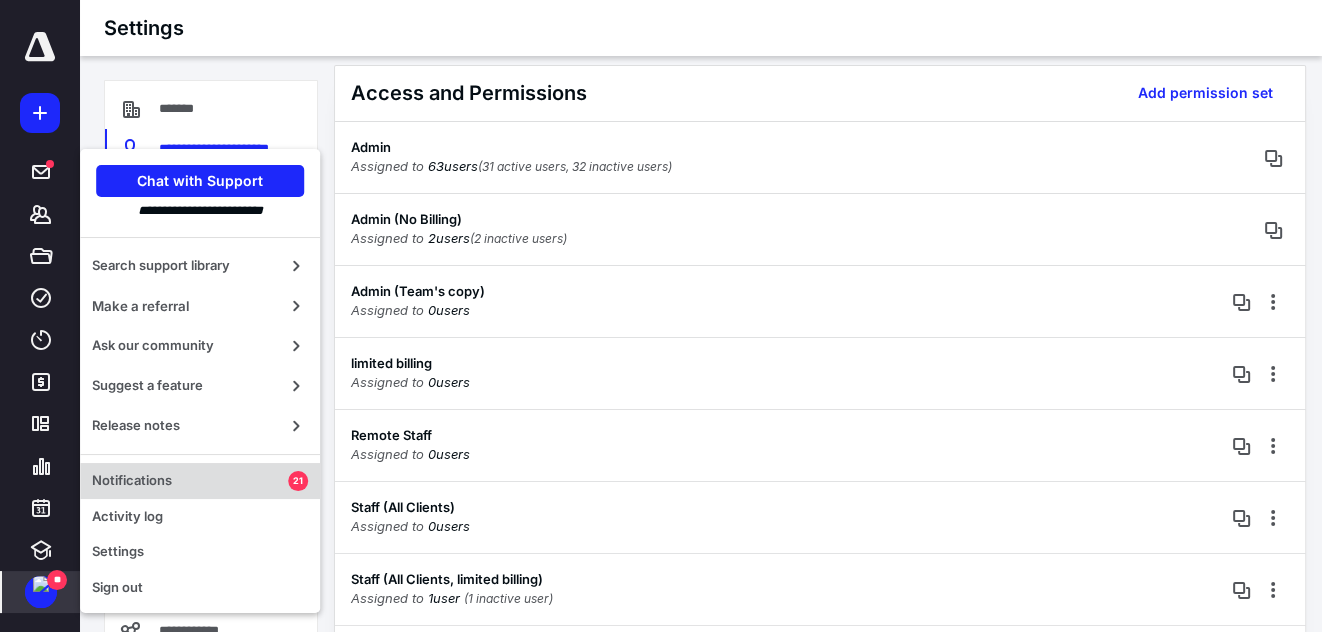 click on "Notifications 21" at bounding box center [200, 481] 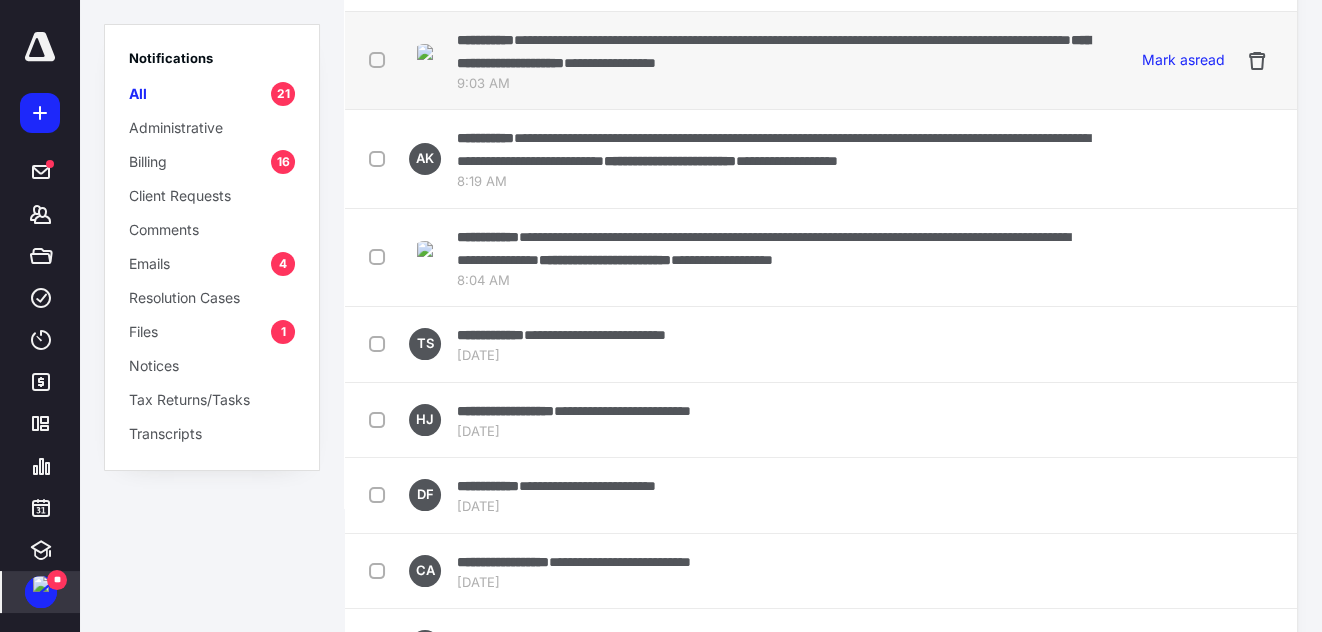 scroll, scrollTop: 0, scrollLeft: 0, axis: both 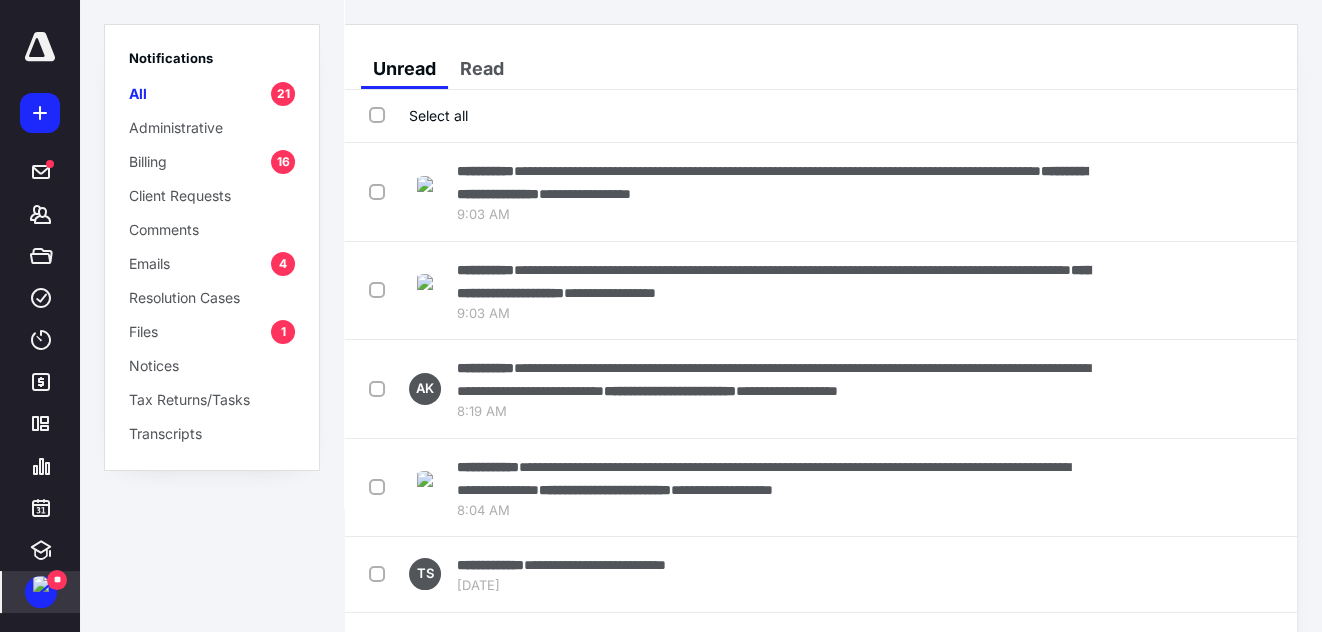 click on "Files 1" at bounding box center [212, 331] 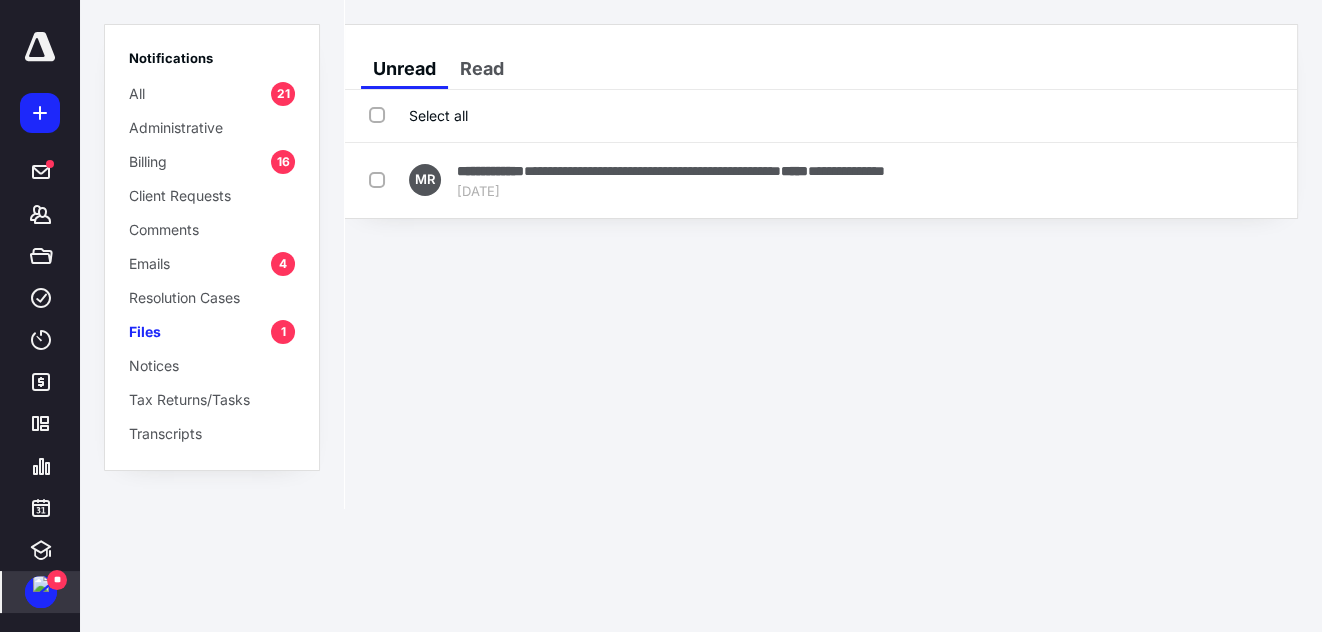 click on "All 21" at bounding box center (212, 93) 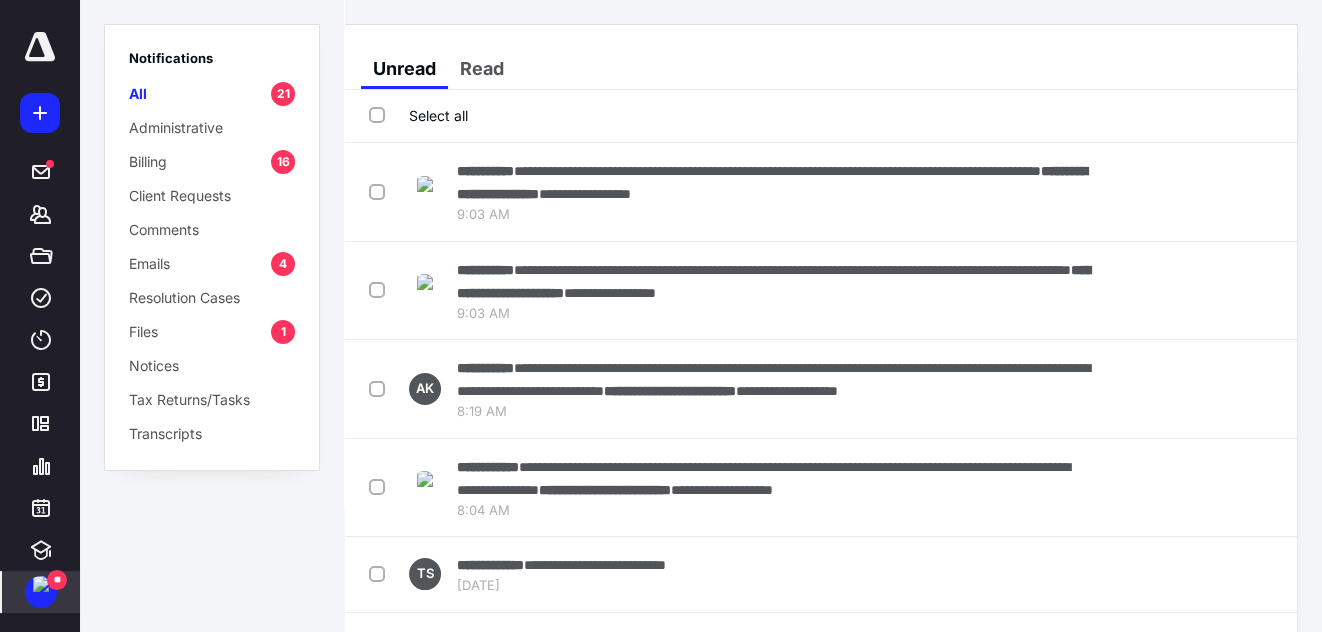 click on "Billing 16" at bounding box center [212, 161] 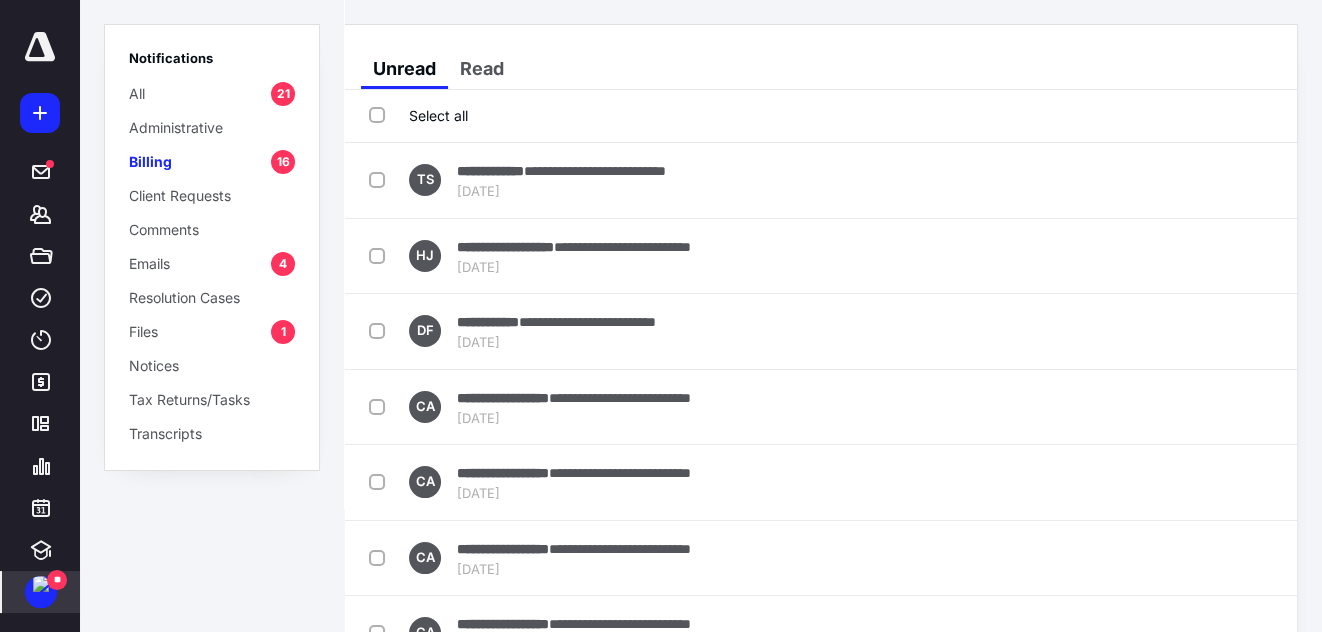 click on "Select all" at bounding box center (418, 115) 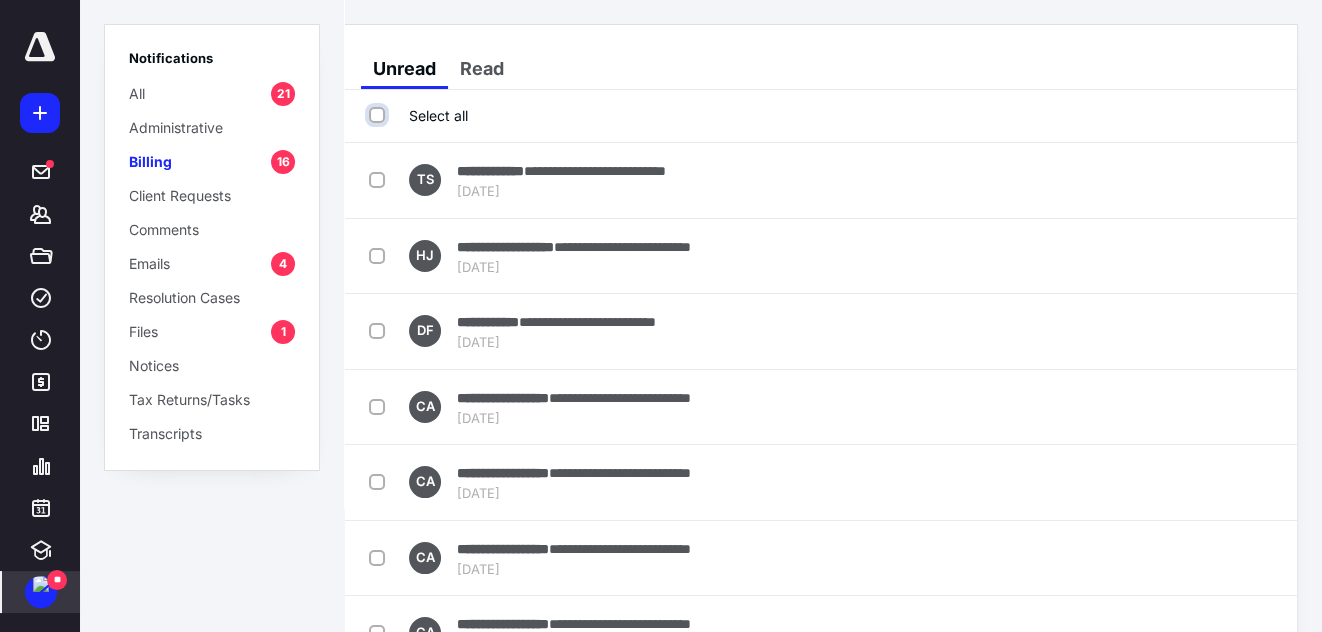 click on "Select all" at bounding box center (379, 115) 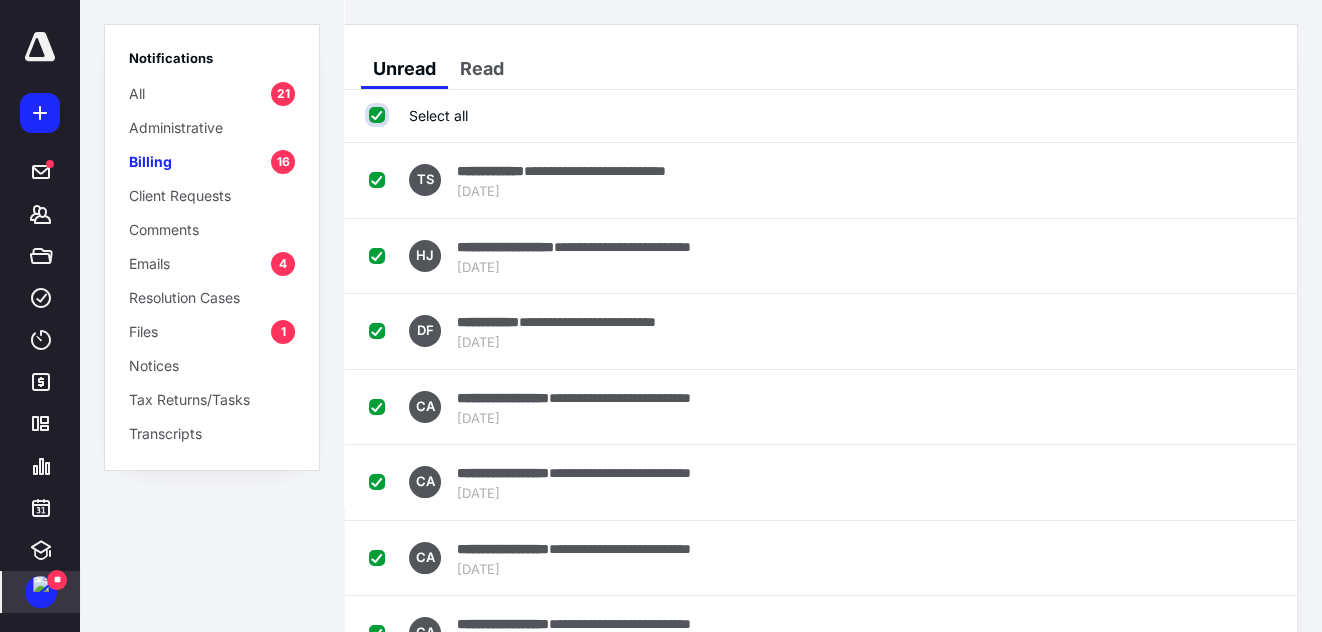 checkbox on "true" 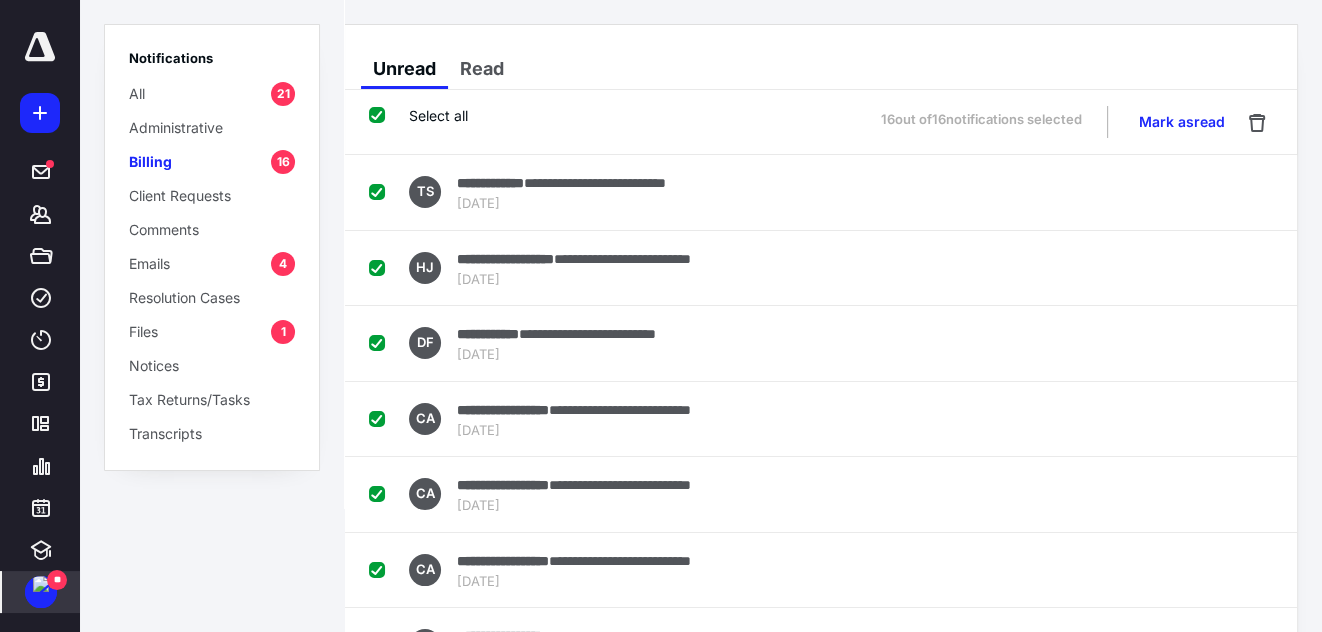 click on "All 21" at bounding box center (212, 93) 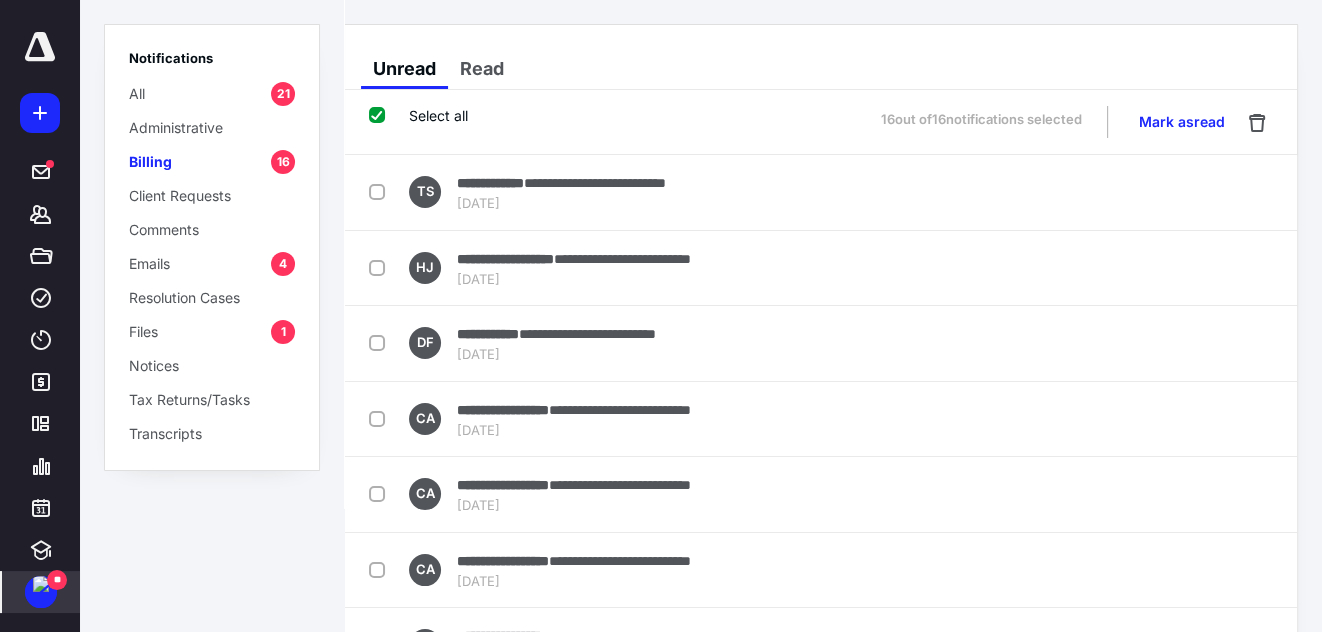 checkbox on "false" 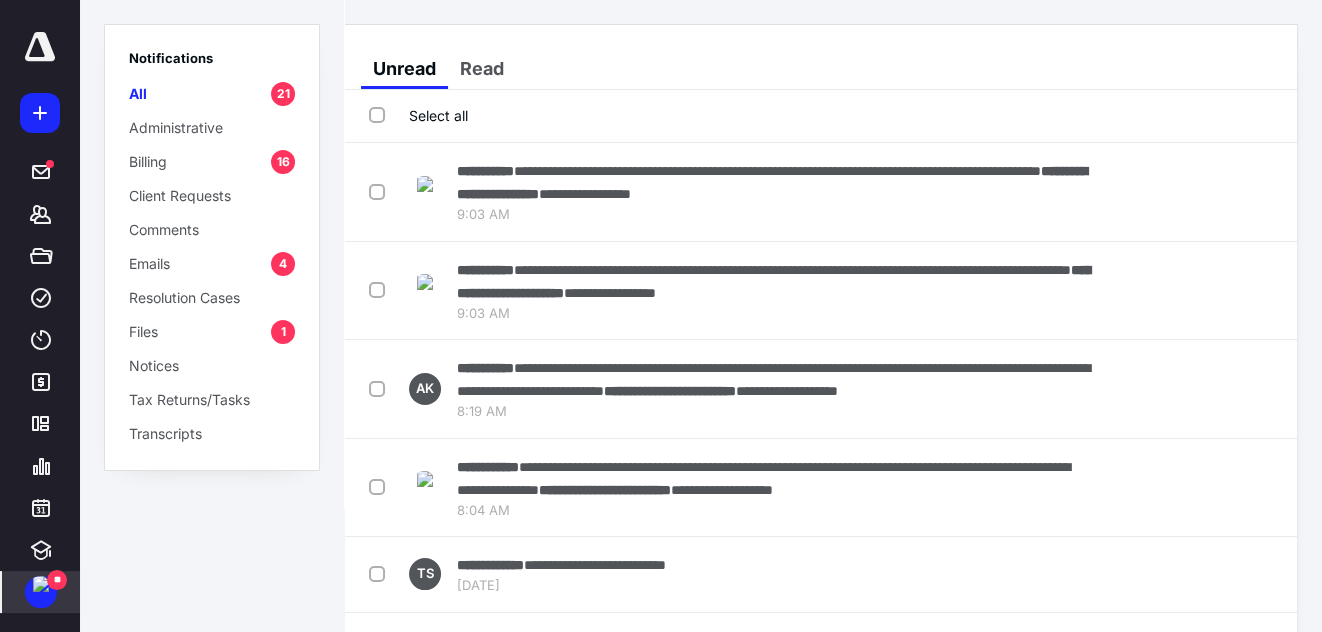 click on "Select all" at bounding box center (418, 115) 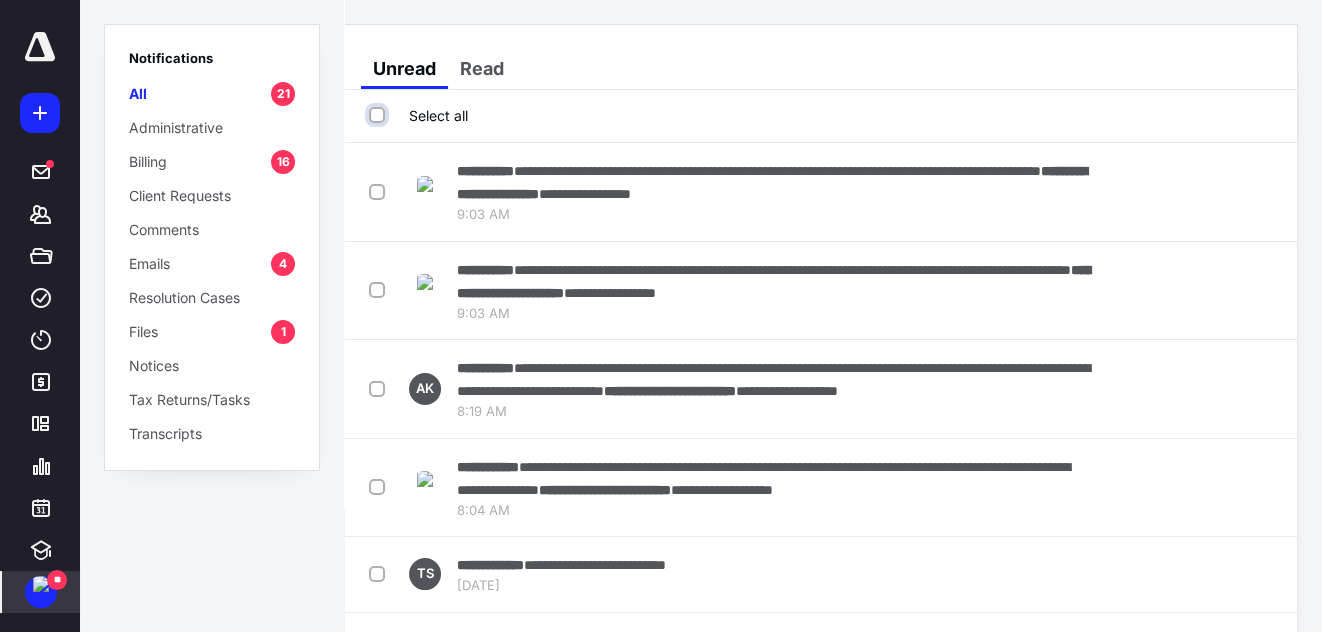 click on "Select all" at bounding box center (379, 115) 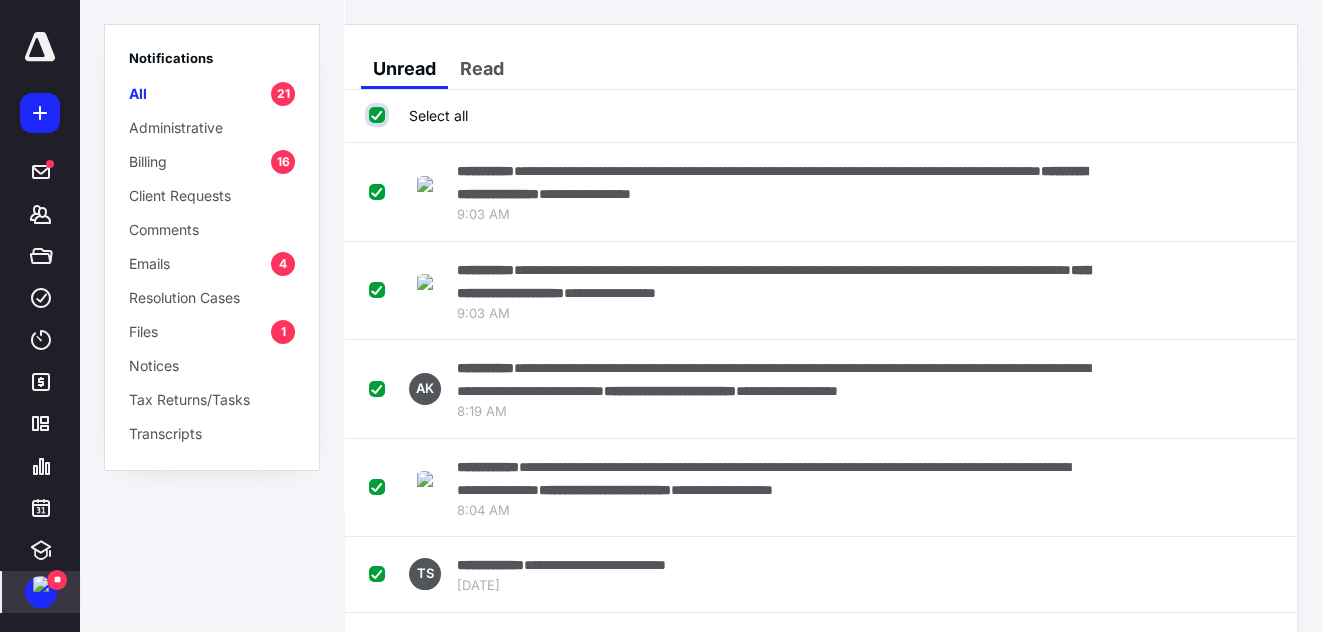 checkbox on "true" 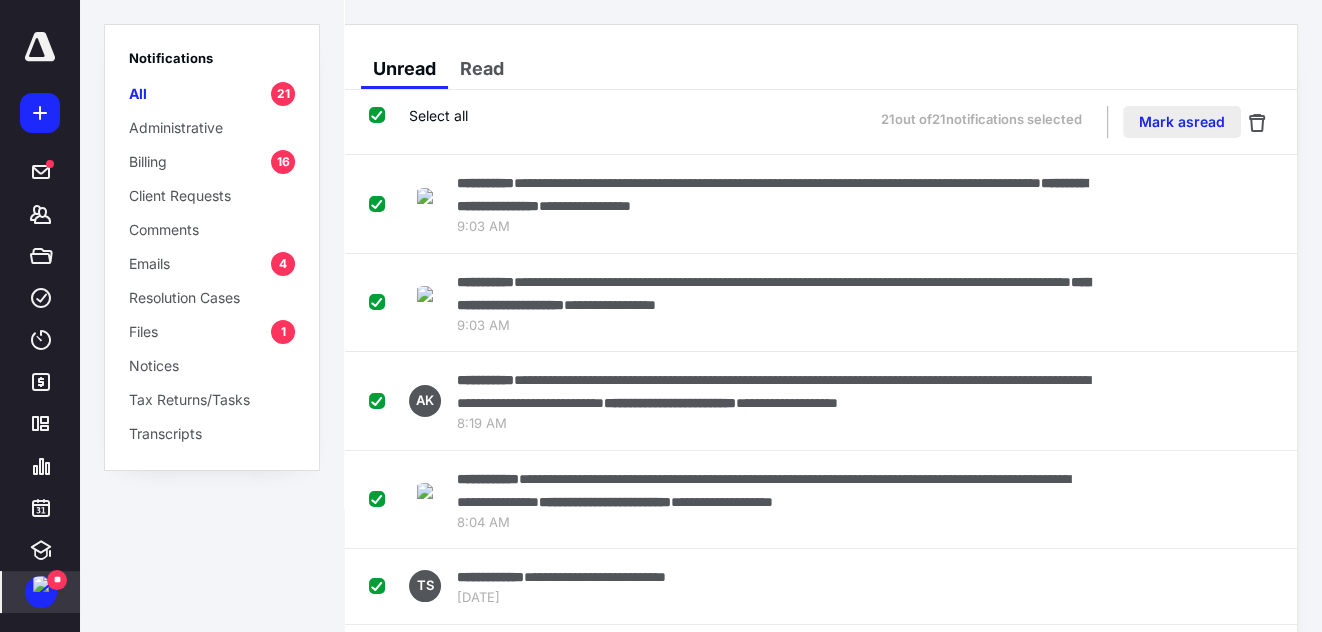 click on "Mark as  read" at bounding box center (1182, 122) 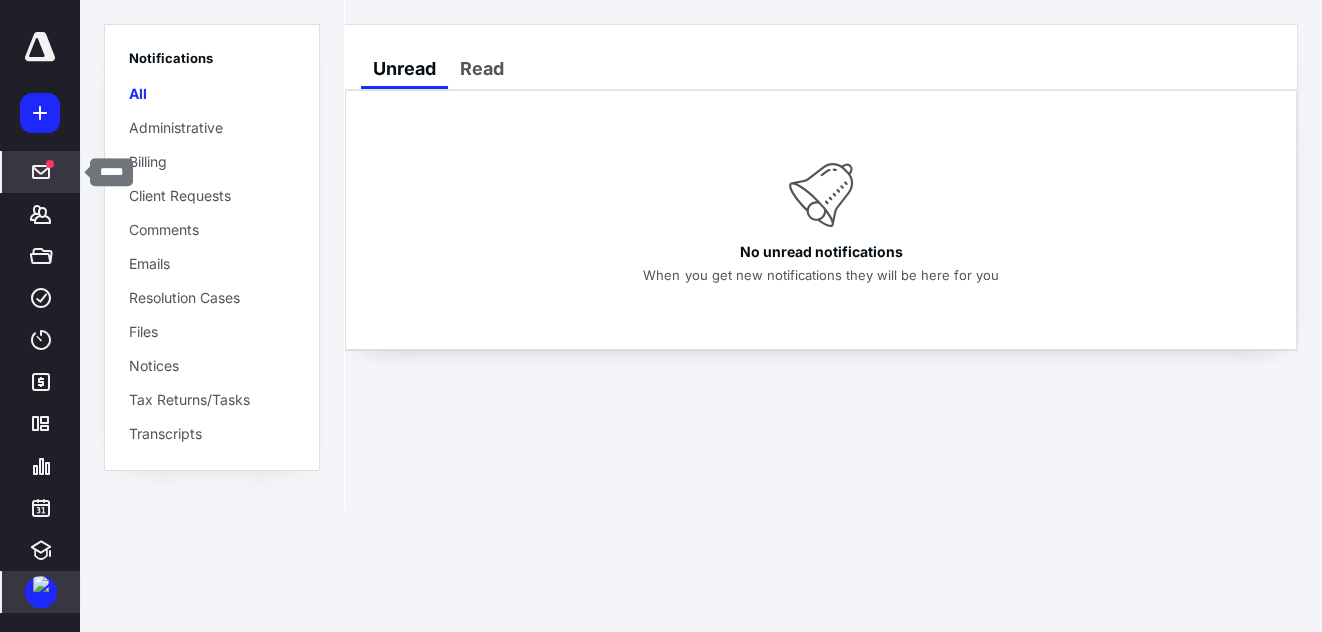 click 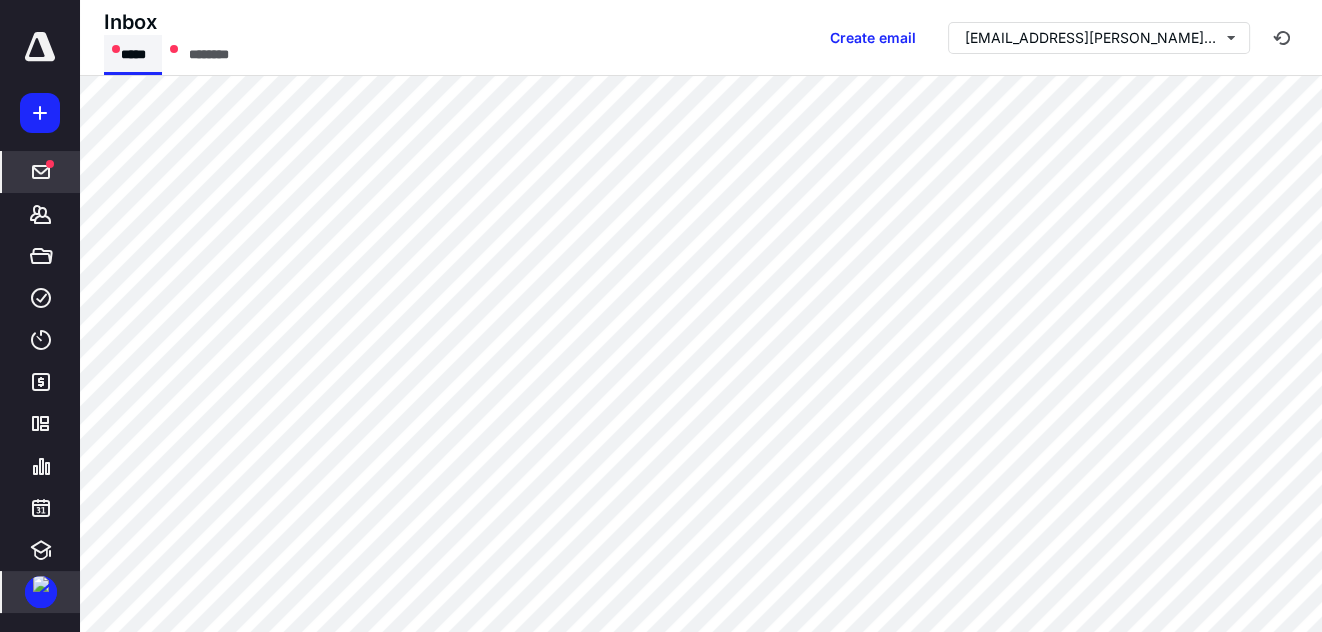 click on "*****" at bounding box center [133, 55] 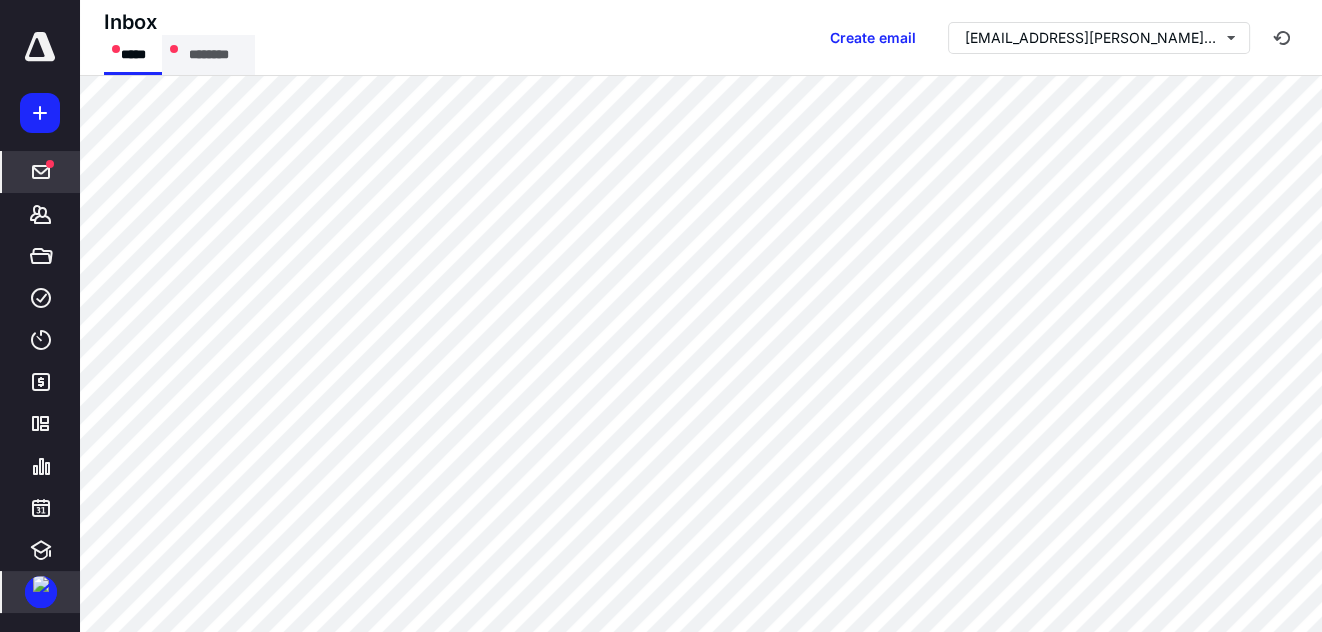 click on "********" at bounding box center [208, 55] 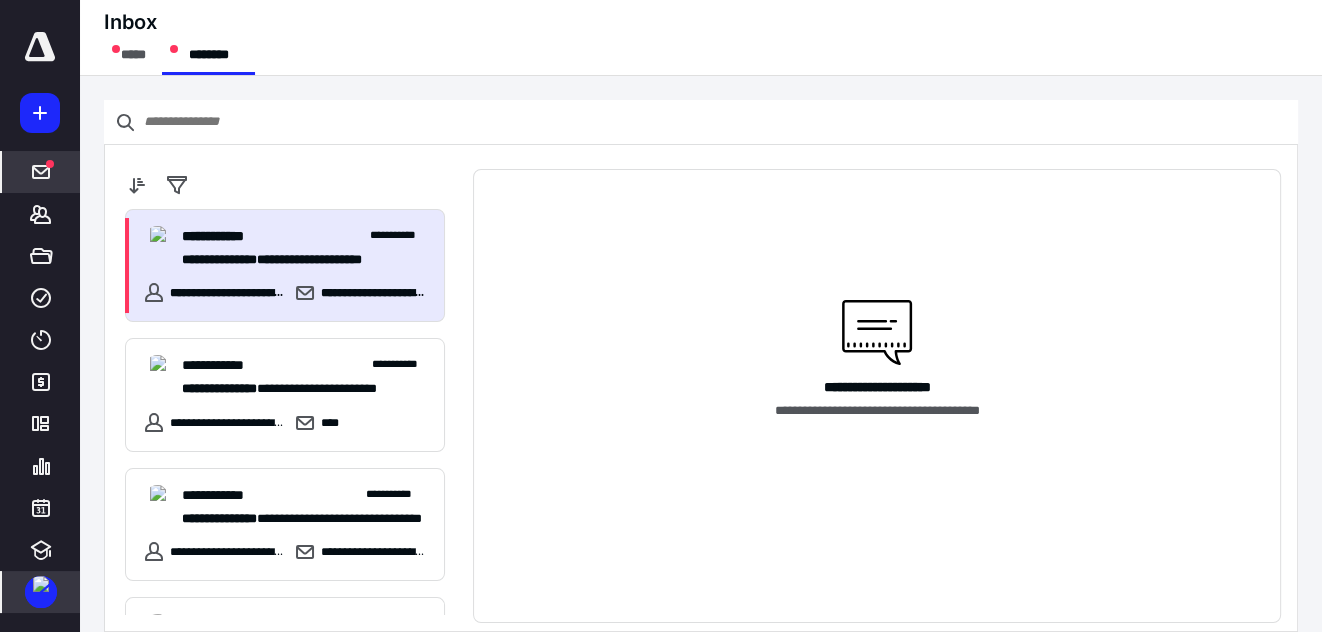 click on "**********" at bounding box center [305, 259] 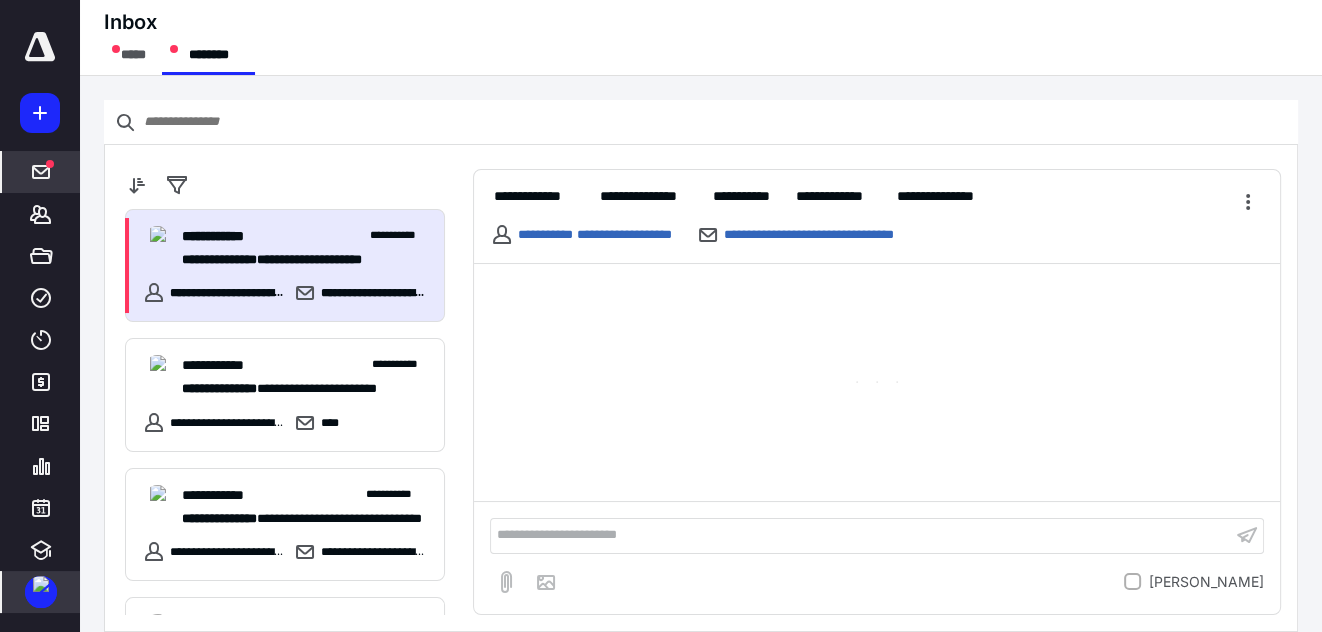 scroll, scrollTop: 19, scrollLeft: 0, axis: vertical 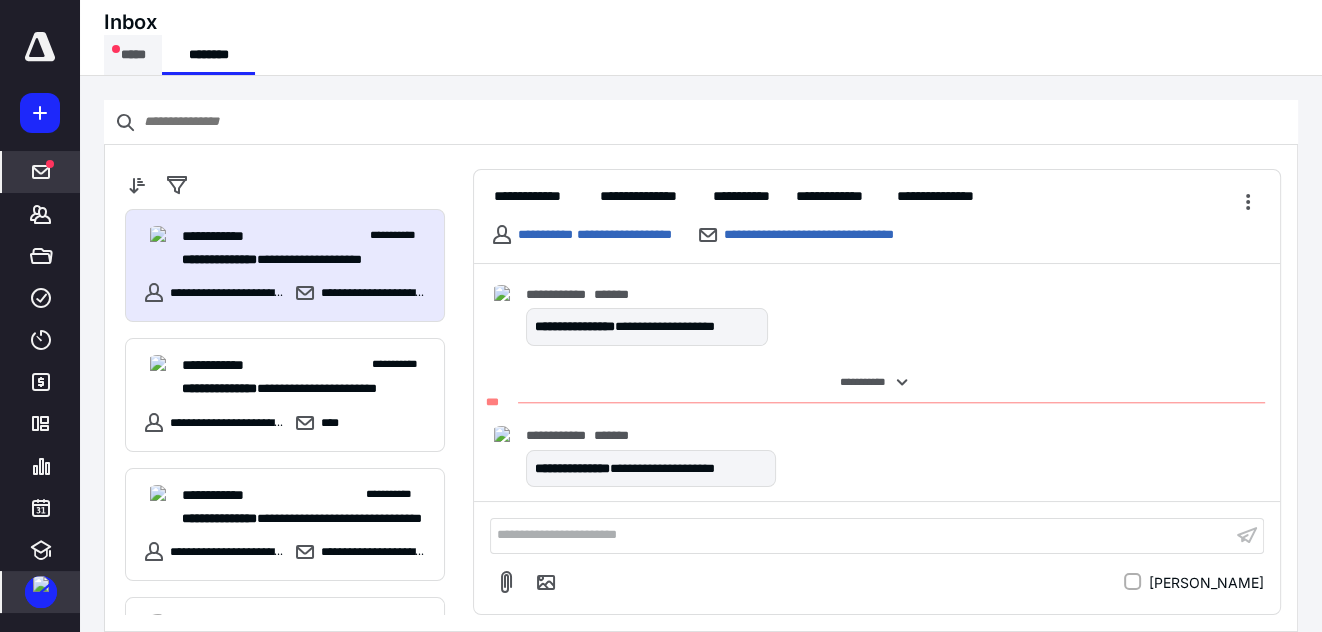 click on "*****" at bounding box center [133, 55] 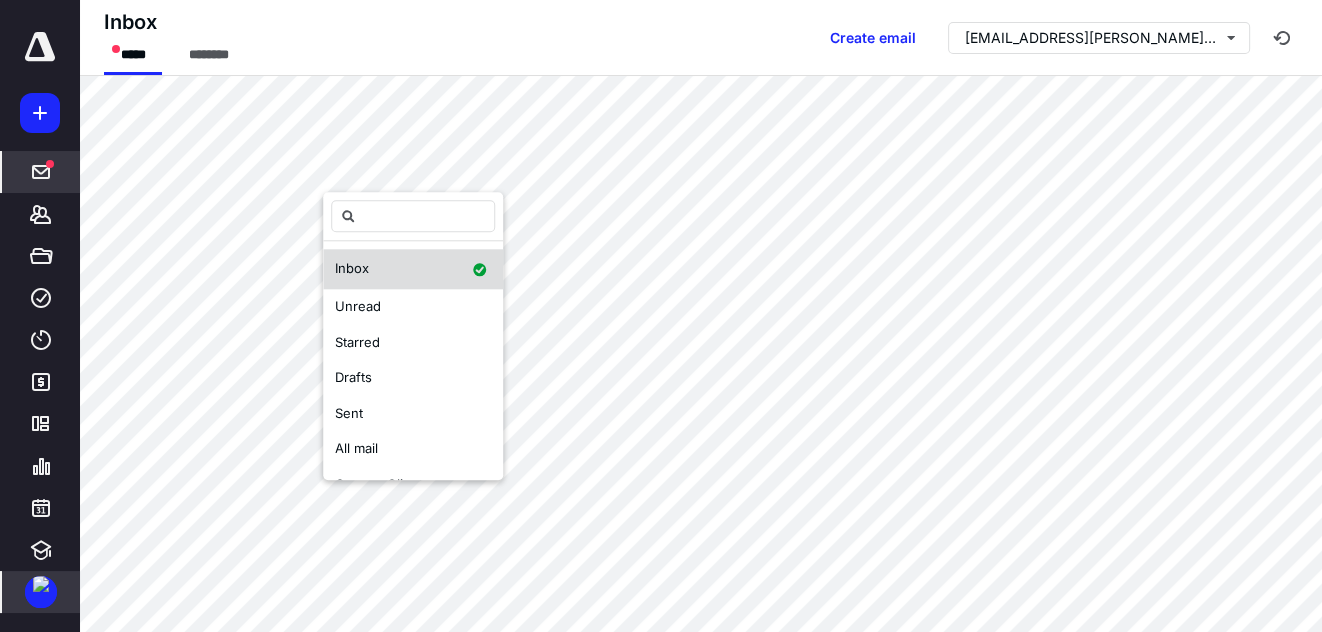 scroll, scrollTop: 65, scrollLeft: 0, axis: vertical 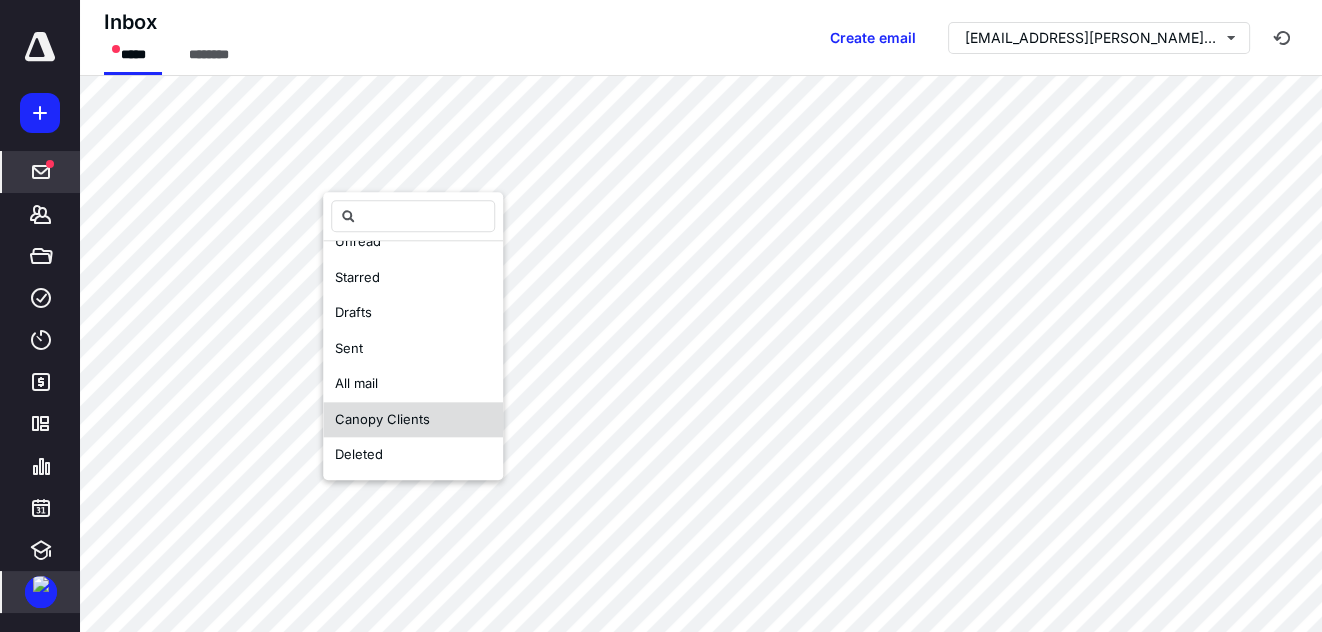 click on "Canopy Clients" at bounding box center [382, 419] 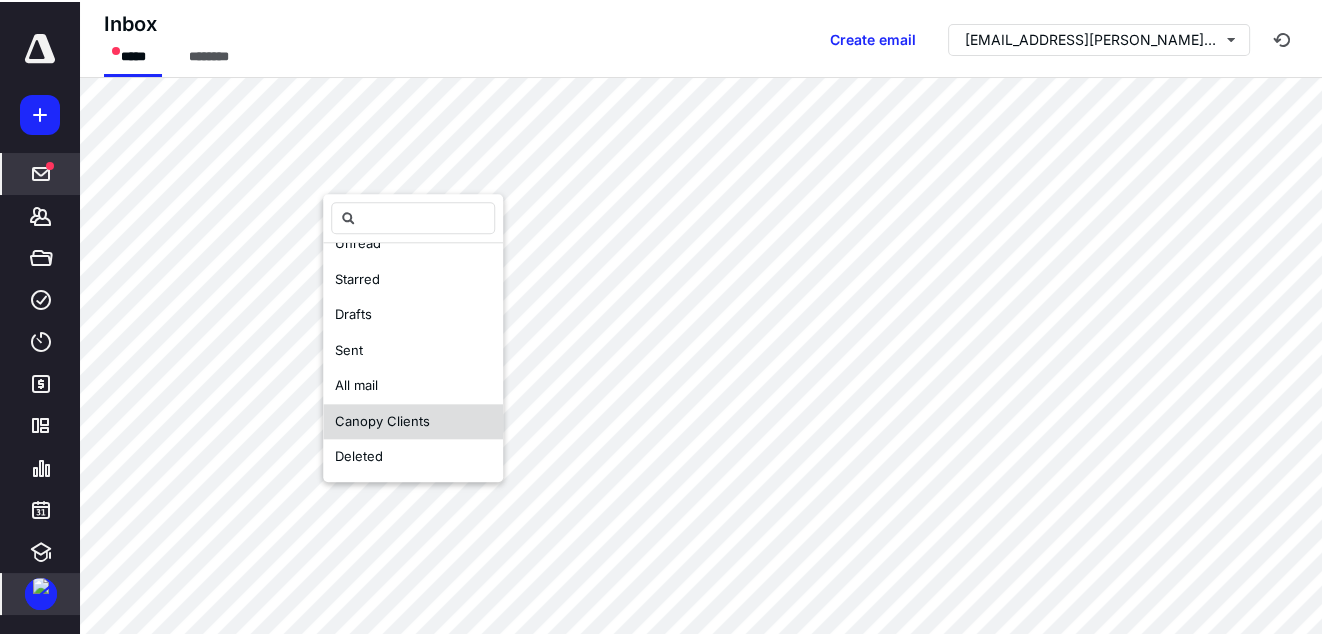 scroll, scrollTop: 0, scrollLeft: 0, axis: both 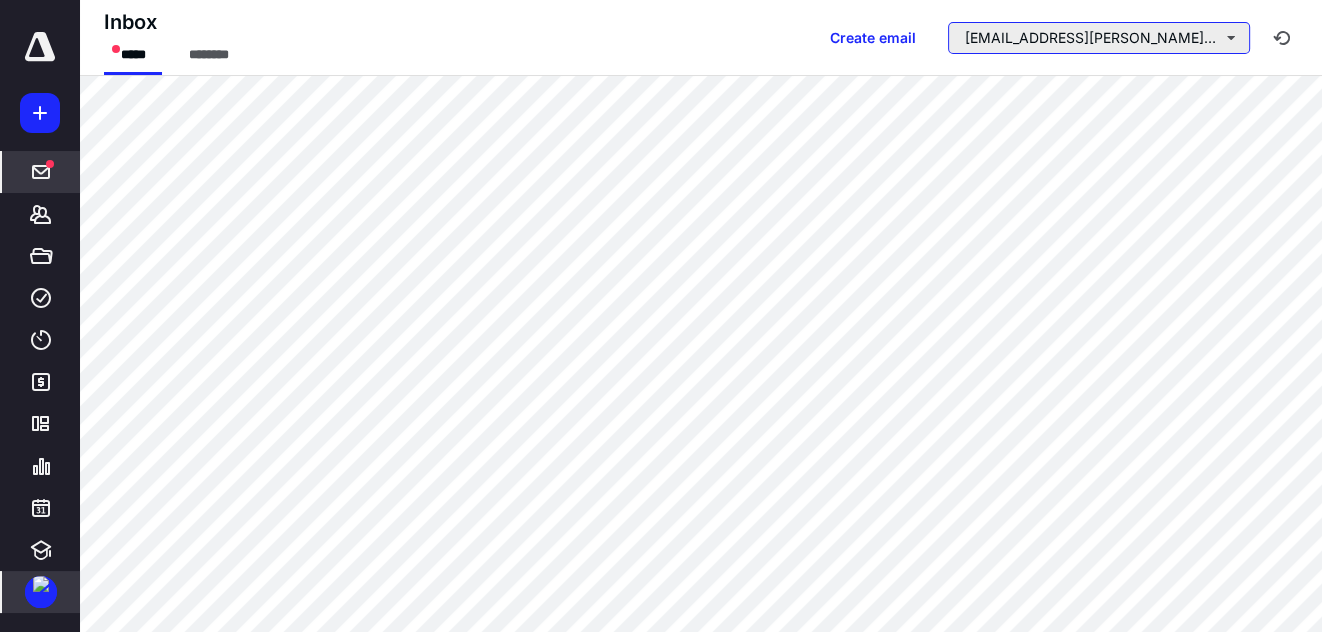 click on "[EMAIL_ADDRESS][PERSON_NAME][DOMAIN_NAME]" at bounding box center (1099, 38) 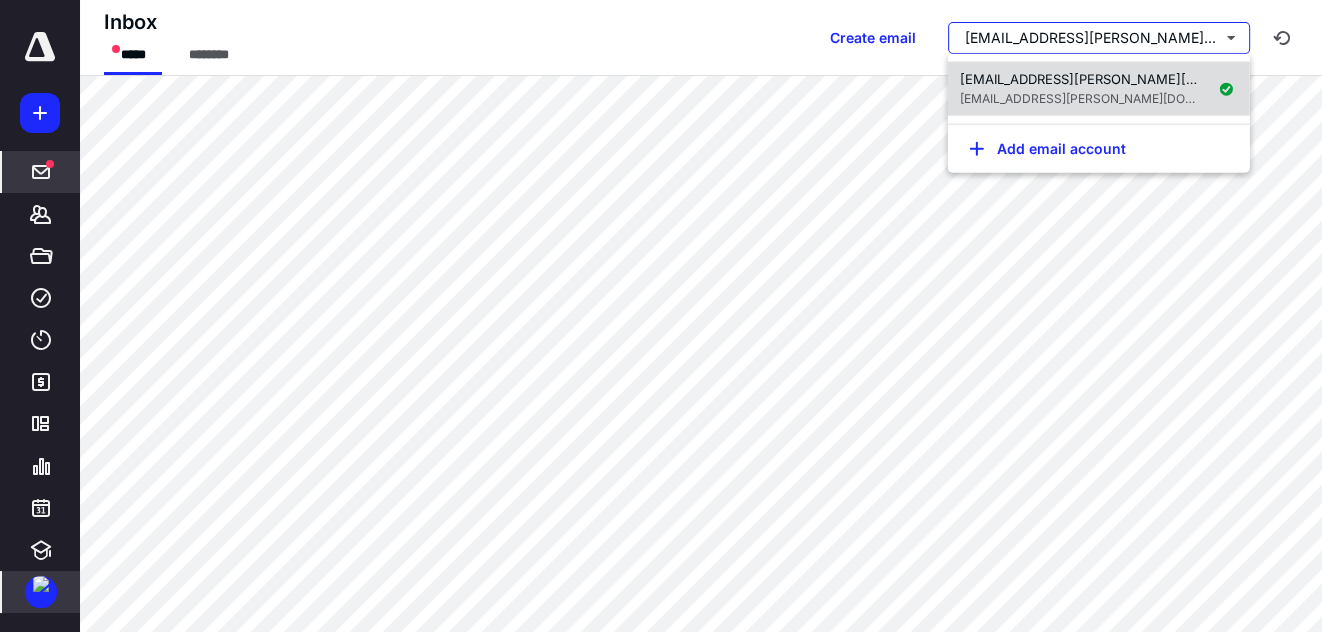 click on "[EMAIL_ADDRESS][PERSON_NAME][DOMAIN_NAME]" at bounding box center (1083, 80) 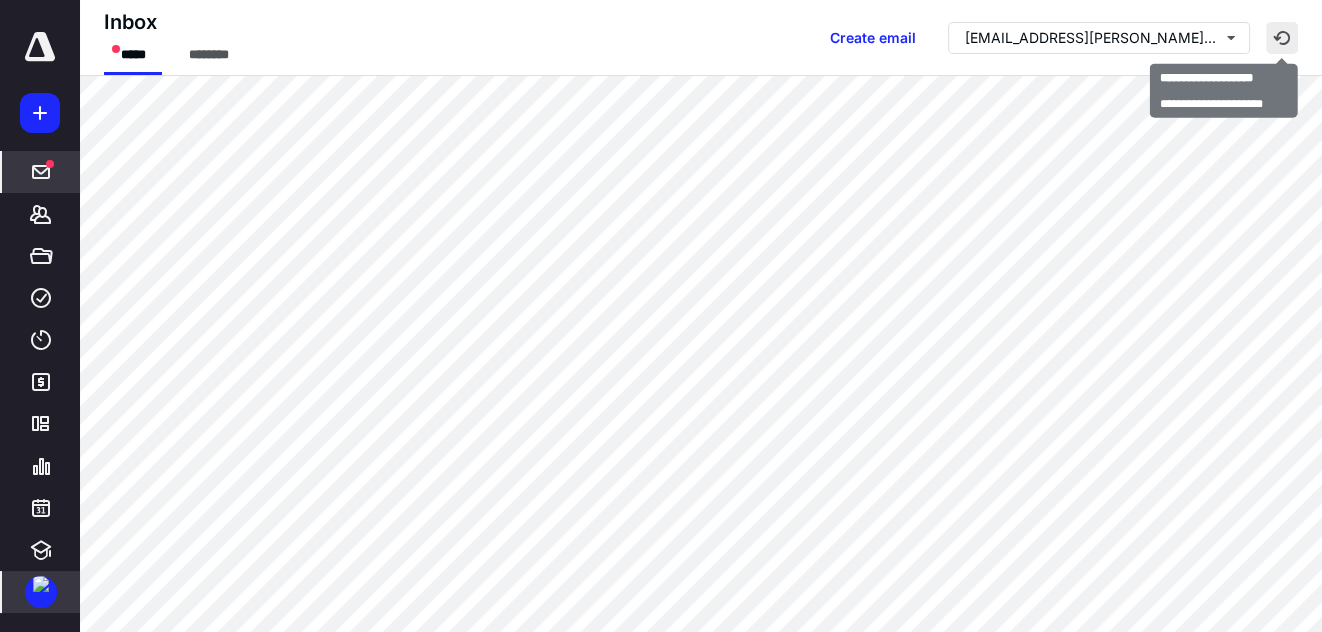 click at bounding box center (1282, 38) 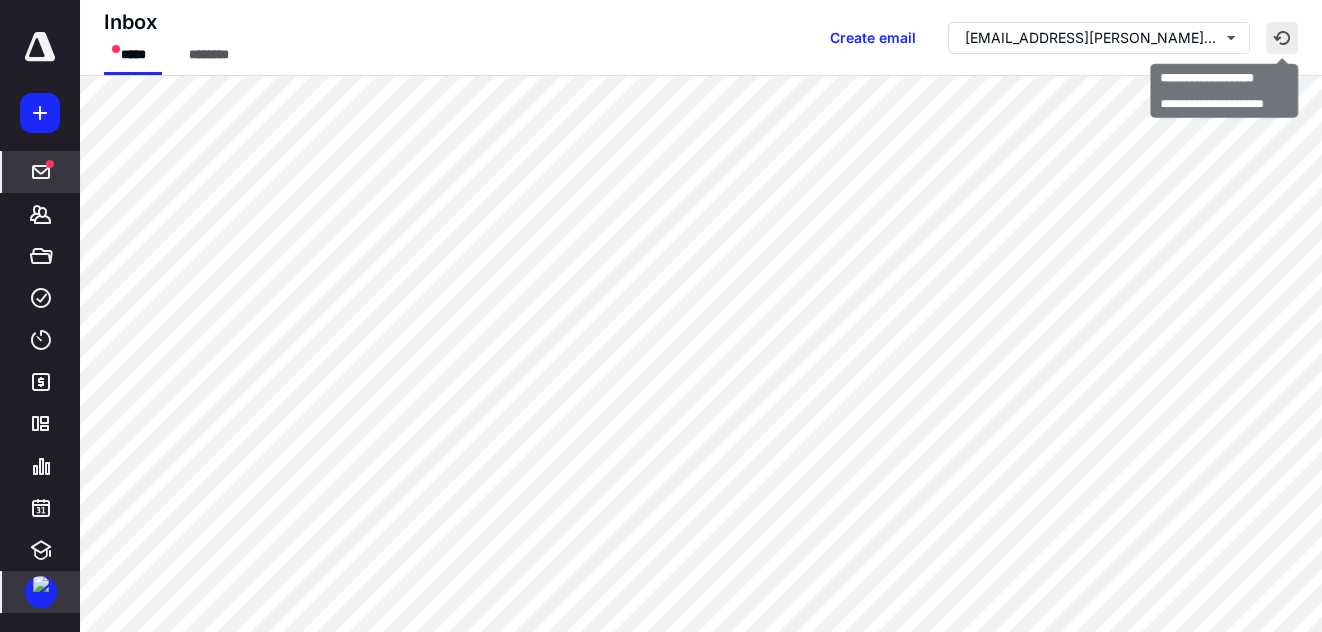click at bounding box center (1282, 38) 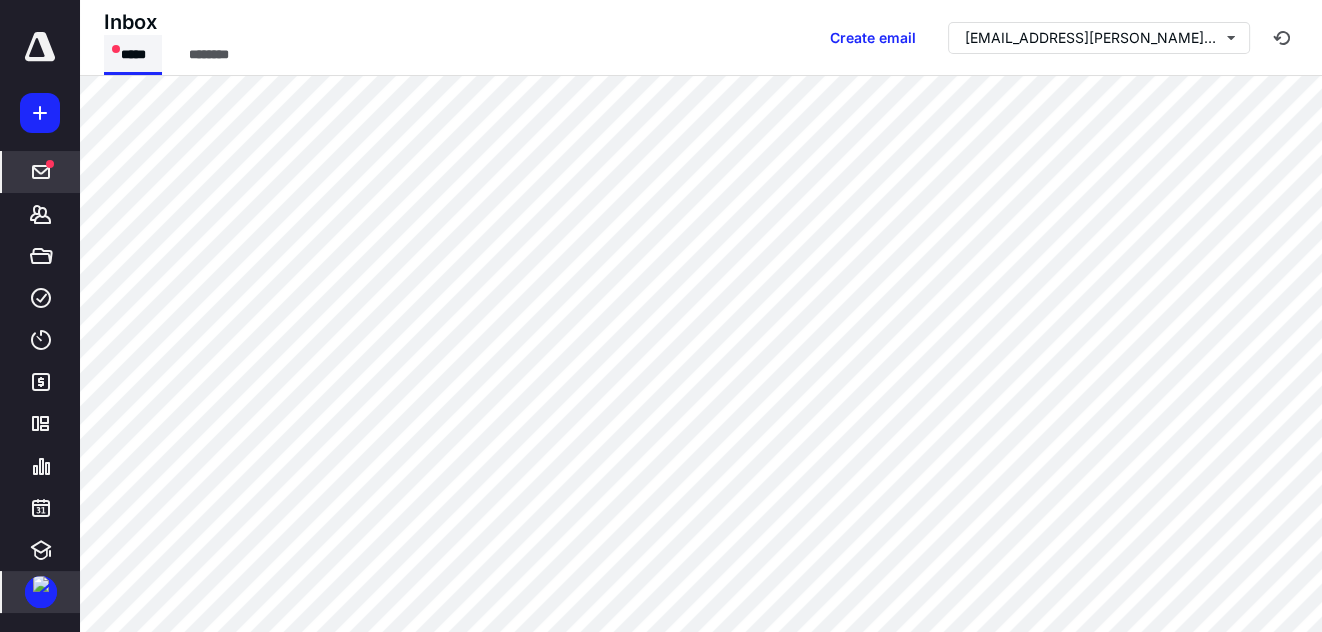 click on "*****" at bounding box center [133, 55] 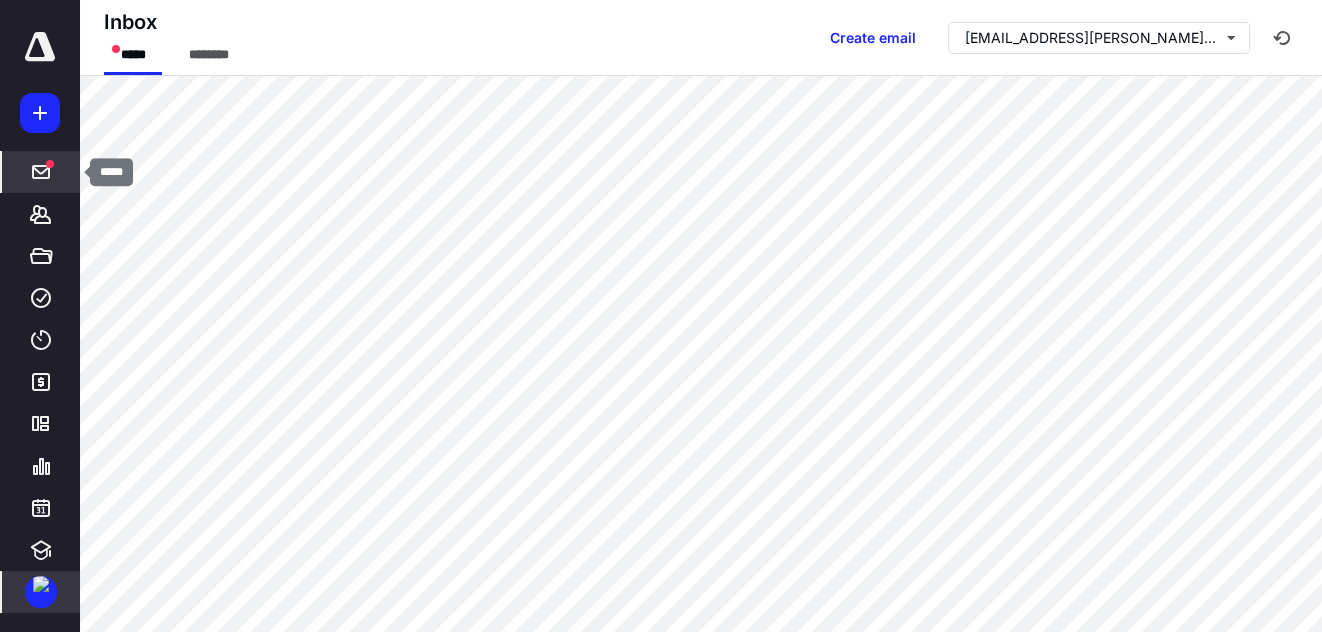 click 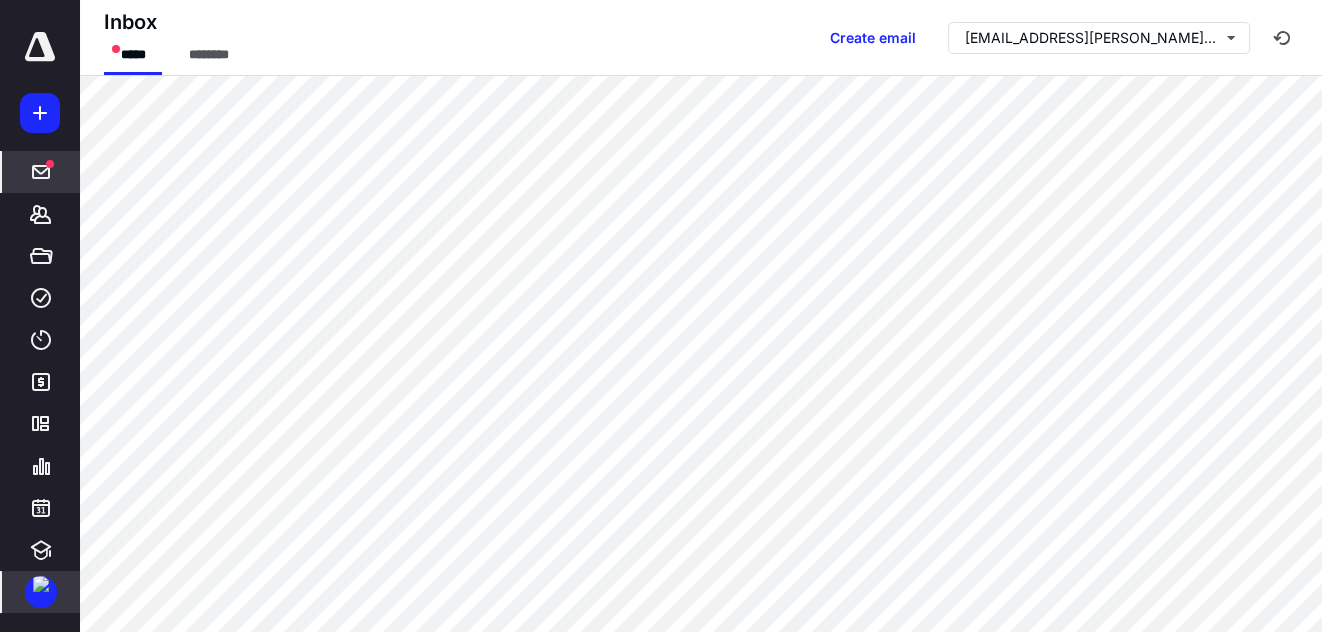 click at bounding box center [40, 47] 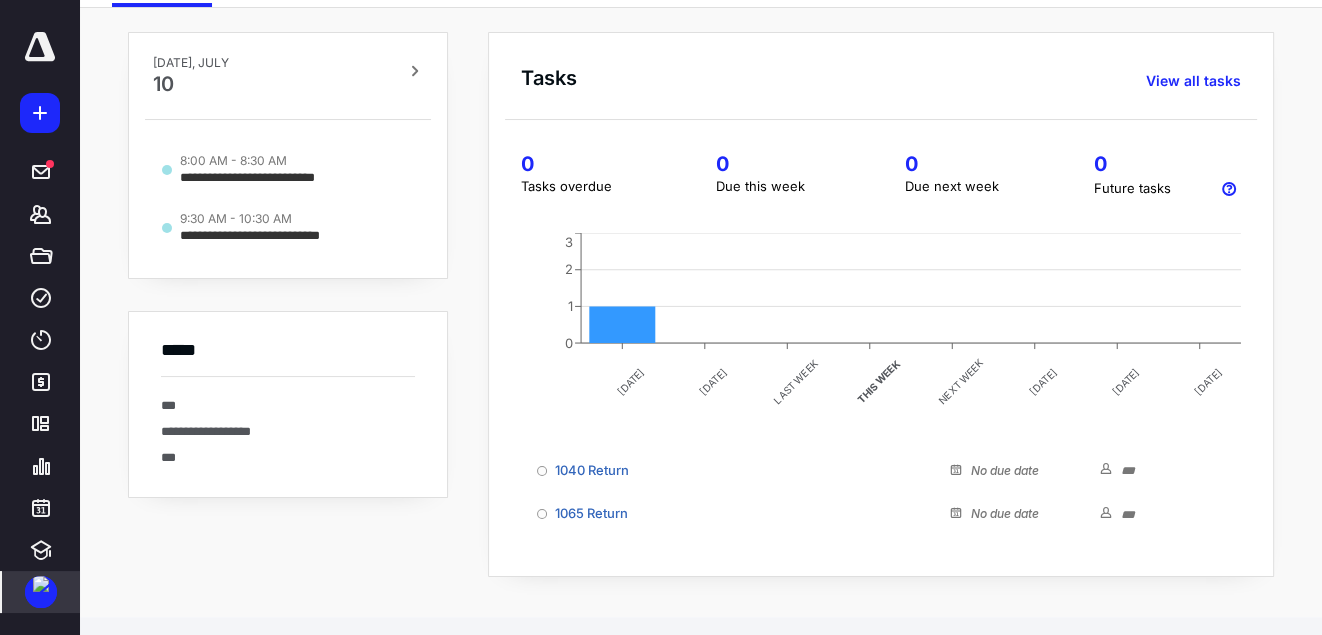 scroll, scrollTop: 0, scrollLeft: 0, axis: both 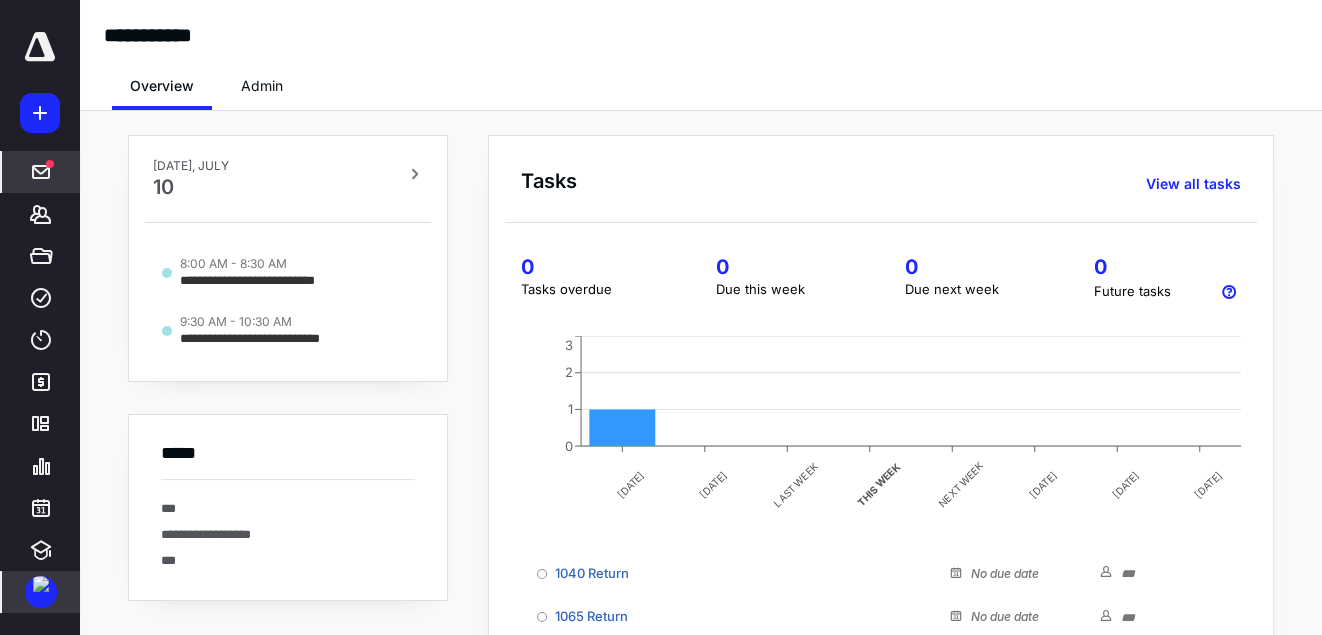click 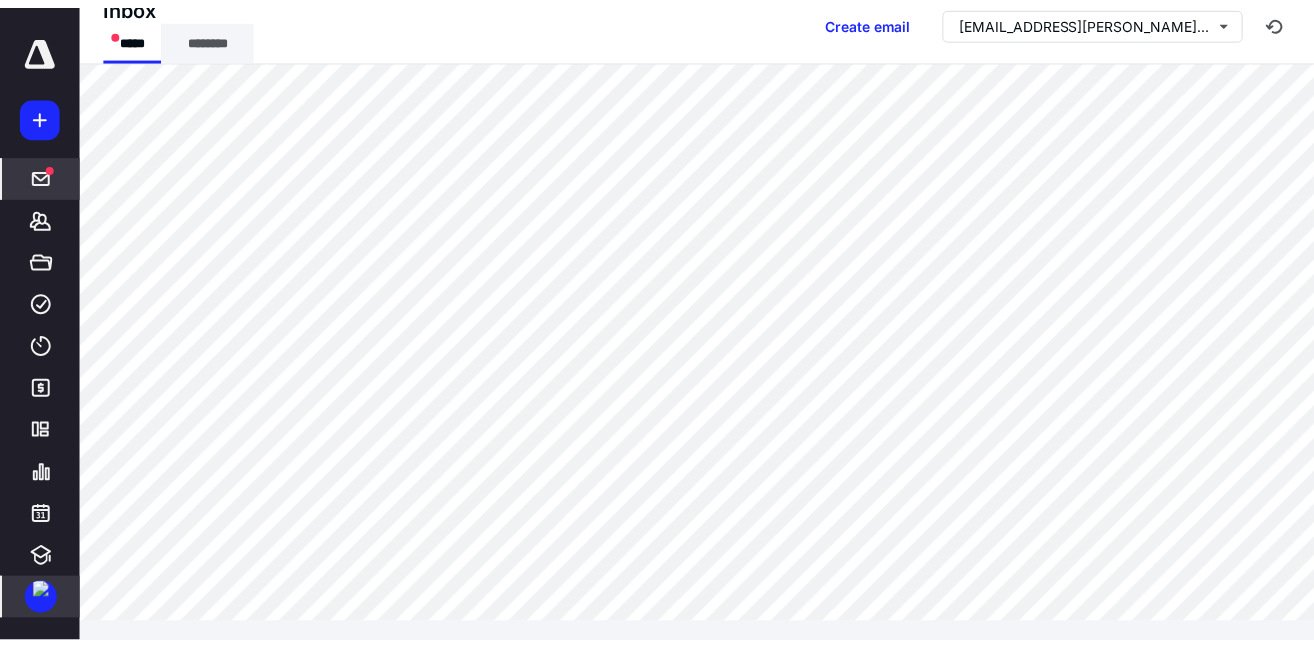 scroll, scrollTop: 0, scrollLeft: 0, axis: both 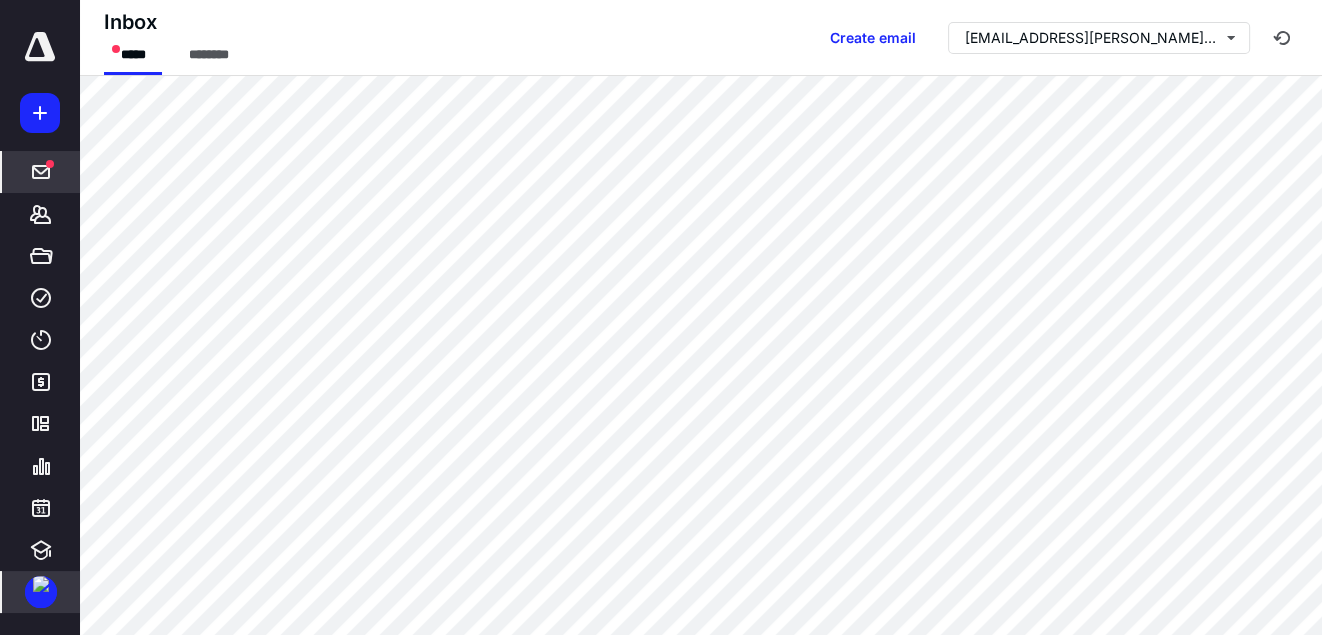 click at bounding box center [40, 50] 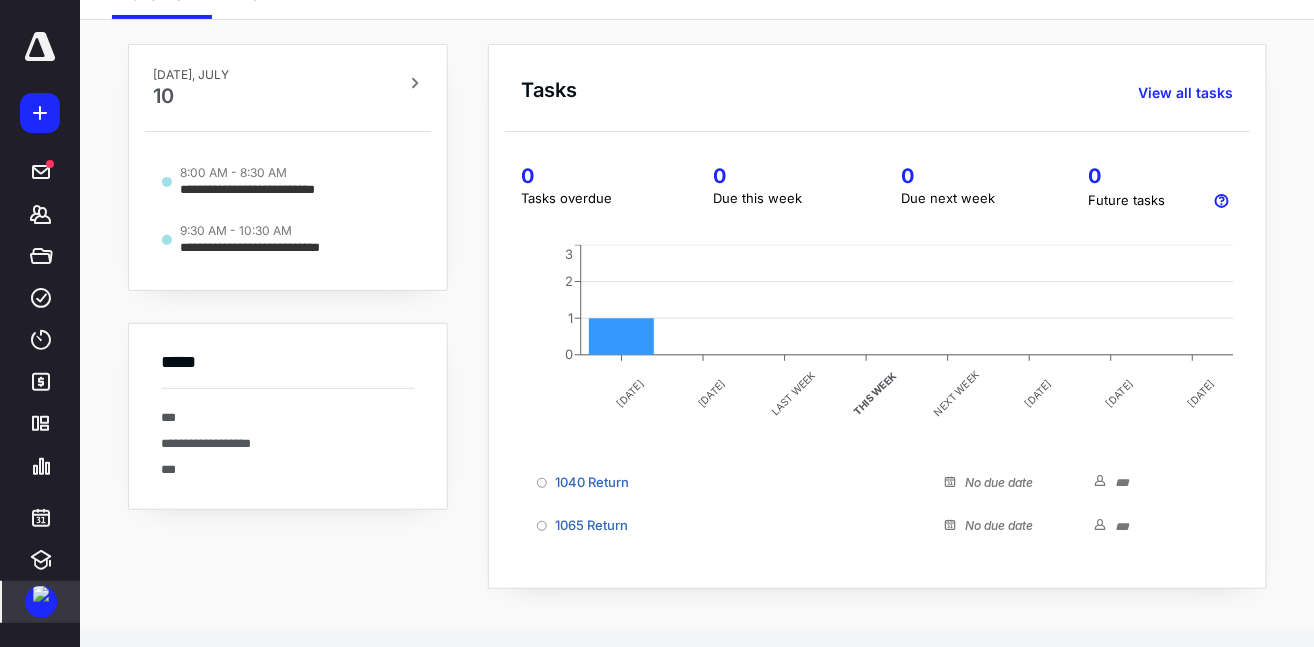 scroll, scrollTop: 0, scrollLeft: 0, axis: both 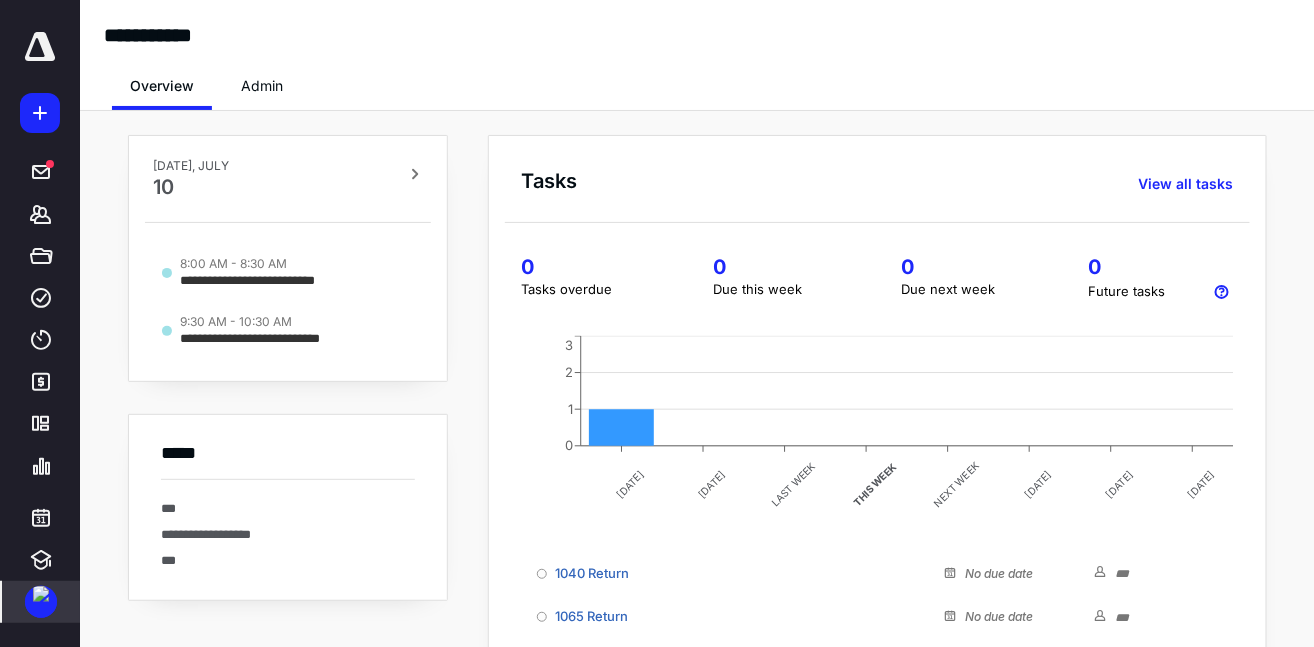 click on "THURSDAY, JULY 10" at bounding box center (288, 179) 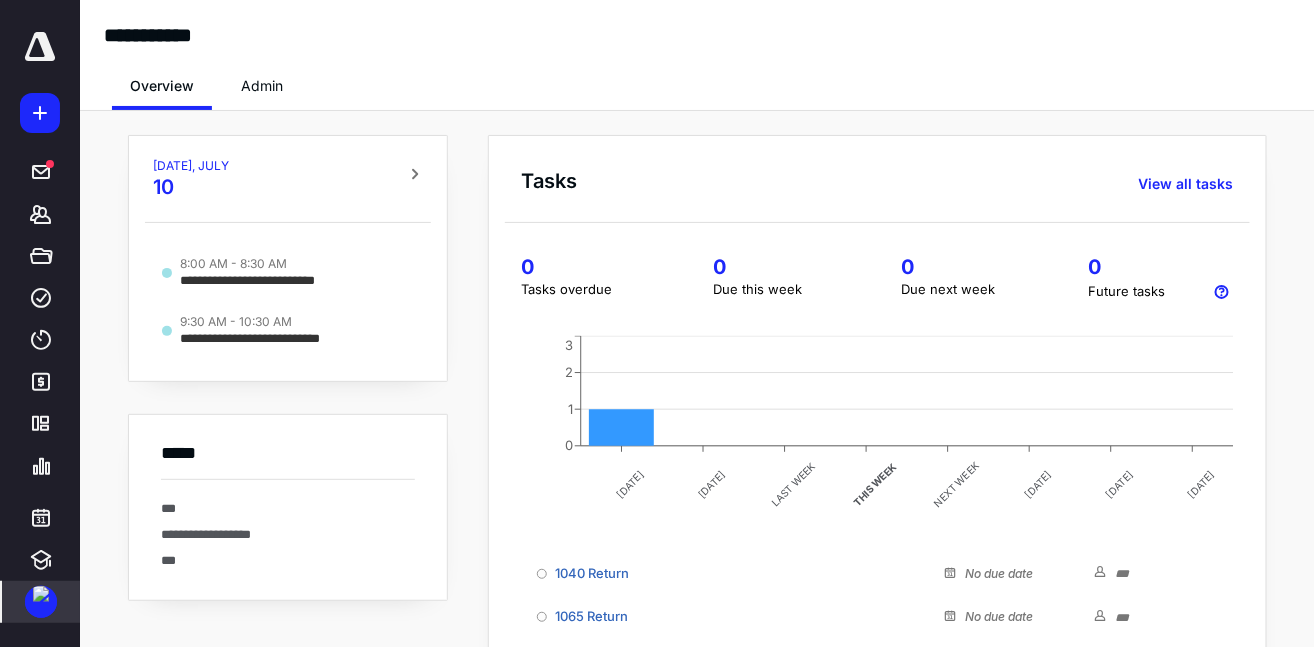click on "THURSDAY, JULY" at bounding box center [191, 166] 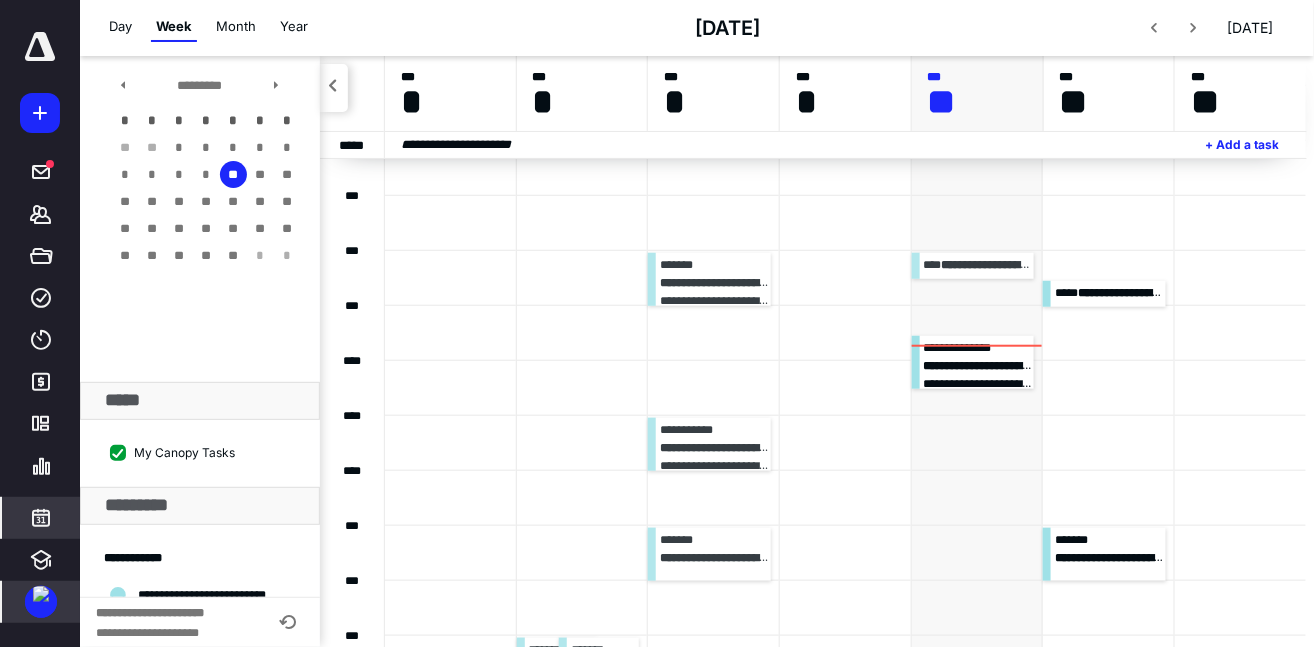 scroll, scrollTop: 353, scrollLeft: 0, axis: vertical 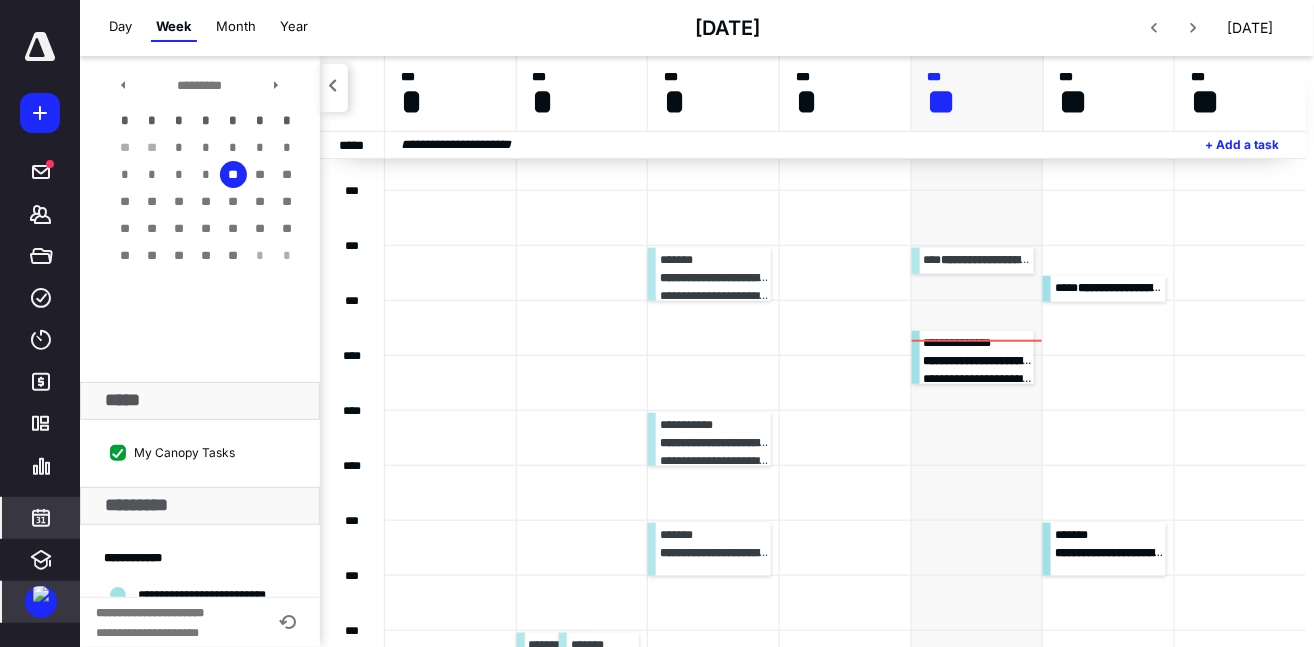 click at bounding box center [845, 383] 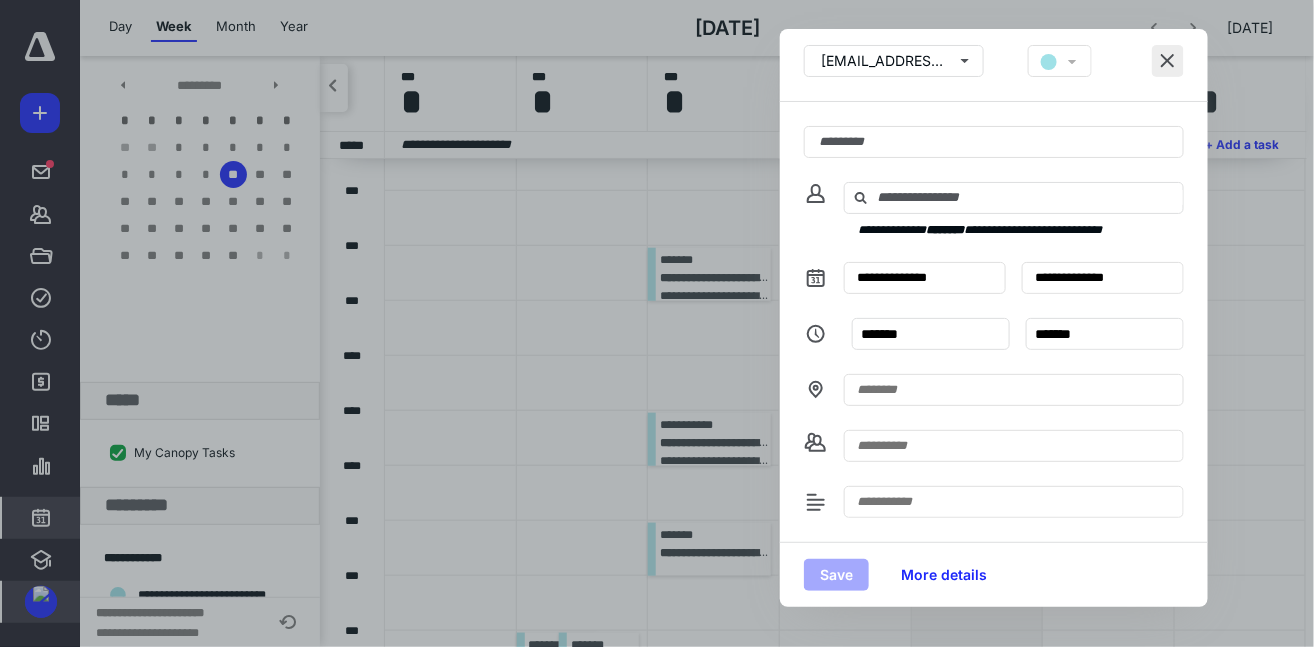 click at bounding box center [1168, 61] 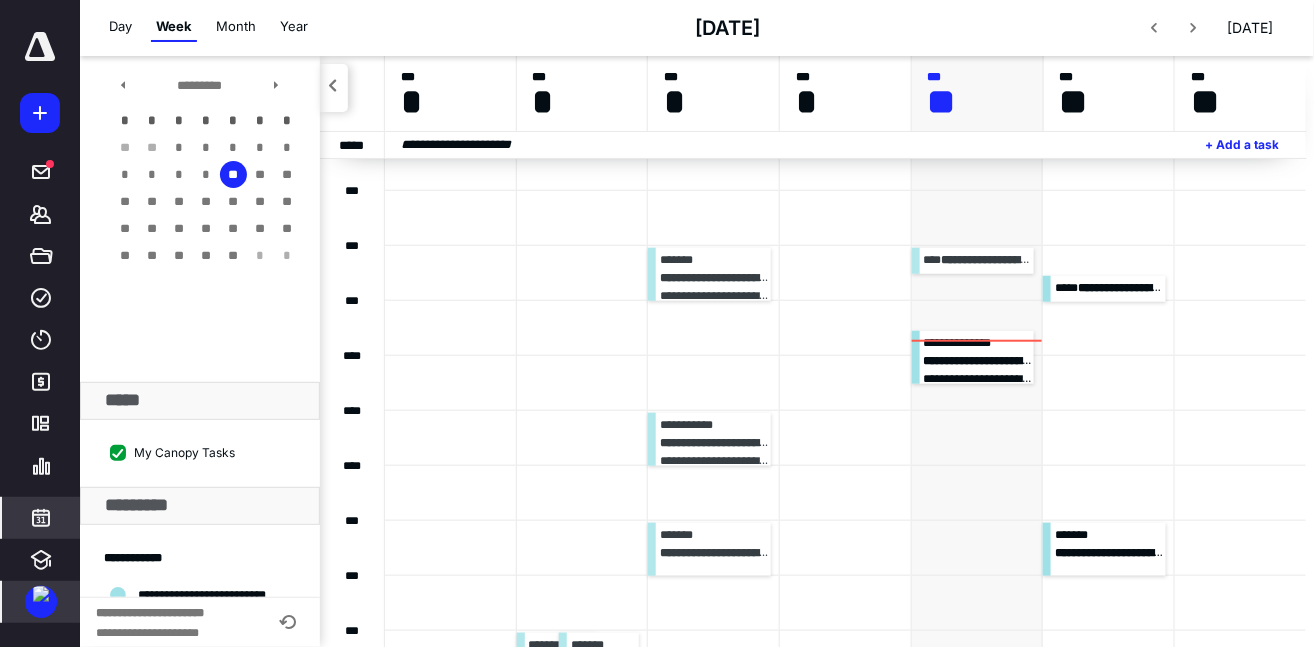 click on "***** ******* ***** **** **** ******* ********* ********" at bounding box center [40, 259] 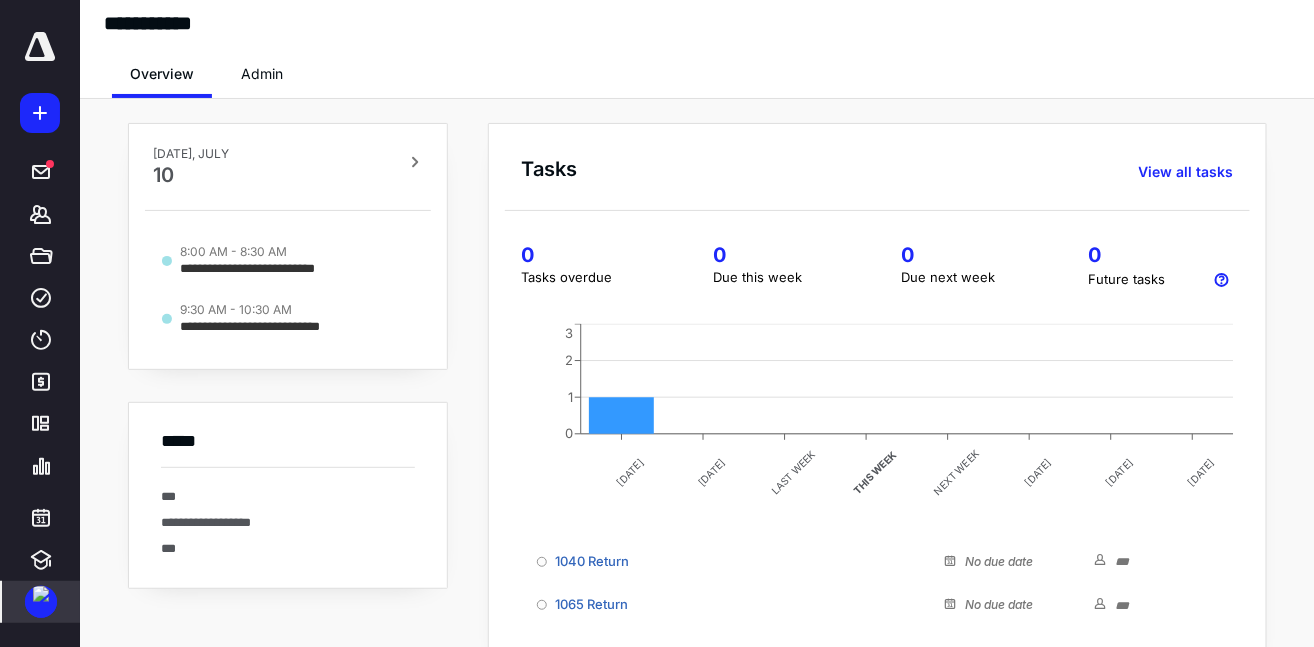 scroll, scrollTop: 0, scrollLeft: 0, axis: both 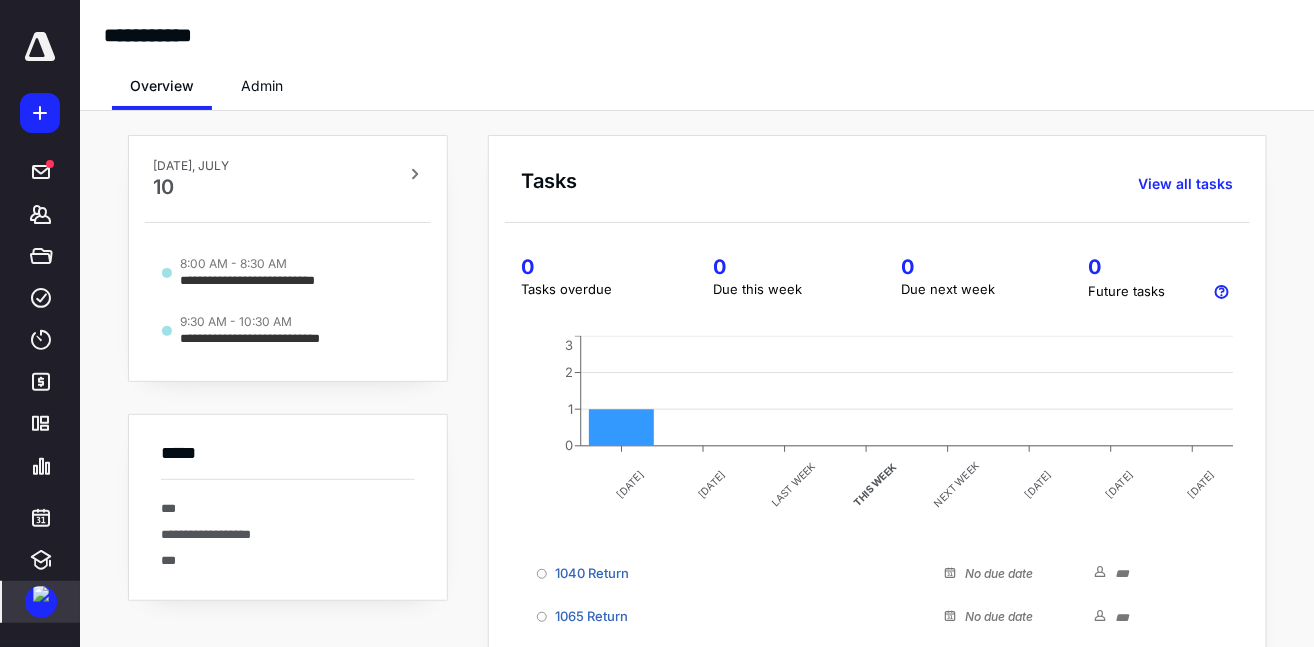 click on "Admin" at bounding box center (262, 86) 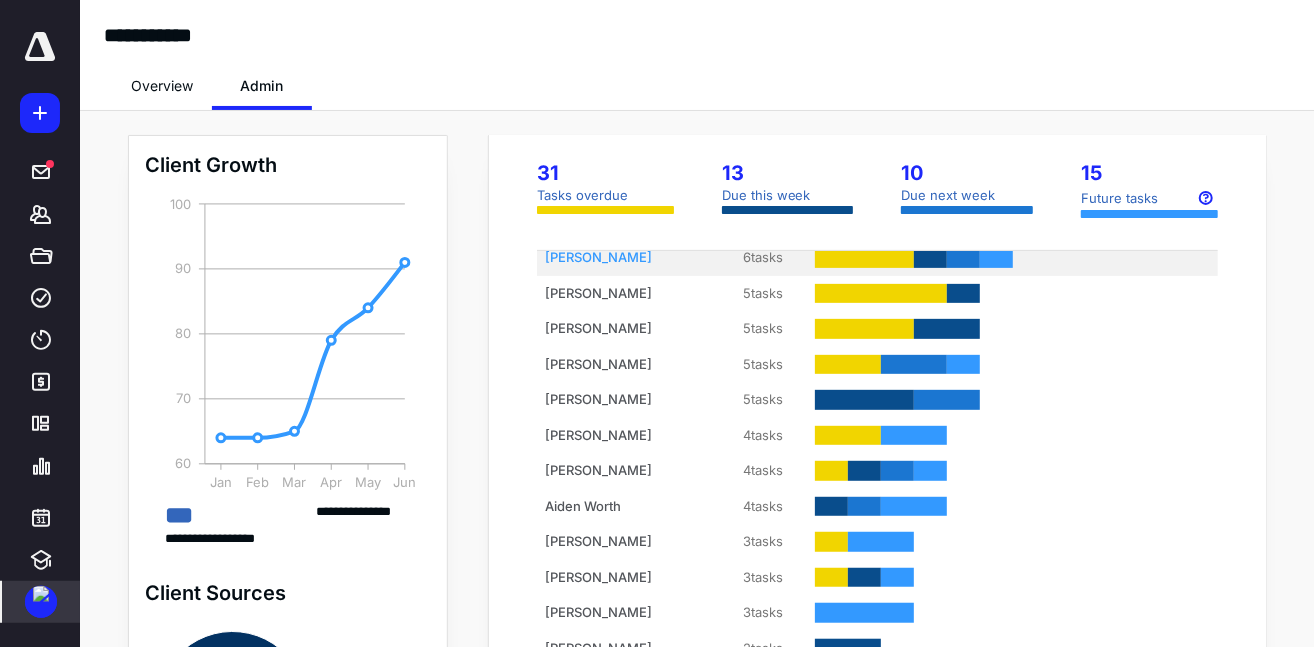 scroll, scrollTop: 180, scrollLeft: 0, axis: vertical 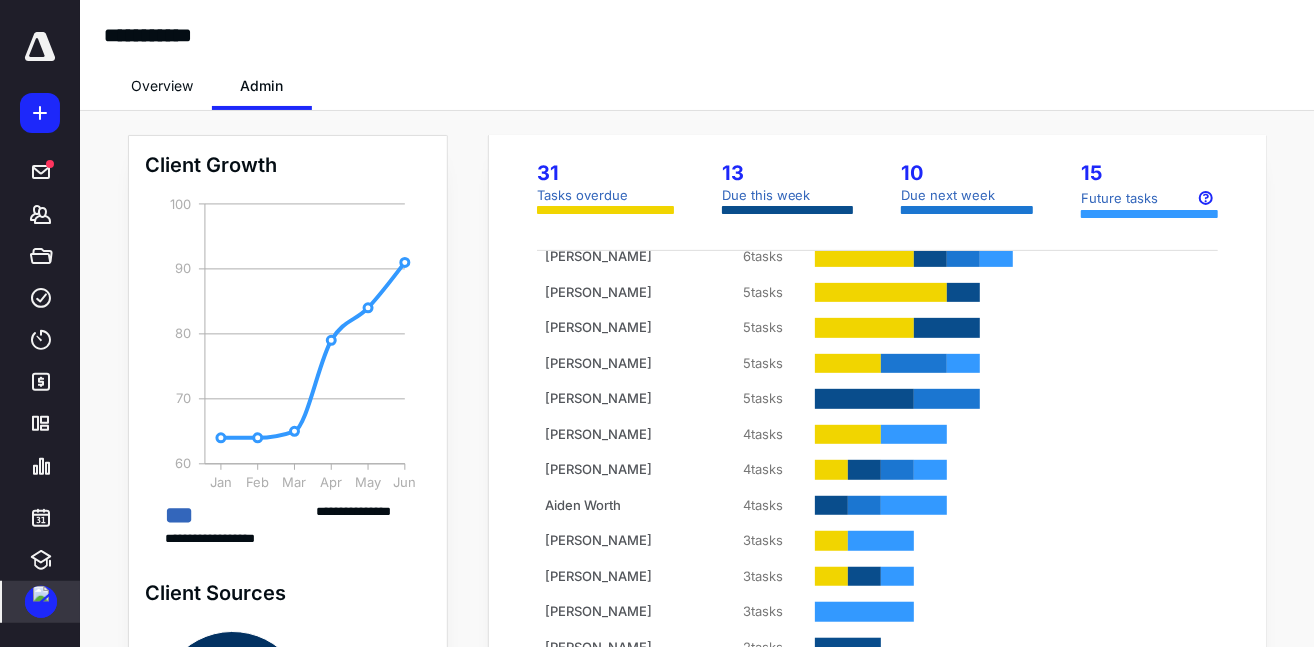 click on "Overview" at bounding box center [162, 86] 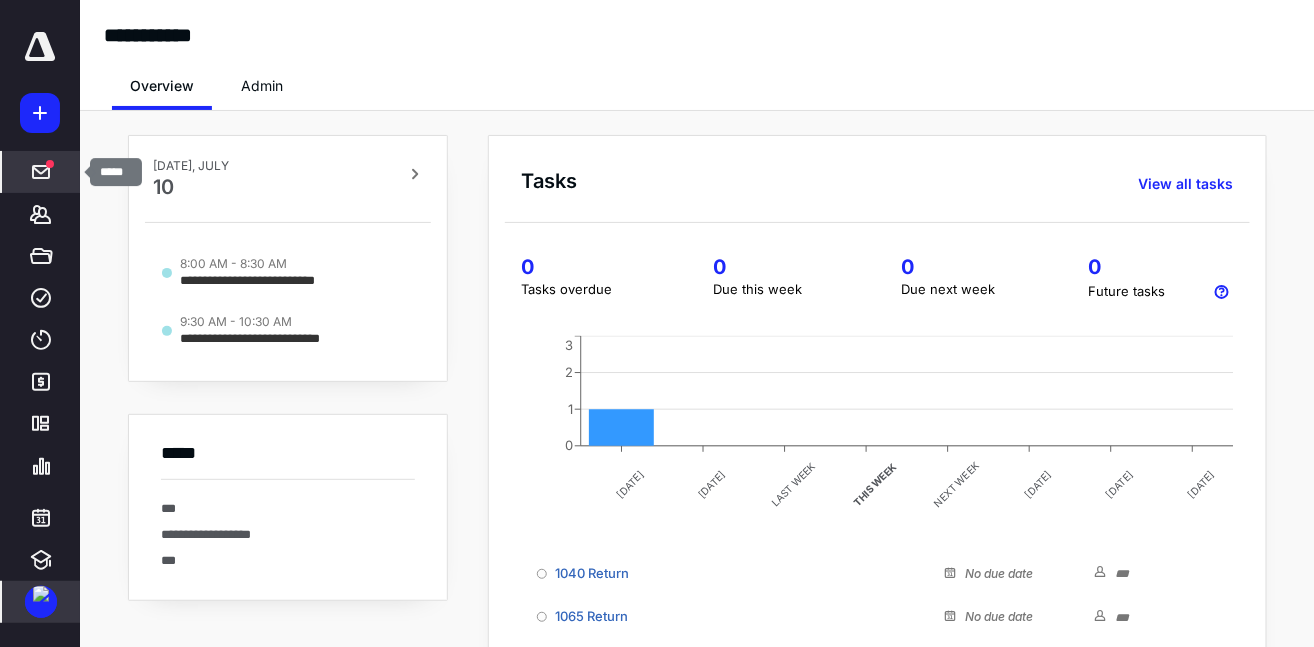 click 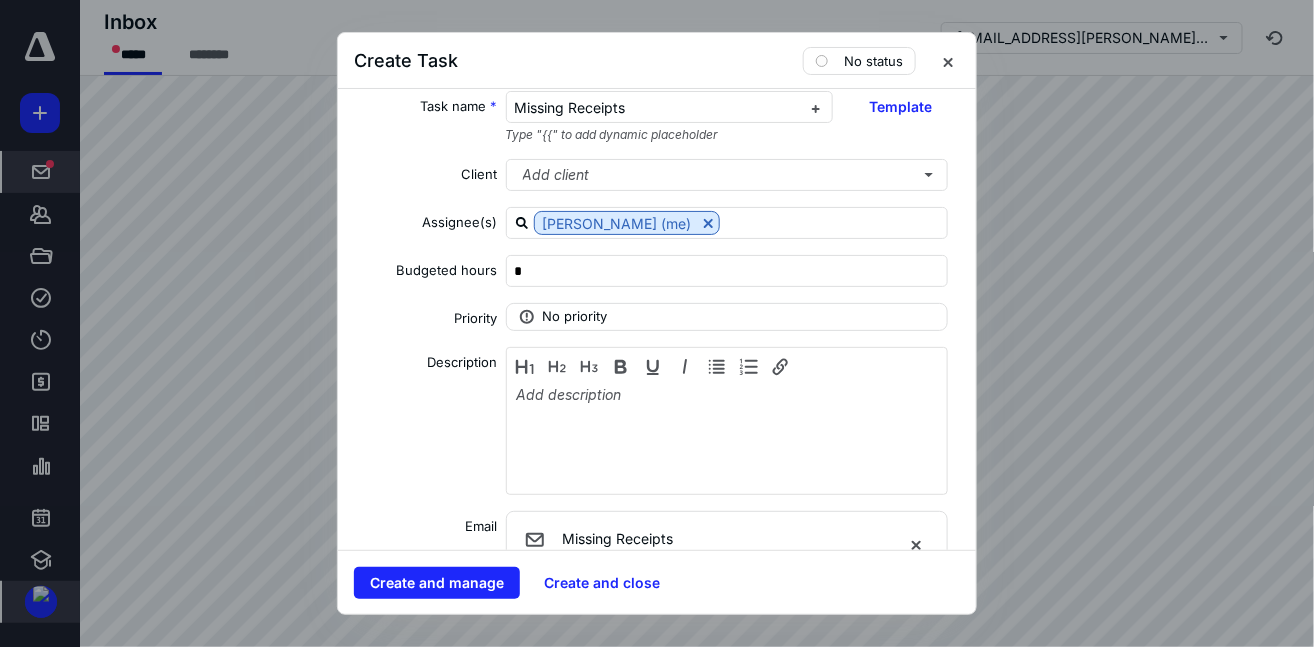 scroll, scrollTop: 0, scrollLeft: 0, axis: both 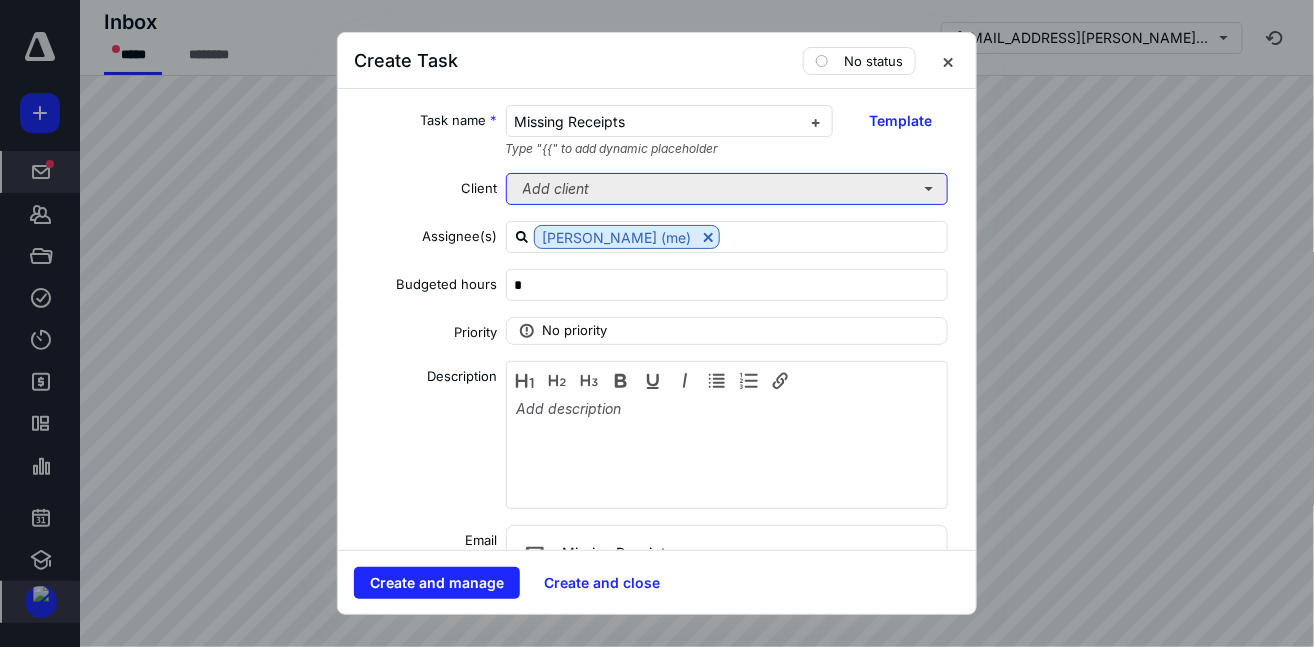click on "Add client" at bounding box center [727, 189] 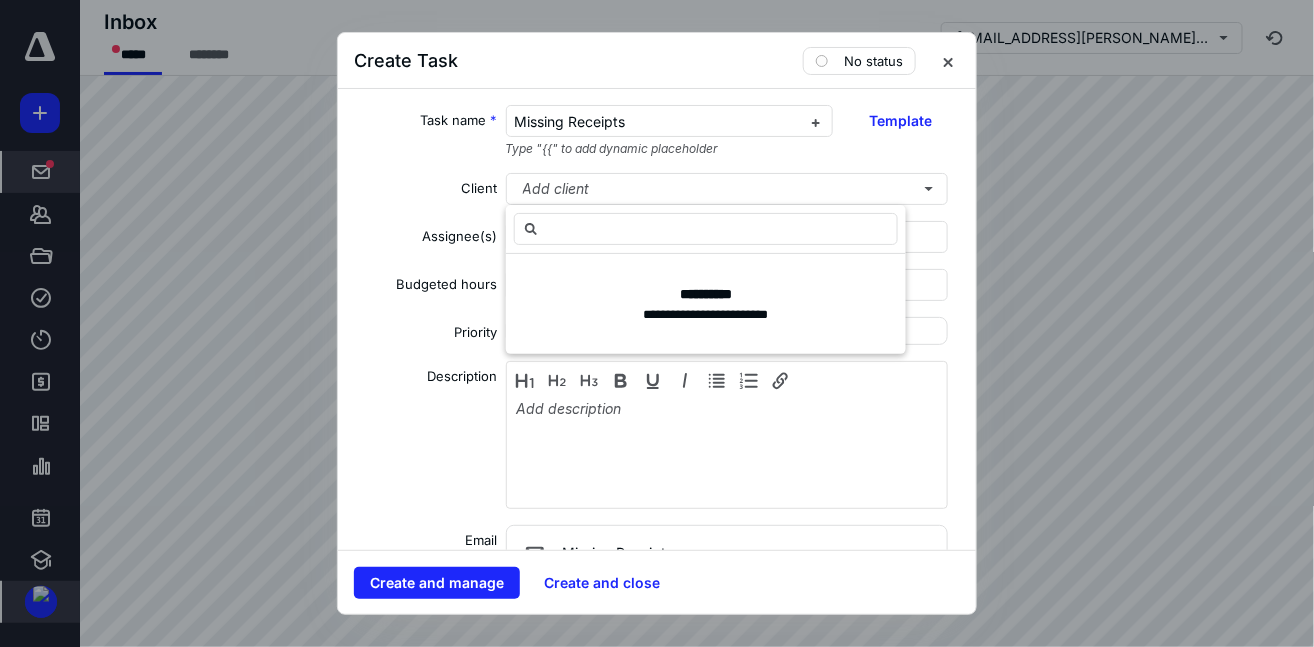click on "Client" at bounding box center [426, 192] 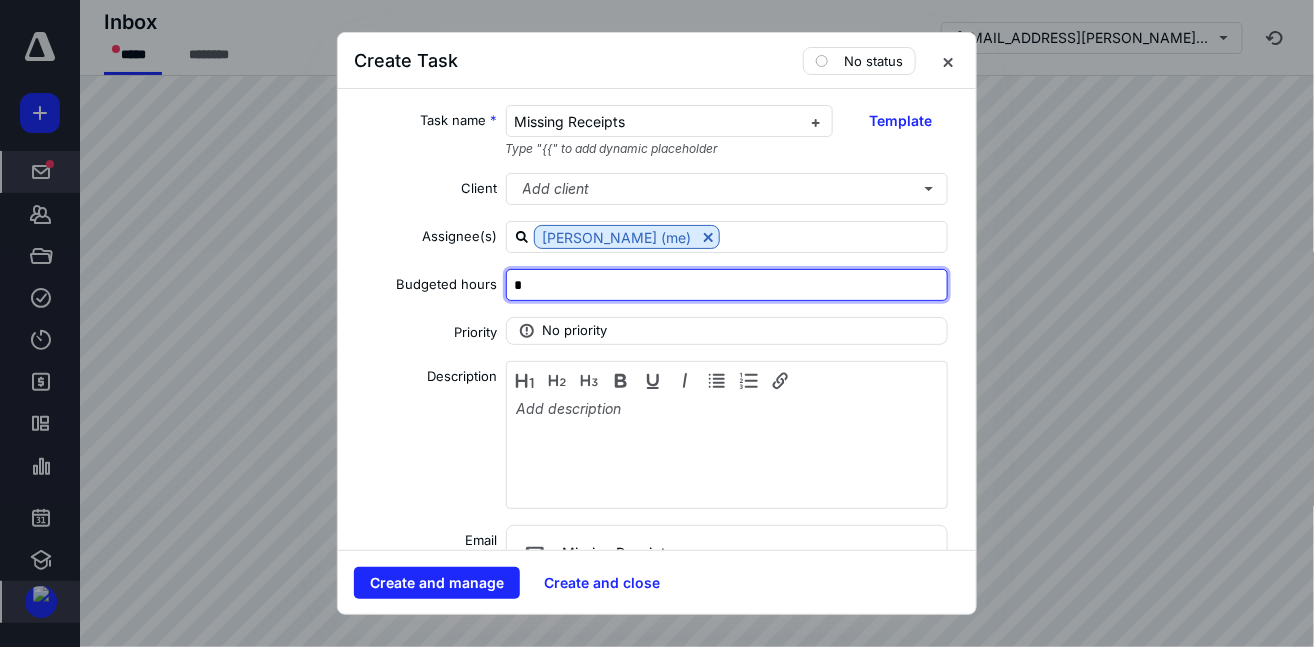 click on "*" at bounding box center (727, 285) 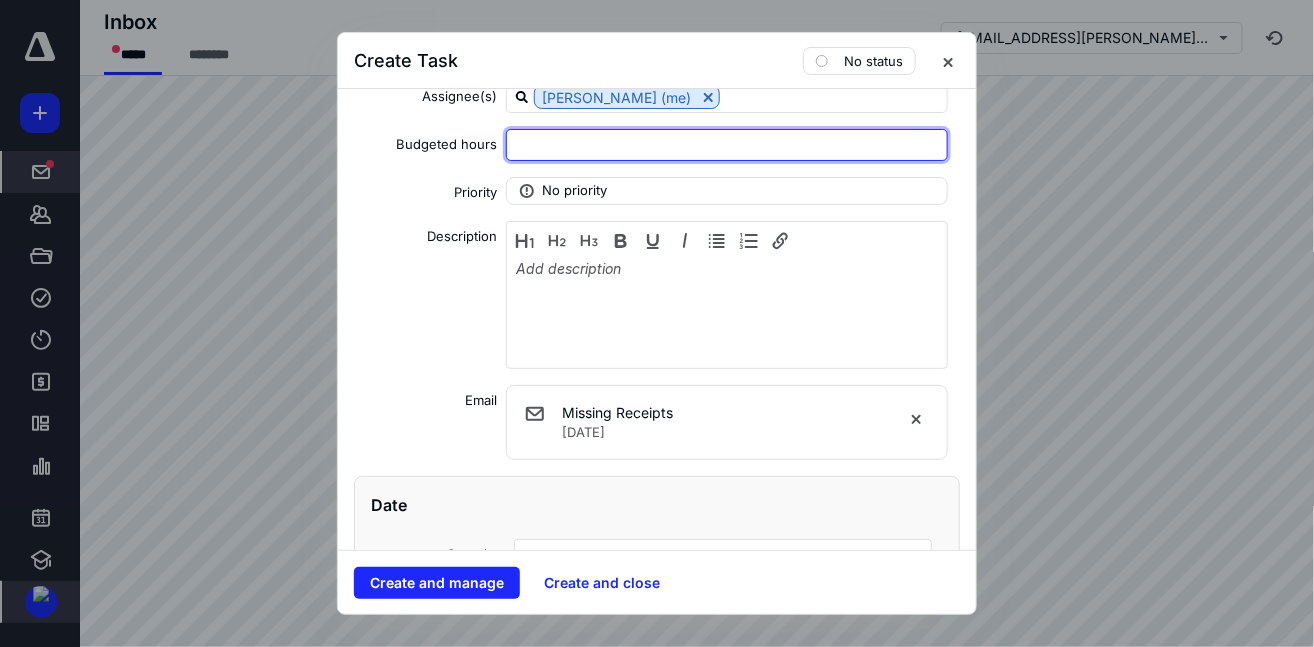 scroll, scrollTop: 141, scrollLeft: 0, axis: vertical 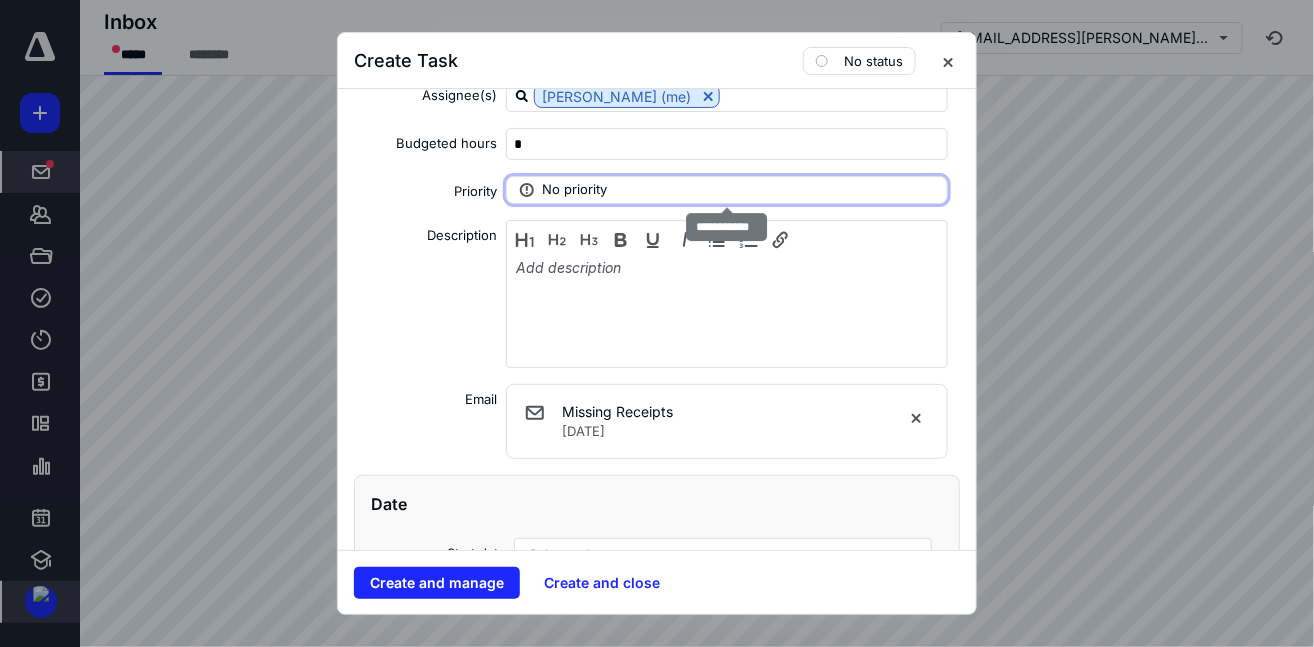 click on "No priority" at bounding box center (575, 190) 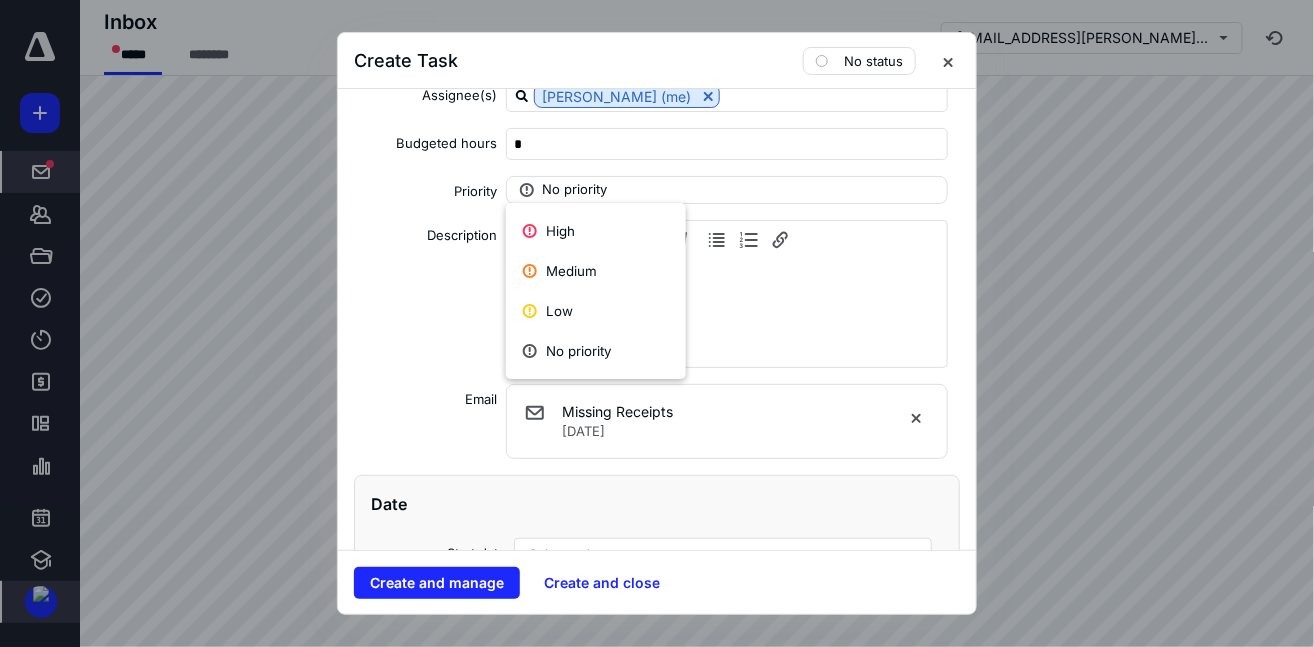 click on "Description" at bounding box center (426, 297) 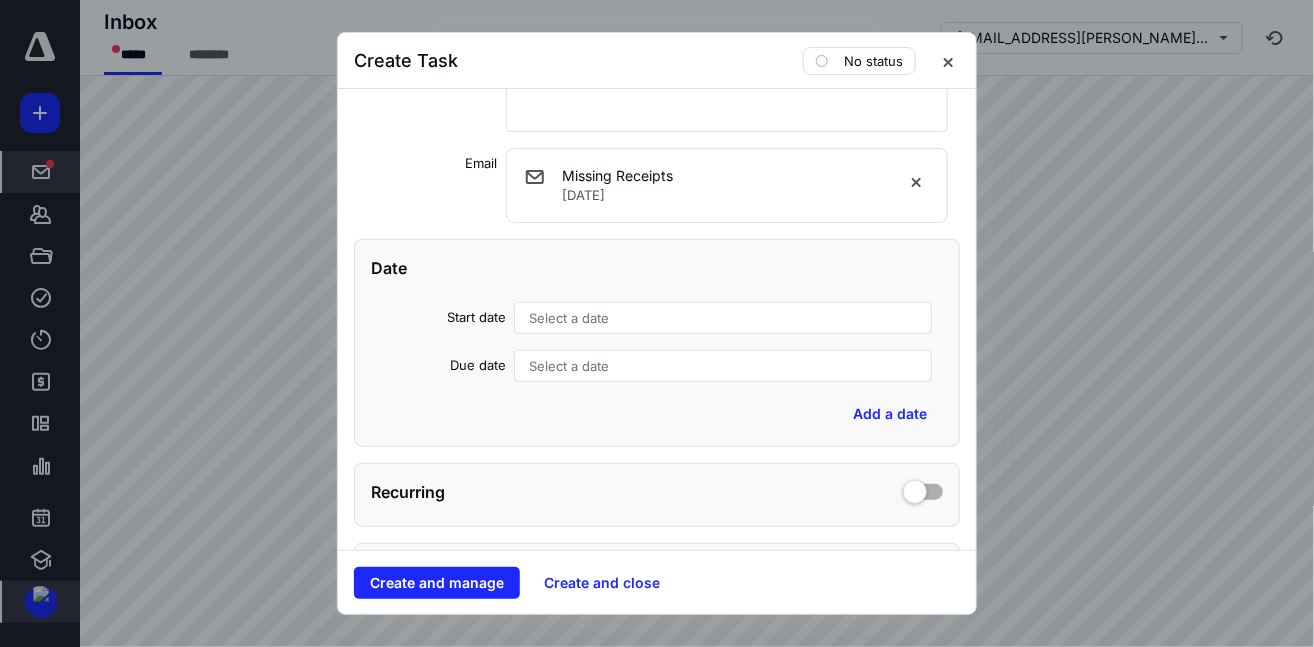 scroll, scrollTop: 474, scrollLeft: 0, axis: vertical 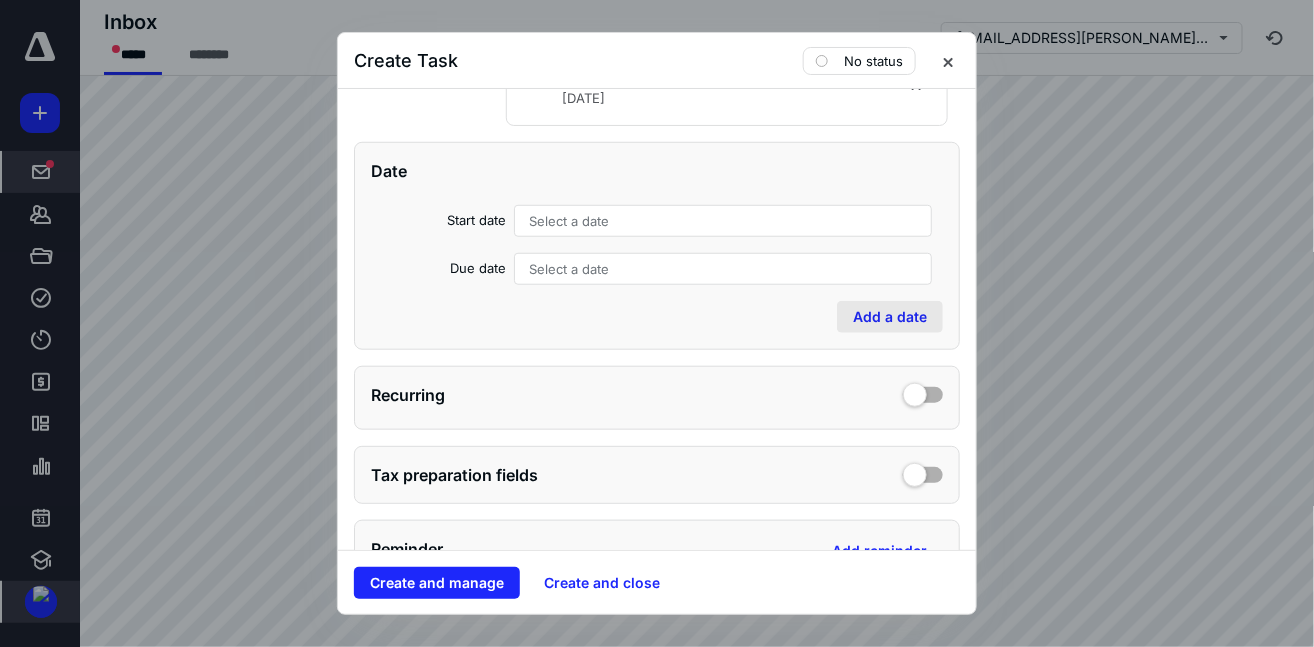 click on "Add a date" at bounding box center (890, 317) 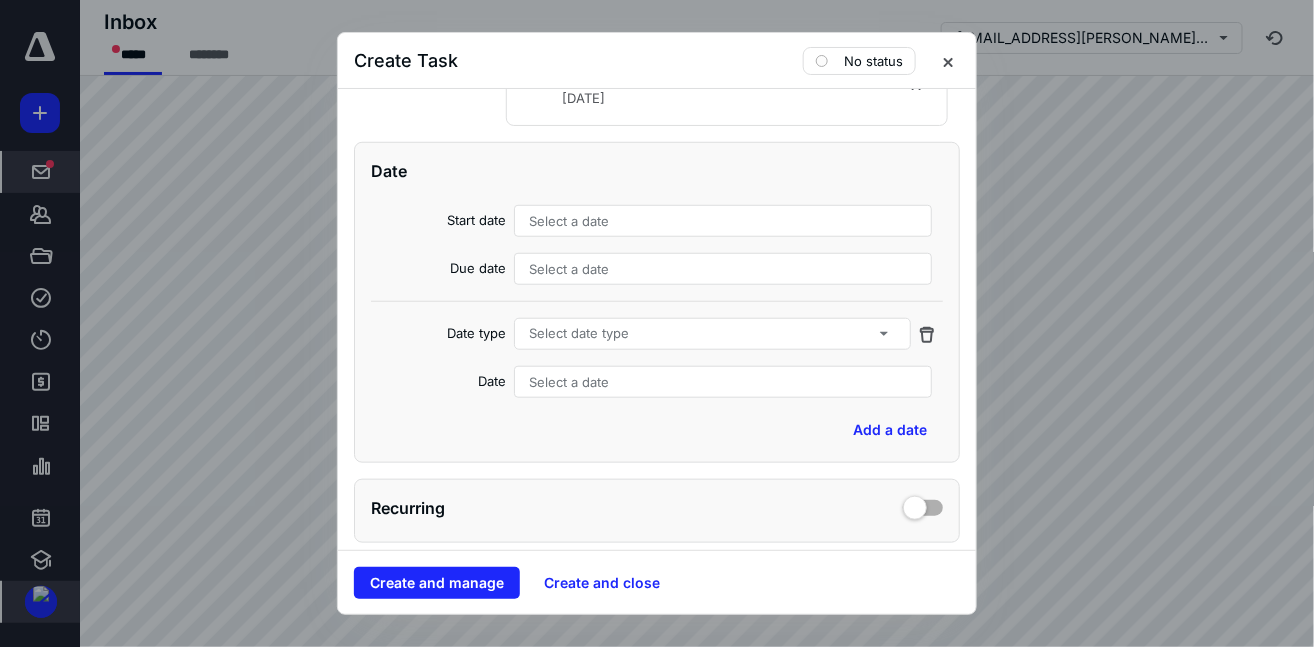 click on "Select date type" at bounding box center [712, 334] 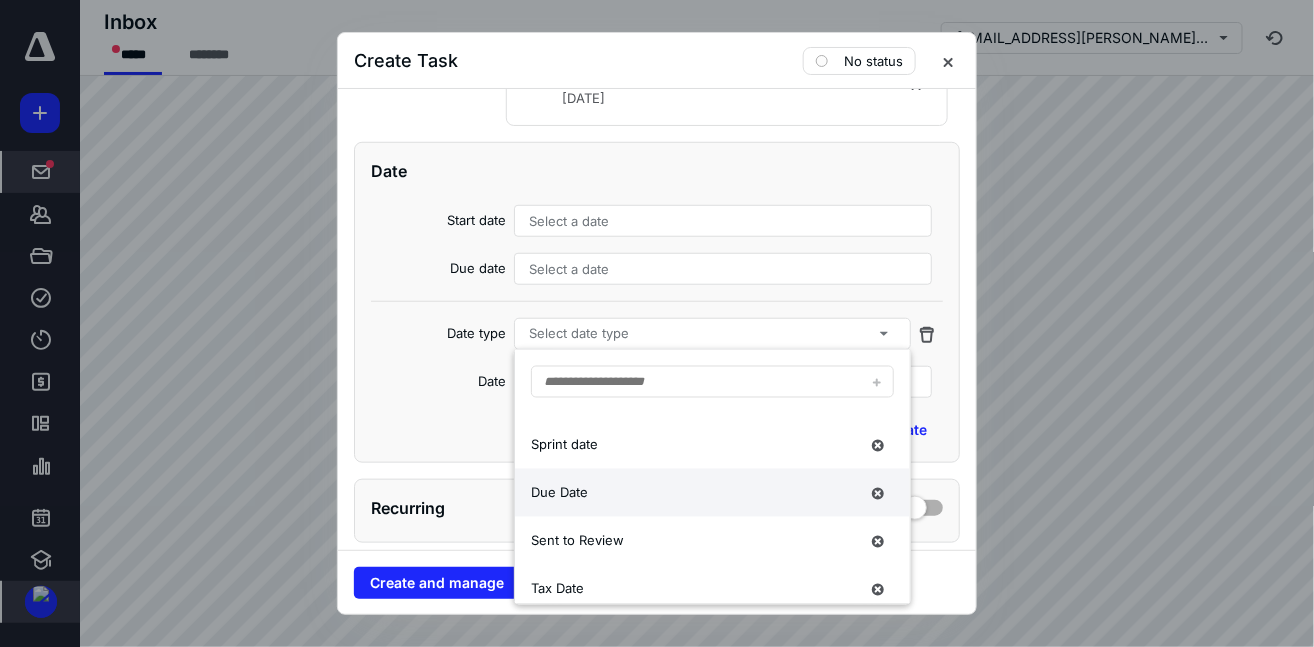 scroll, scrollTop: 145, scrollLeft: 0, axis: vertical 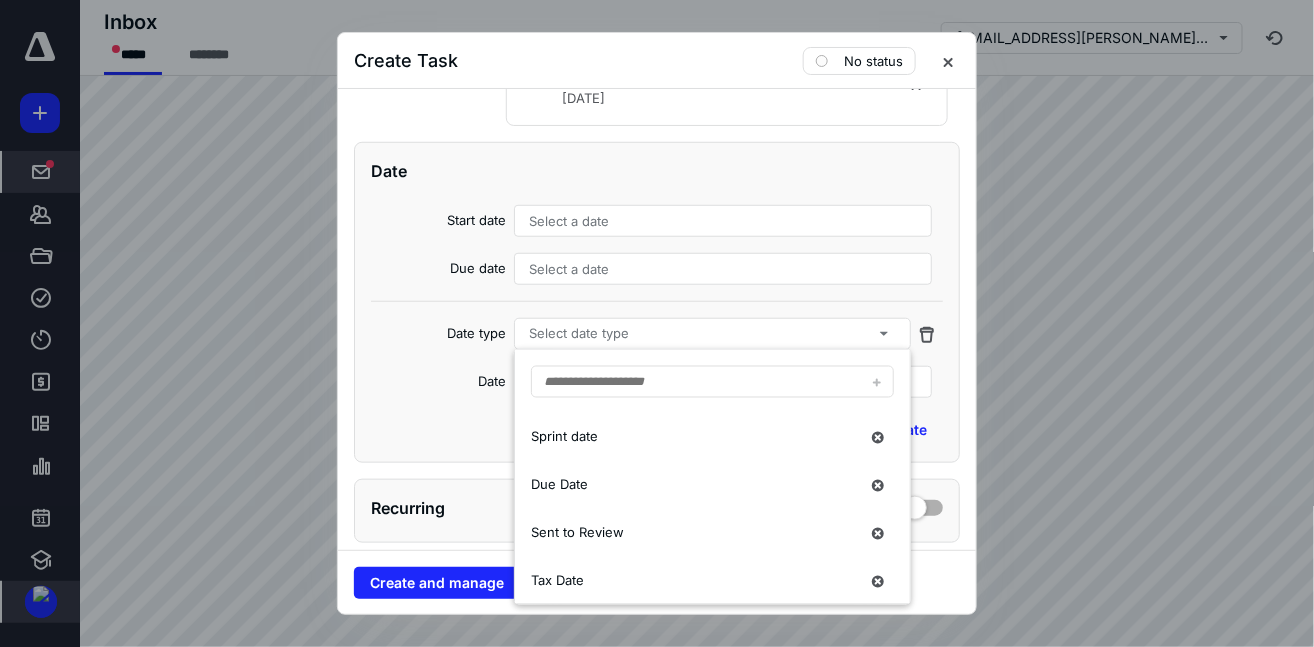 click on "Add a date" at bounding box center (657, 430) 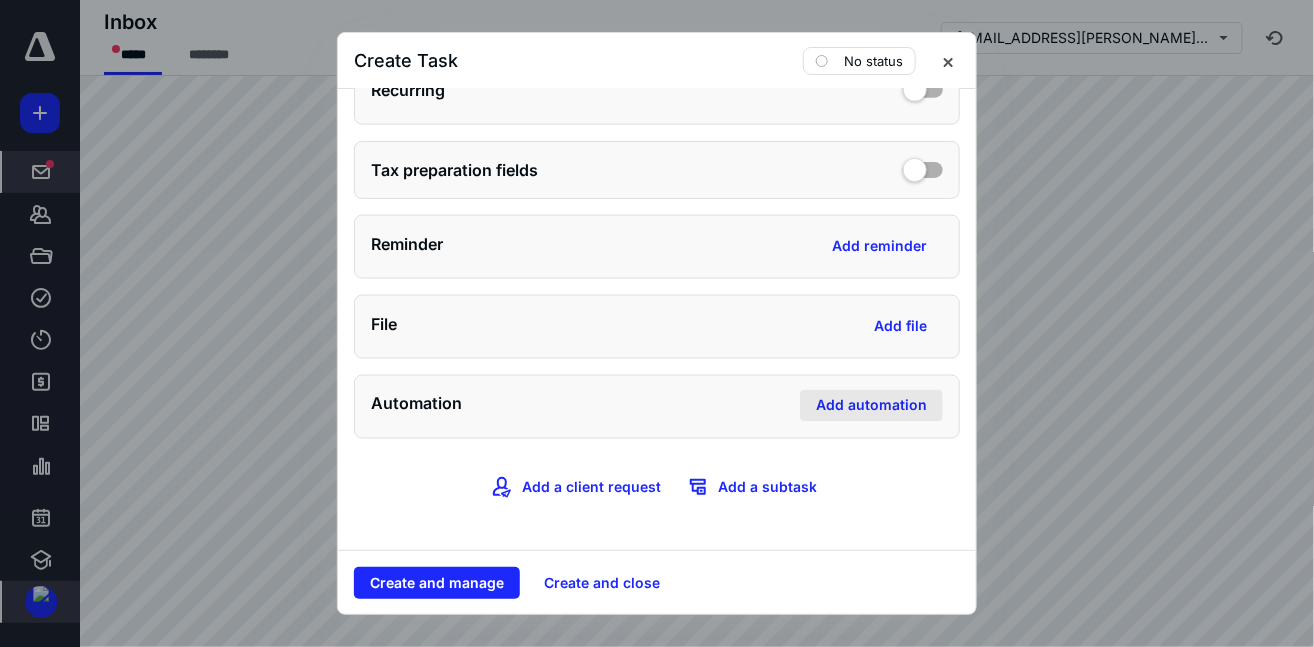 scroll, scrollTop: 0, scrollLeft: 0, axis: both 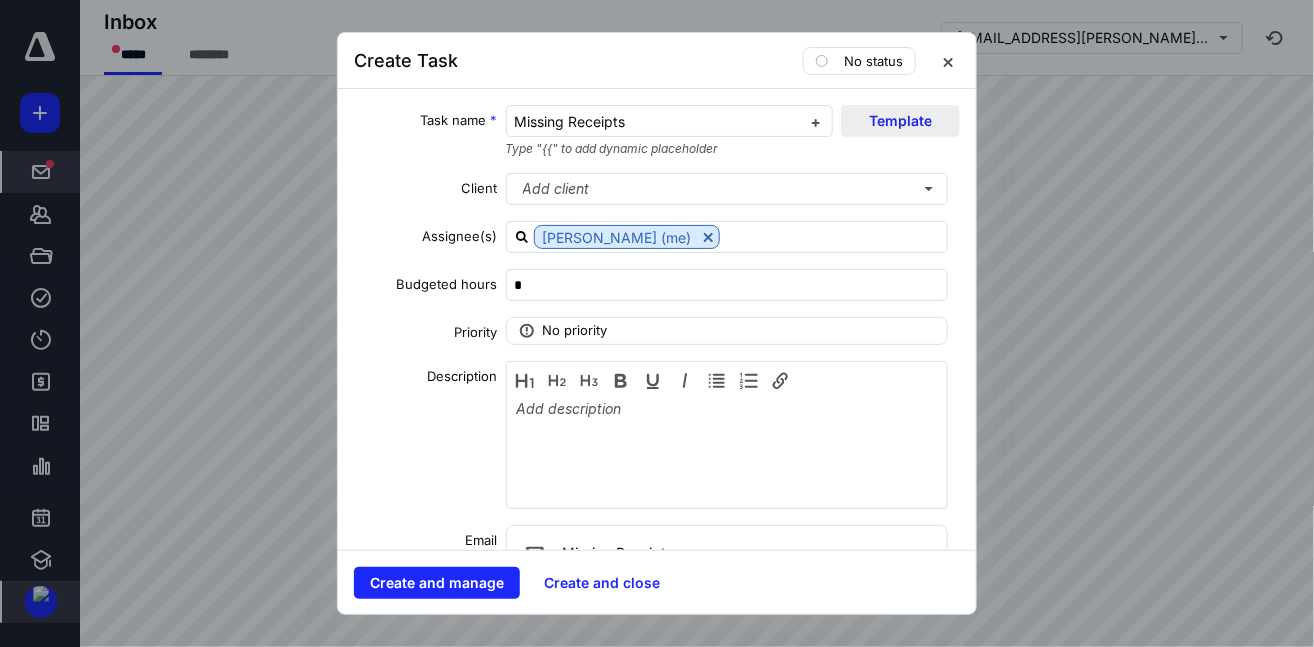 click on "Template" at bounding box center (900, 121) 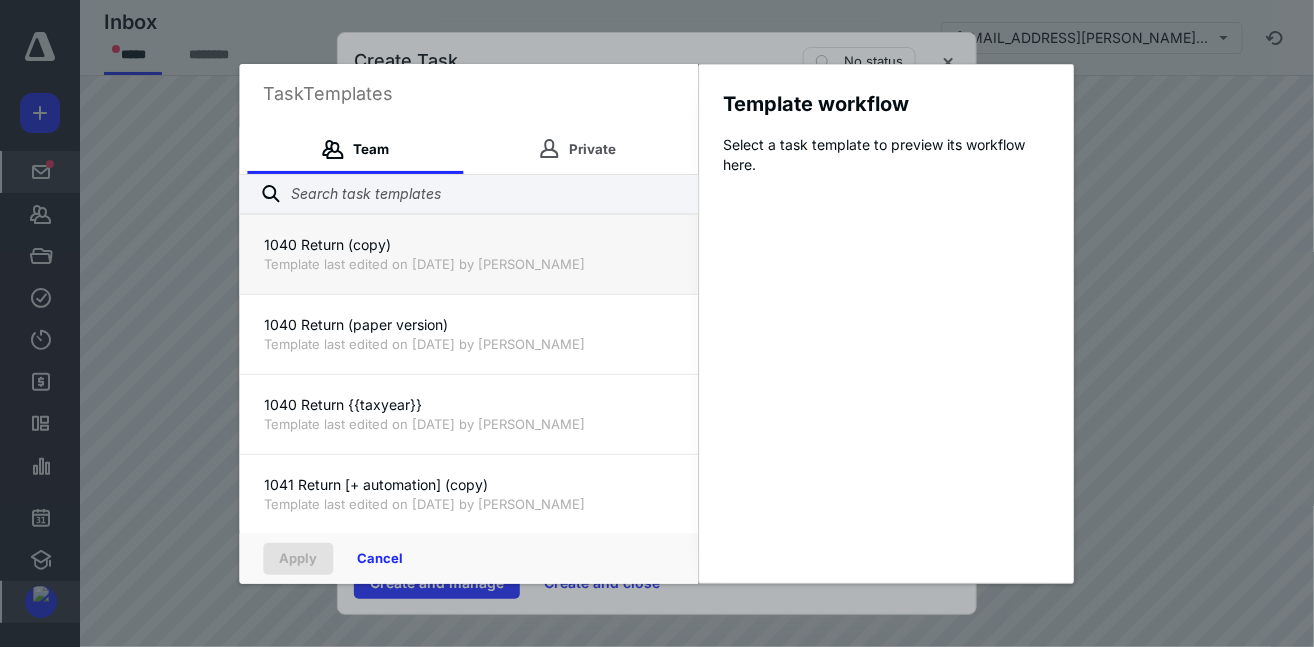click on "Template last edited on 6/27/2025 by Armin Kadic" at bounding box center (469, 264) 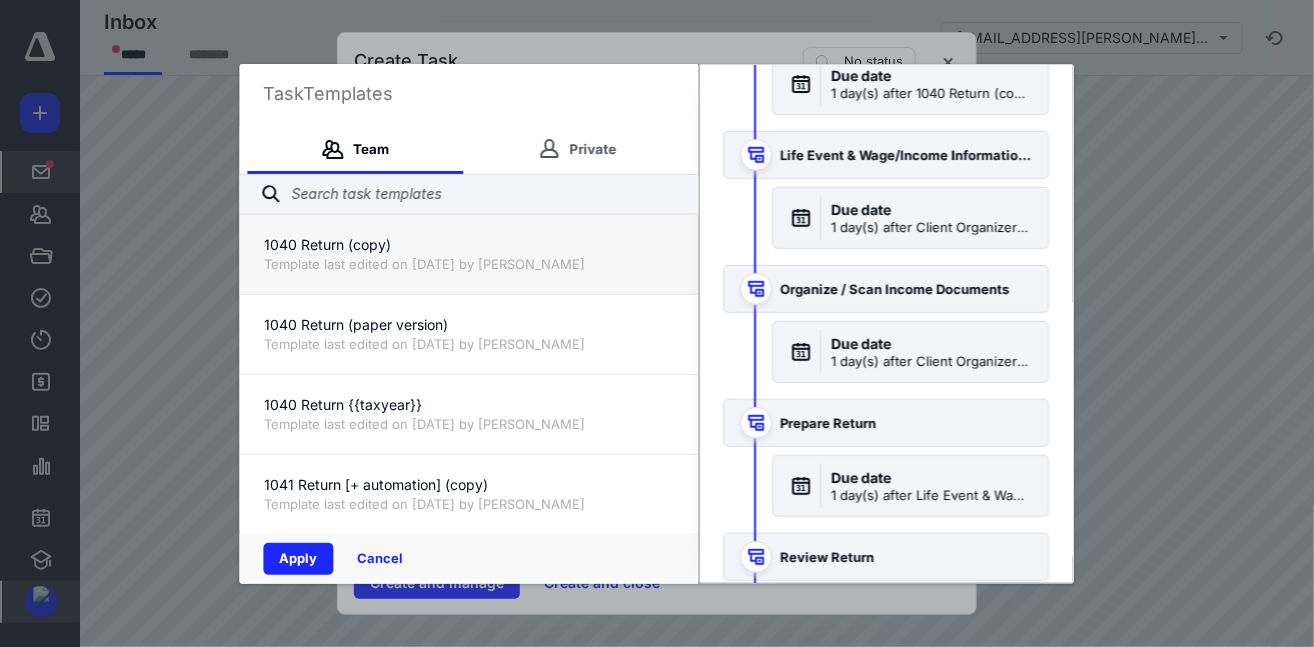 scroll, scrollTop: 0, scrollLeft: 0, axis: both 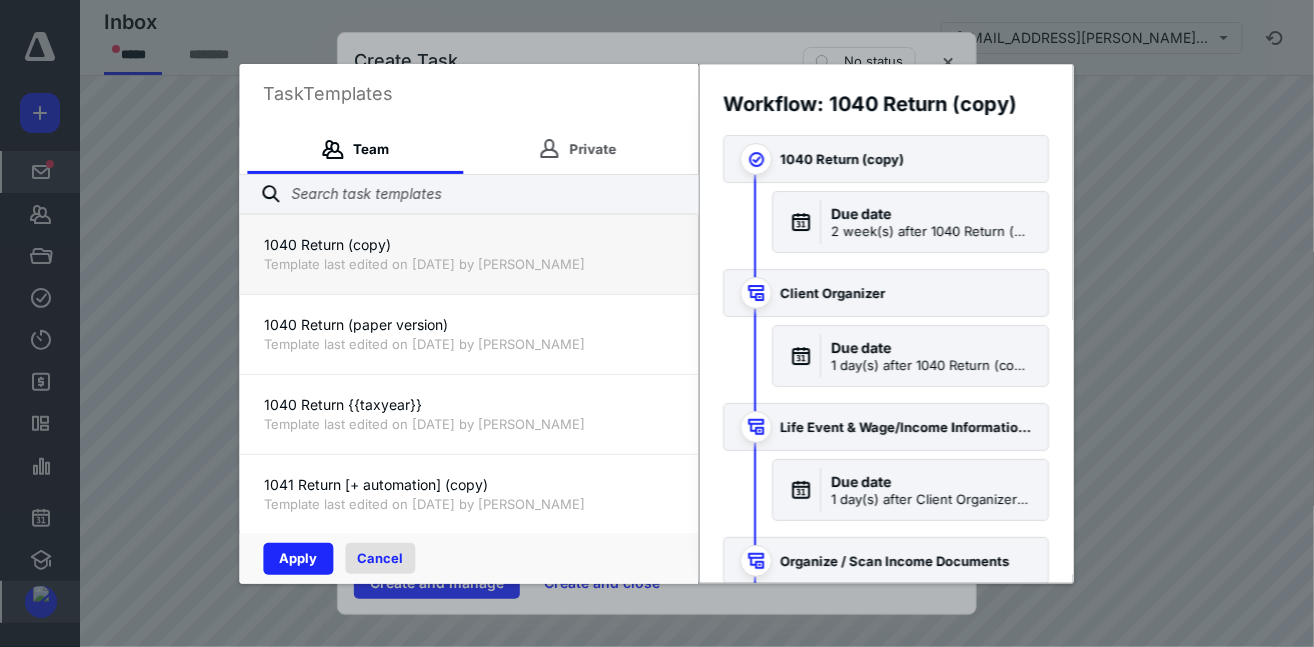 click on "Cancel" at bounding box center (381, 558) 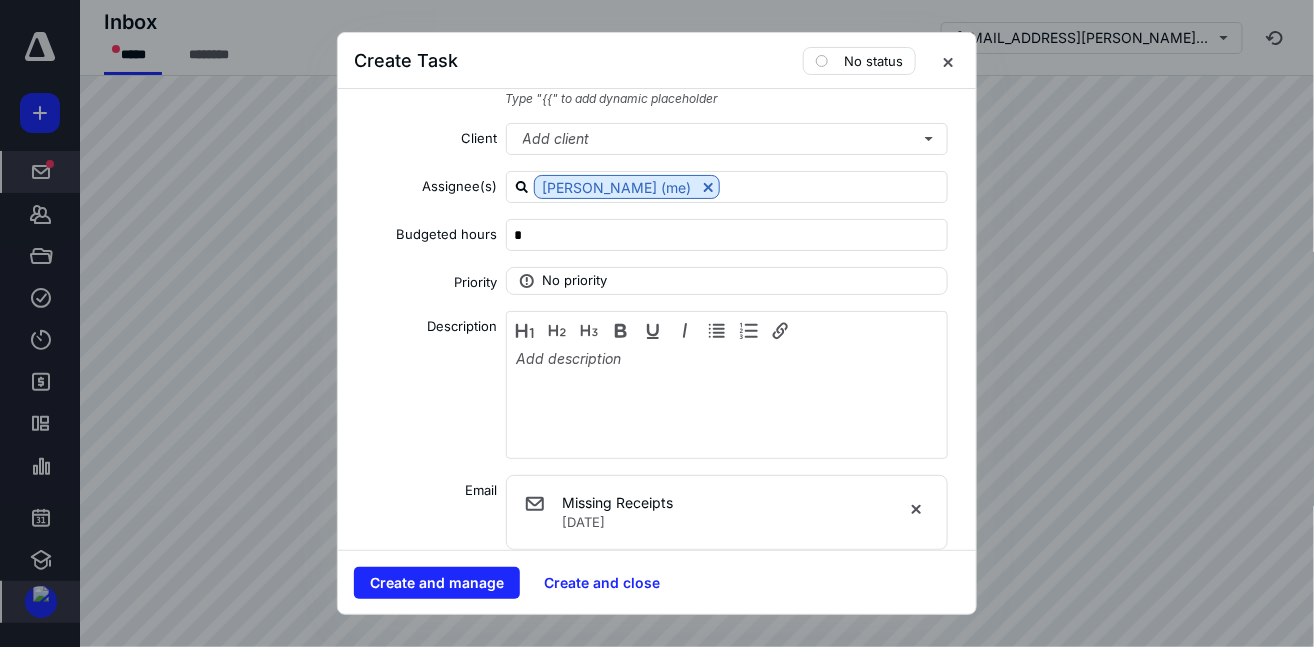scroll, scrollTop: 30, scrollLeft: 0, axis: vertical 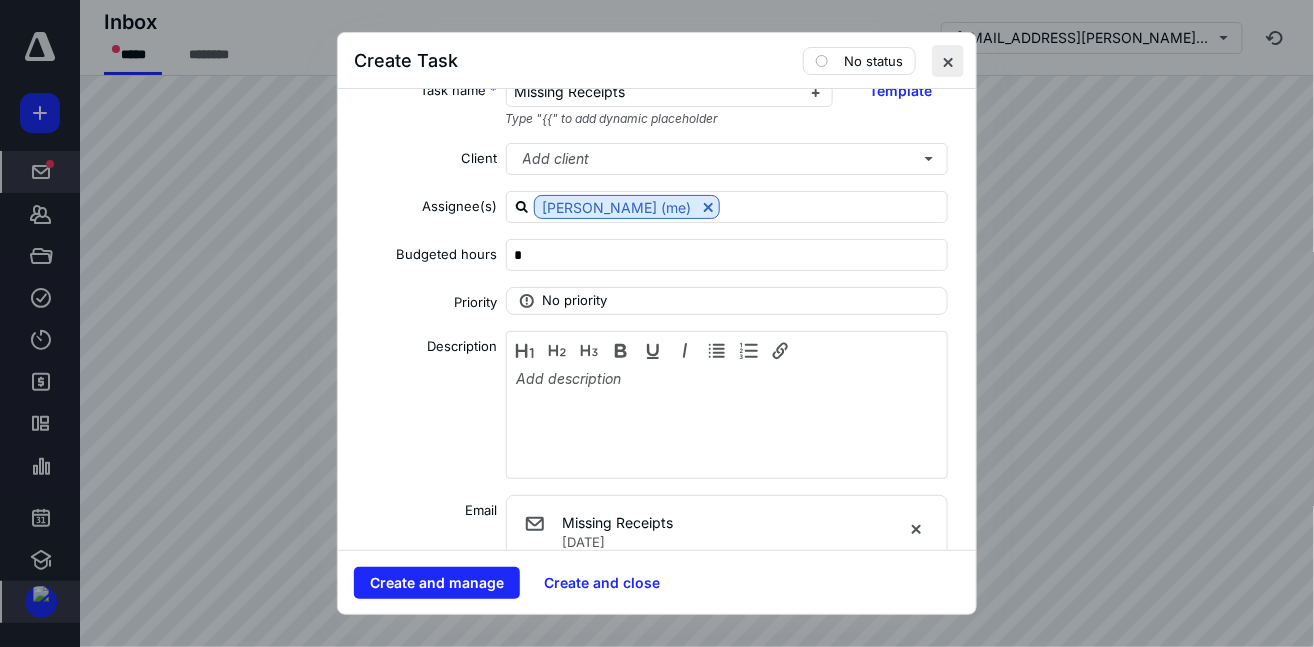 click at bounding box center (948, 61) 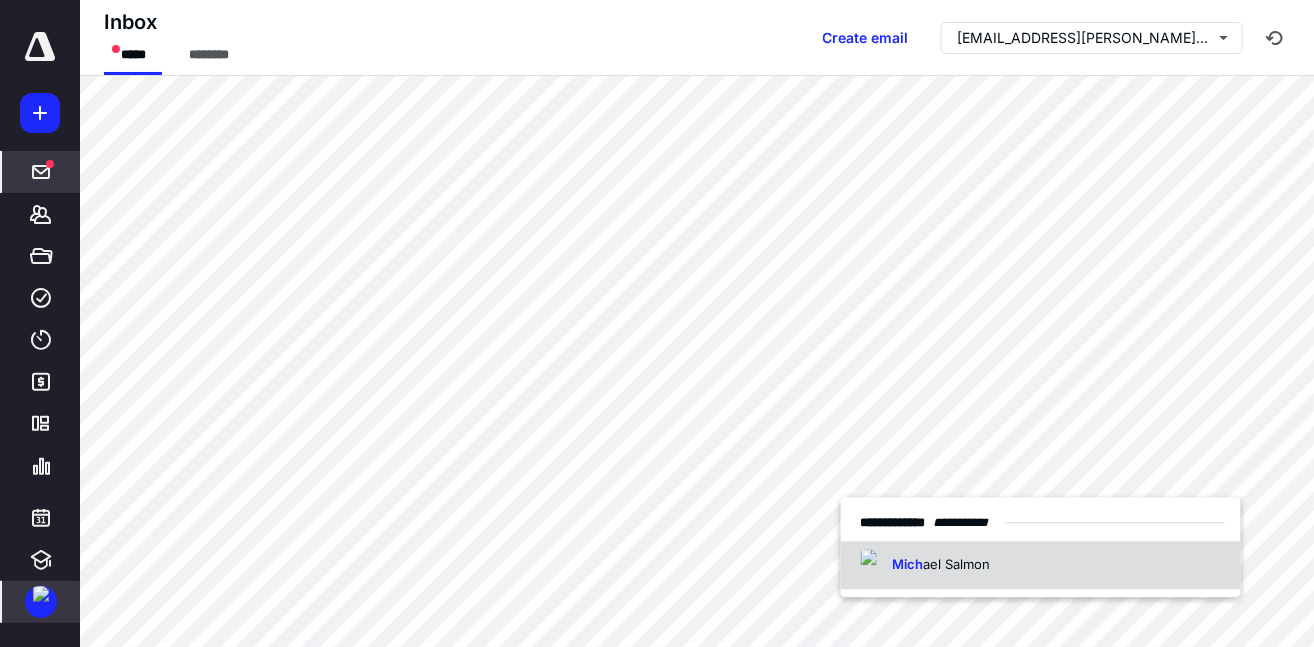 click on "Mich ael Salmon" at bounding box center (1040, 565) 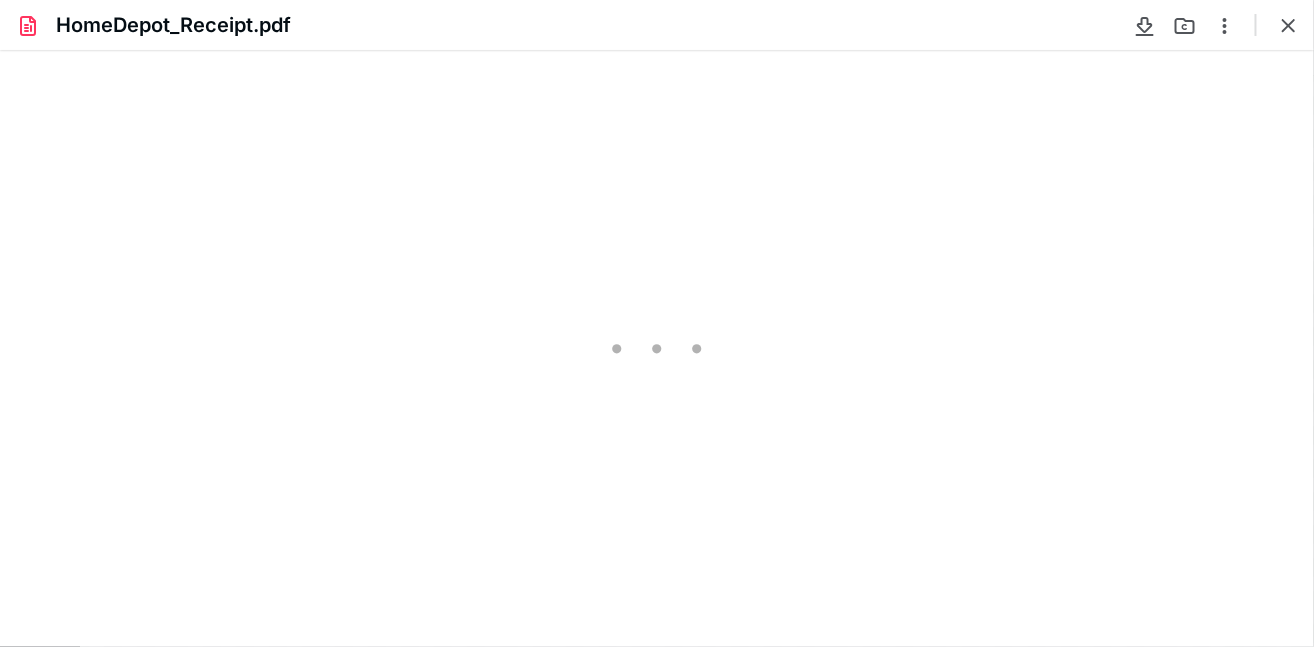 scroll, scrollTop: 0, scrollLeft: 0, axis: both 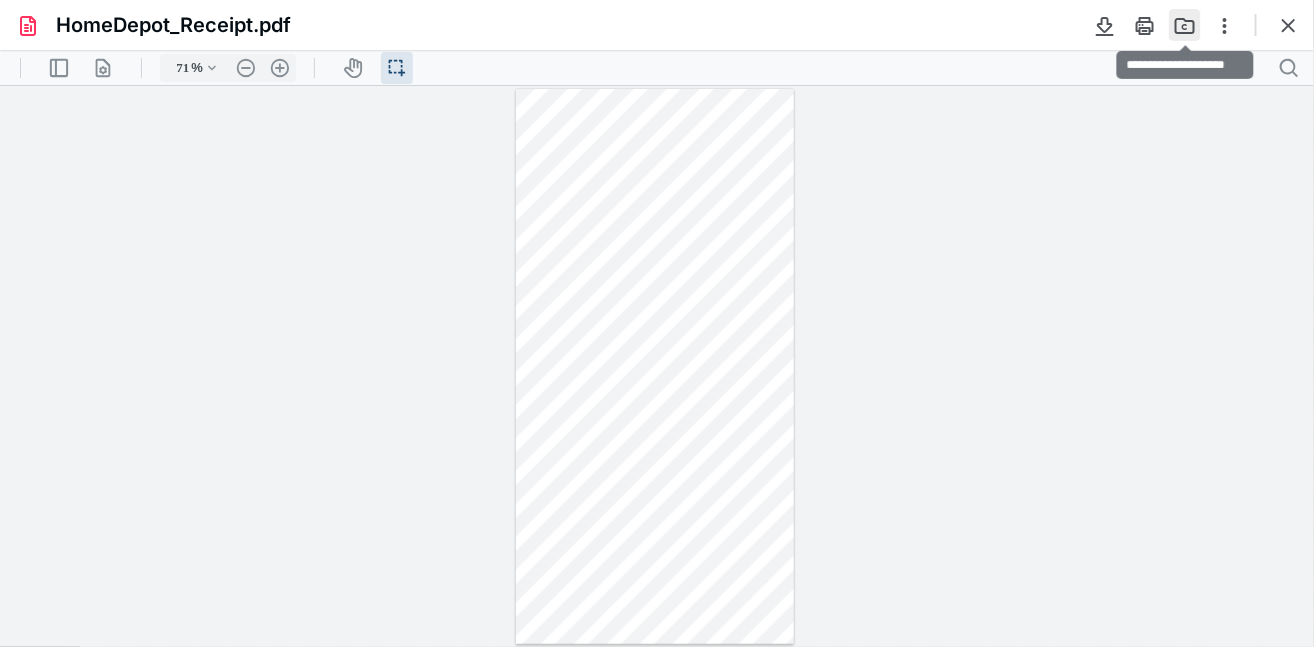 click at bounding box center [1185, 25] 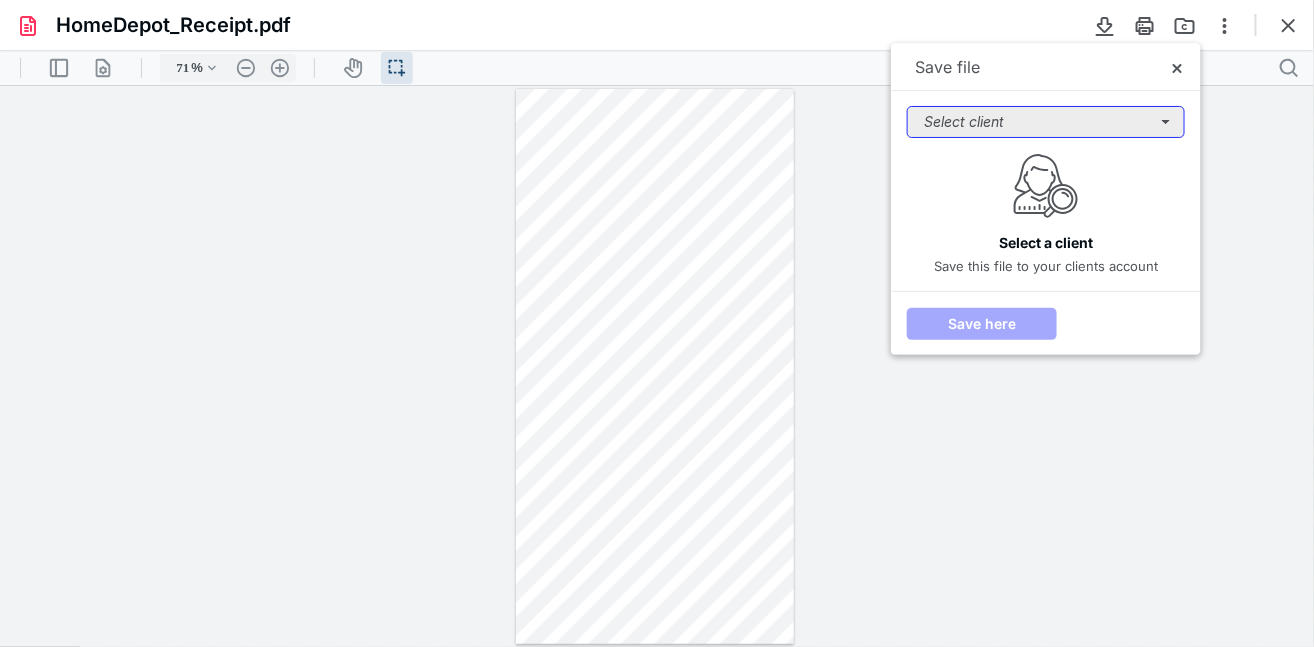 click on "Select client" at bounding box center (1046, 122) 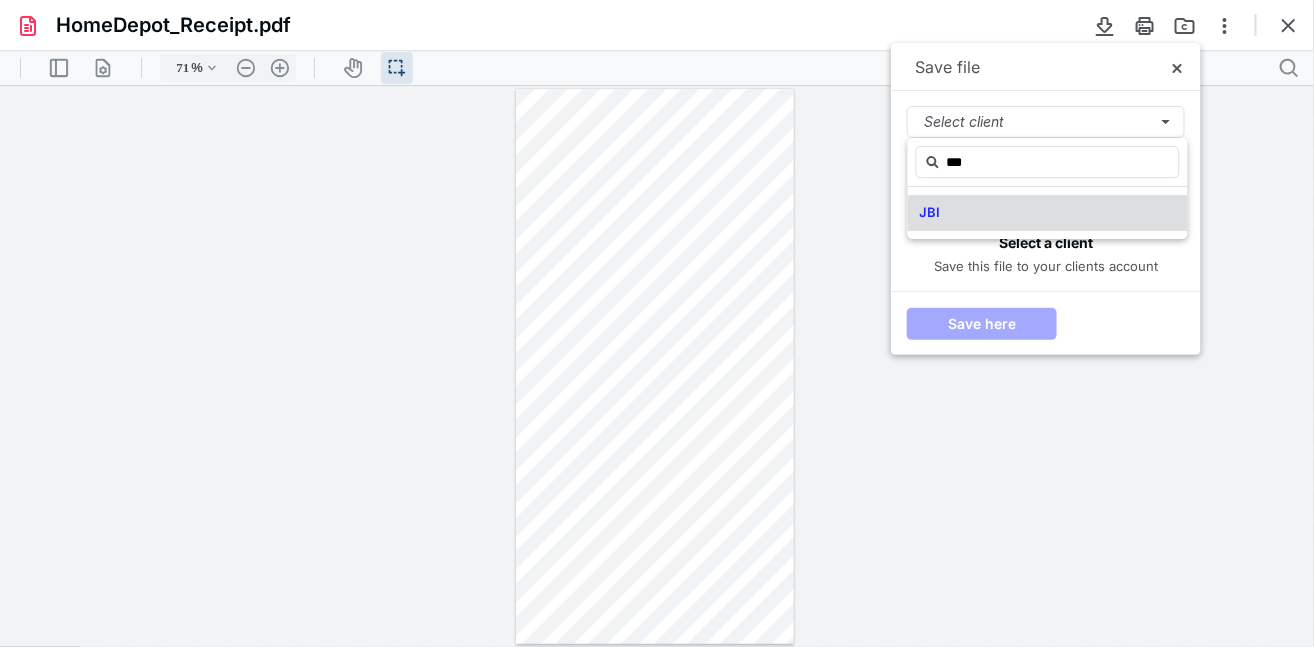 click on "JBI" at bounding box center (1048, 213) 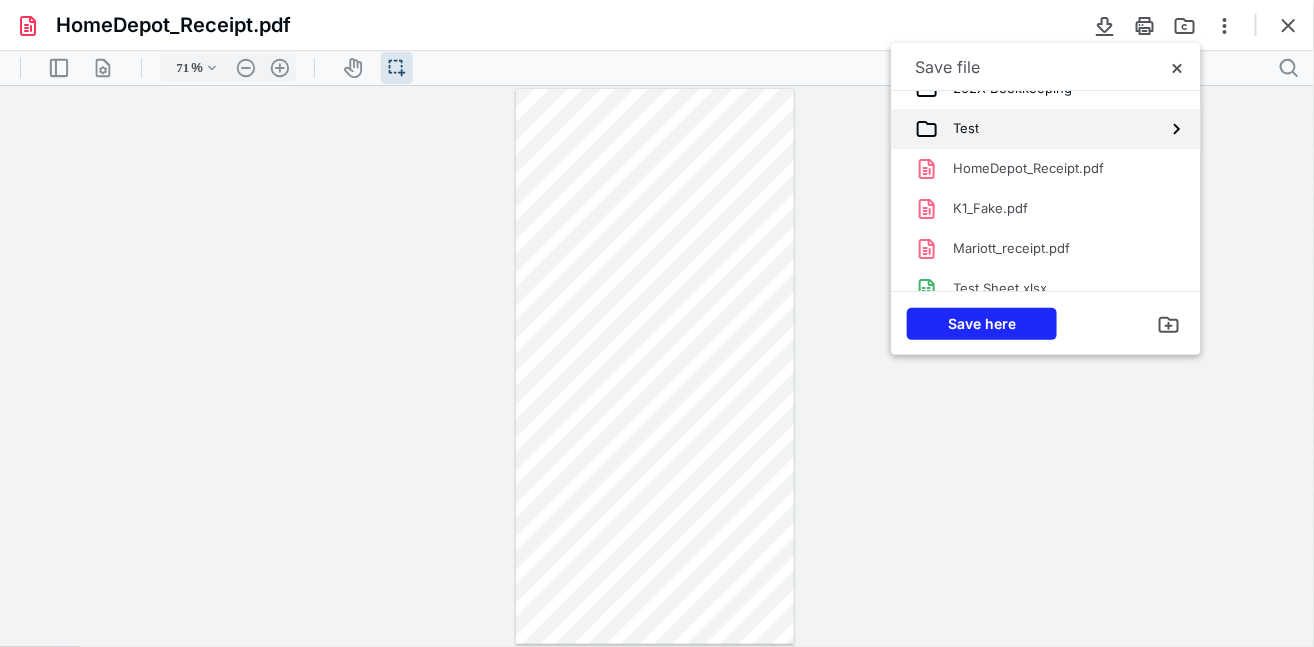 scroll, scrollTop: 116, scrollLeft: 0, axis: vertical 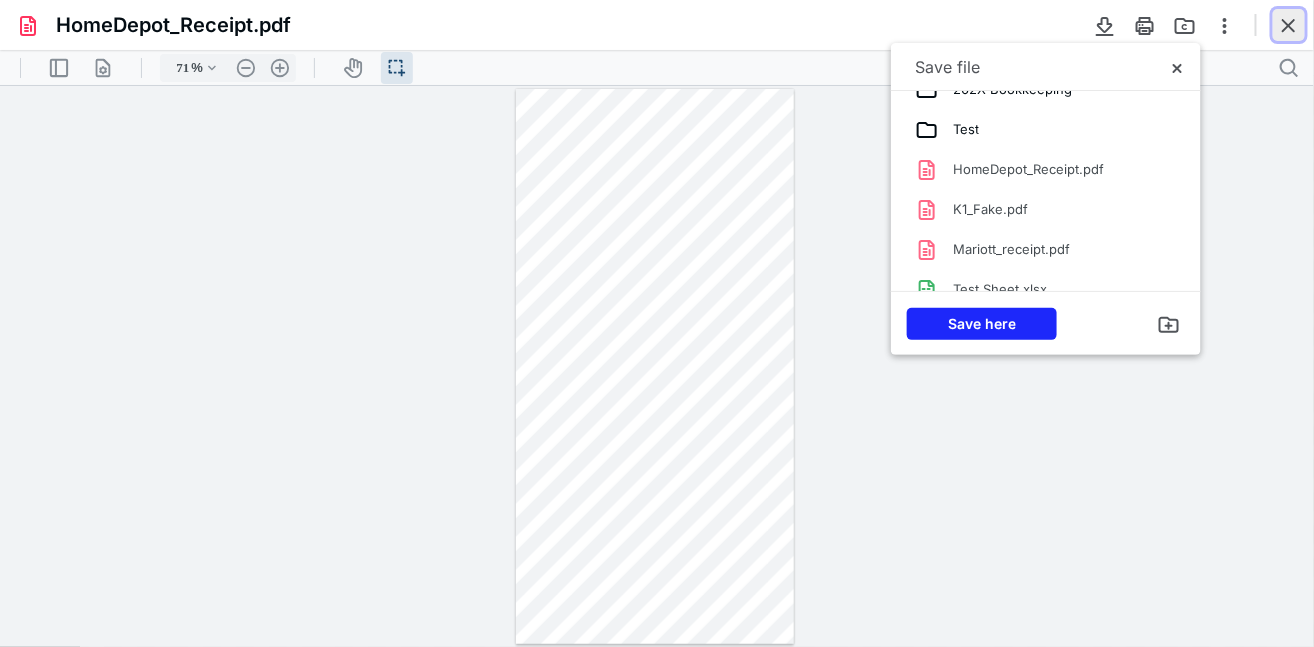 click at bounding box center (1289, 25) 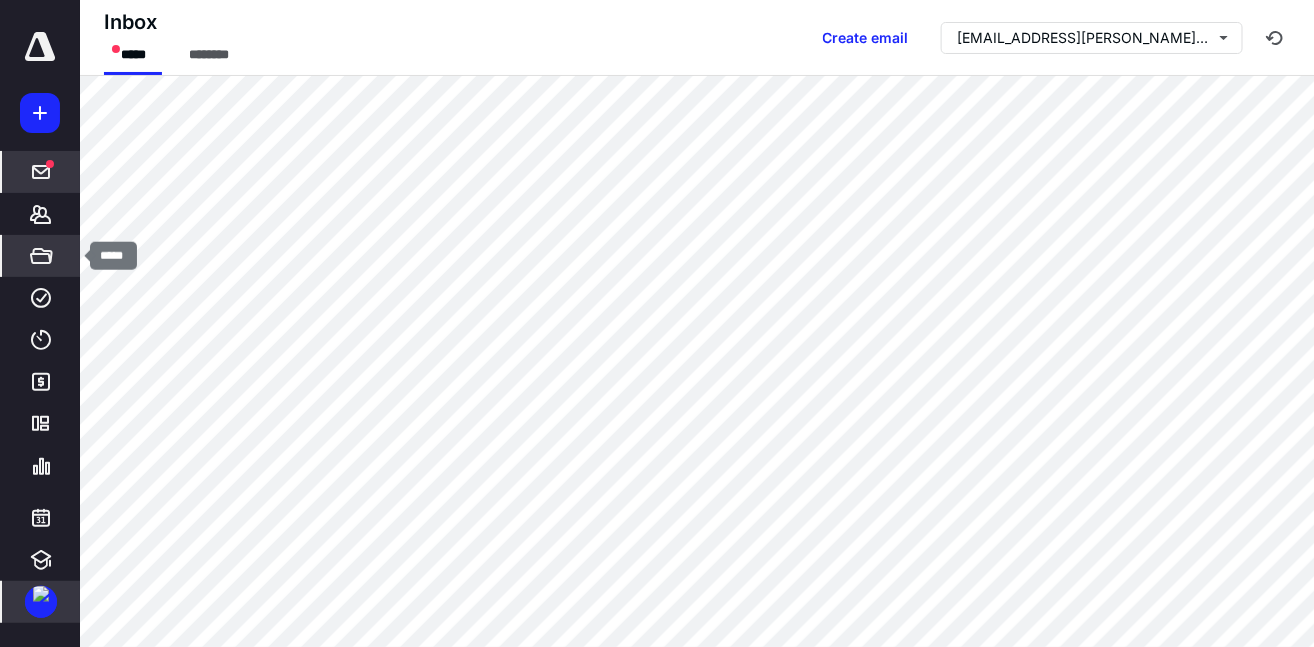click 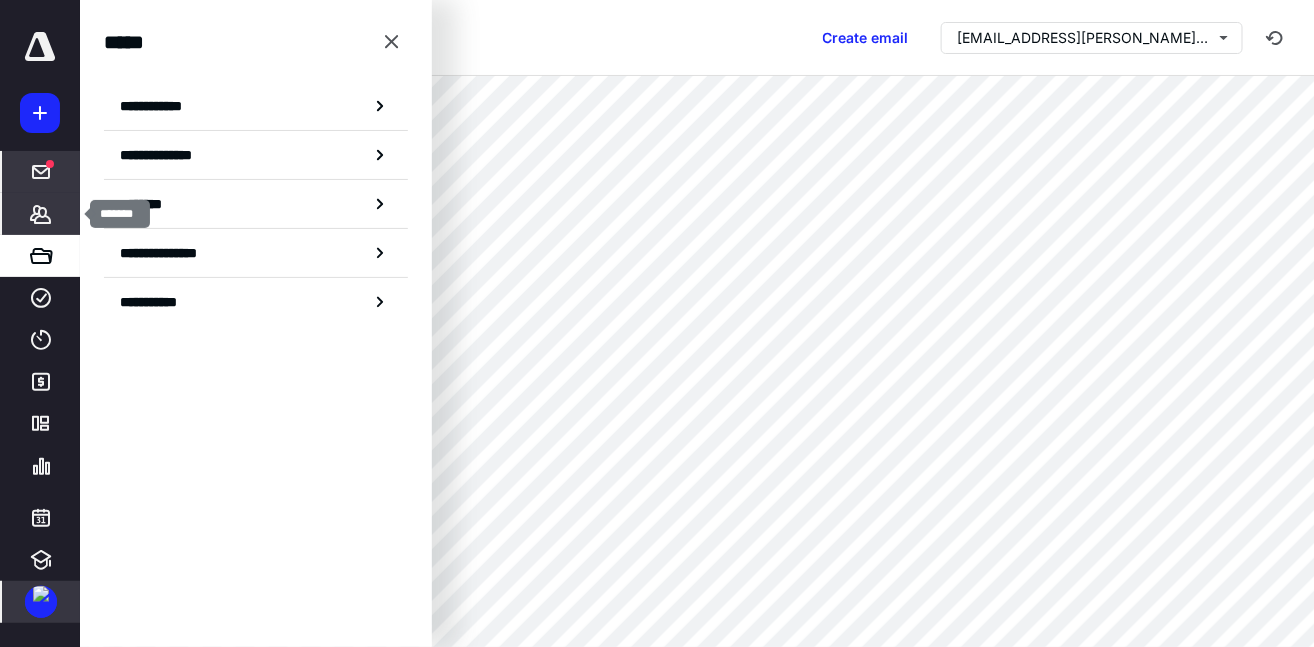 click on "*******" at bounding box center [41, 214] 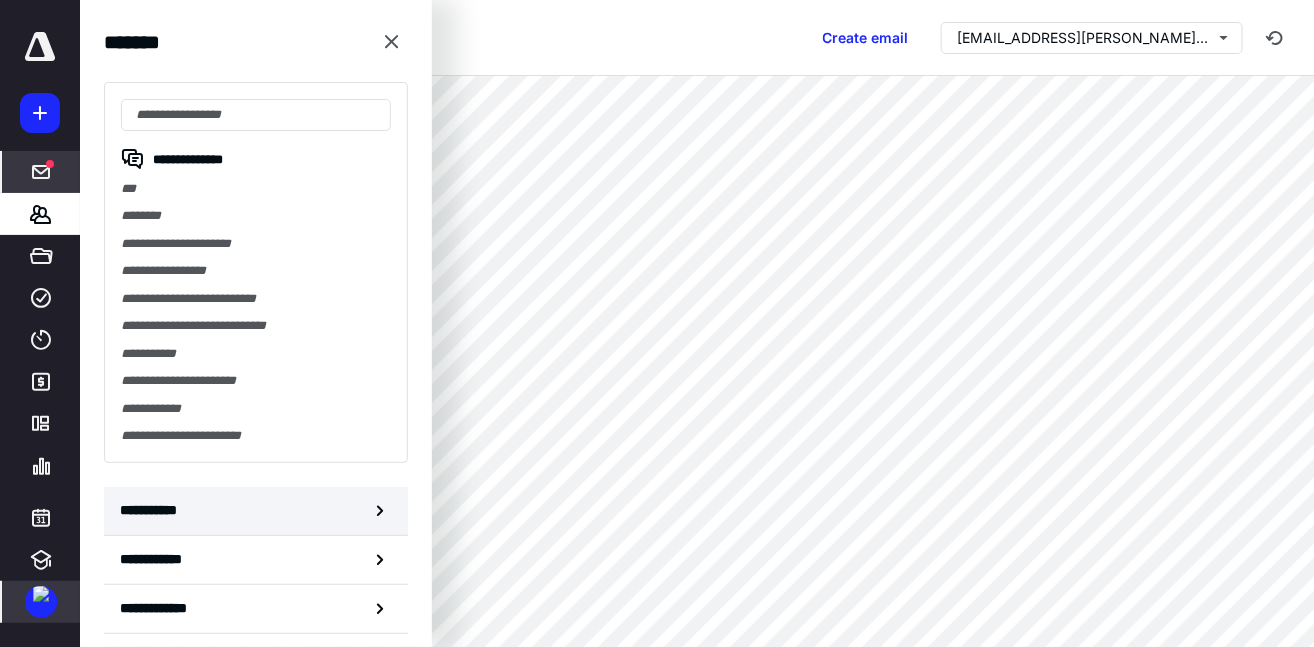 click on "**********" at bounding box center (153, 510) 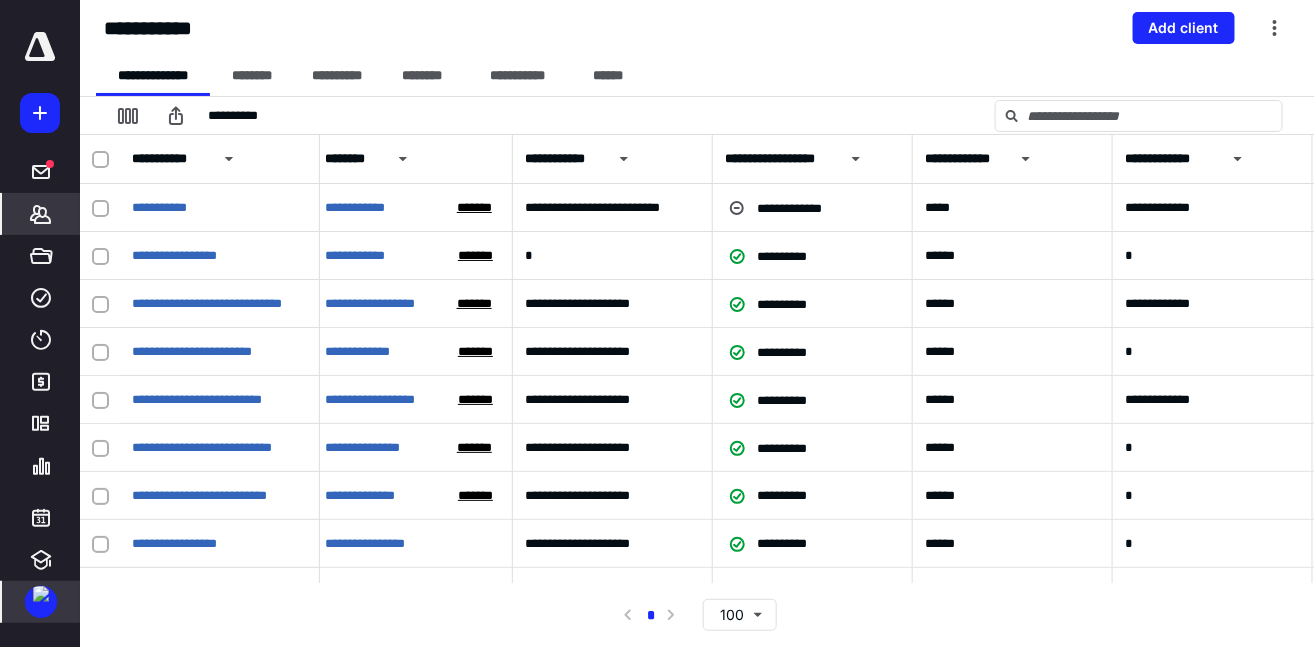 scroll, scrollTop: 0, scrollLeft: 0, axis: both 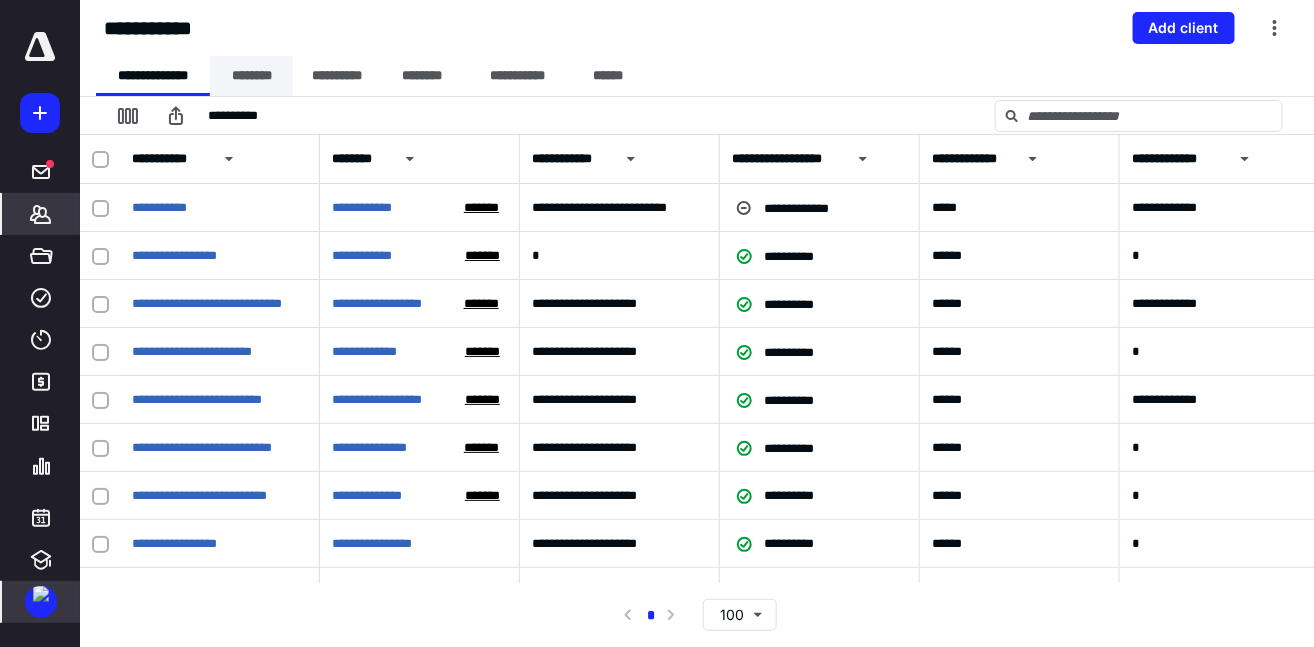 click on "********" at bounding box center [251, 76] 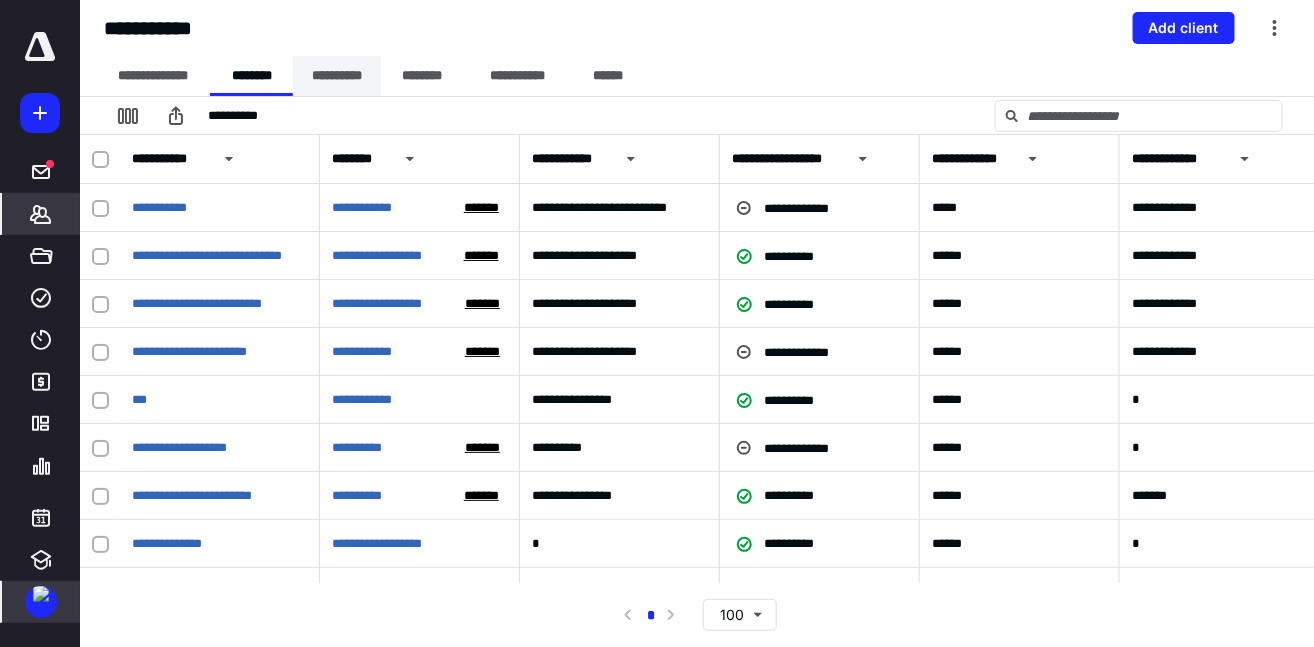 click on "**********" at bounding box center (337, 76) 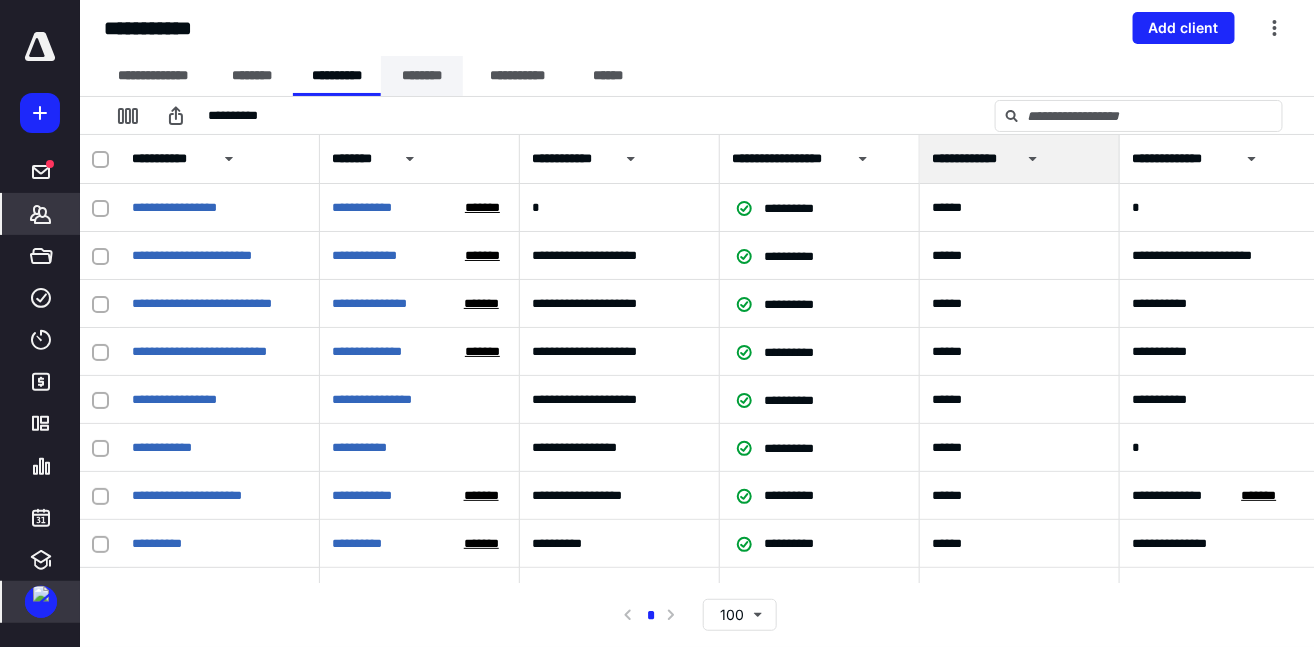 click on "********" at bounding box center (422, 76) 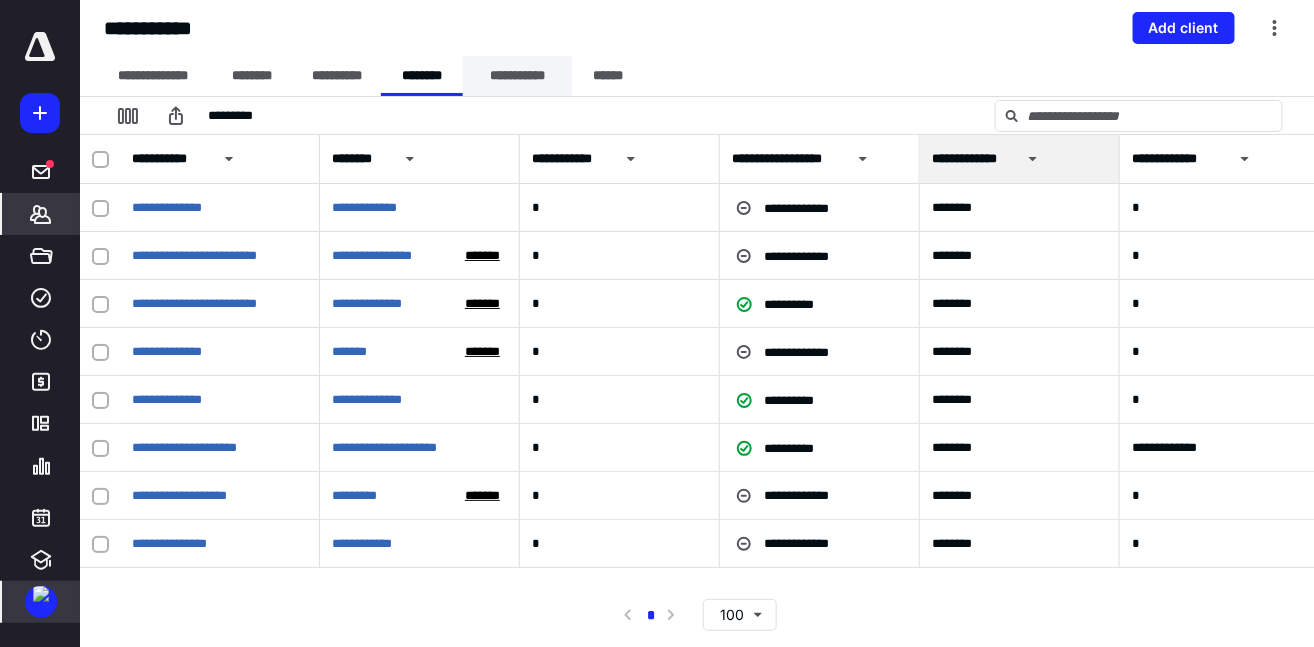 click on "**********" at bounding box center (517, 76) 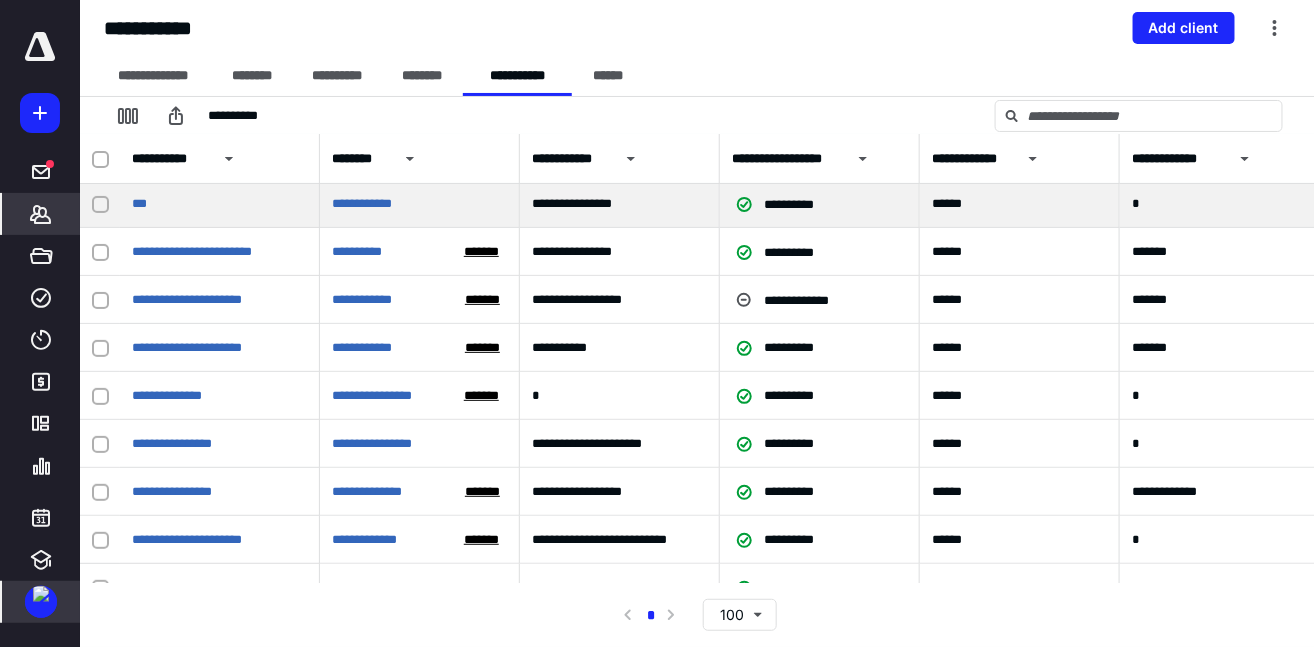 scroll, scrollTop: 0, scrollLeft: 0, axis: both 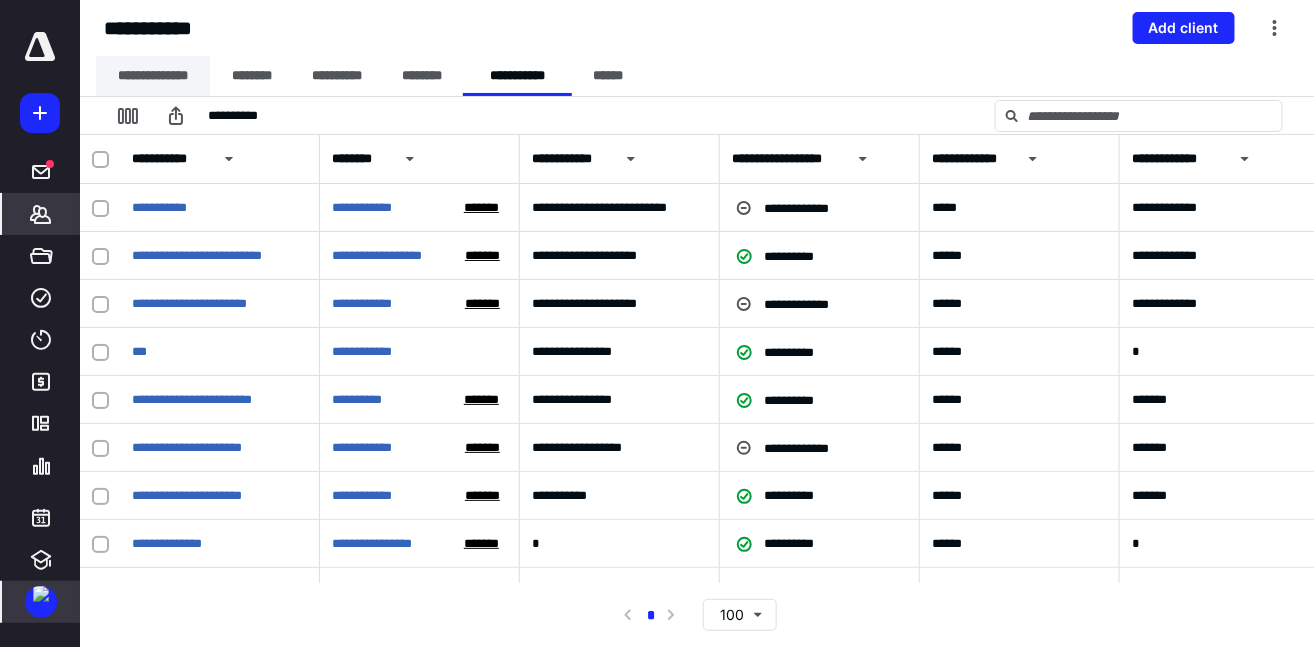 click on "**********" at bounding box center [153, 76] 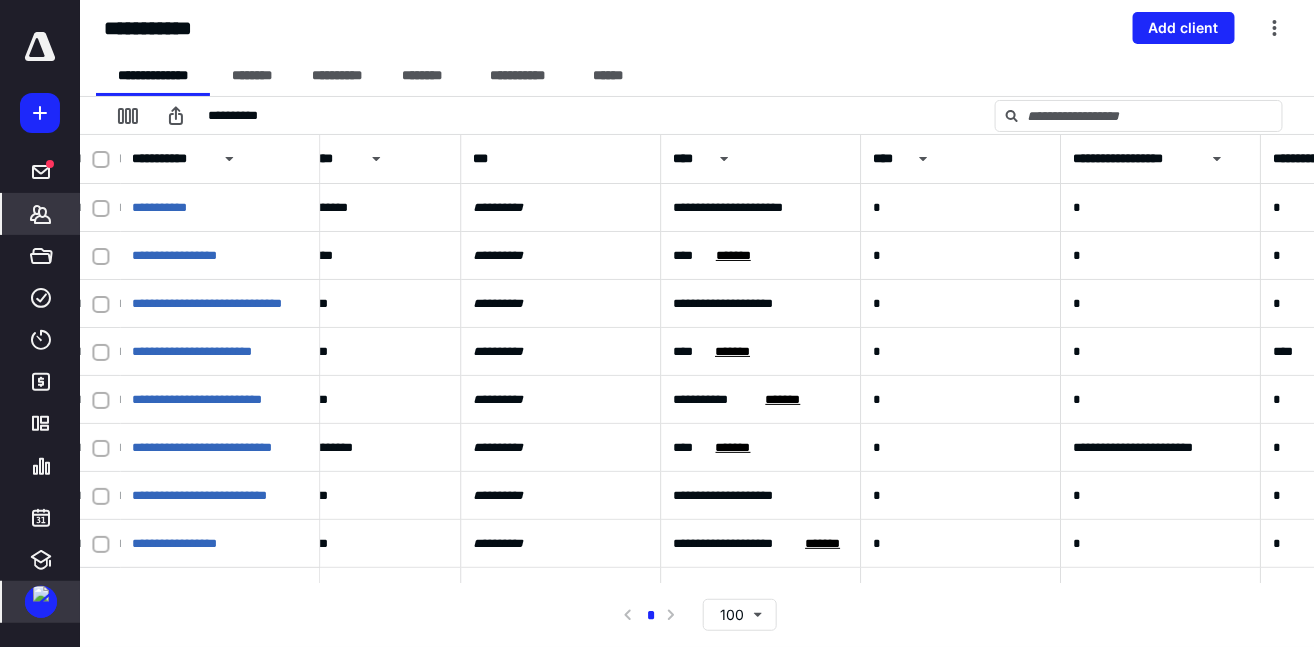 scroll, scrollTop: 0, scrollLeft: 1463, axis: horizontal 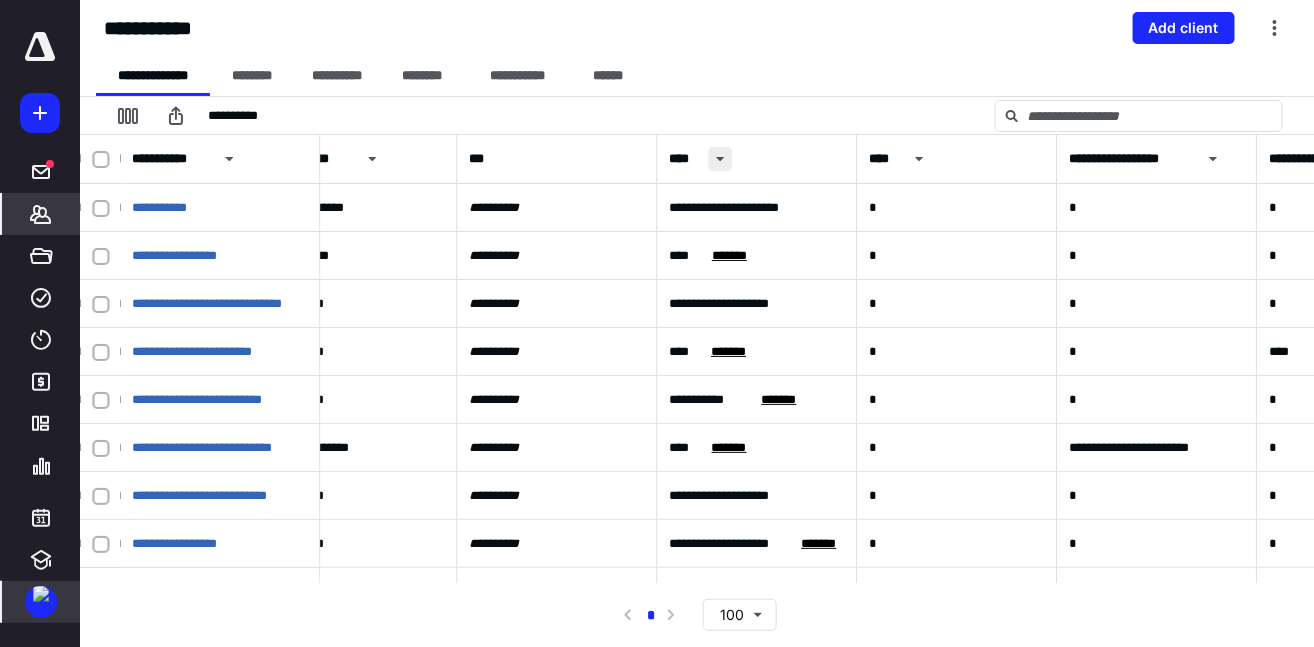 click at bounding box center (720, 159) 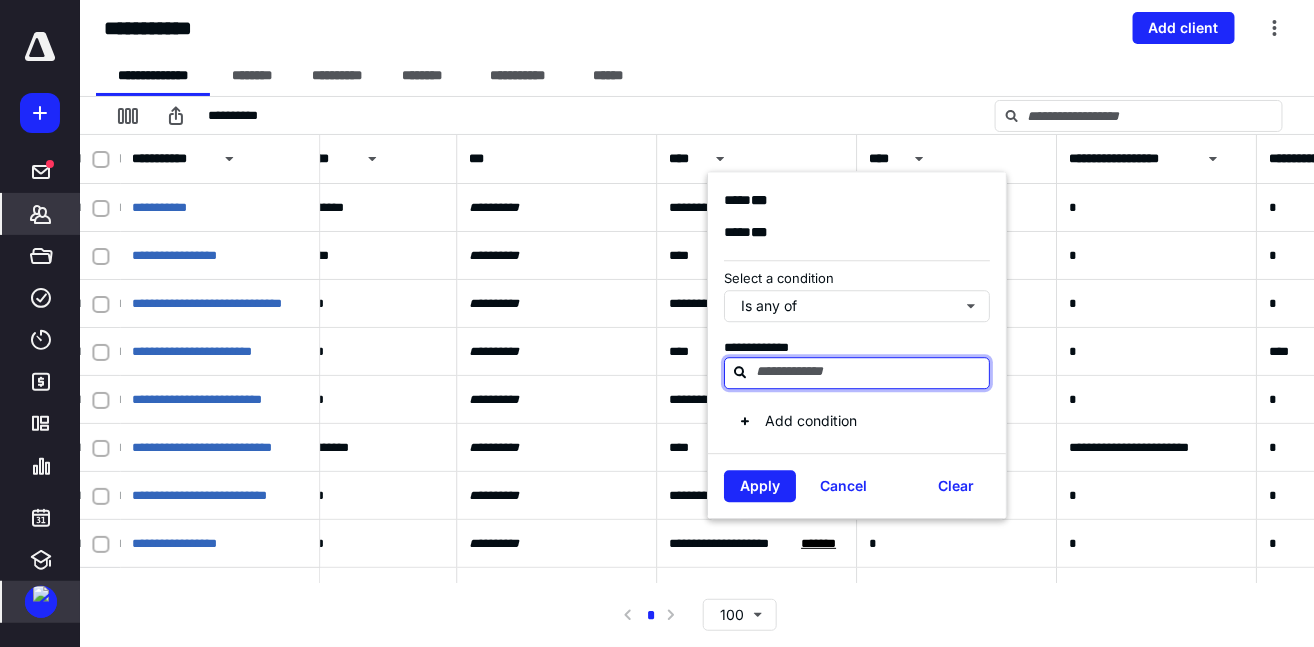 click at bounding box center [869, 372] 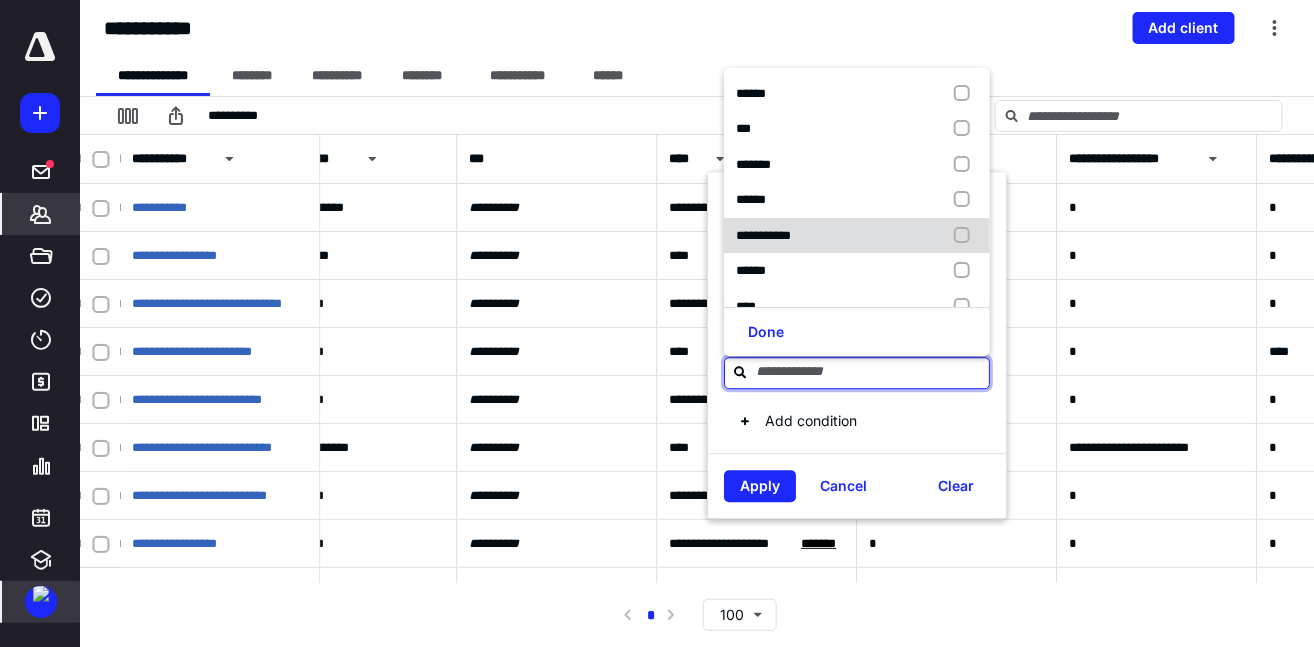 click on "**********" at bounding box center (763, 235) 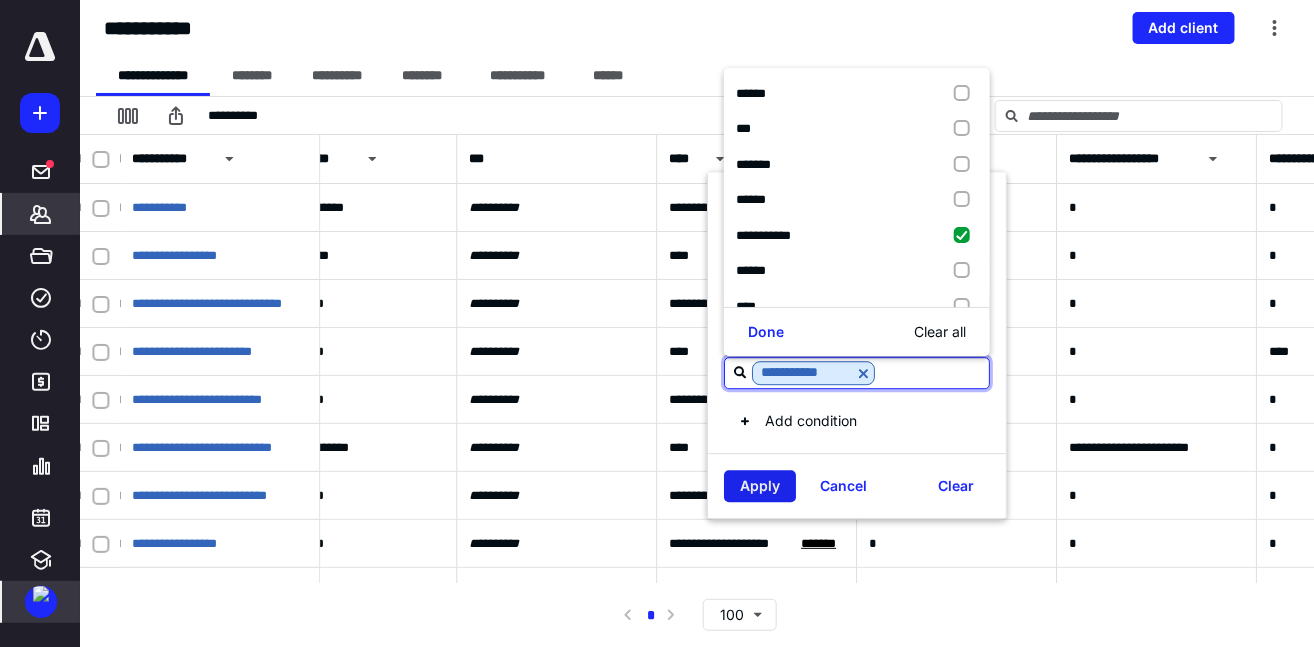 click on "Apply" at bounding box center (760, 486) 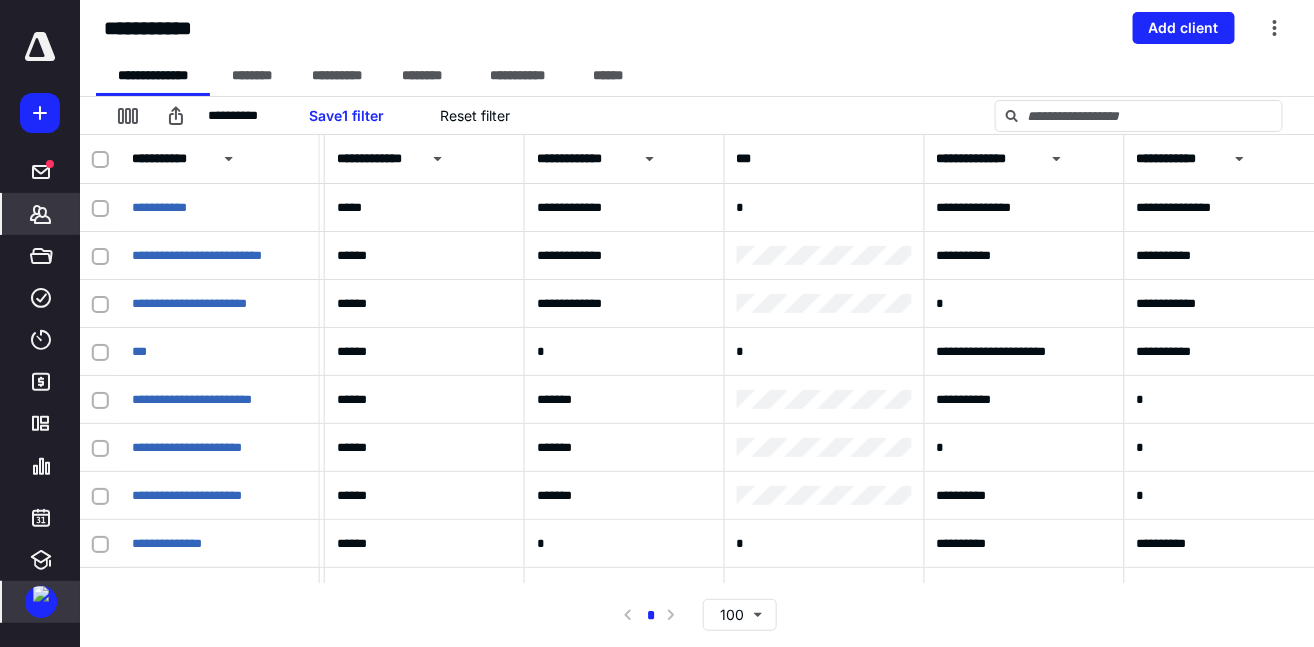 scroll, scrollTop: 0, scrollLeft: 1384, axis: horizontal 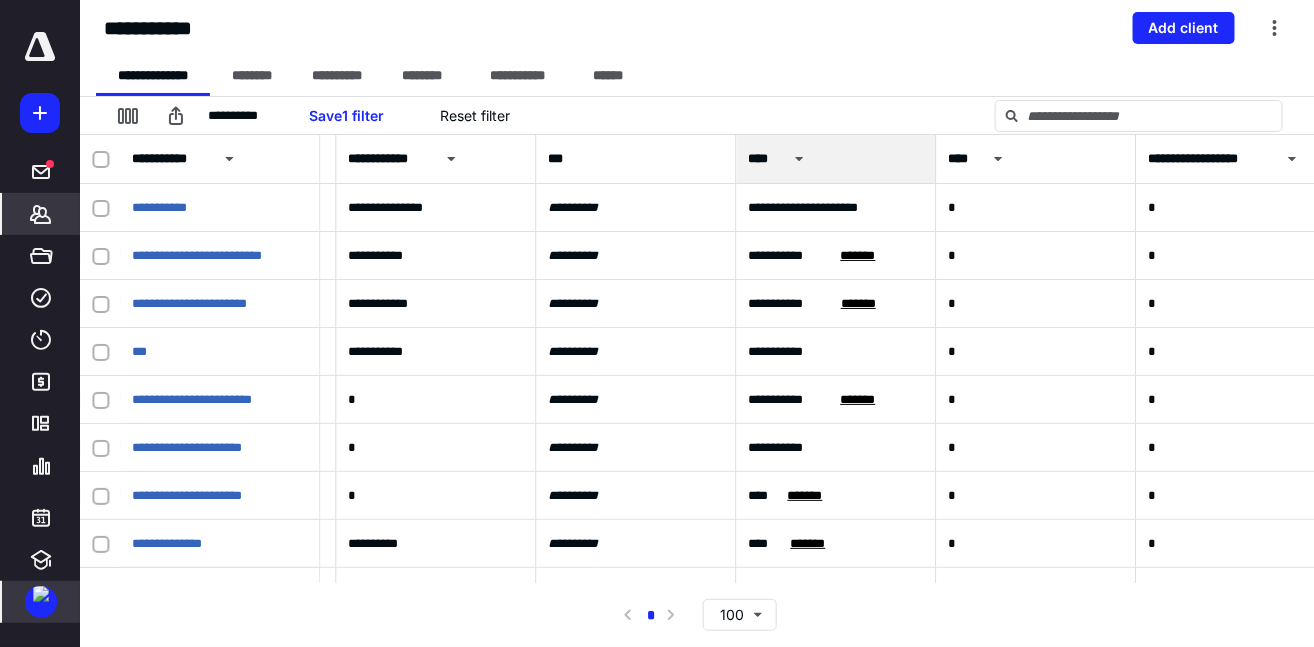 click at bounding box center [100, 160] 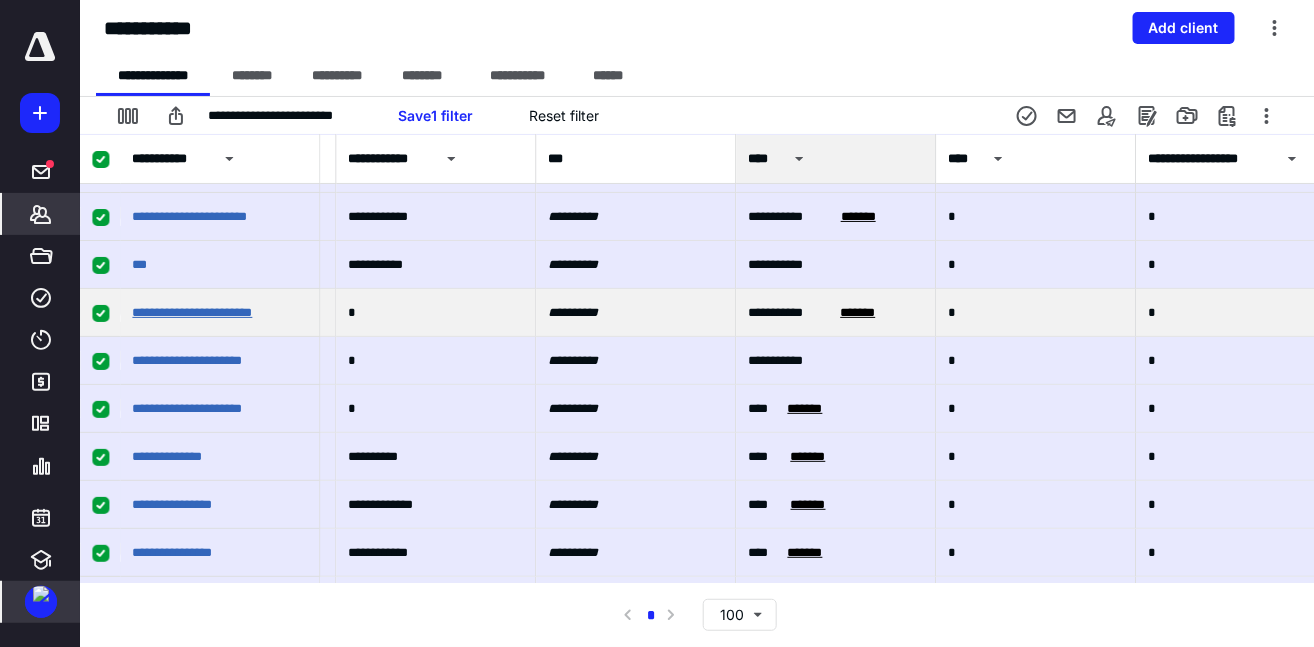 scroll, scrollTop: 0, scrollLeft: 1384, axis: horizontal 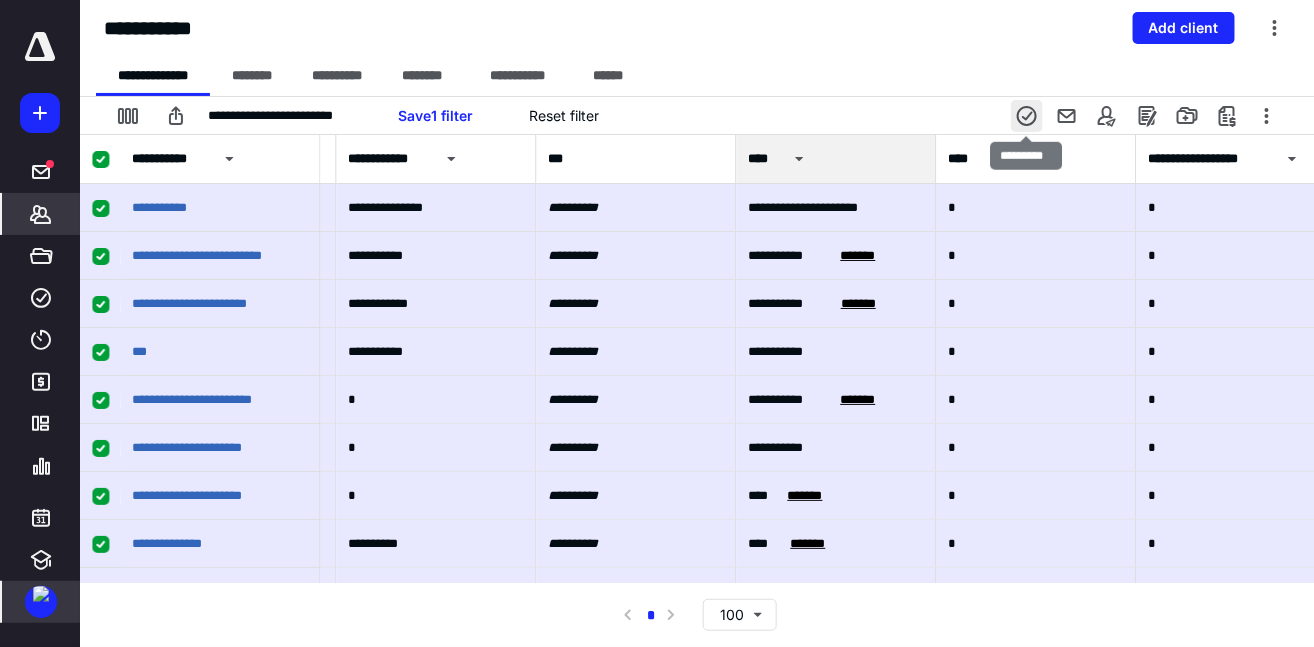 click at bounding box center [1027, 116] 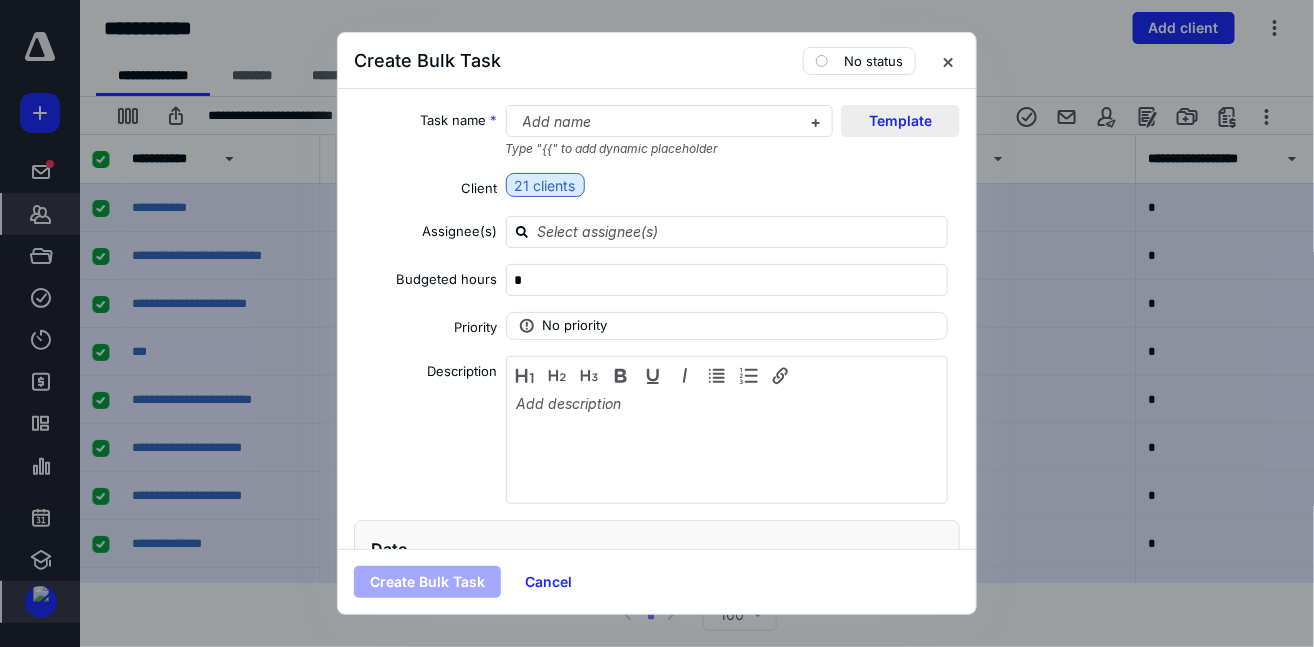 click on "Template" at bounding box center (900, 121) 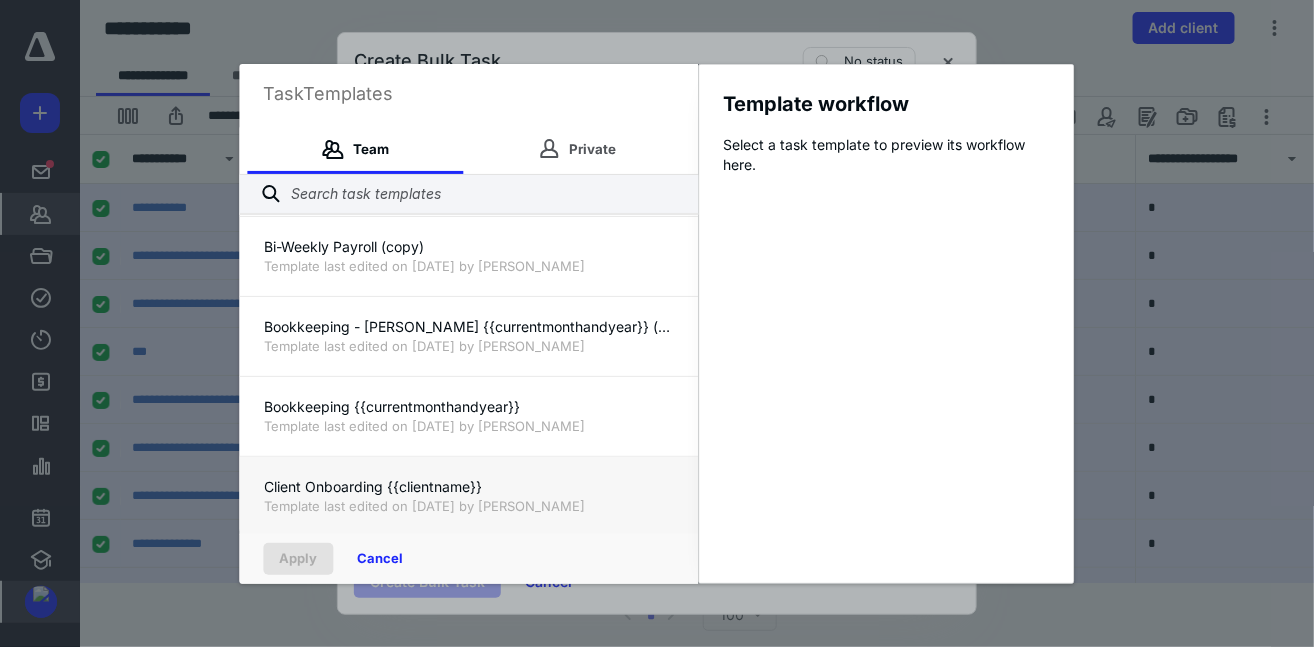 scroll, scrollTop: 1196, scrollLeft: 0, axis: vertical 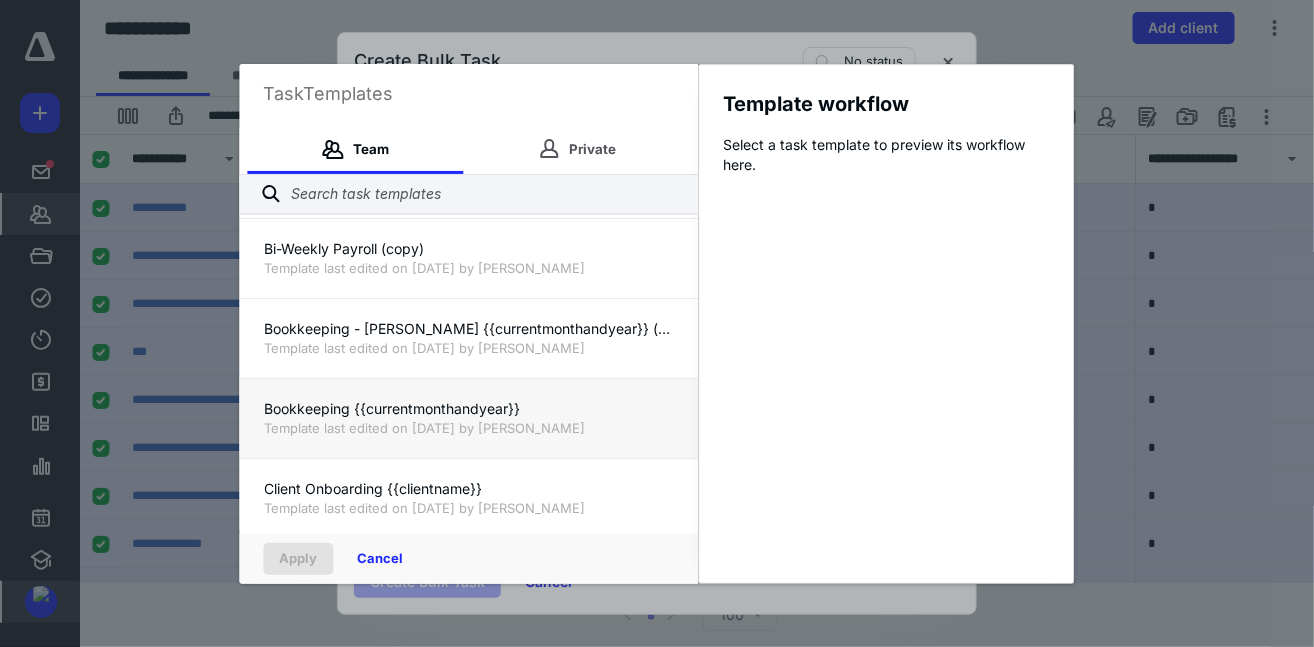 click on "Bookkeeping {{currentmonthandyear}}" at bounding box center [469, 409] 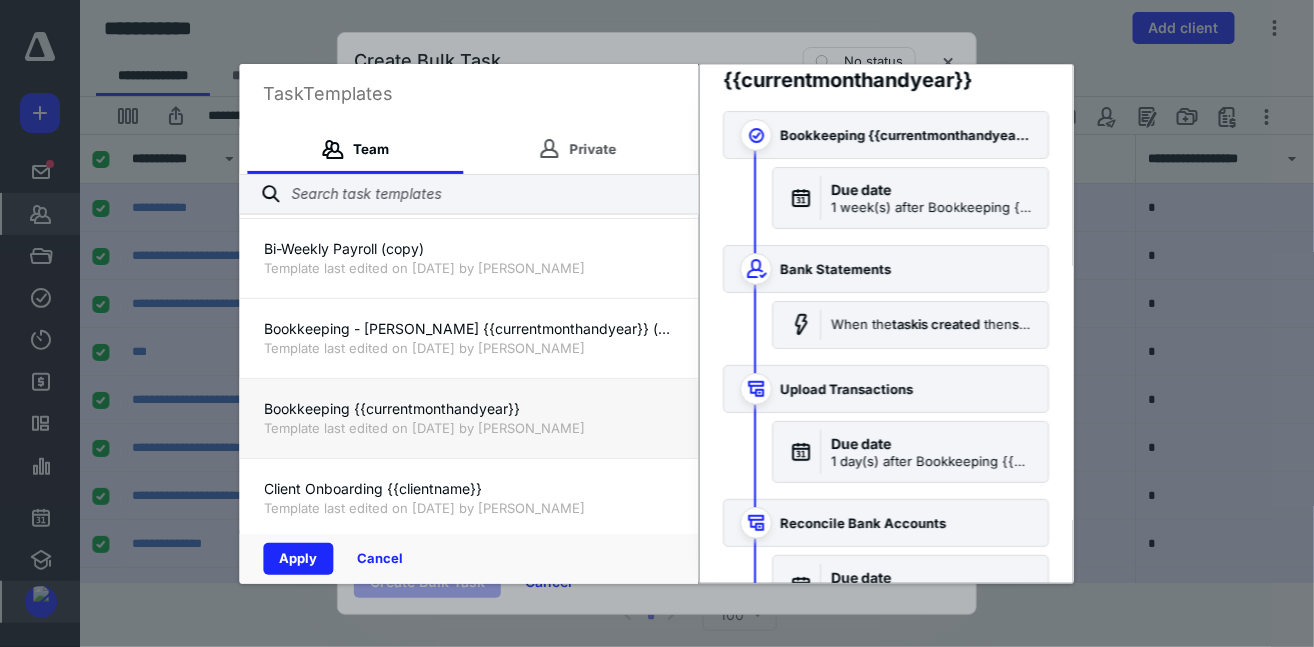 scroll, scrollTop: 40, scrollLeft: 0, axis: vertical 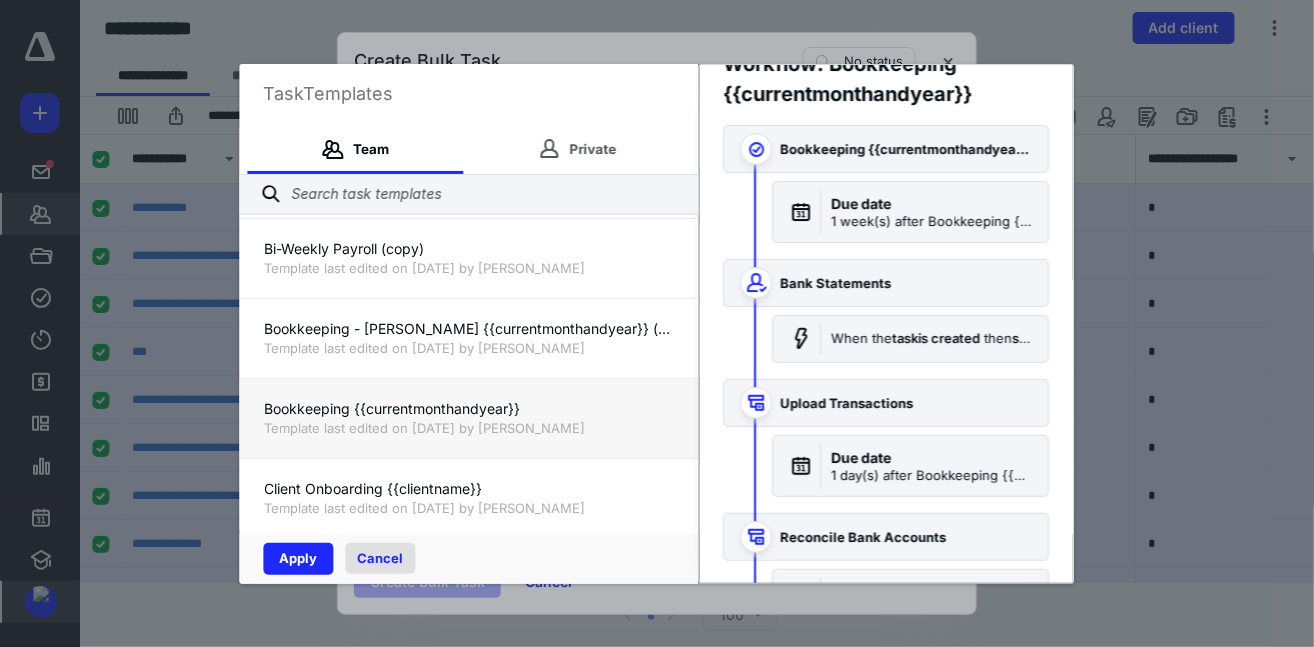 click on "Cancel" at bounding box center [381, 558] 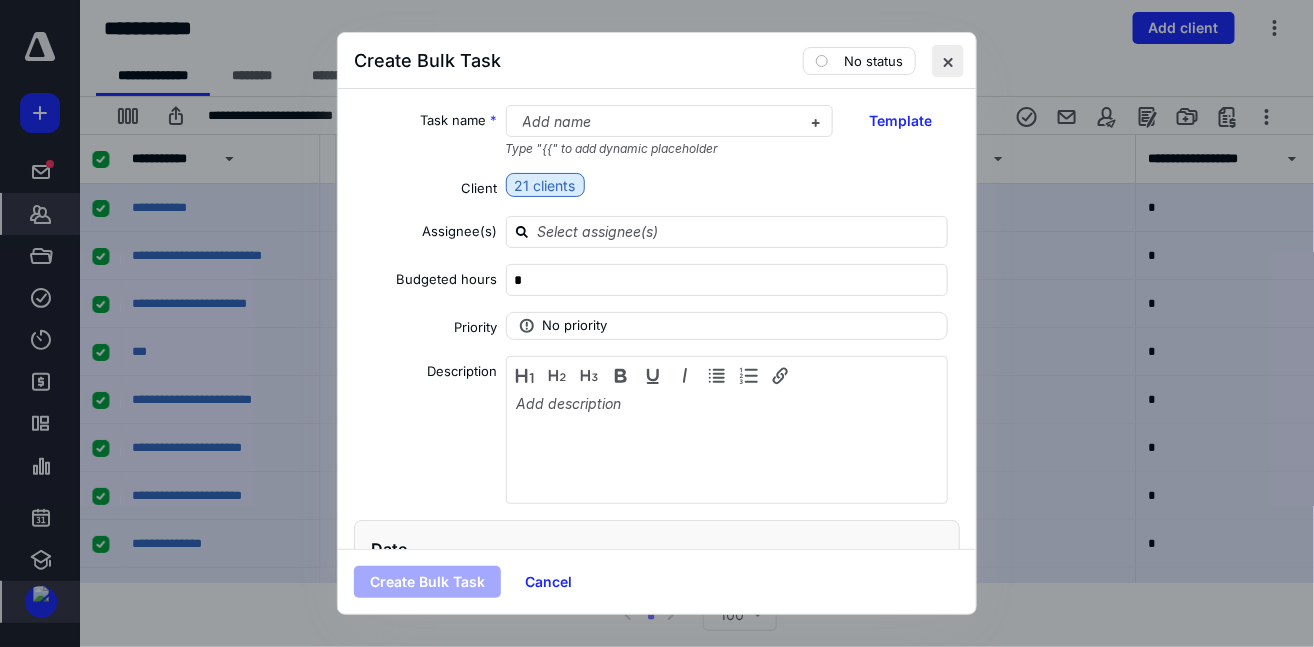 click at bounding box center [948, 61] 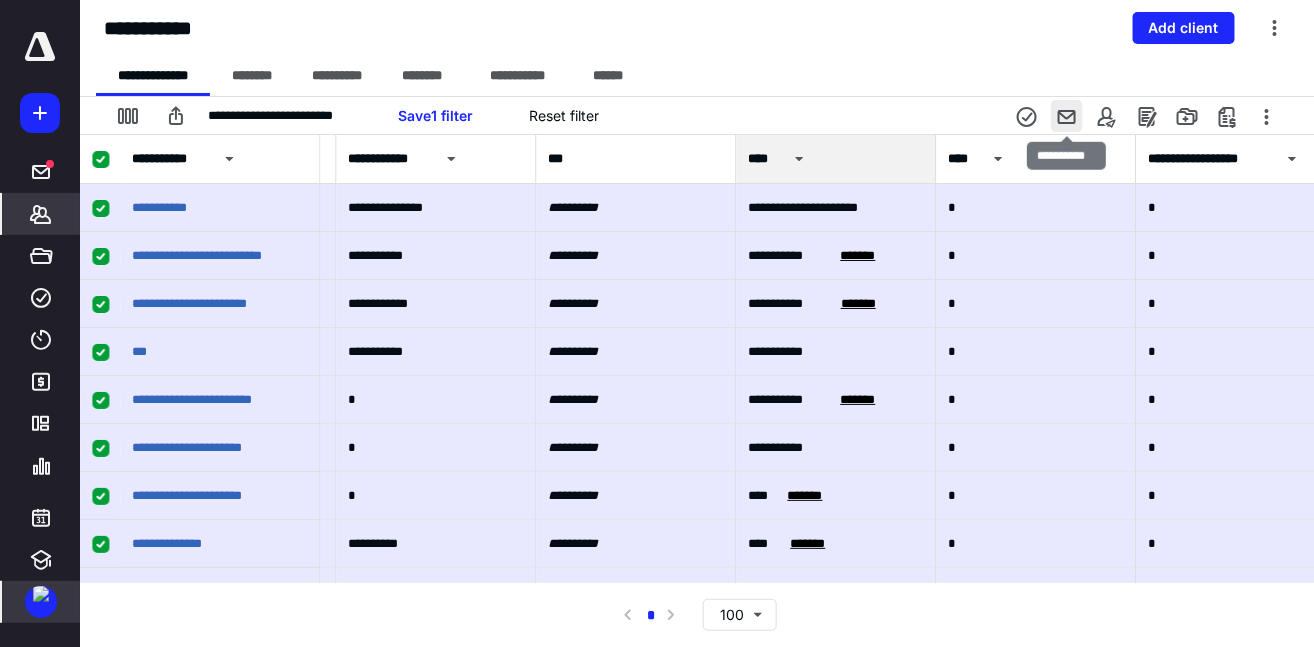 click at bounding box center (1067, 116) 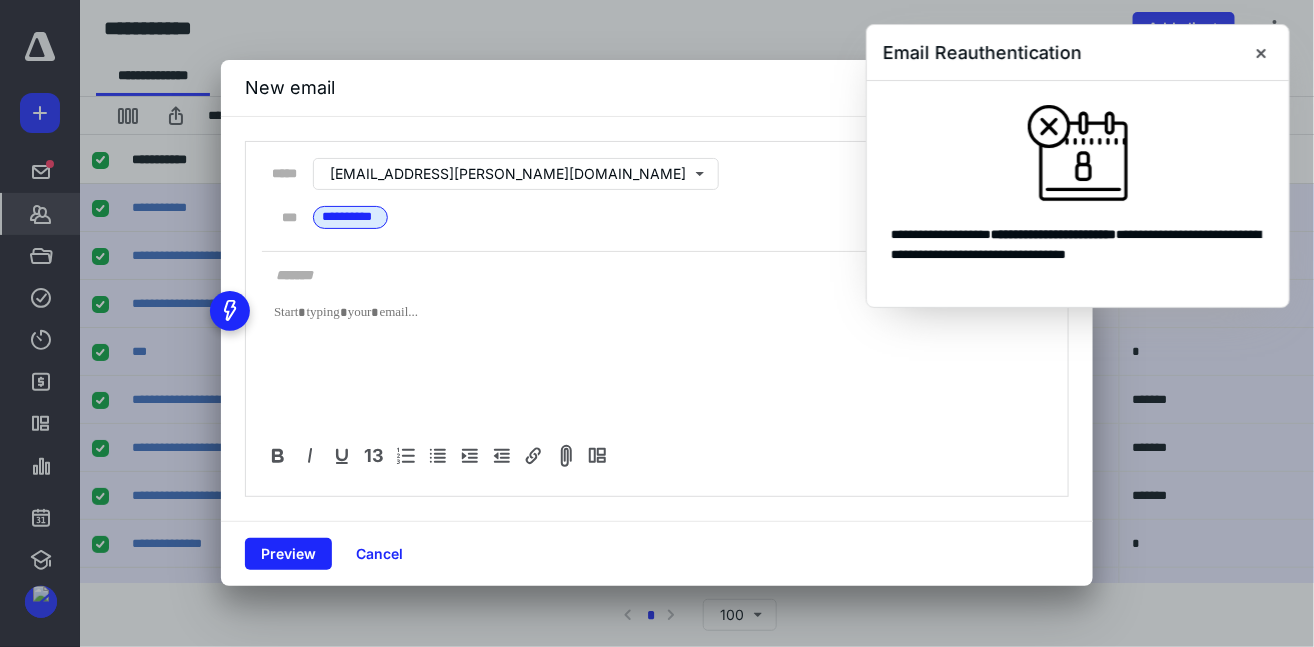 scroll, scrollTop: 0, scrollLeft: 0, axis: both 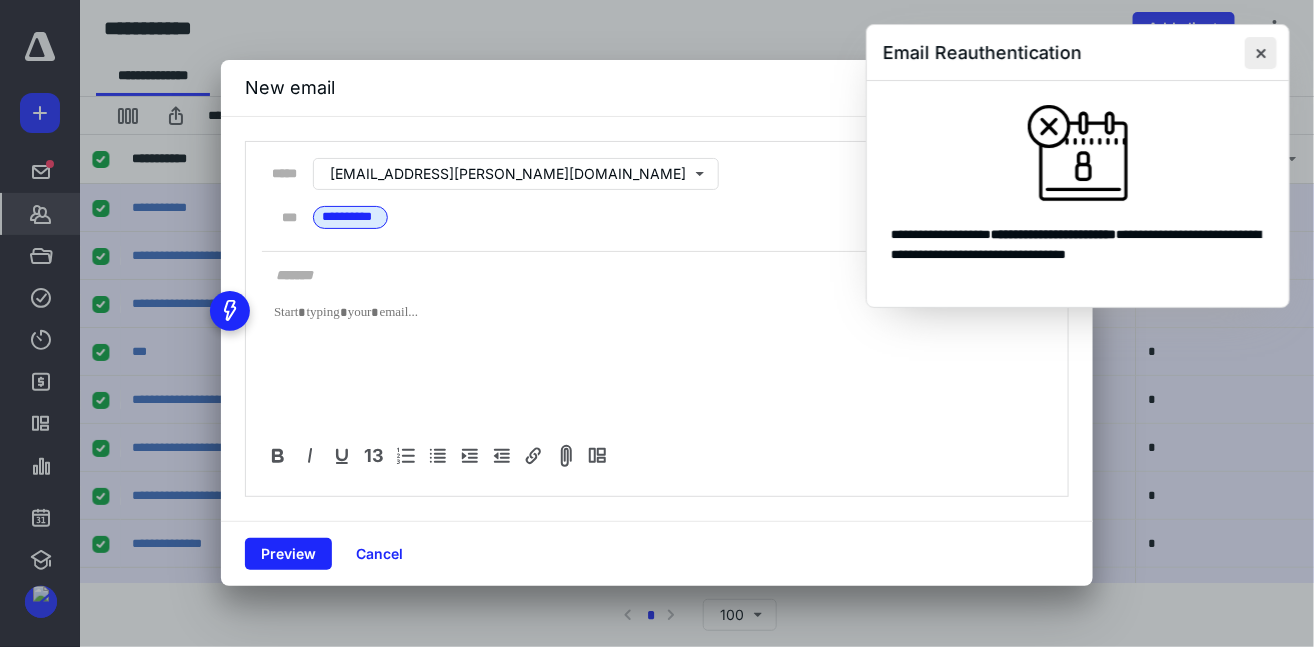 click at bounding box center [1261, 53] 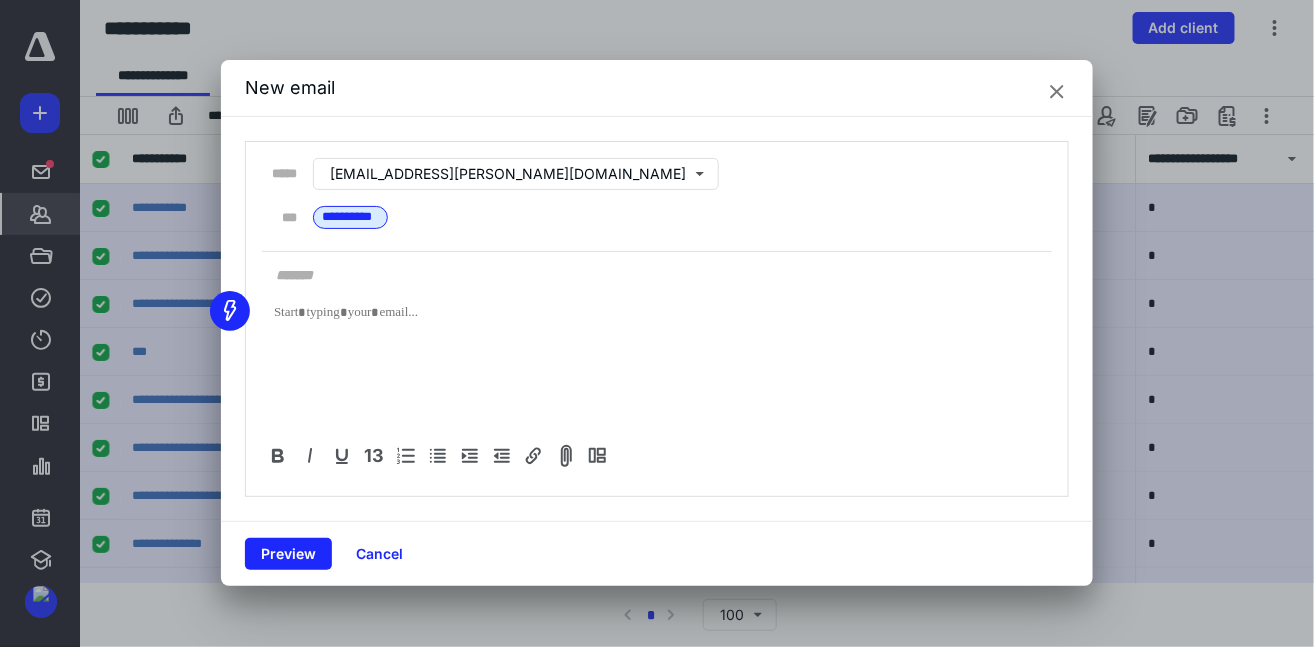 click at bounding box center [230, 311] 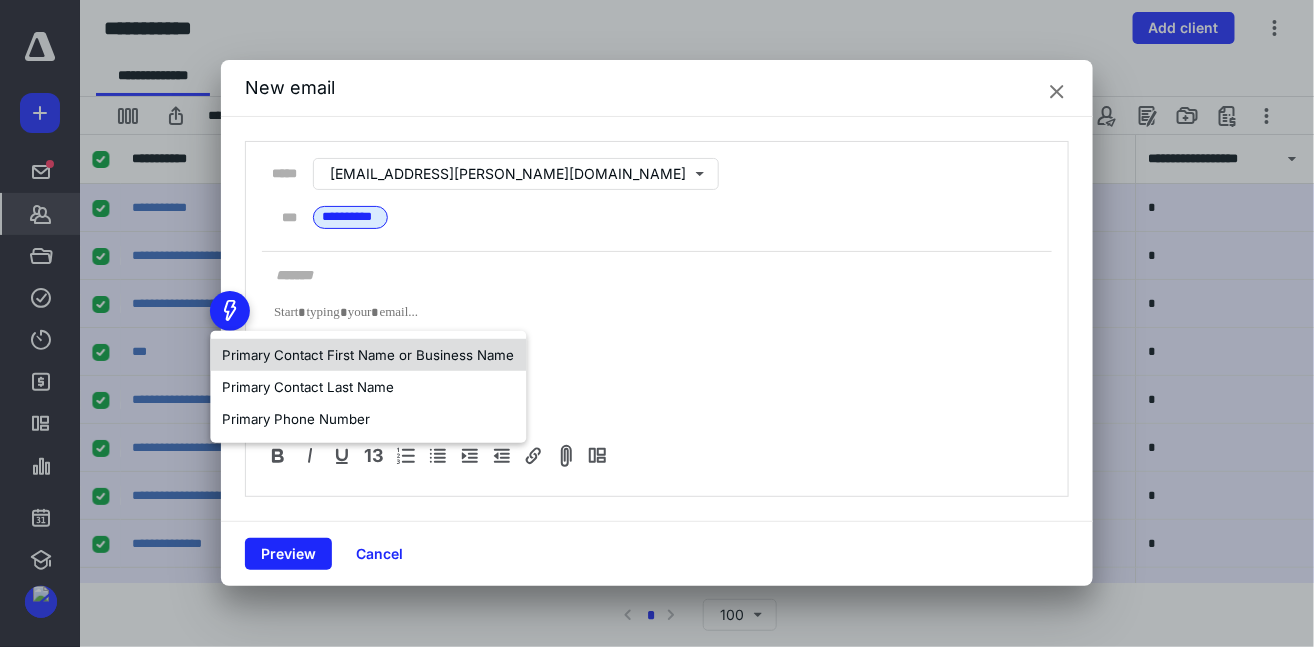 click on "Primary Contact First Name or Business Name" at bounding box center (368, 355) 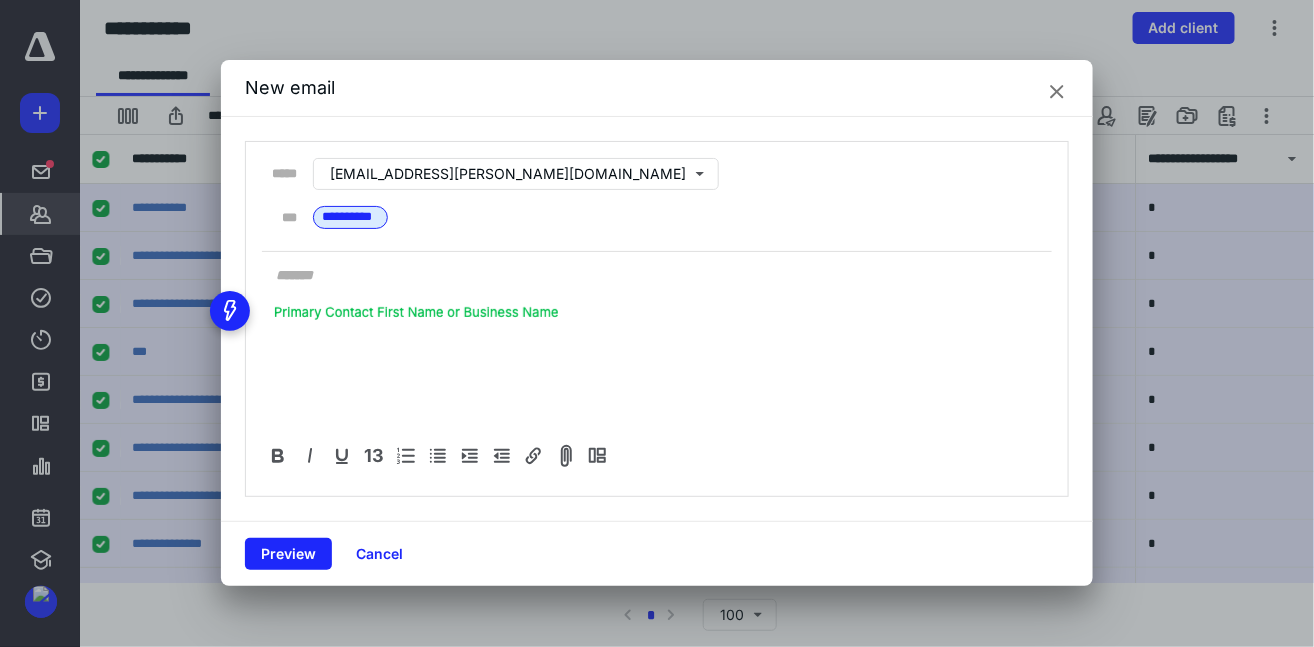 click at bounding box center [657, 353] 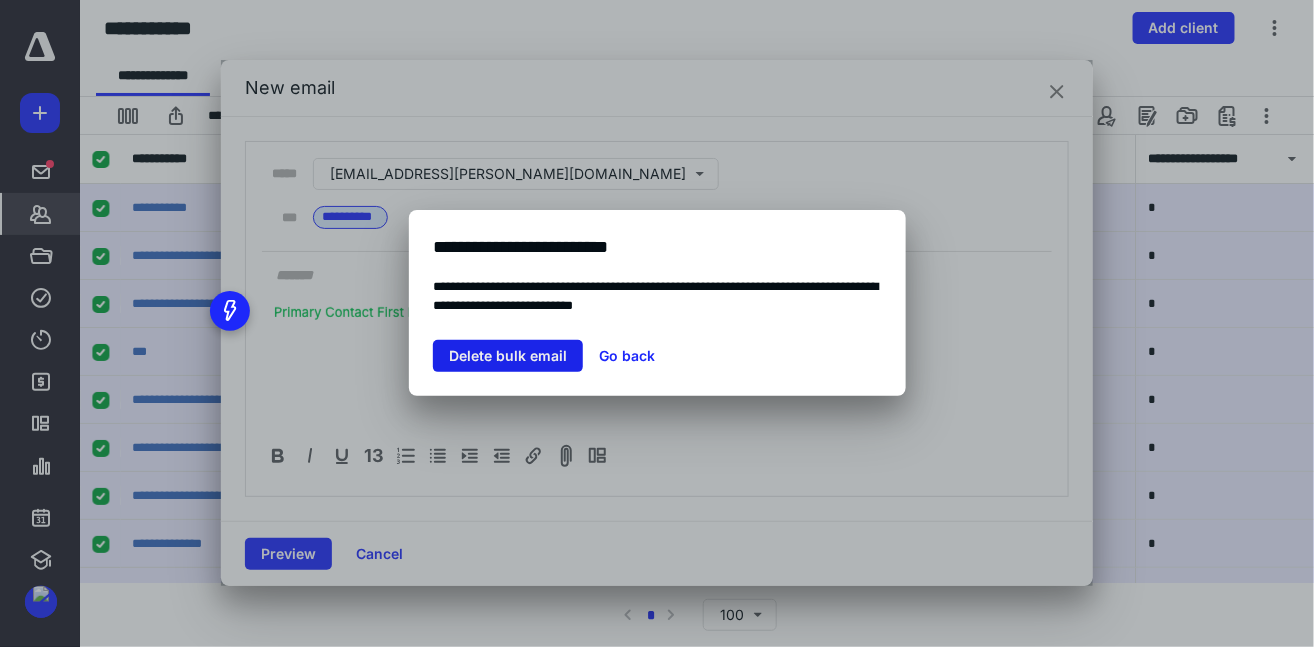 click on "Delete bulk email" at bounding box center (508, 356) 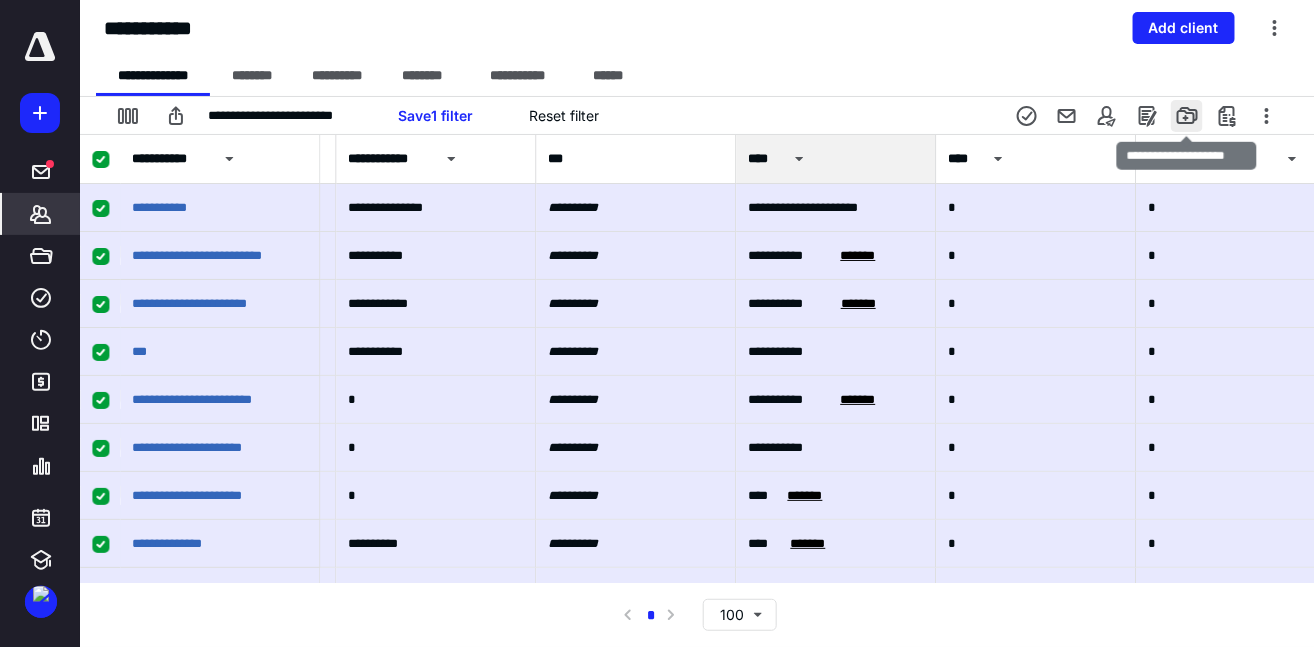 click at bounding box center (1187, 116) 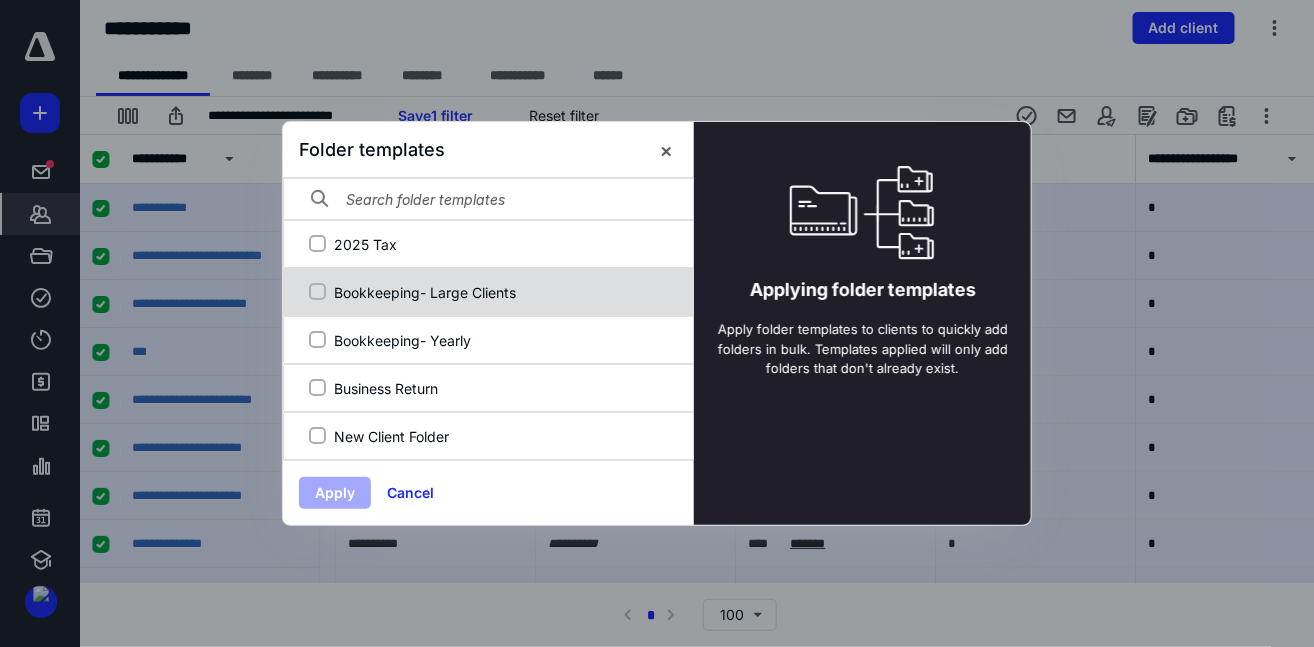 click 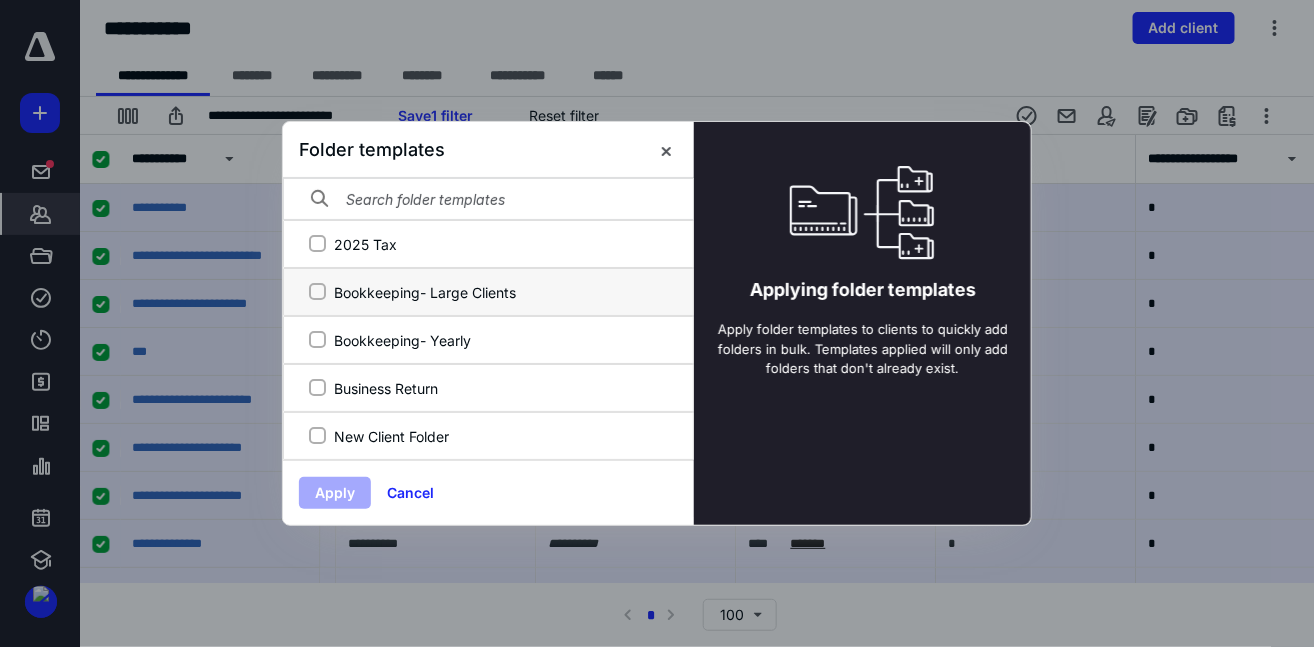 click on "Bookkeeping- Large Clients" at bounding box center (317, 292) 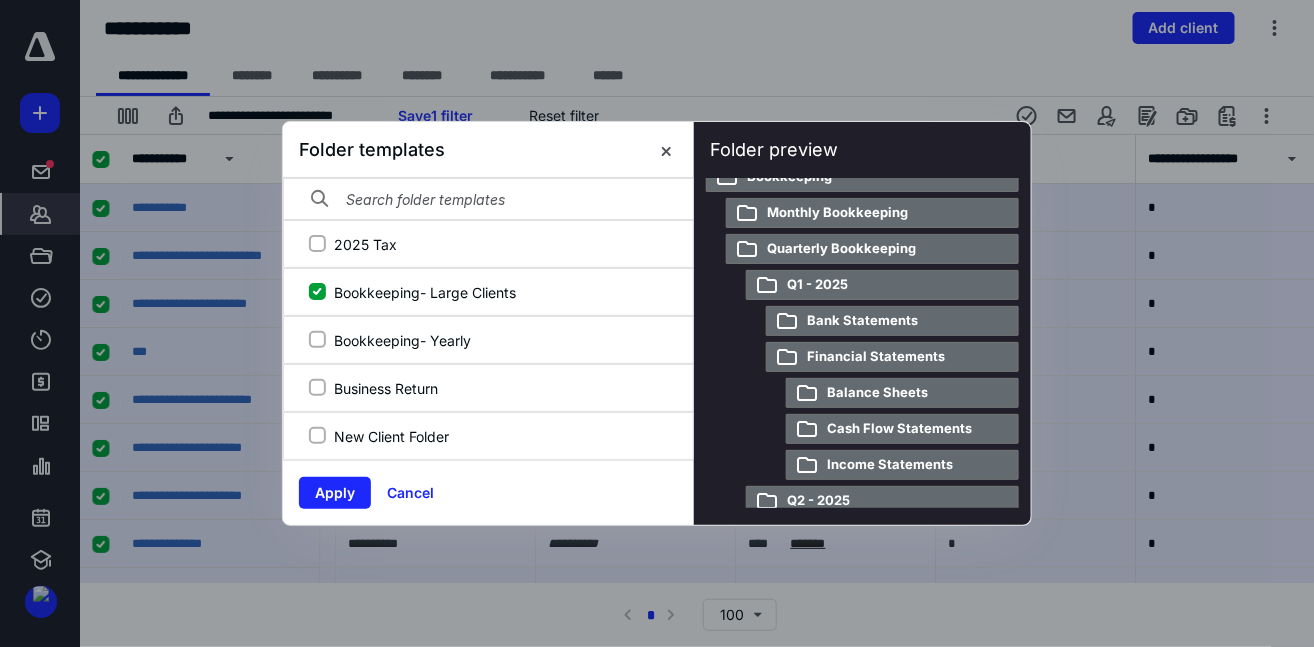 scroll, scrollTop: 0, scrollLeft: 0, axis: both 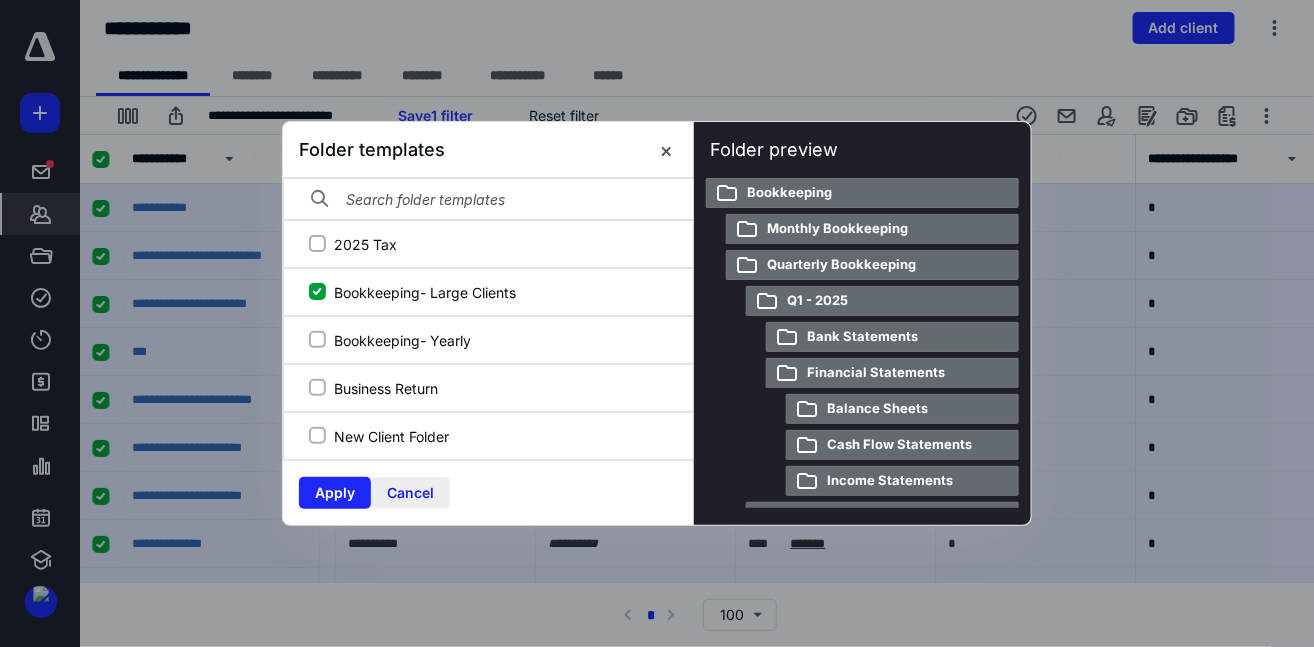 click on "Cancel" at bounding box center [410, 493] 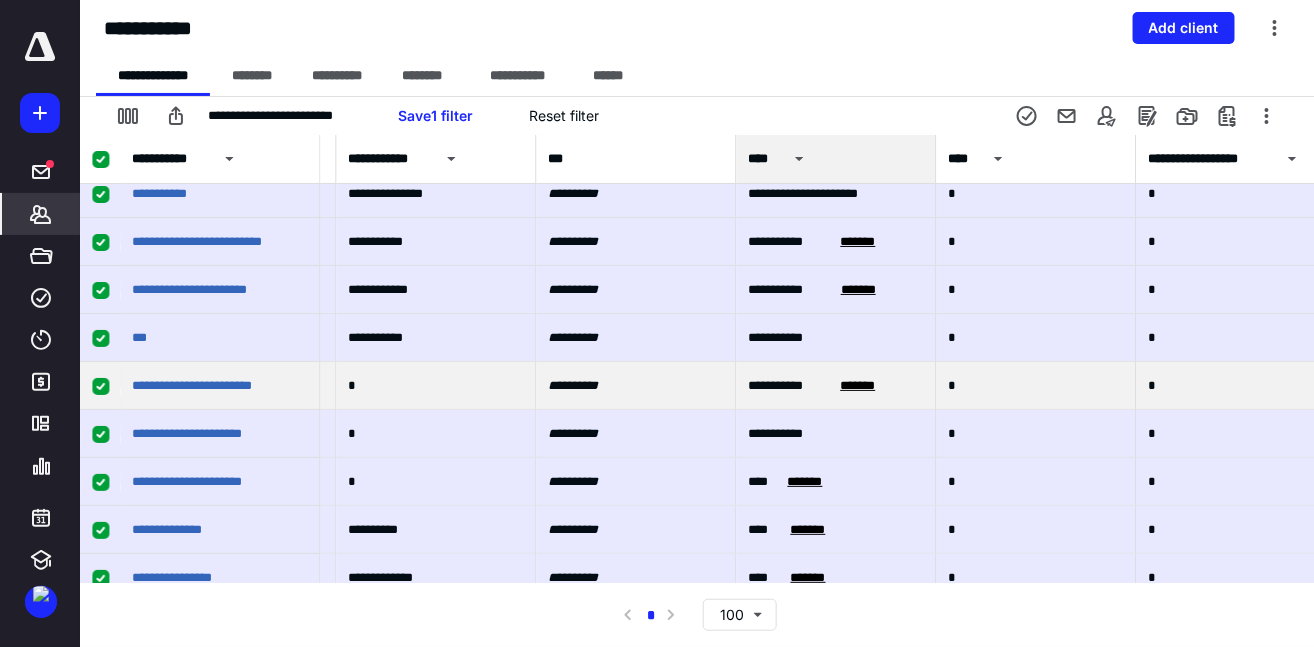 scroll, scrollTop: 0, scrollLeft: 1384, axis: horizontal 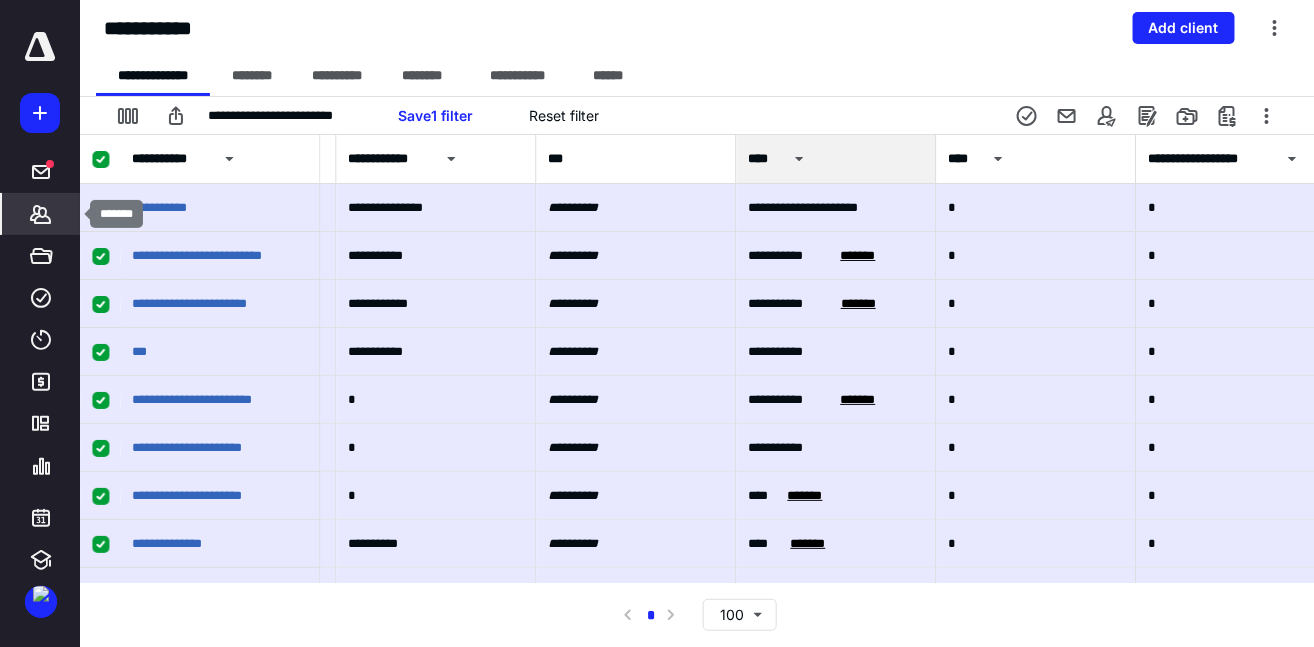 click 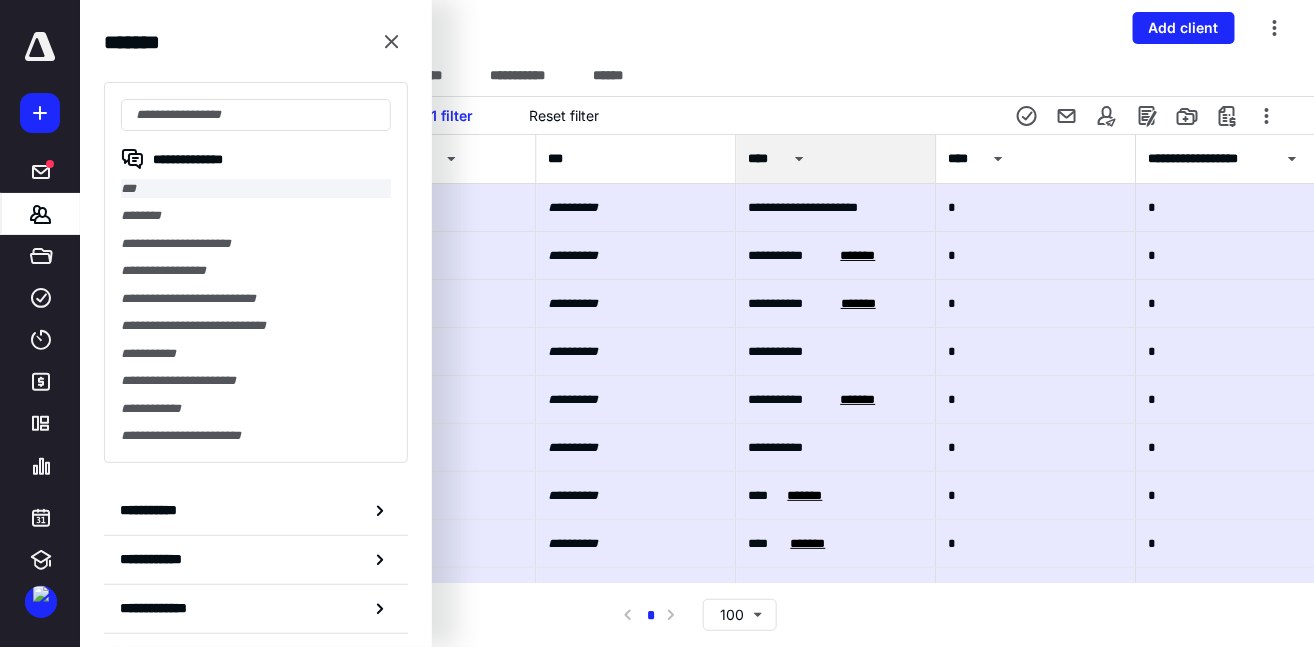 click on "***" at bounding box center (256, 188) 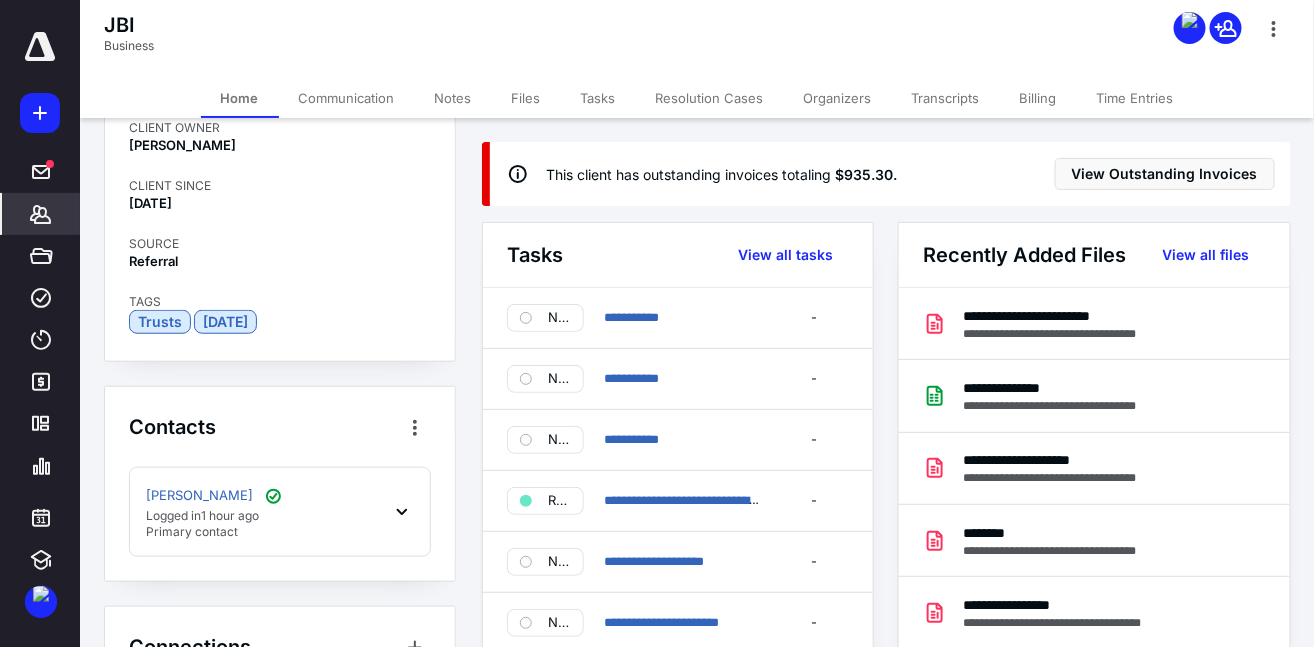 scroll, scrollTop: 515, scrollLeft: 0, axis: vertical 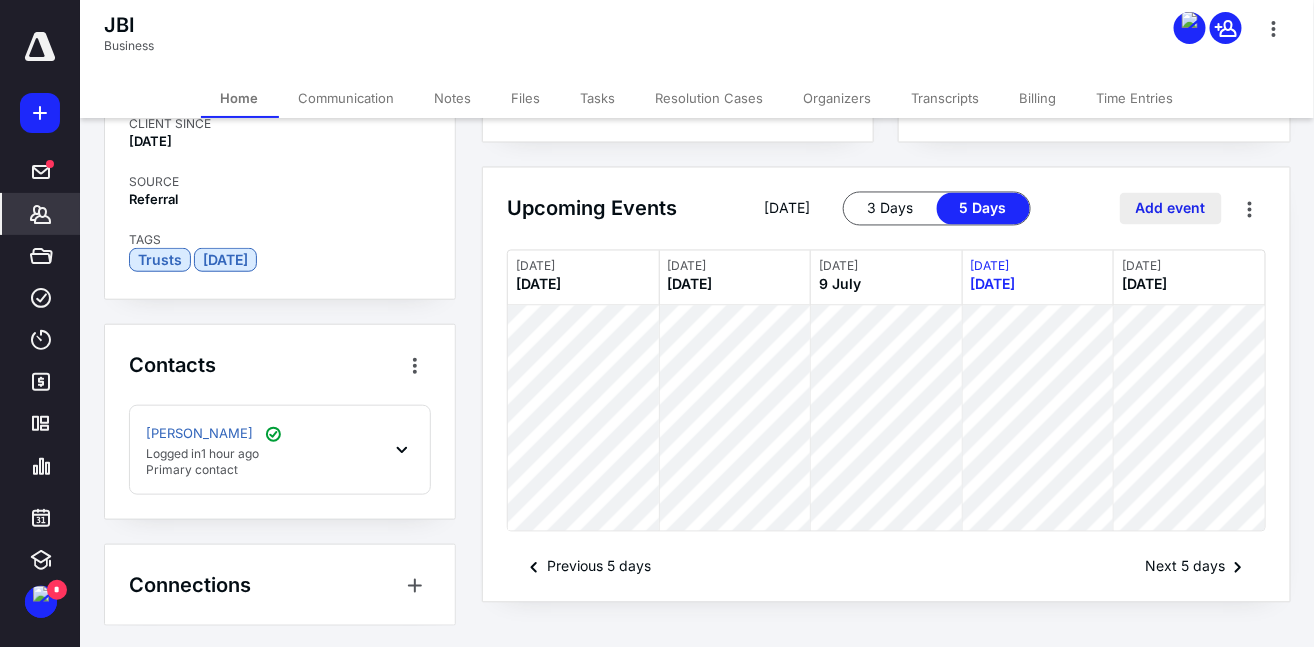 click on "Add event" at bounding box center [1171, 209] 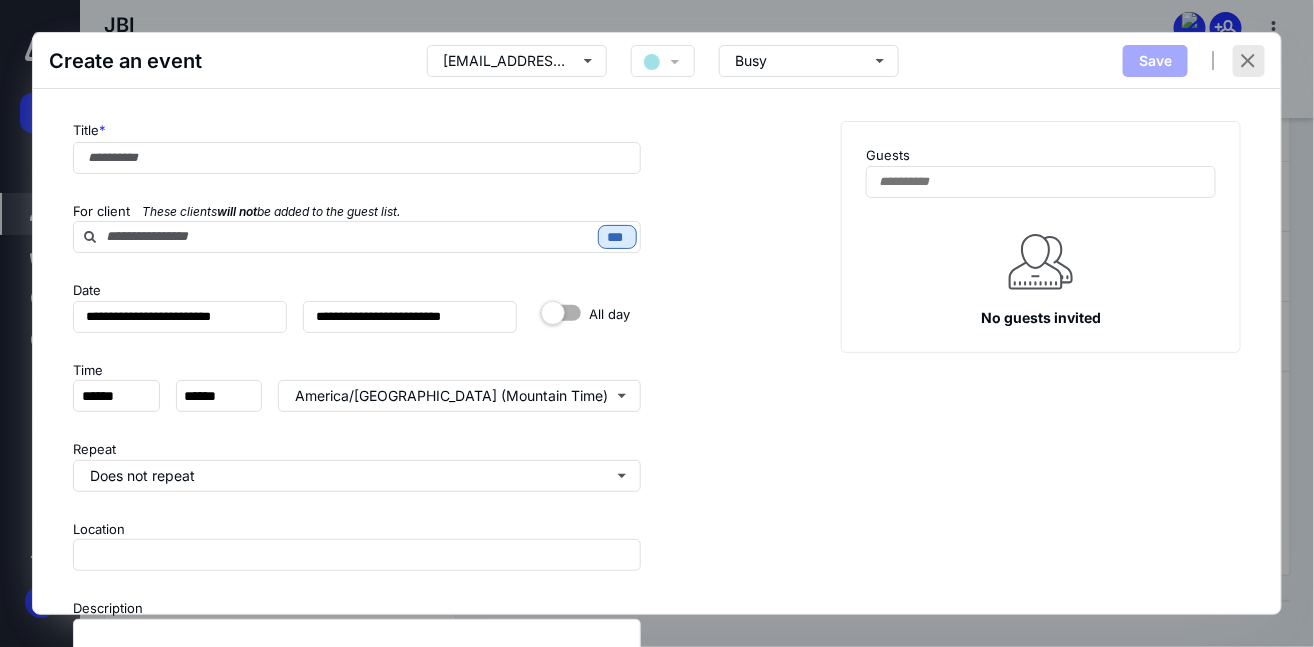 click at bounding box center (1249, 61) 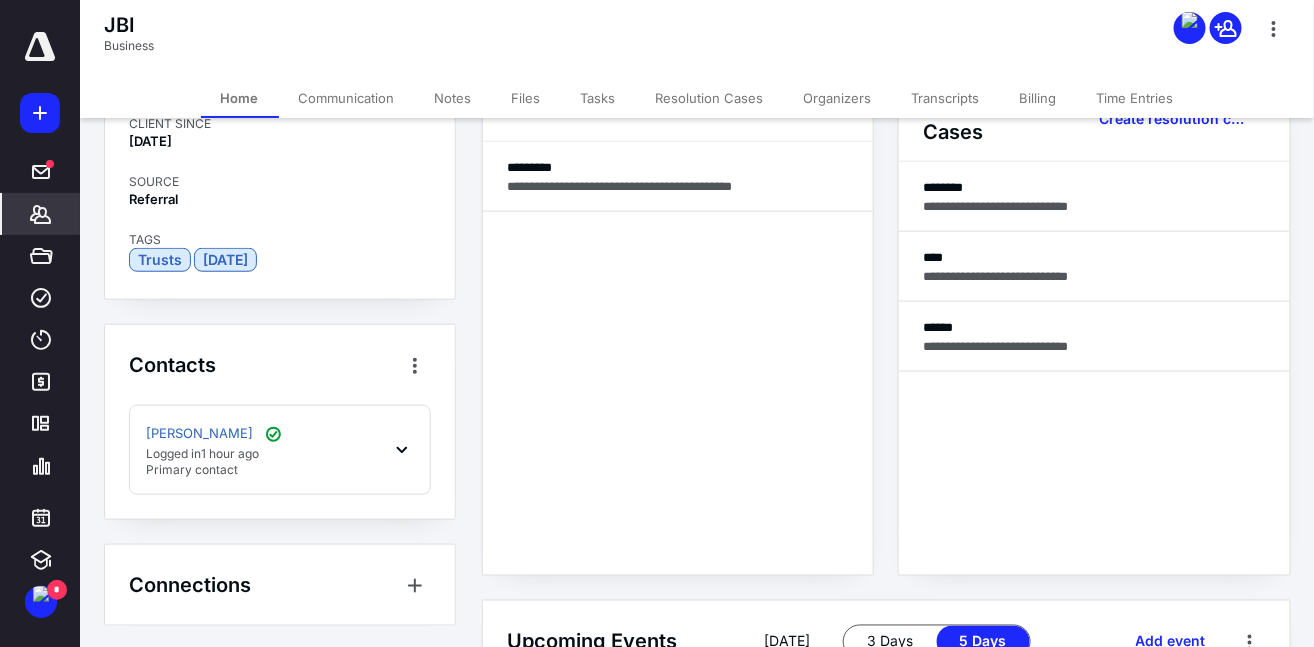 scroll, scrollTop: 0, scrollLeft: 0, axis: both 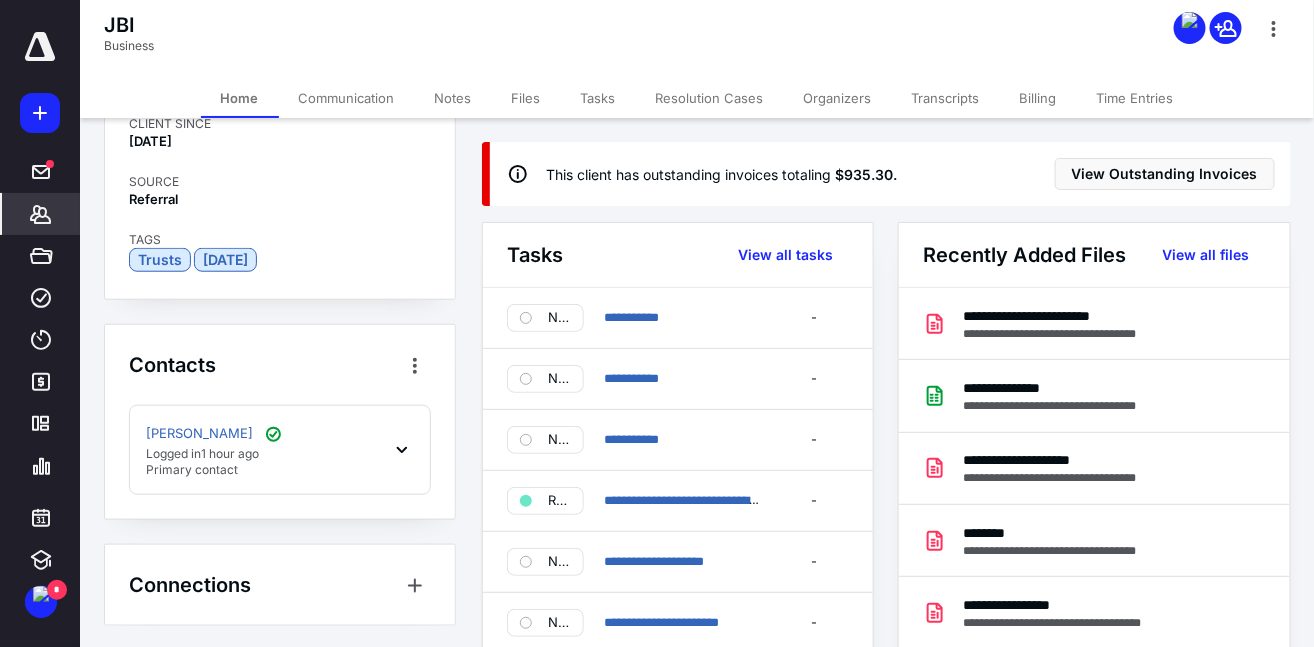click on "Communication" at bounding box center [347, 98] 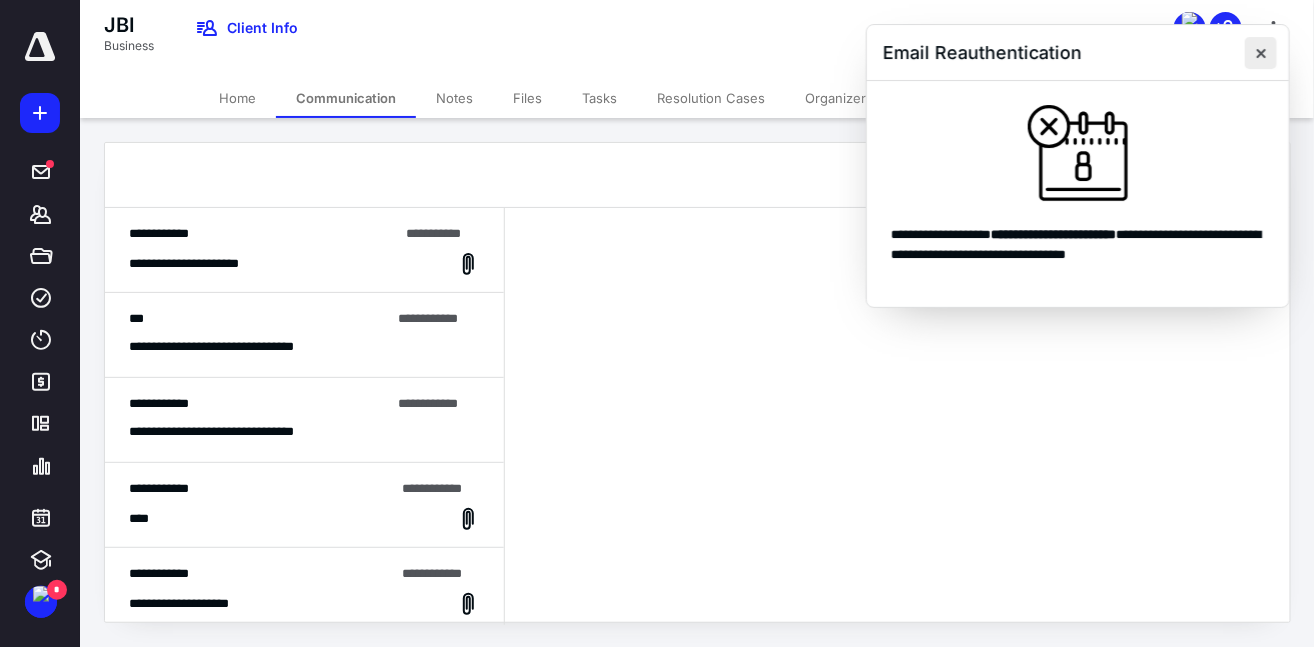 click at bounding box center [1261, 53] 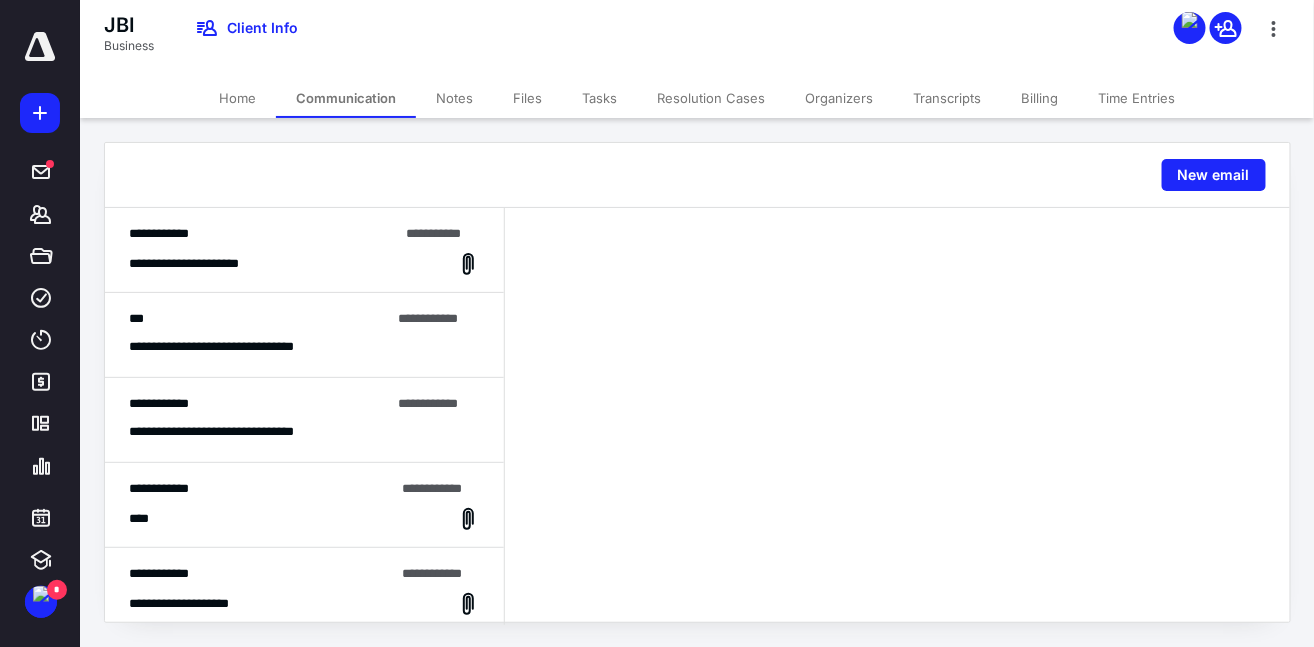 click on "**********" at bounding box center [304, 250] 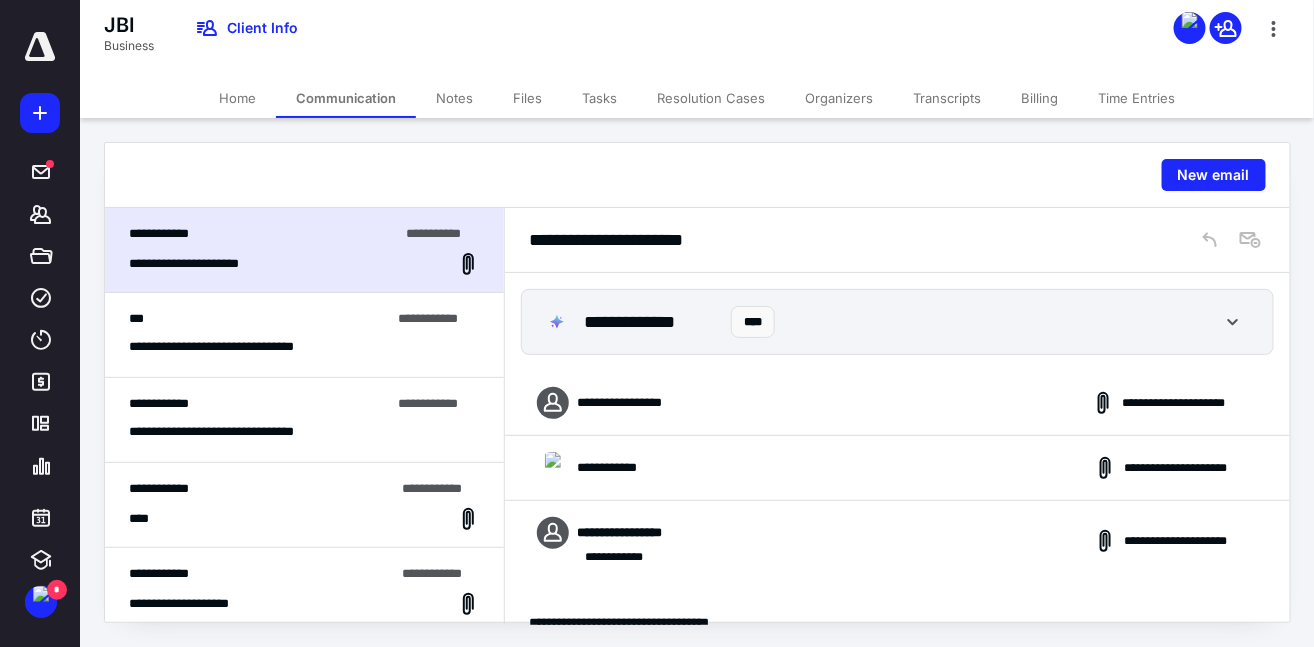 scroll, scrollTop: 99, scrollLeft: 0, axis: vertical 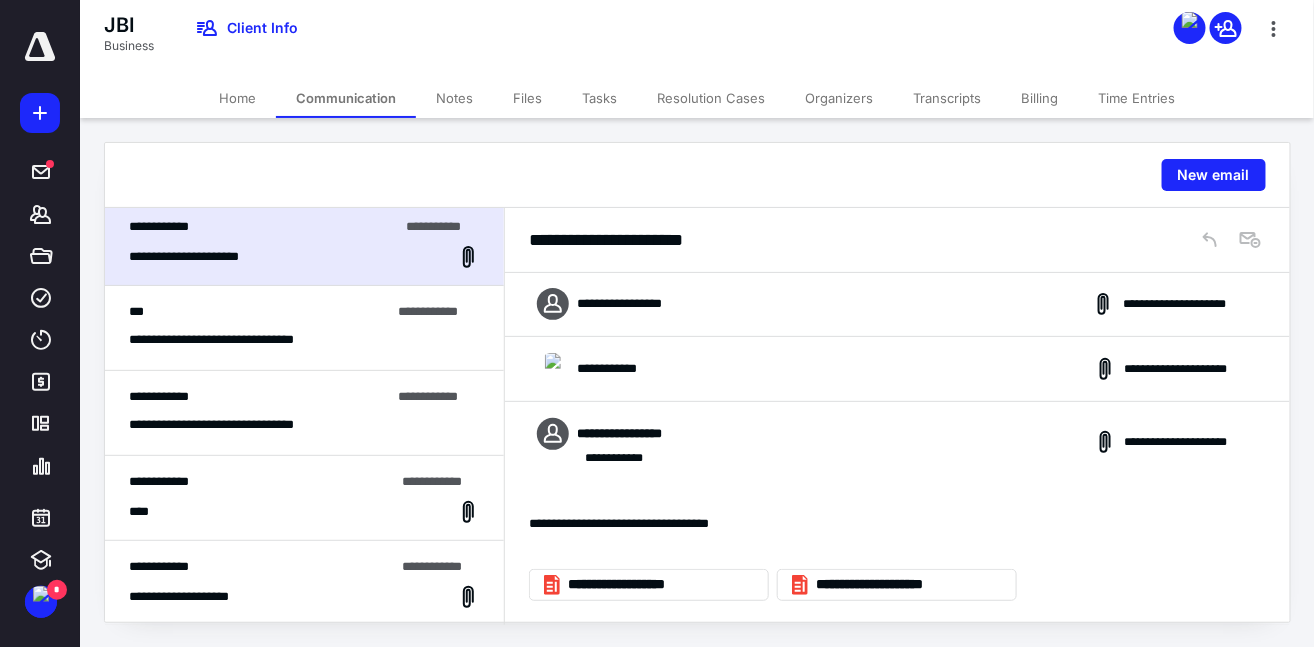 click on "**********" at bounding box center (304, 583) 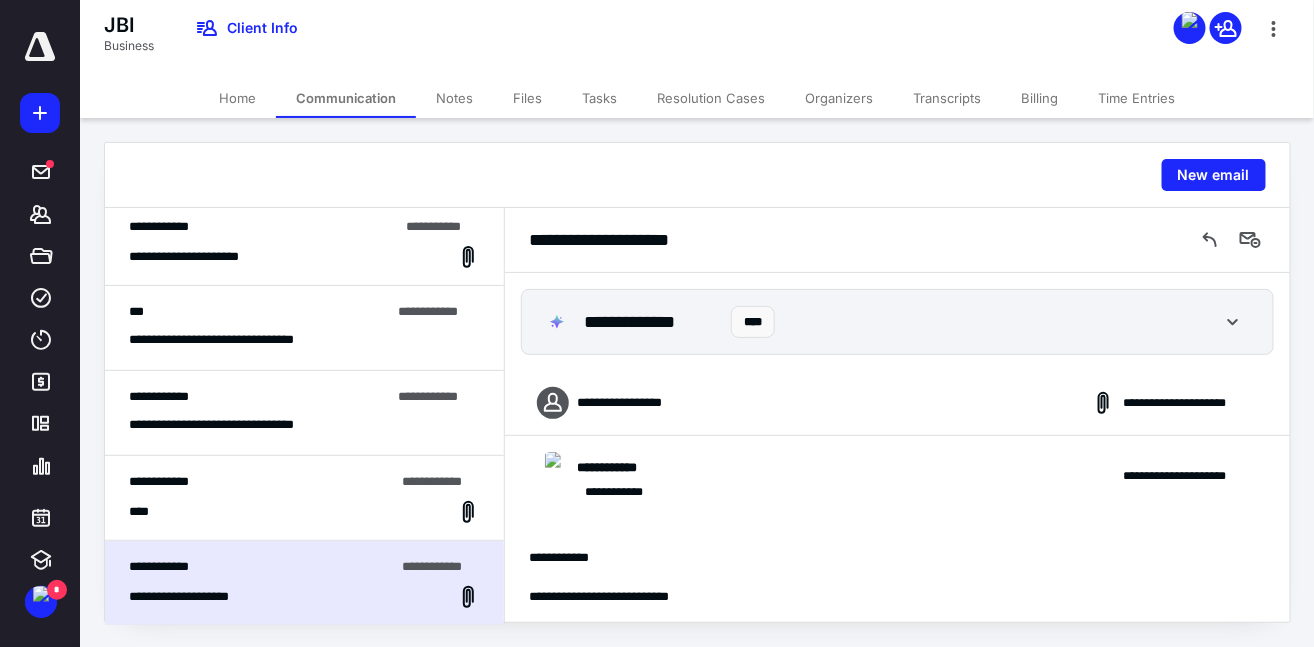 scroll, scrollTop: 13, scrollLeft: 0, axis: vertical 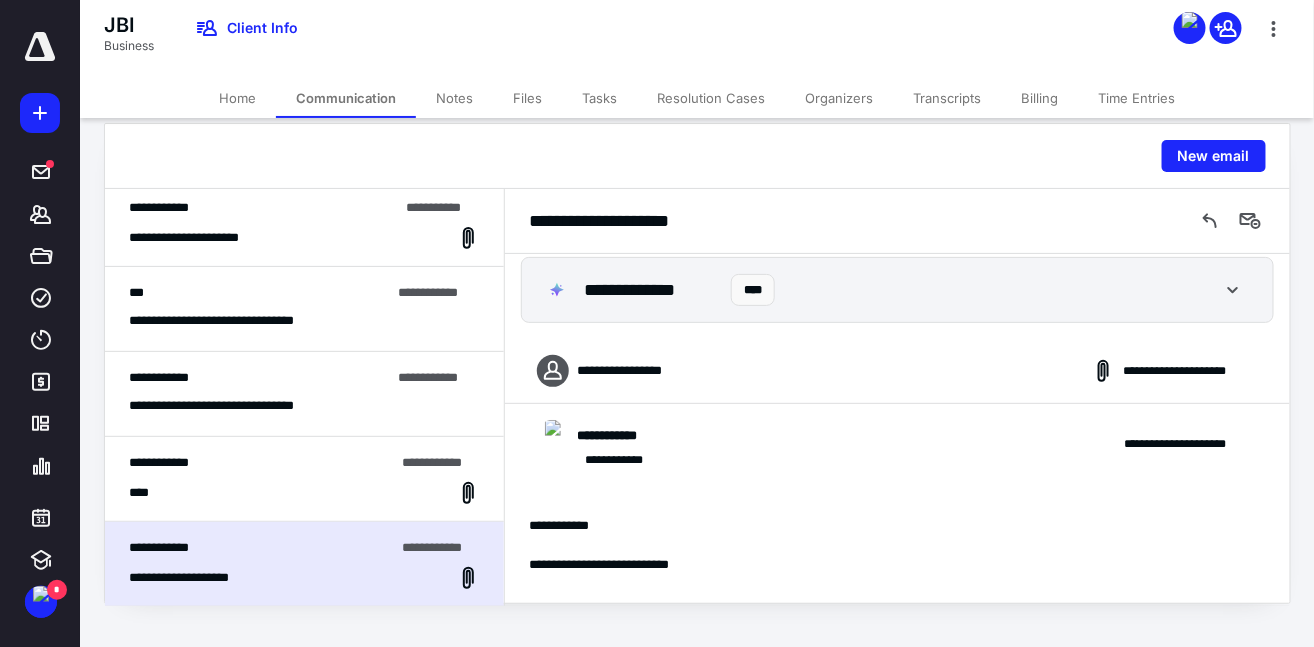 click on "****" at bounding box center [304, 493] 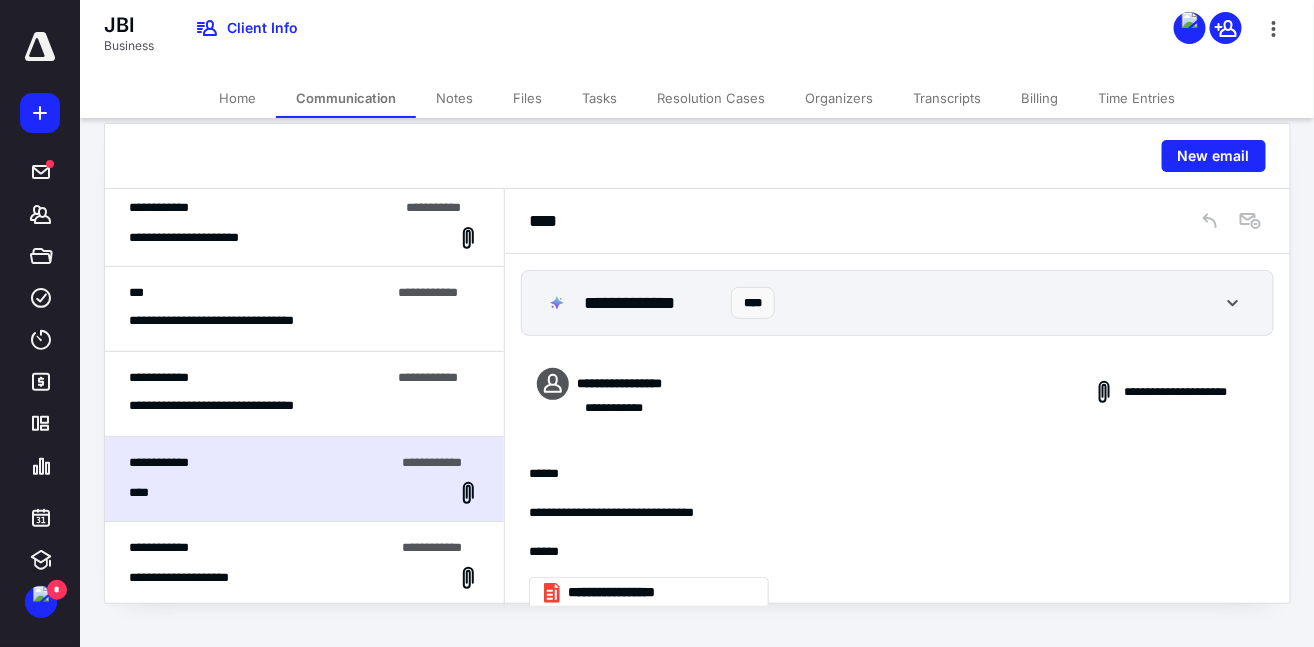 scroll, scrollTop: 27, scrollLeft: 0, axis: vertical 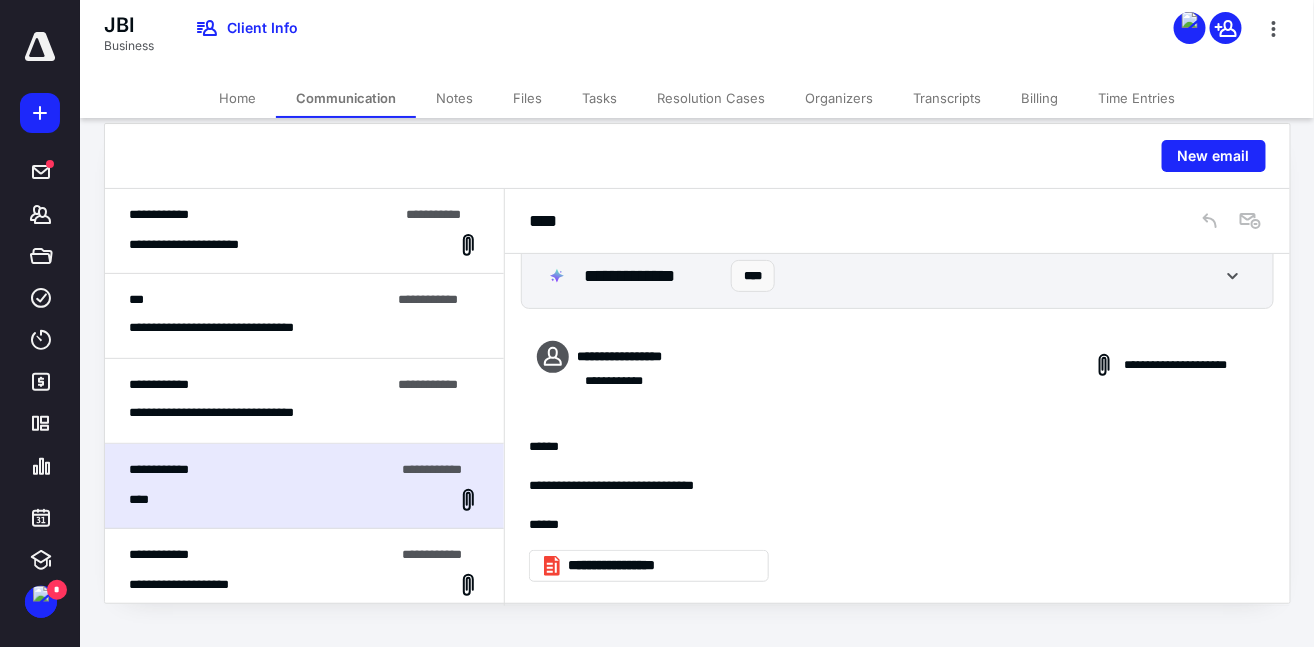 click on "**********" at bounding box center [304, 245] 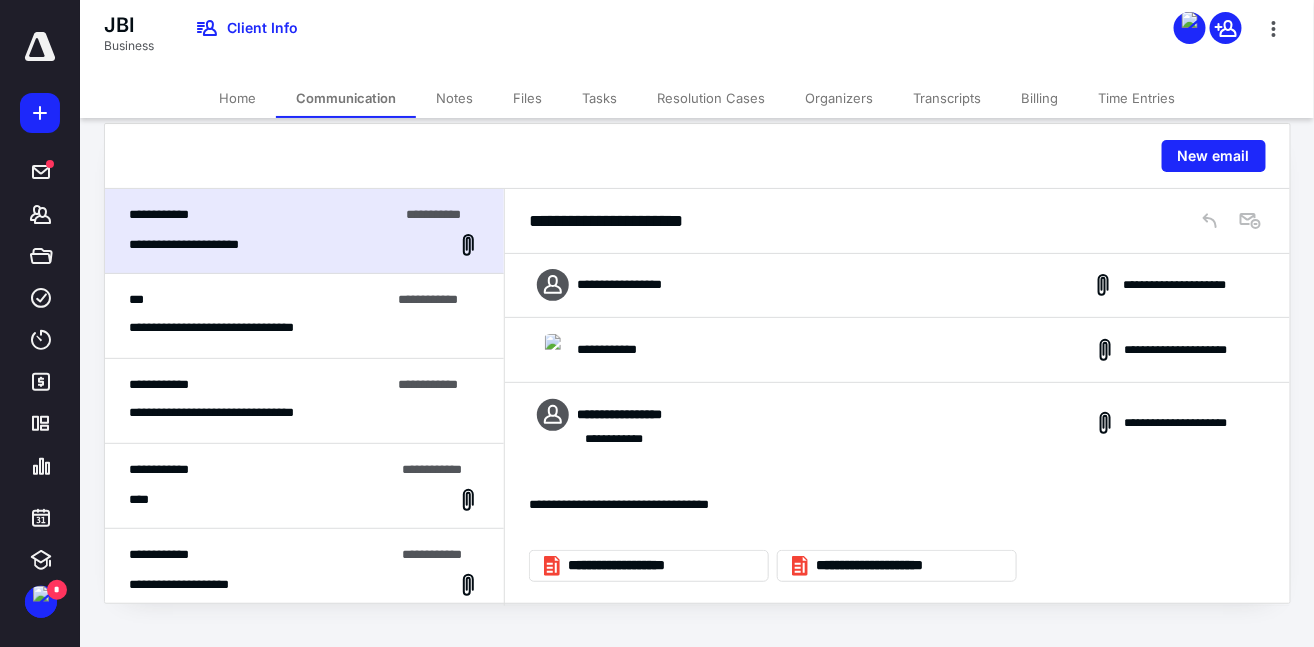 click on "Notes" at bounding box center [454, 98] 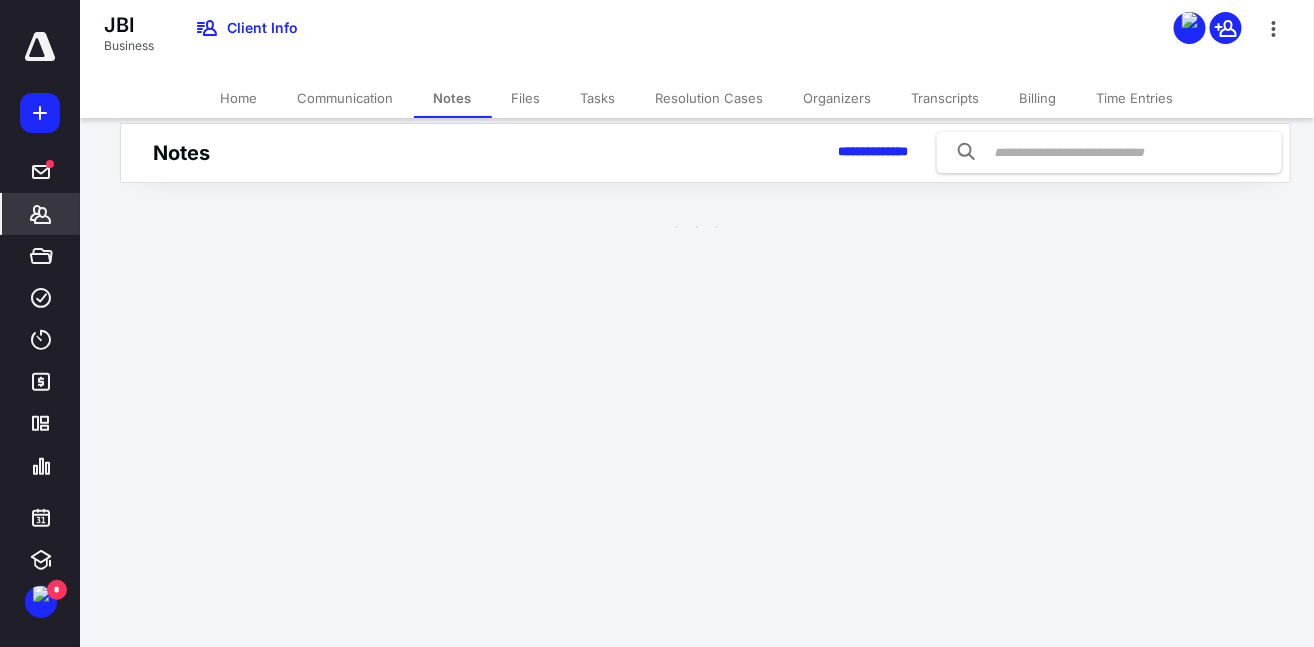 scroll, scrollTop: 0, scrollLeft: 0, axis: both 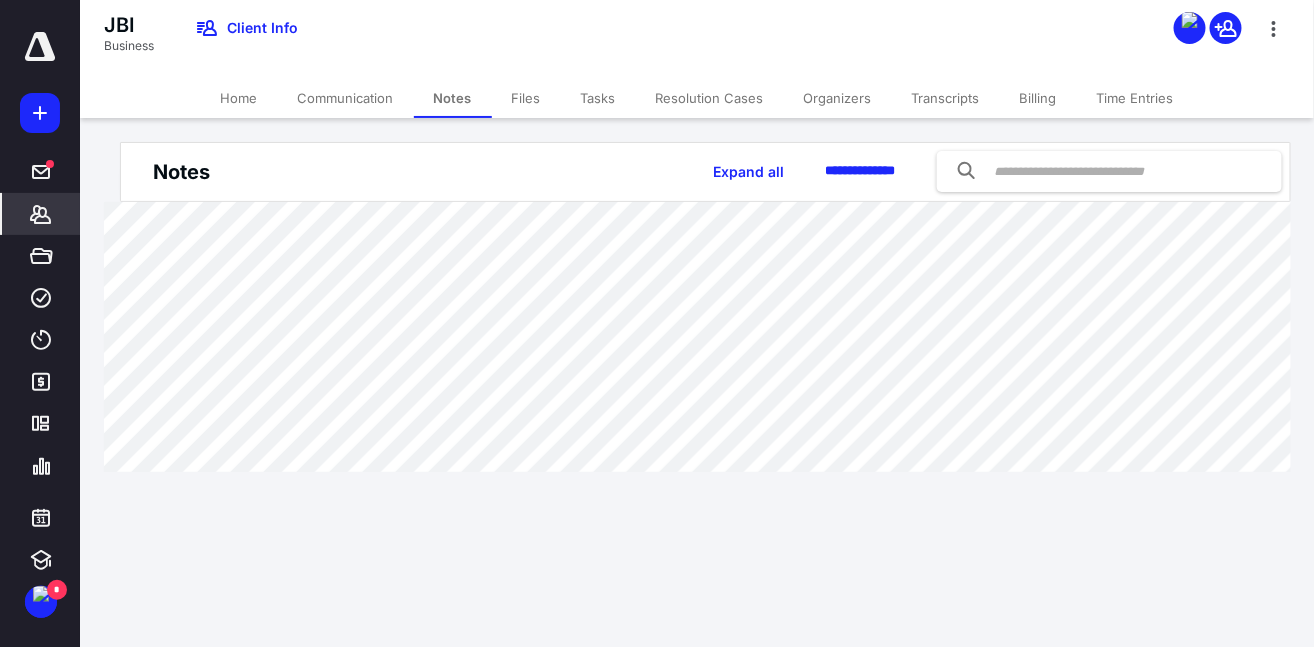 click on "Files" at bounding box center [526, 98] 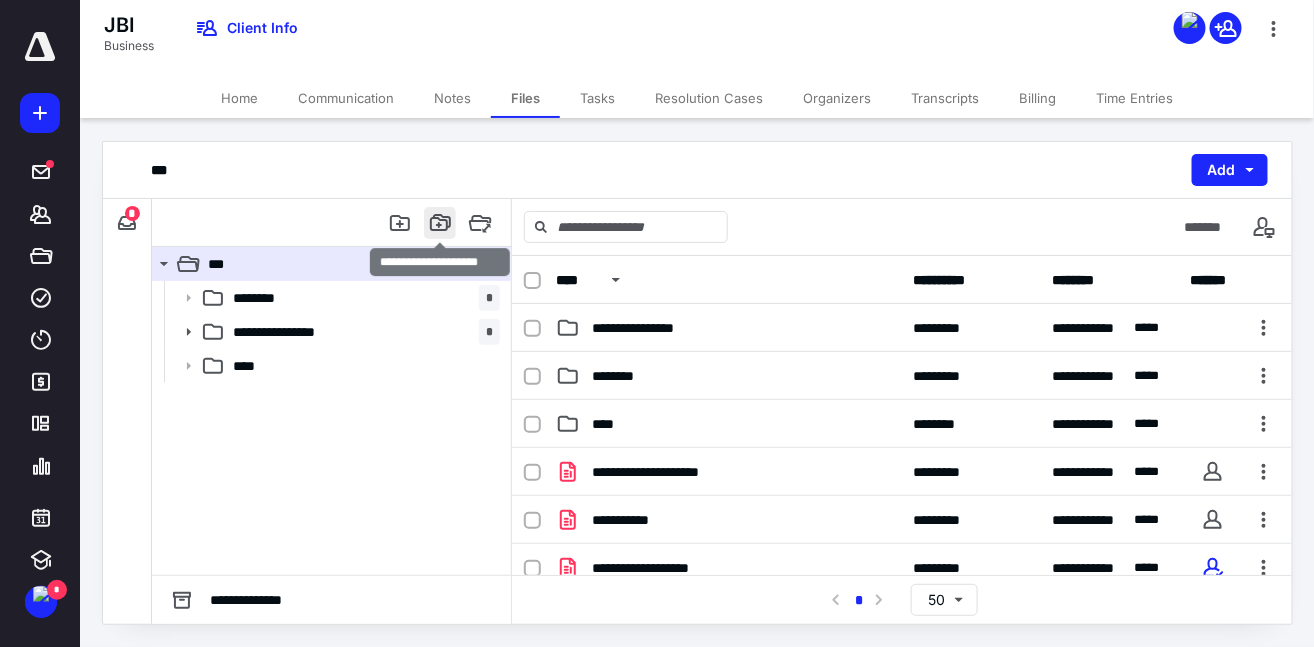 click at bounding box center [440, 223] 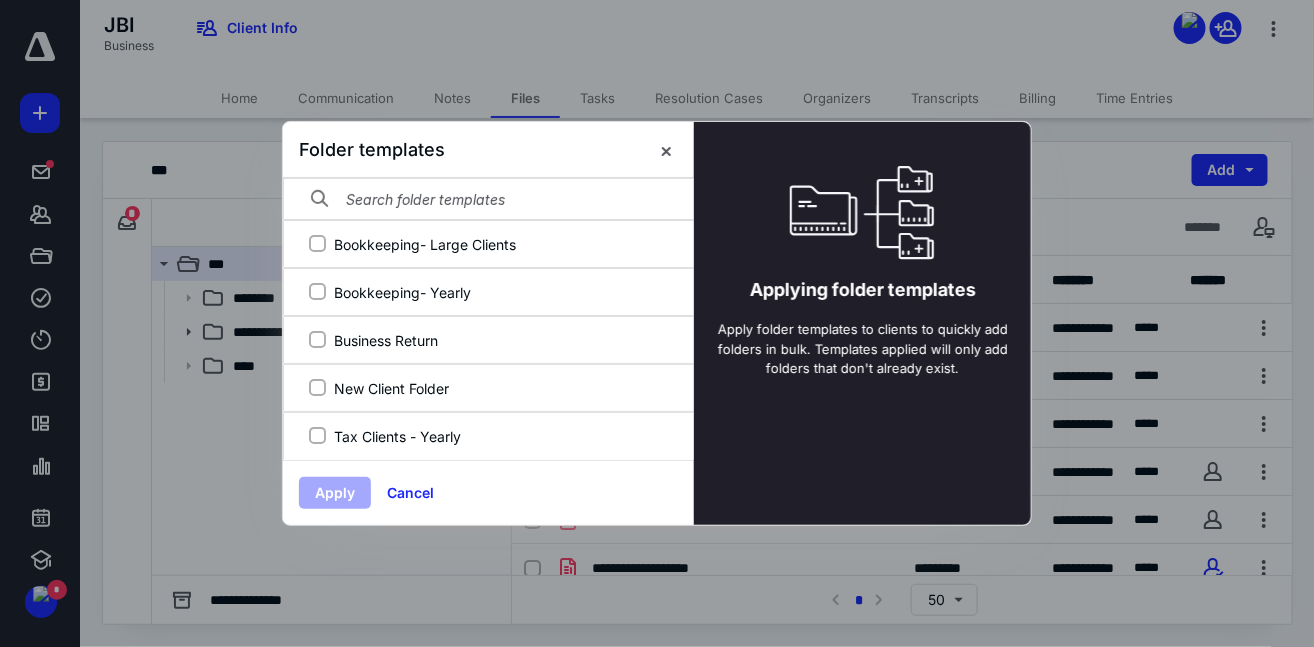 scroll, scrollTop: 0, scrollLeft: 0, axis: both 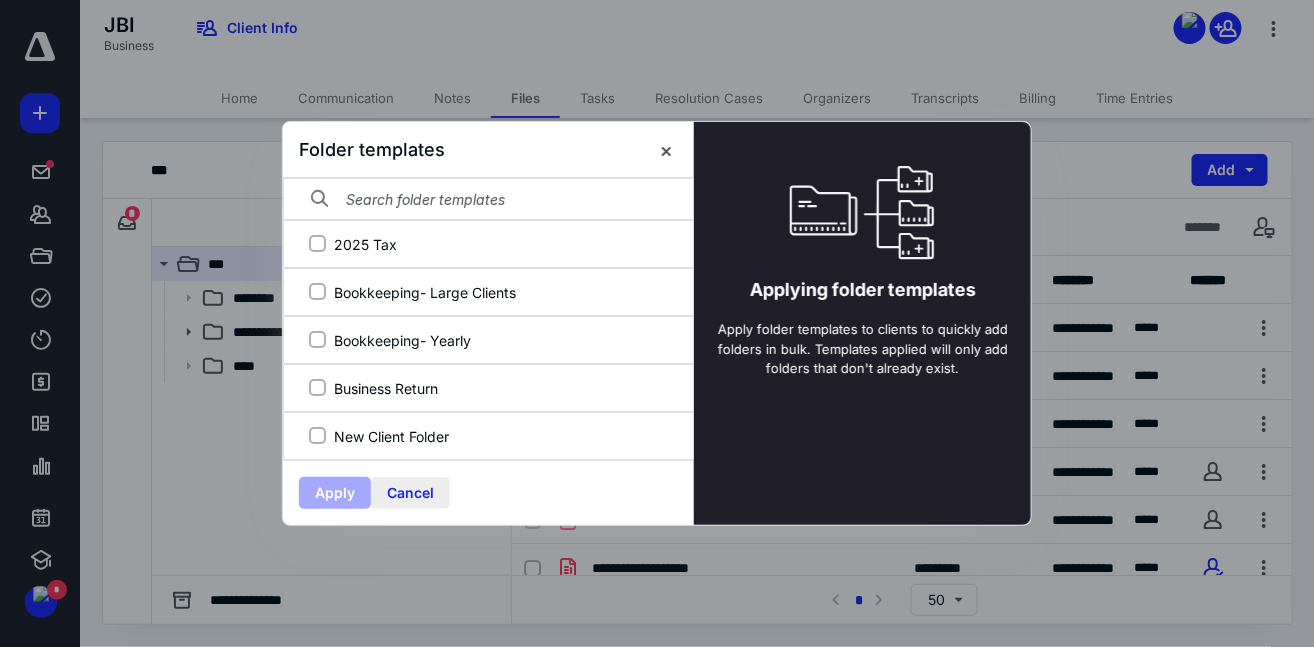 click on "Cancel" at bounding box center [410, 493] 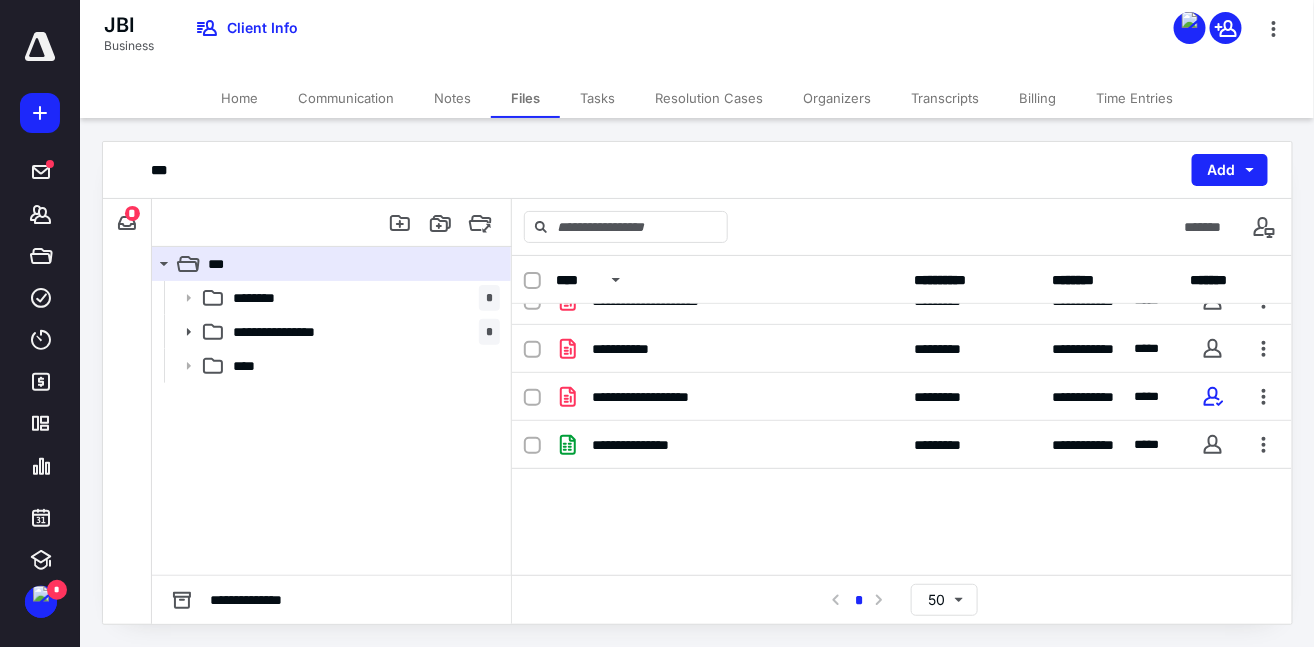 scroll, scrollTop: 92, scrollLeft: 0, axis: vertical 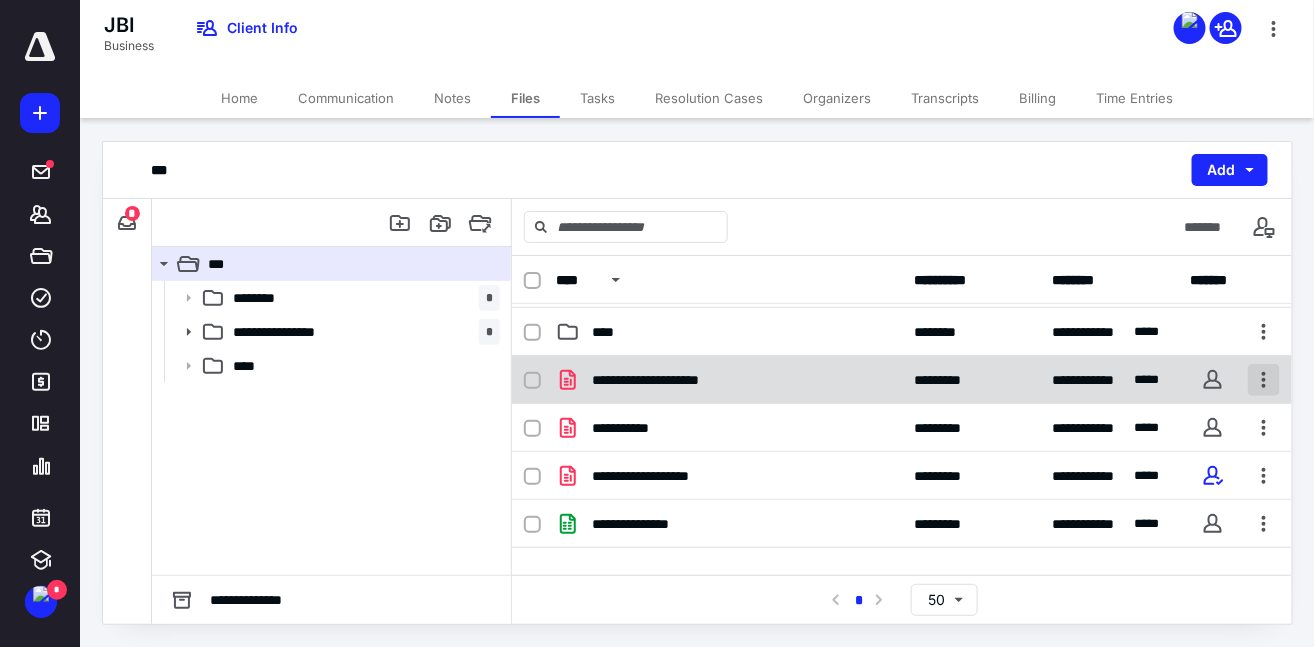click at bounding box center (1264, 380) 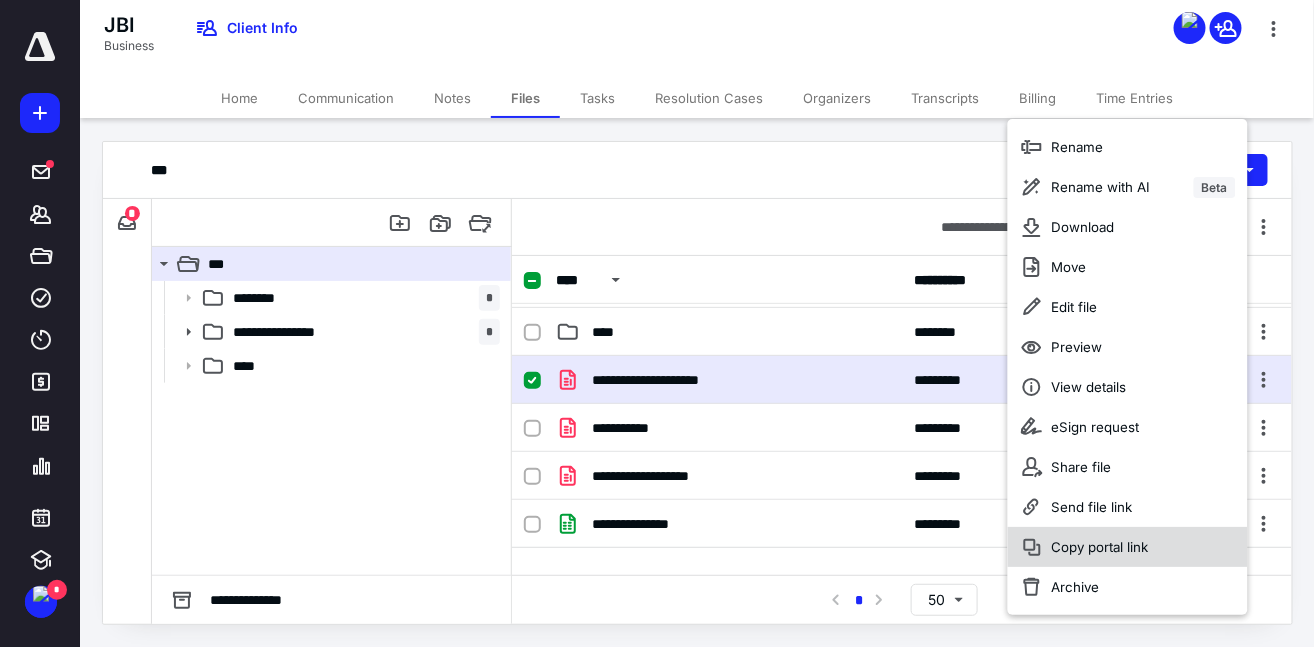 scroll, scrollTop: 18, scrollLeft: 0, axis: vertical 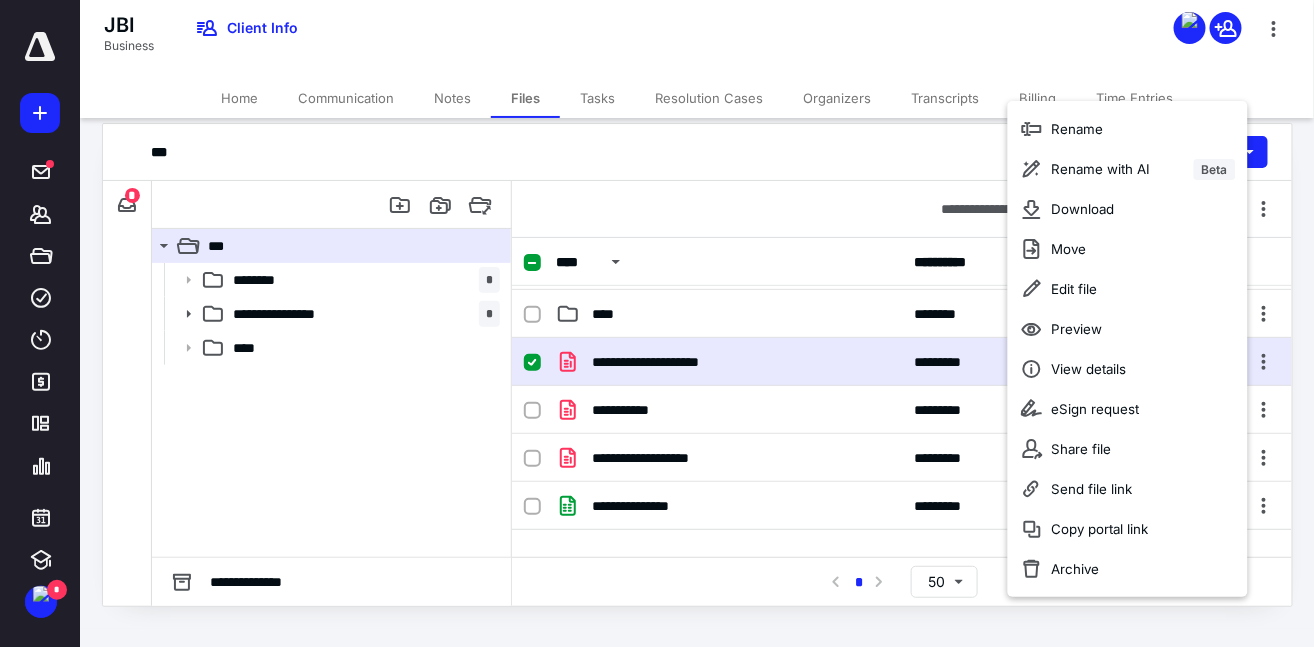 click on "***   Add" at bounding box center (697, 152) 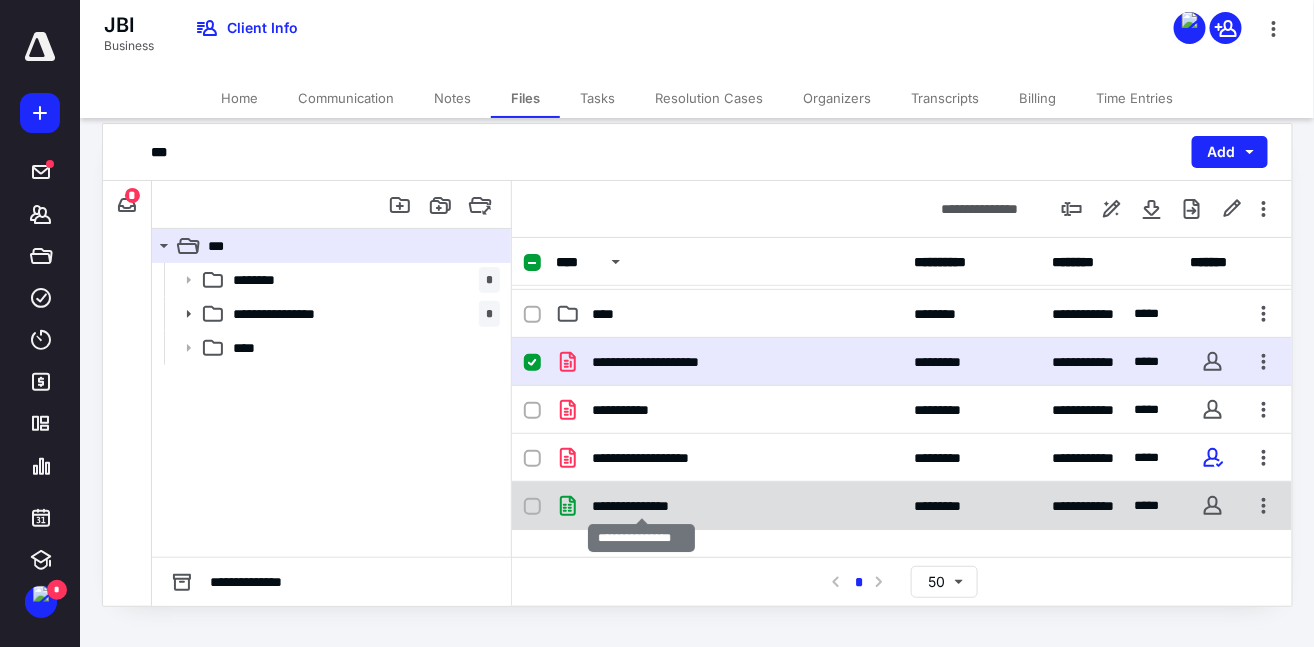 click on "**********" at bounding box center (642, 506) 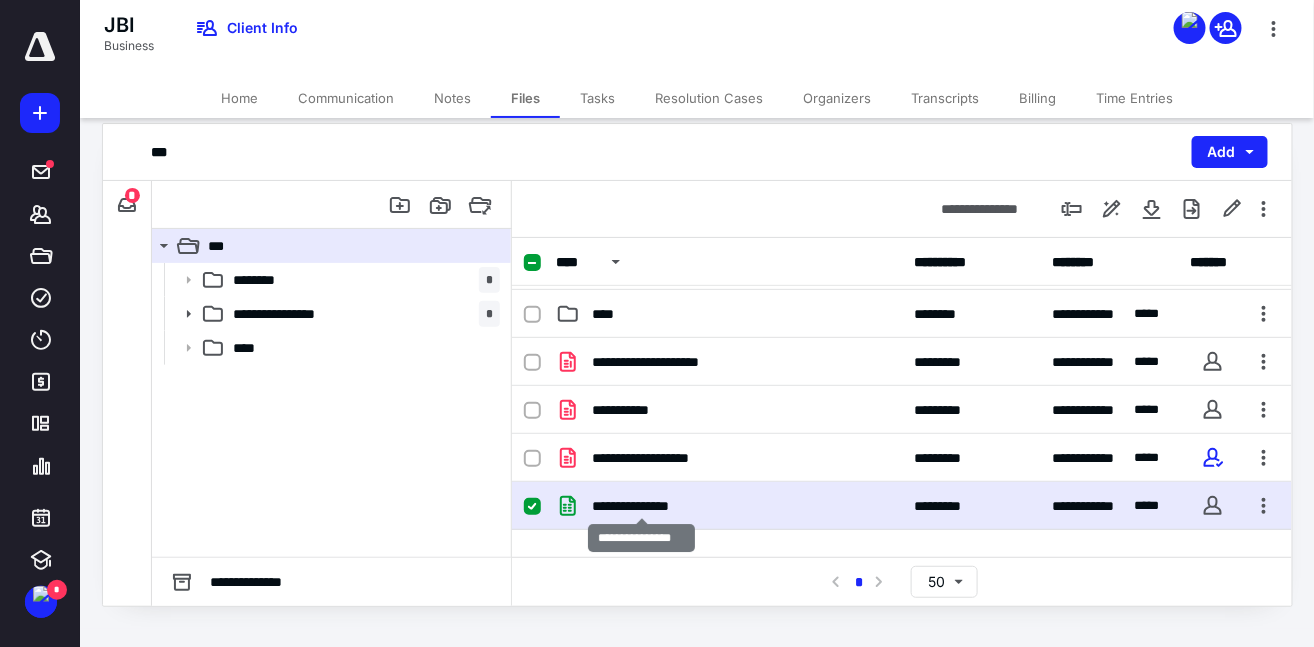 click on "**********" at bounding box center [642, 506] 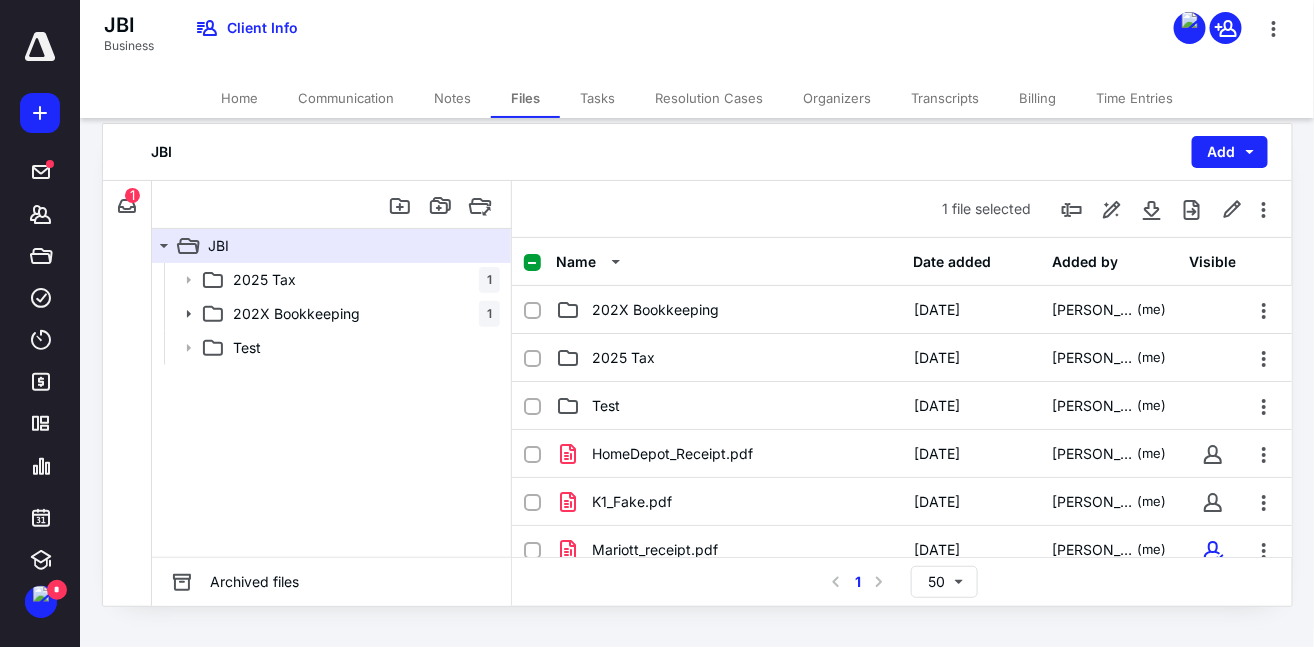 scroll, scrollTop: 92, scrollLeft: 0, axis: vertical 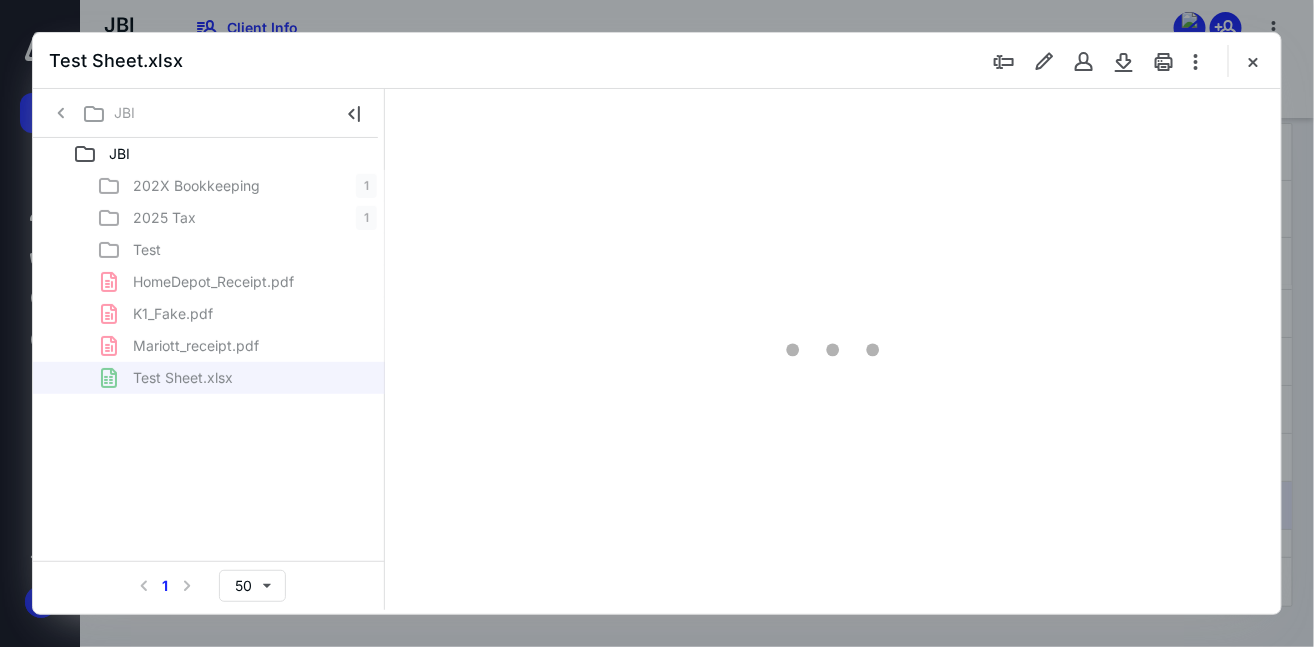 type on "94" 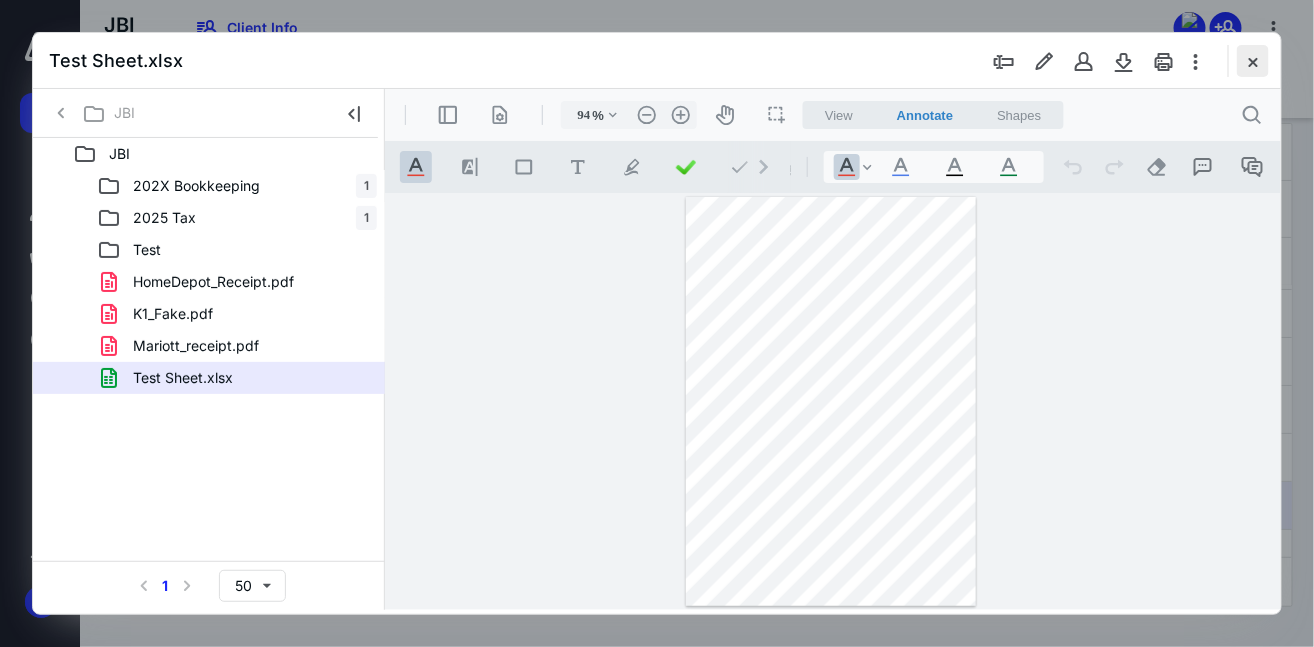 click at bounding box center (1253, 61) 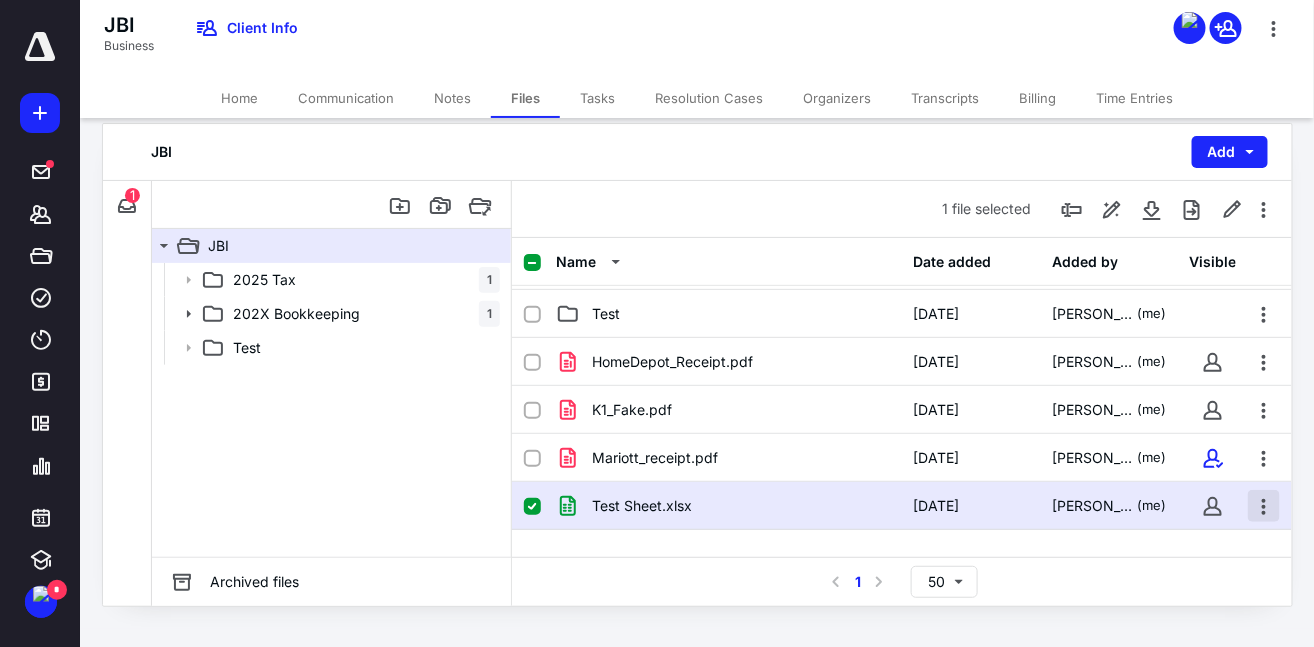 click at bounding box center (1264, 506) 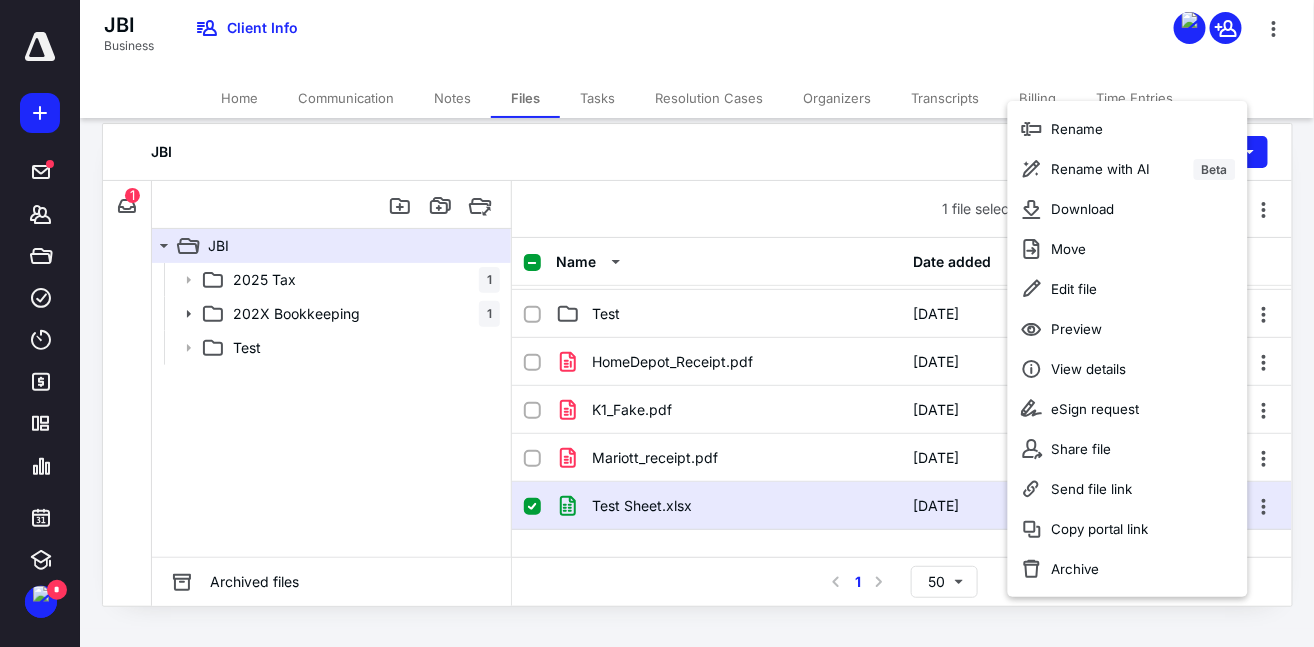 click on "JBI   Add" at bounding box center [697, 152] 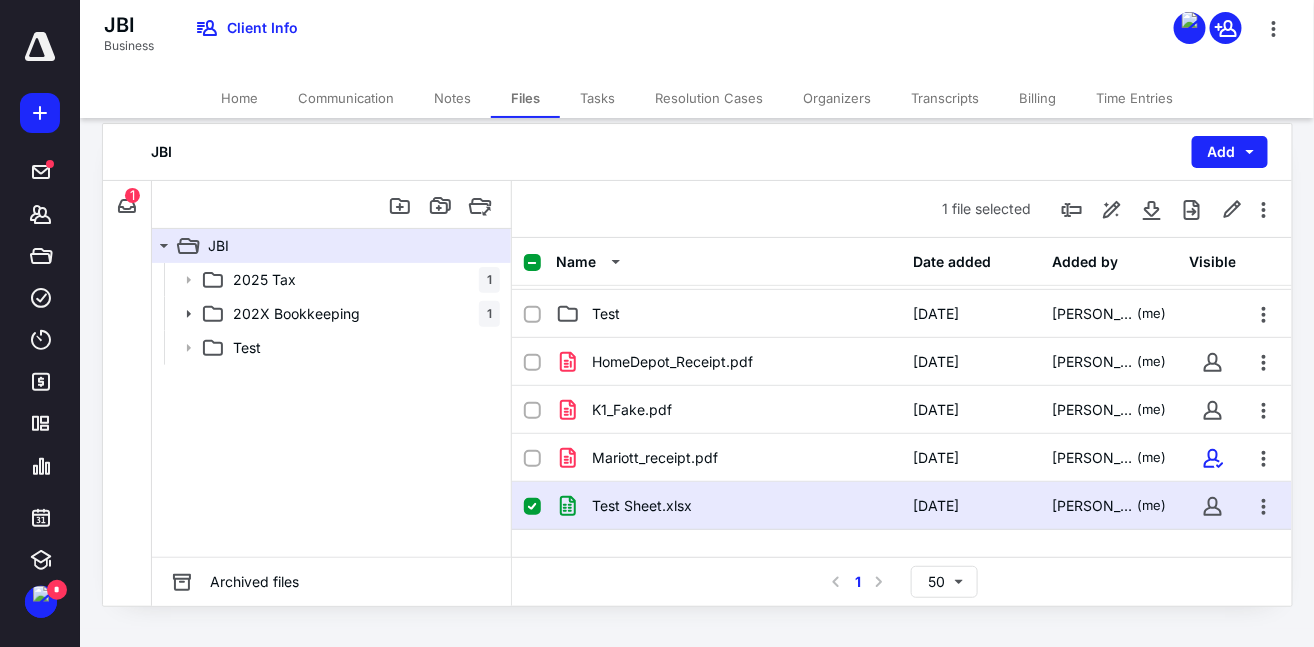 click 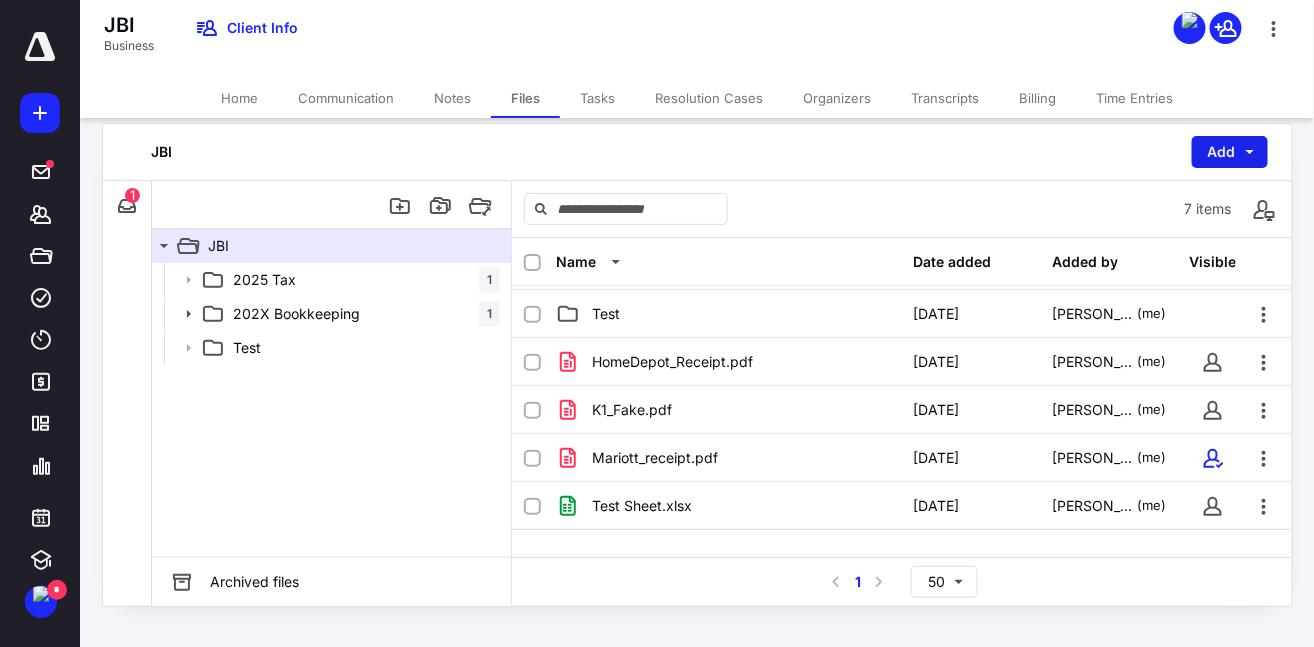 click on "Add" at bounding box center (1230, 152) 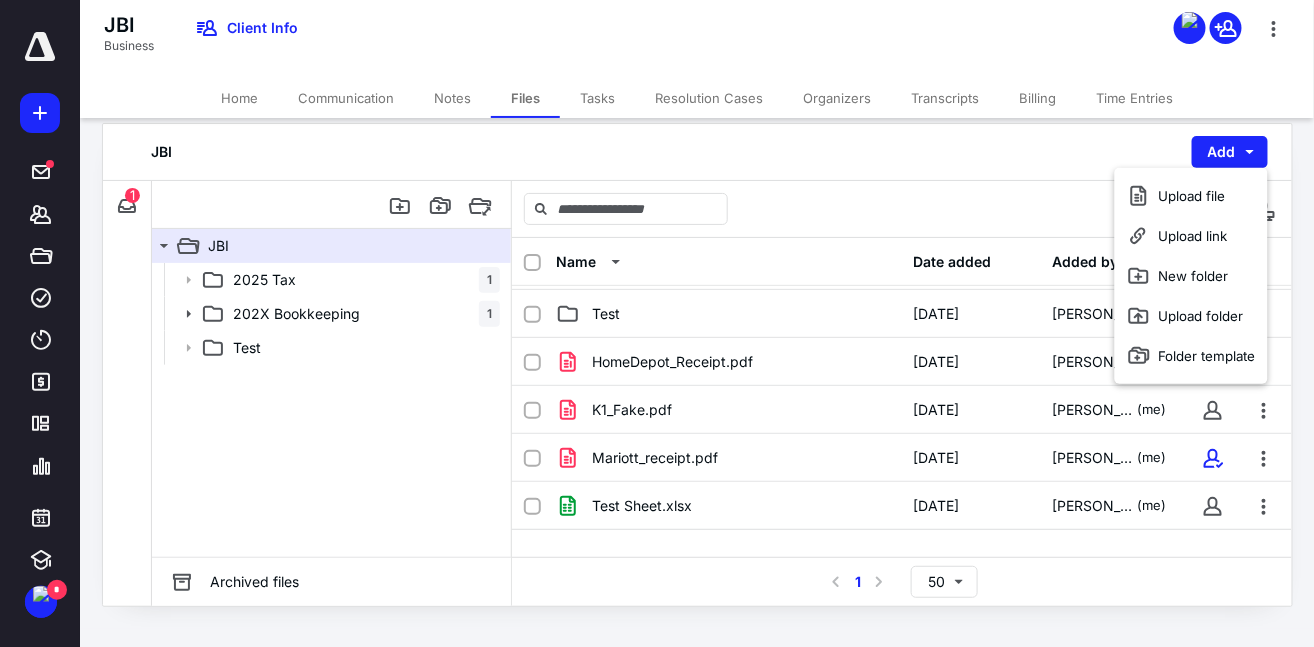click on "JBI   Add" at bounding box center (697, 152) 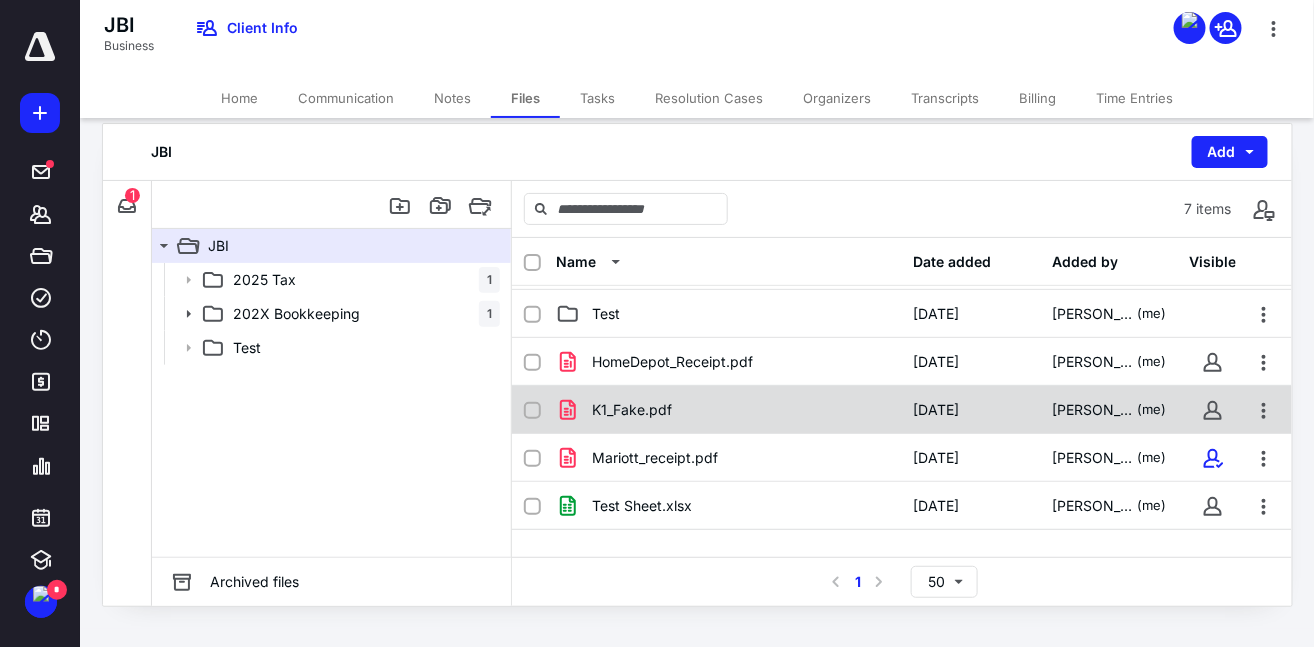 scroll, scrollTop: 0, scrollLeft: 0, axis: both 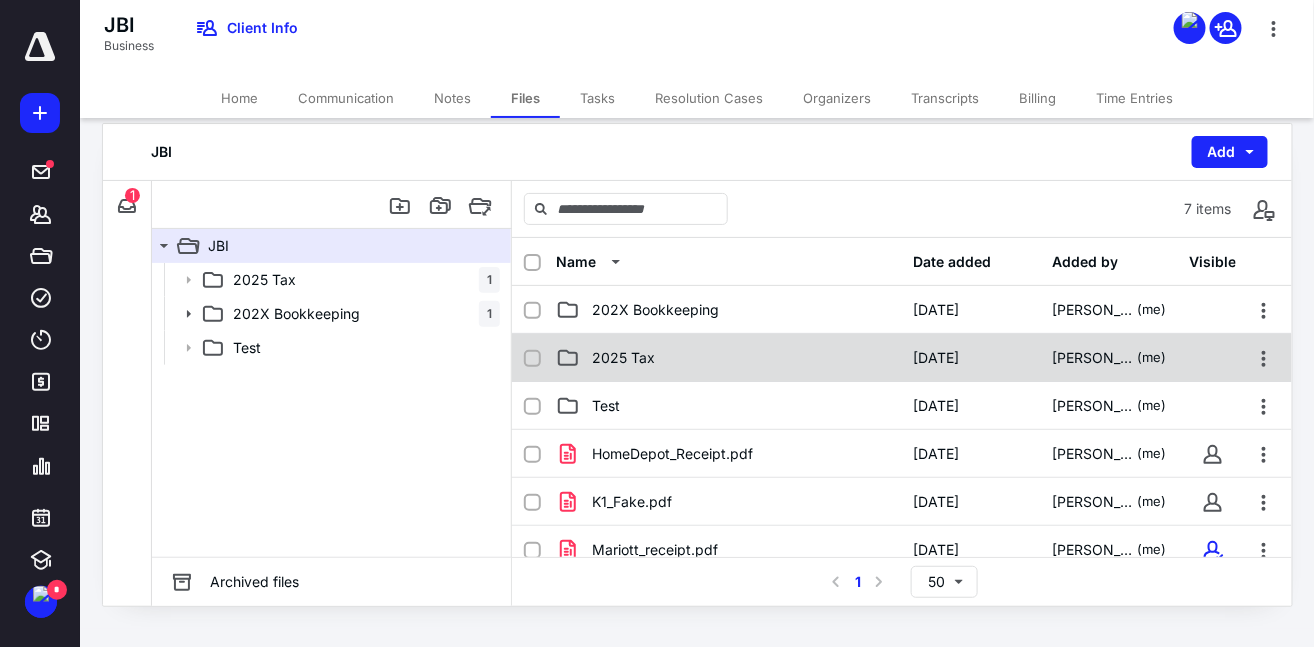 click on "2025 Tax" at bounding box center [623, 358] 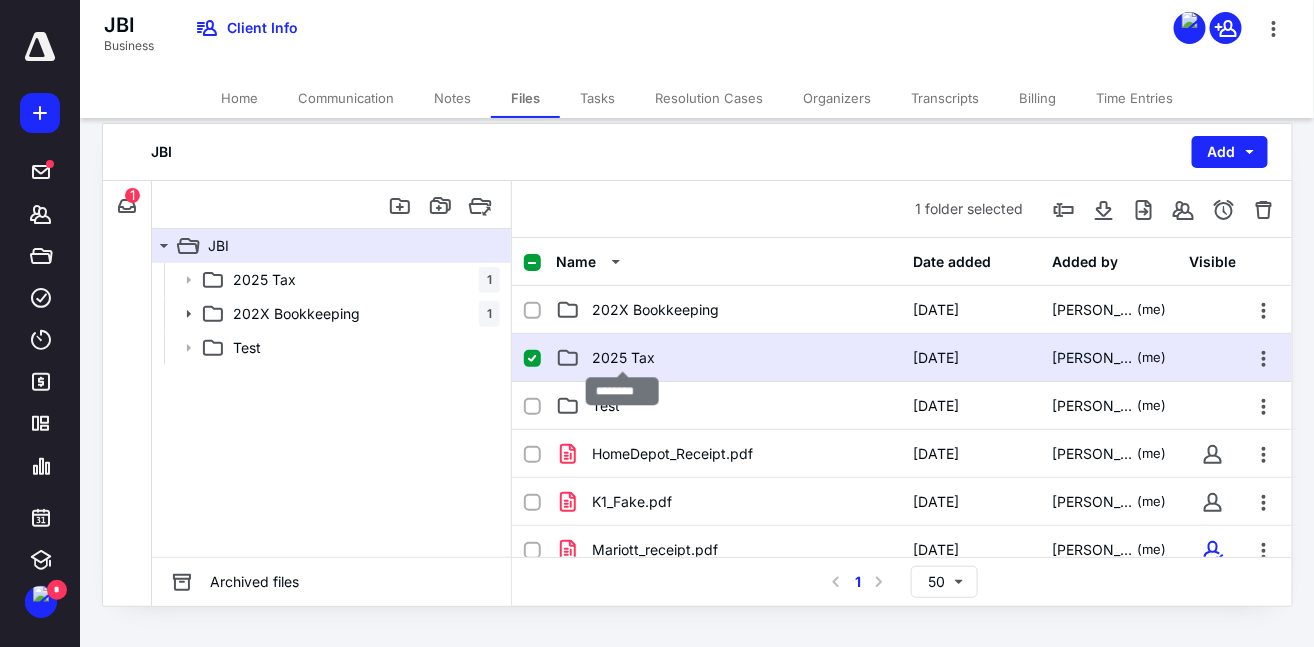 click on "2025 Tax" at bounding box center [623, 358] 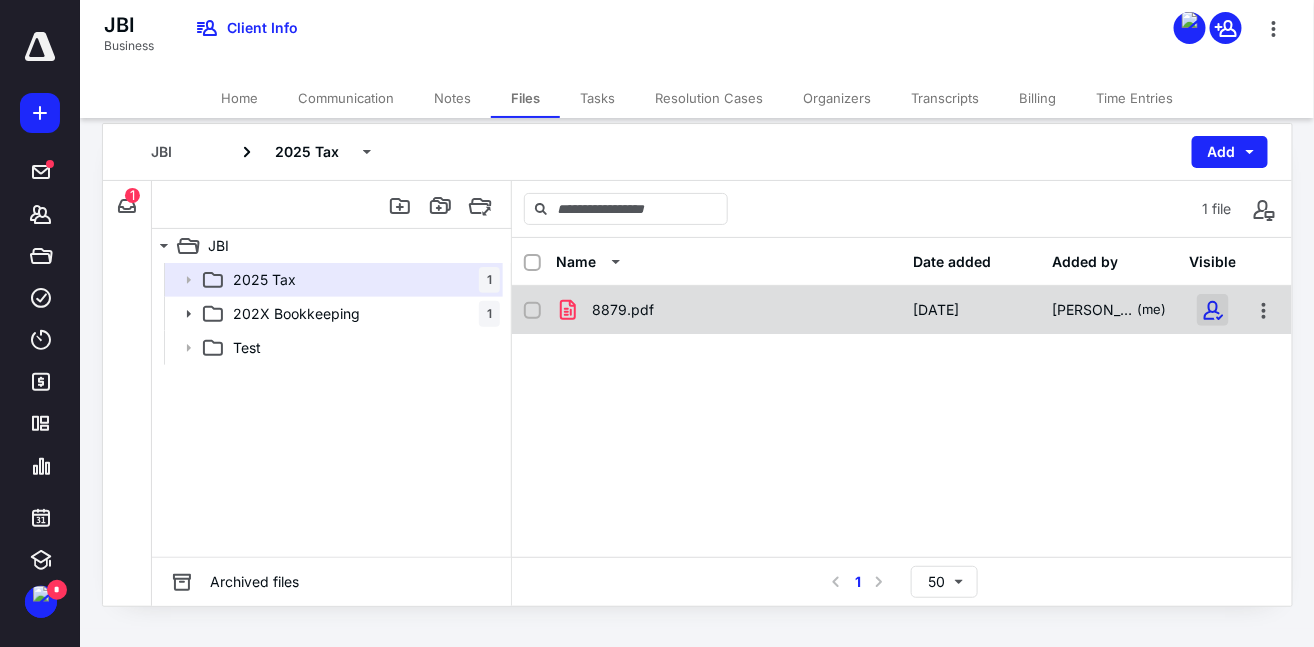 click at bounding box center (1213, 310) 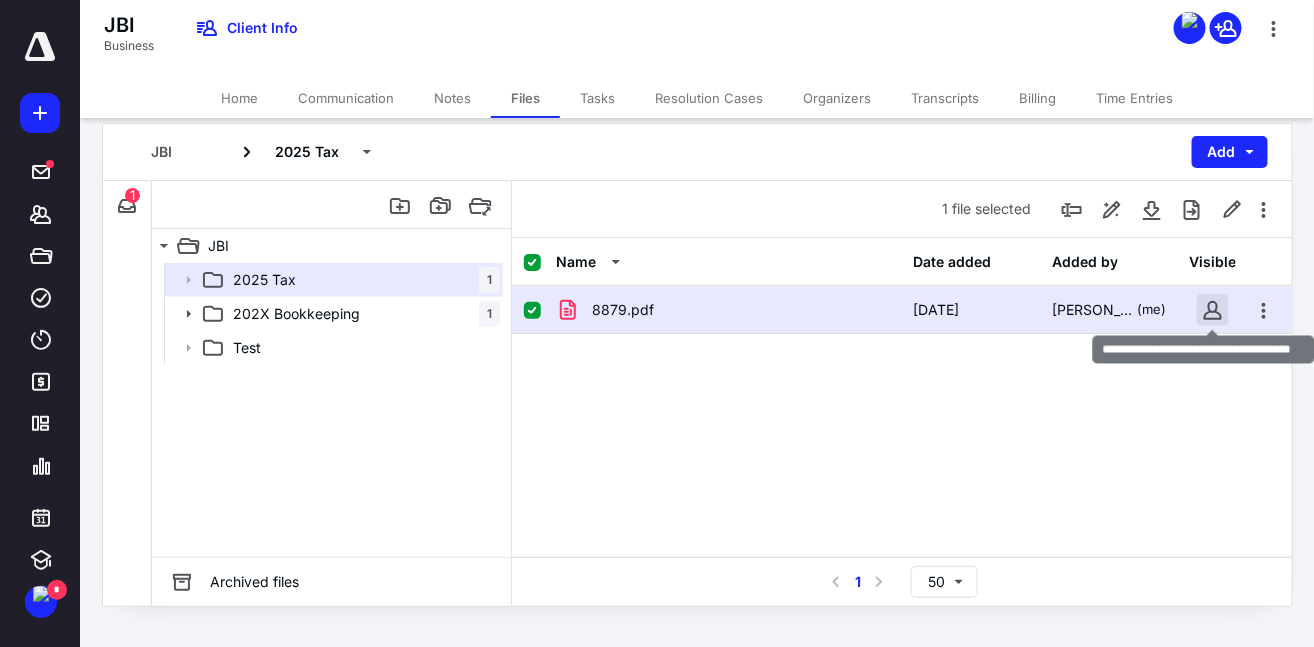 click at bounding box center [1213, 310] 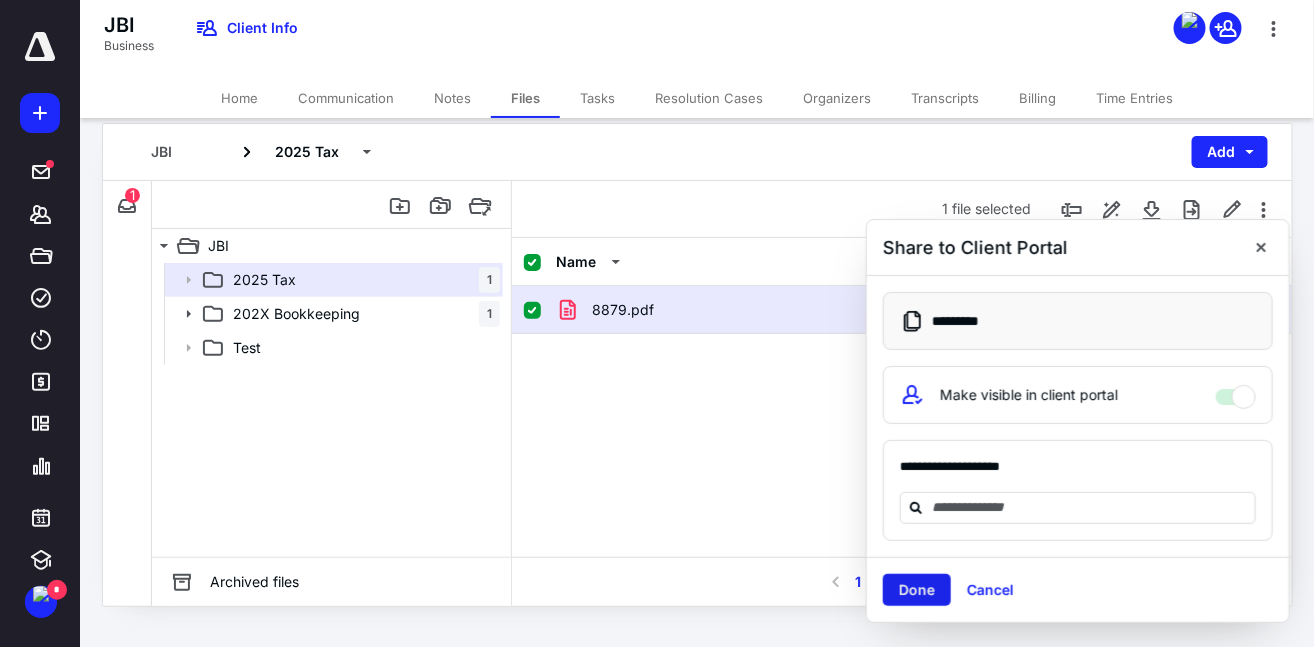click on "Done" at bounding box center [917, 590] 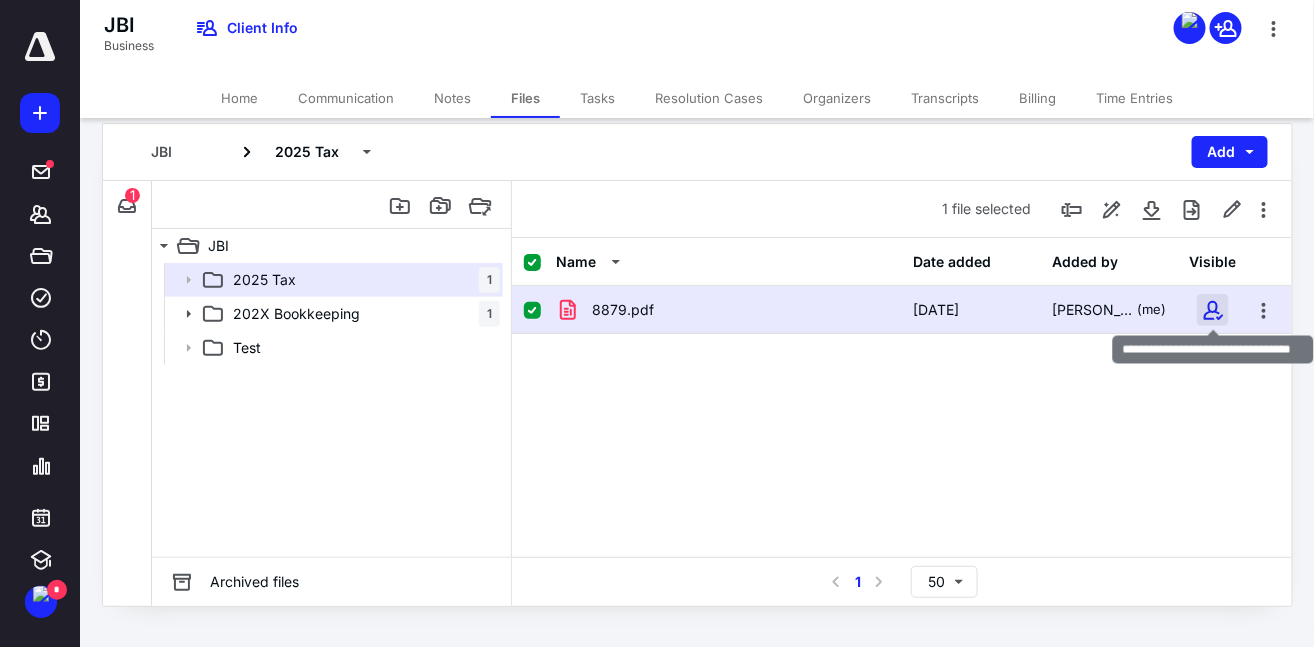 click at bounding box center (1213, 310) 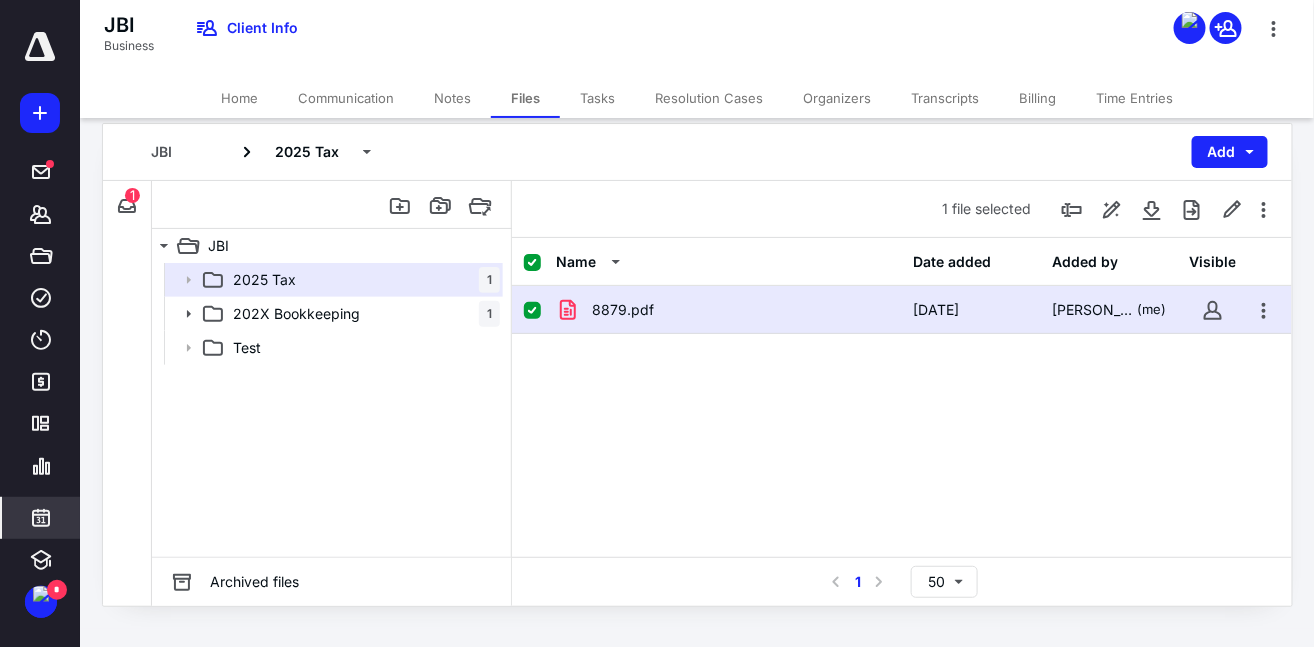 click 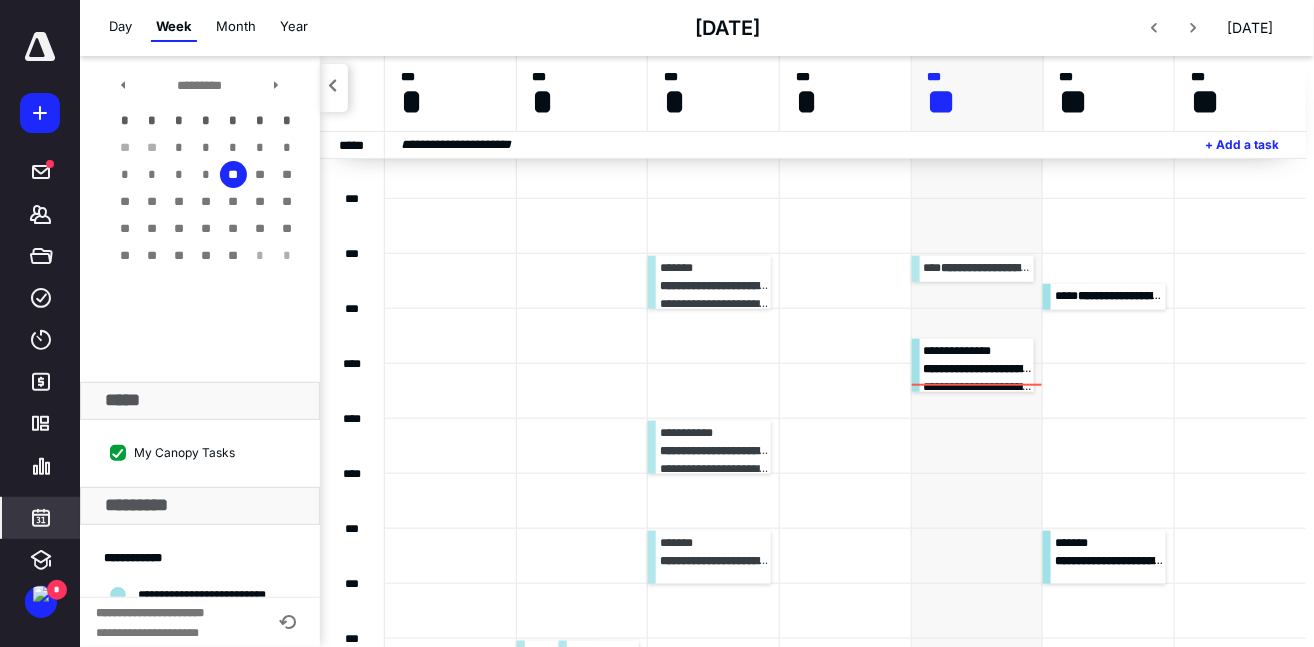 scroll, scrollTop: 328, scrollLeft: 0, axis: vertical 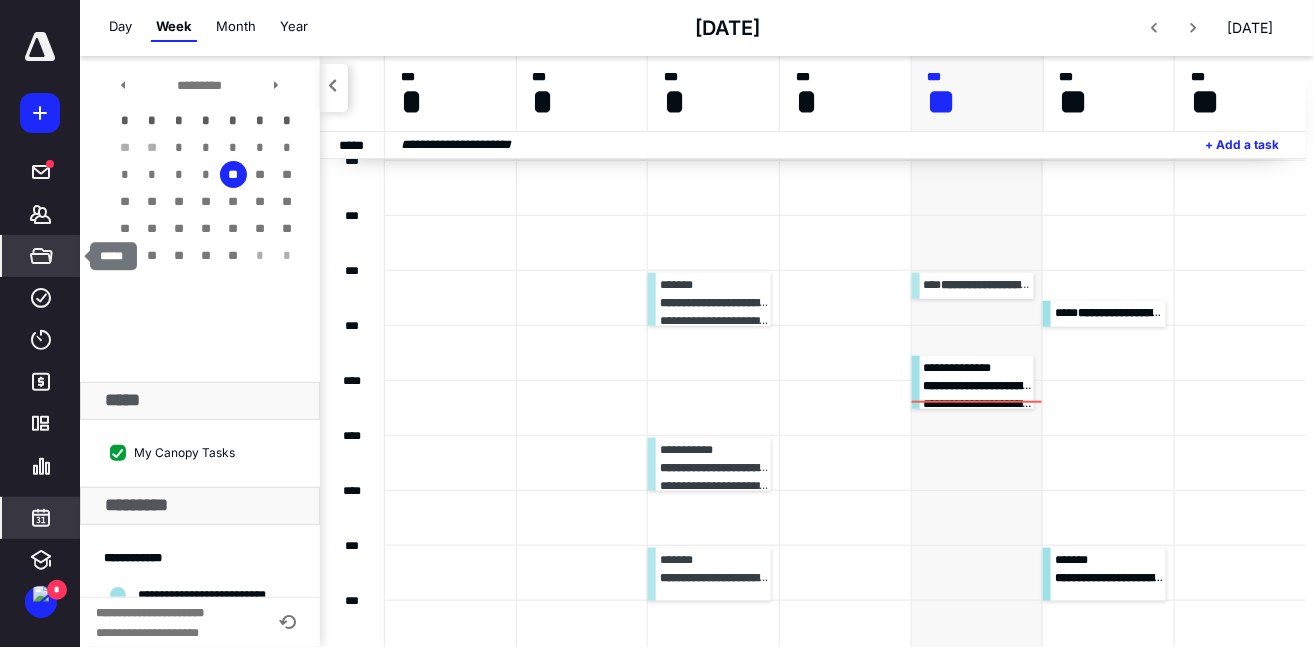 click 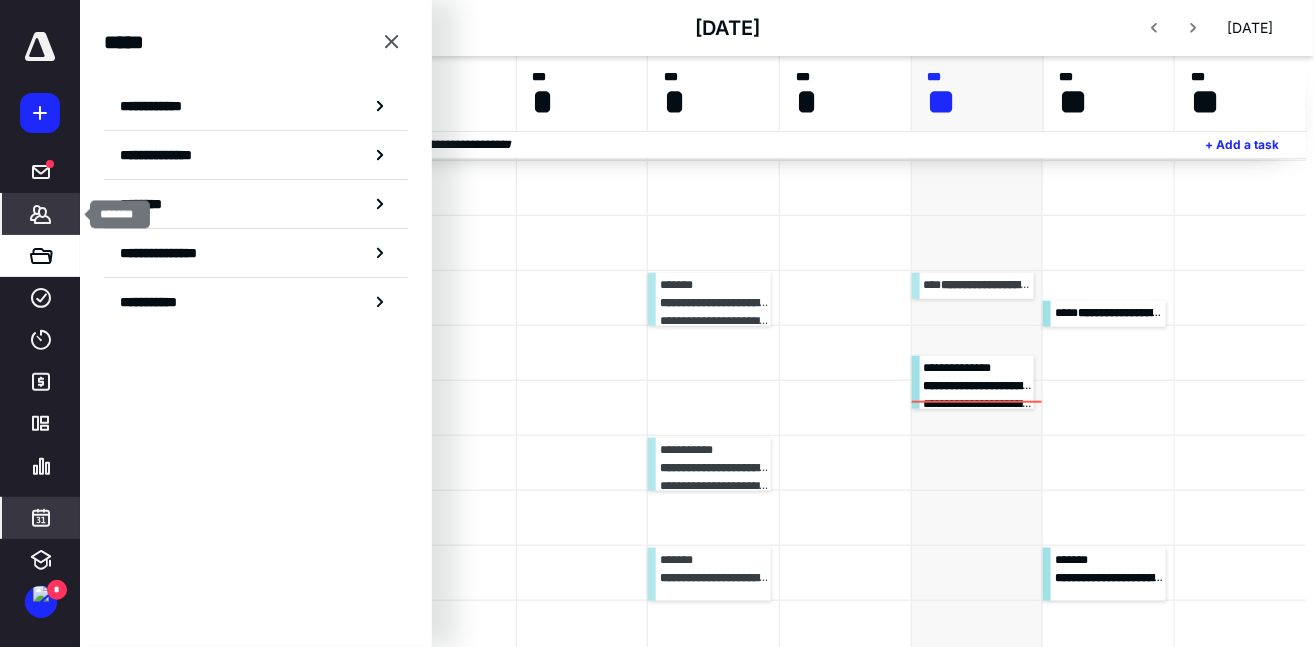 click 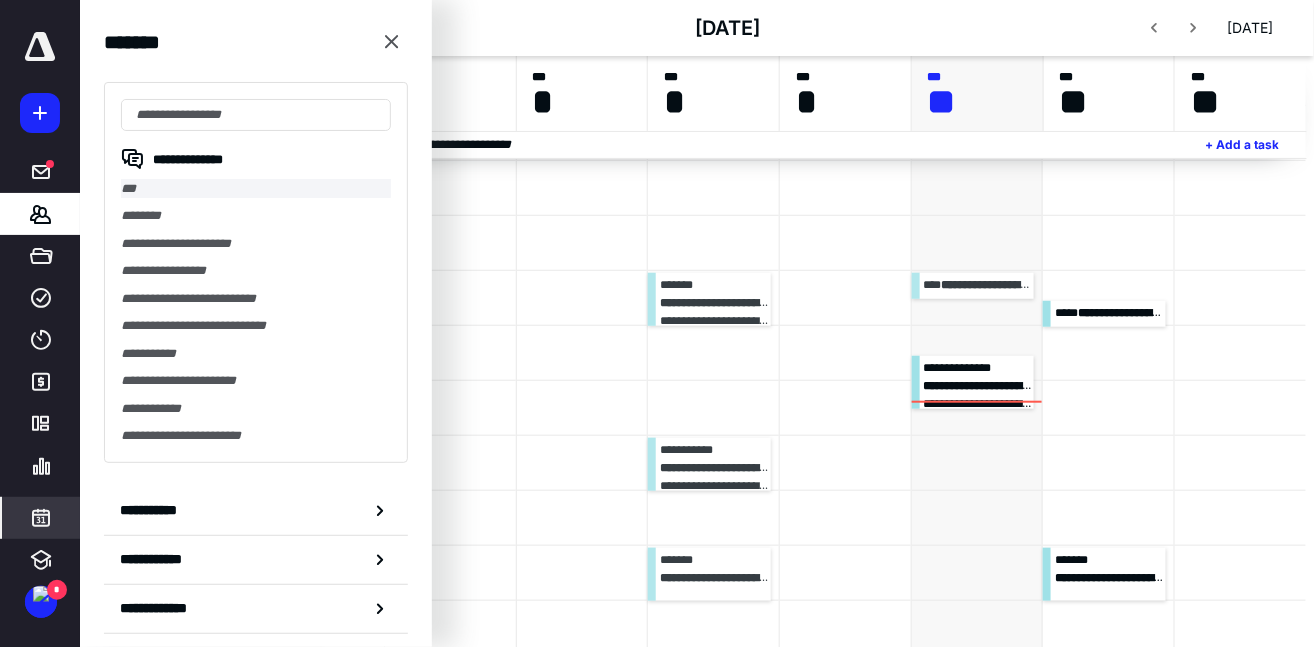 click on "***" at bounding box center [256, 188] 